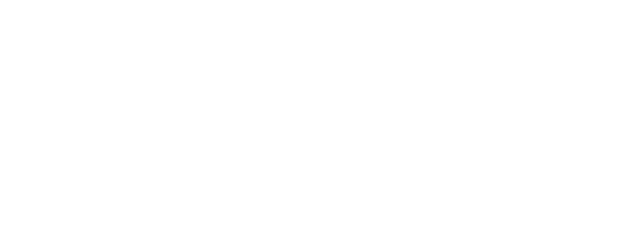 scroll, scrollTop: 0, scrollLeft: 0, axis: both 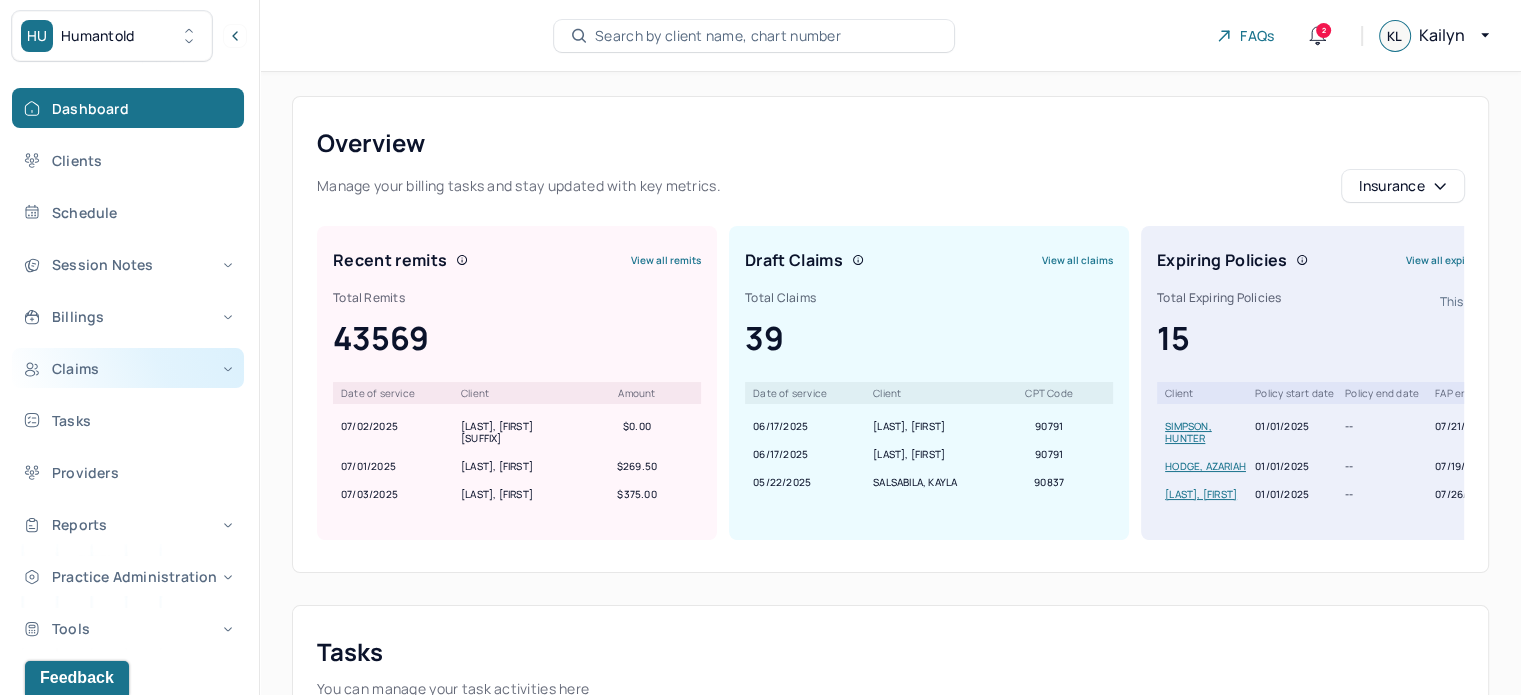 click on "Claims" at bounding box center [128, 368] 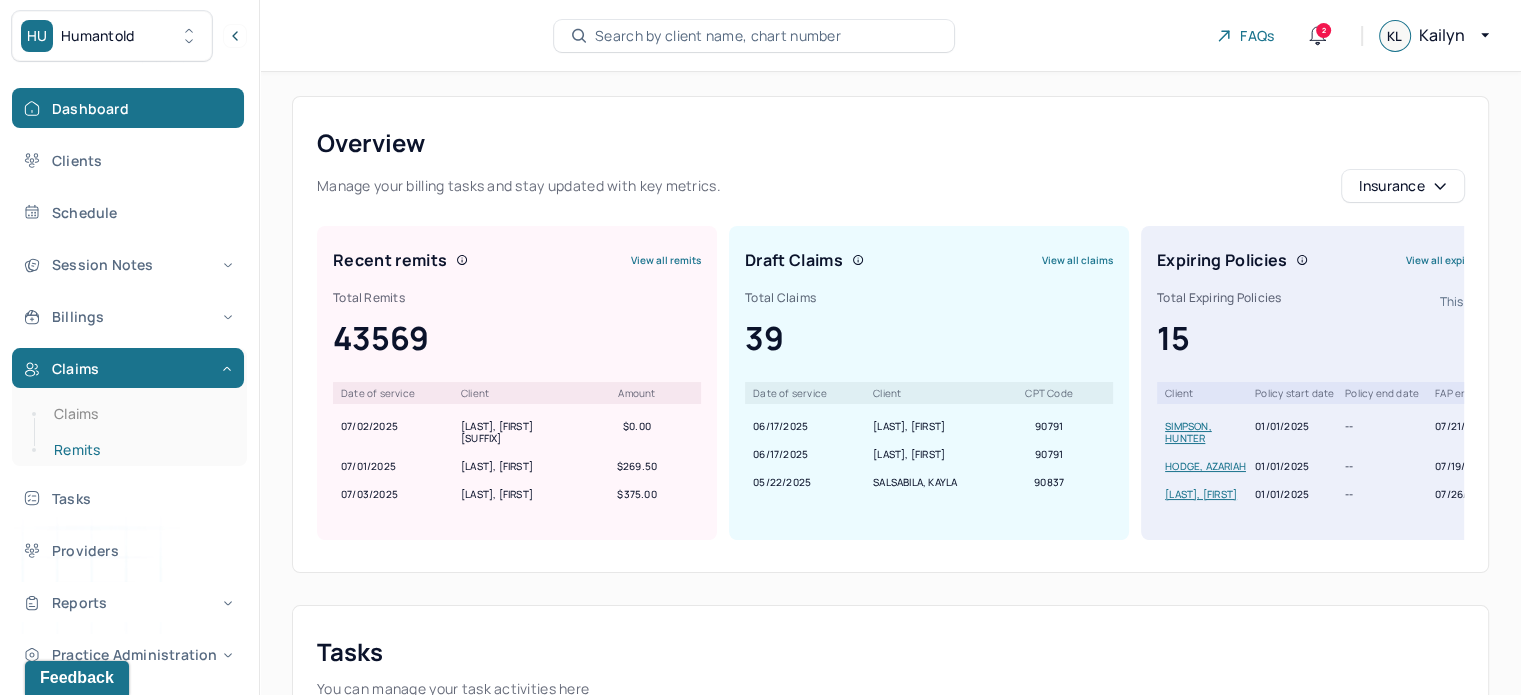 click on "Remits" at bounding box center [139, 450] 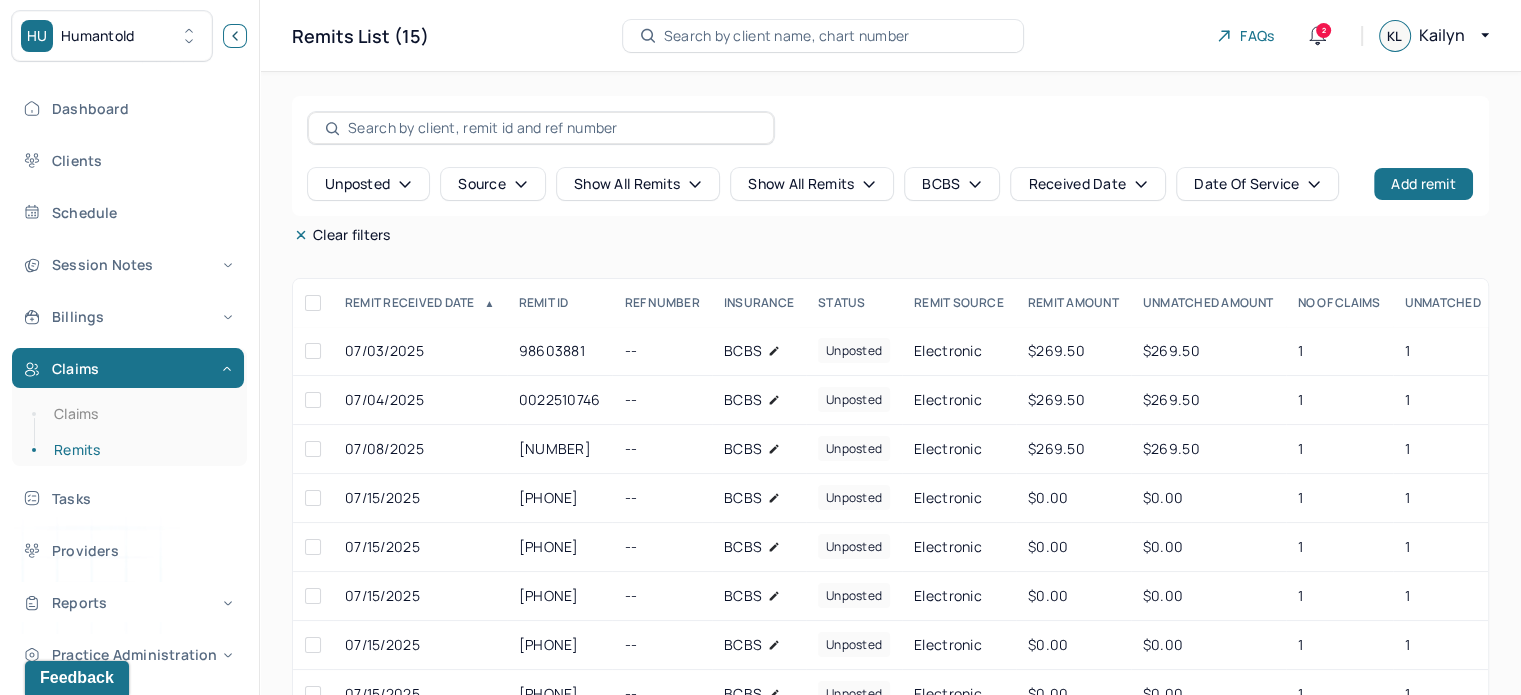 click 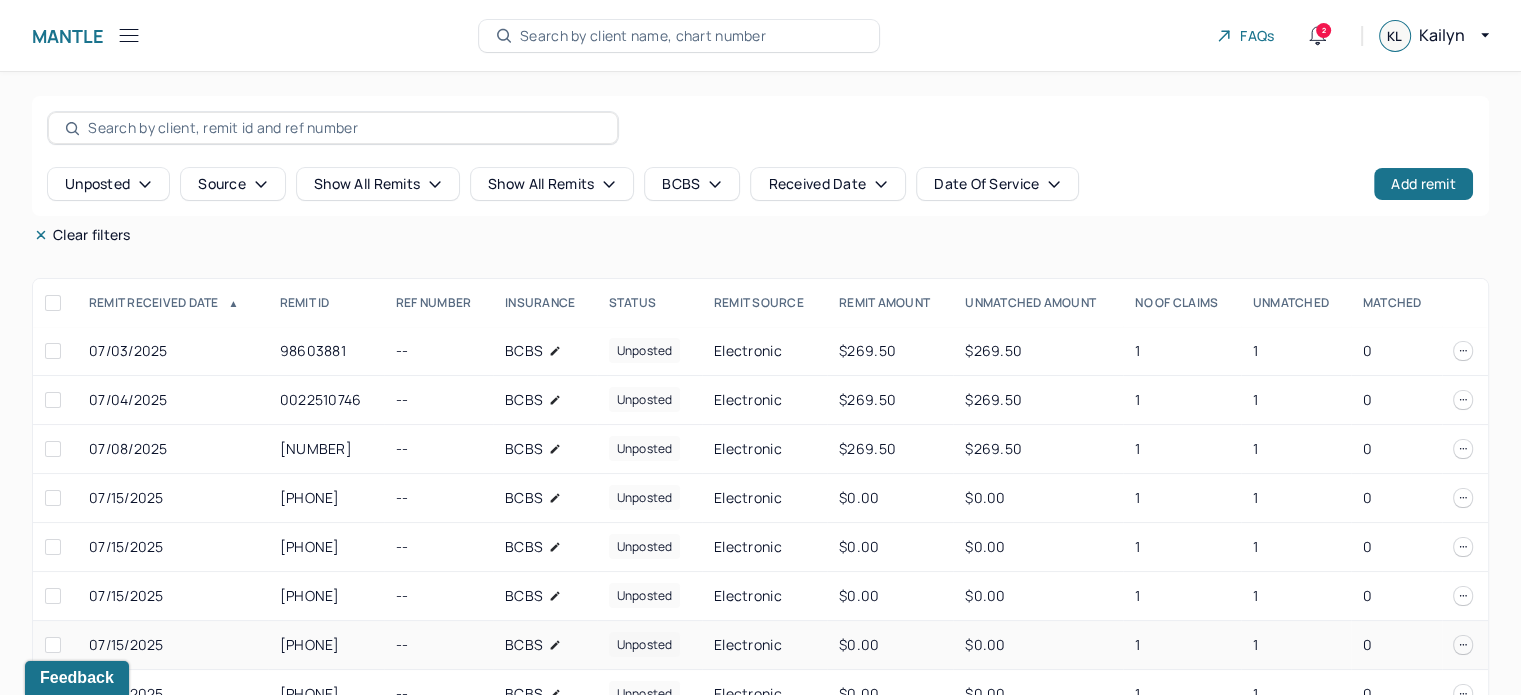 scroll, scrollTop: 226, scrollLeft: 0, axis: vertical 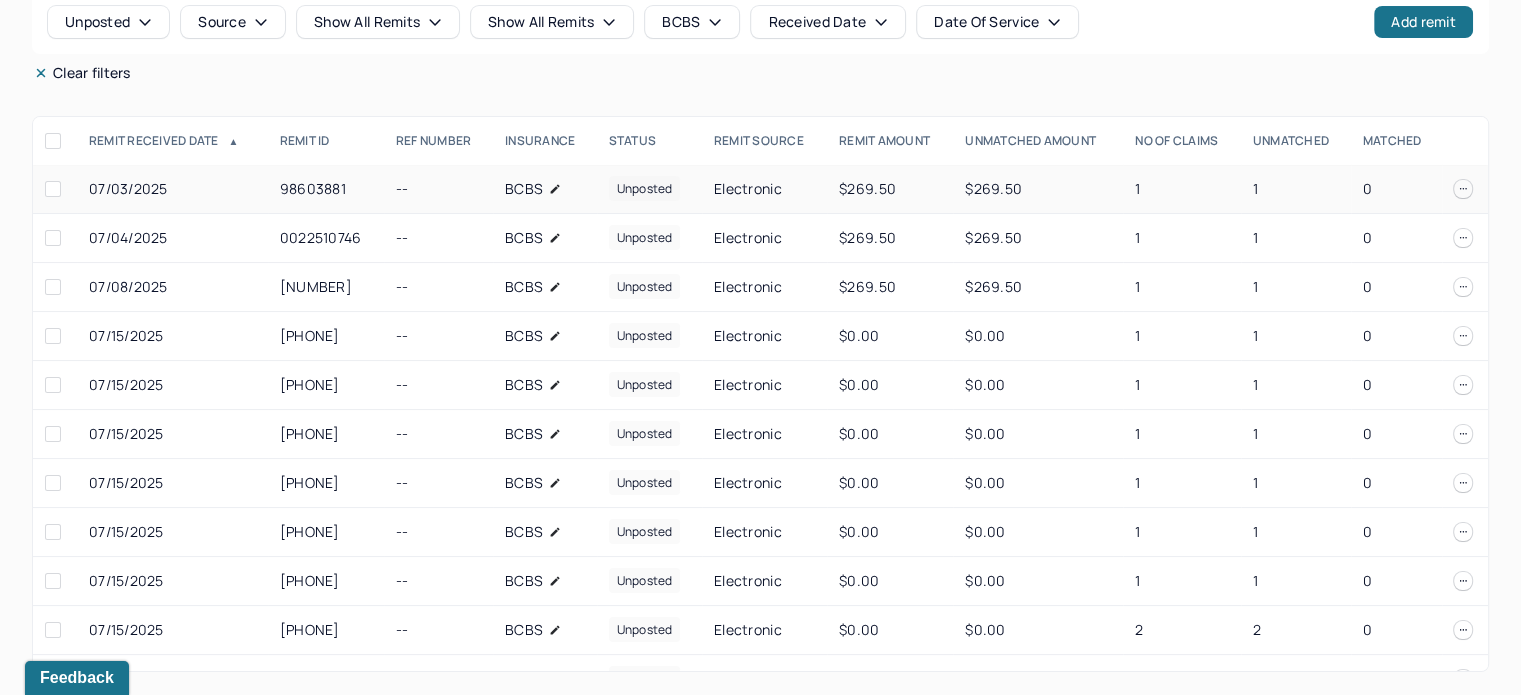 click on "1" at bounding box center (1181, 189) 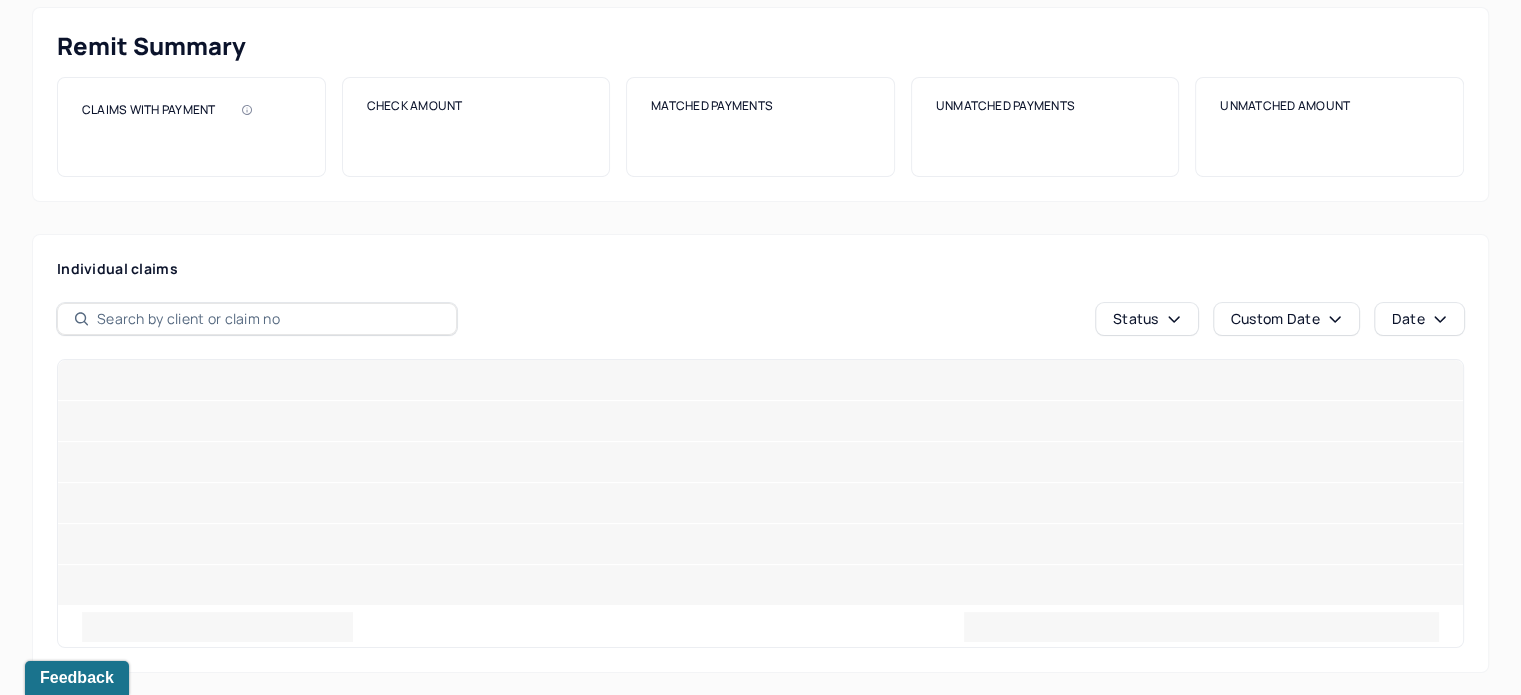 scroll, scrollTop: 0, scrollLeft: 0, axis: both 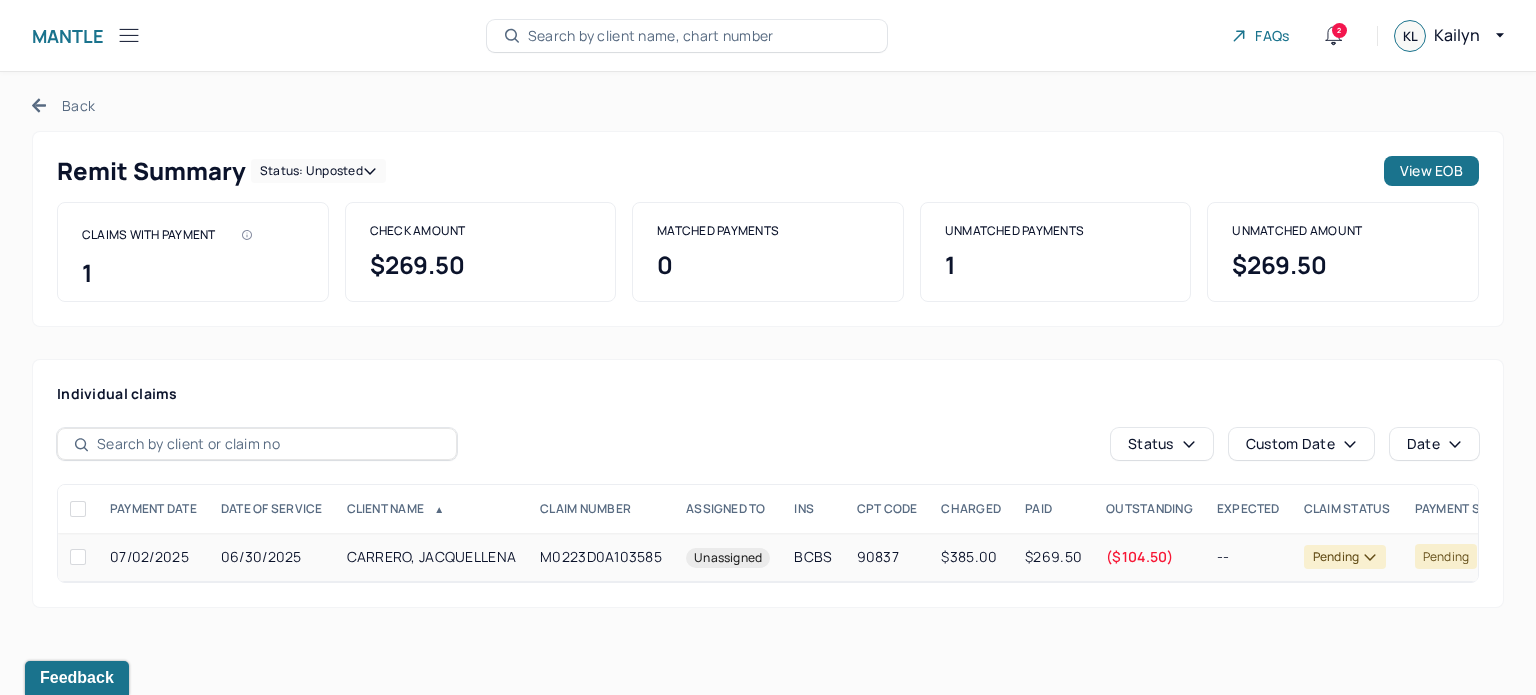 click on "($104.50)" at bounding box center (1149, 557) 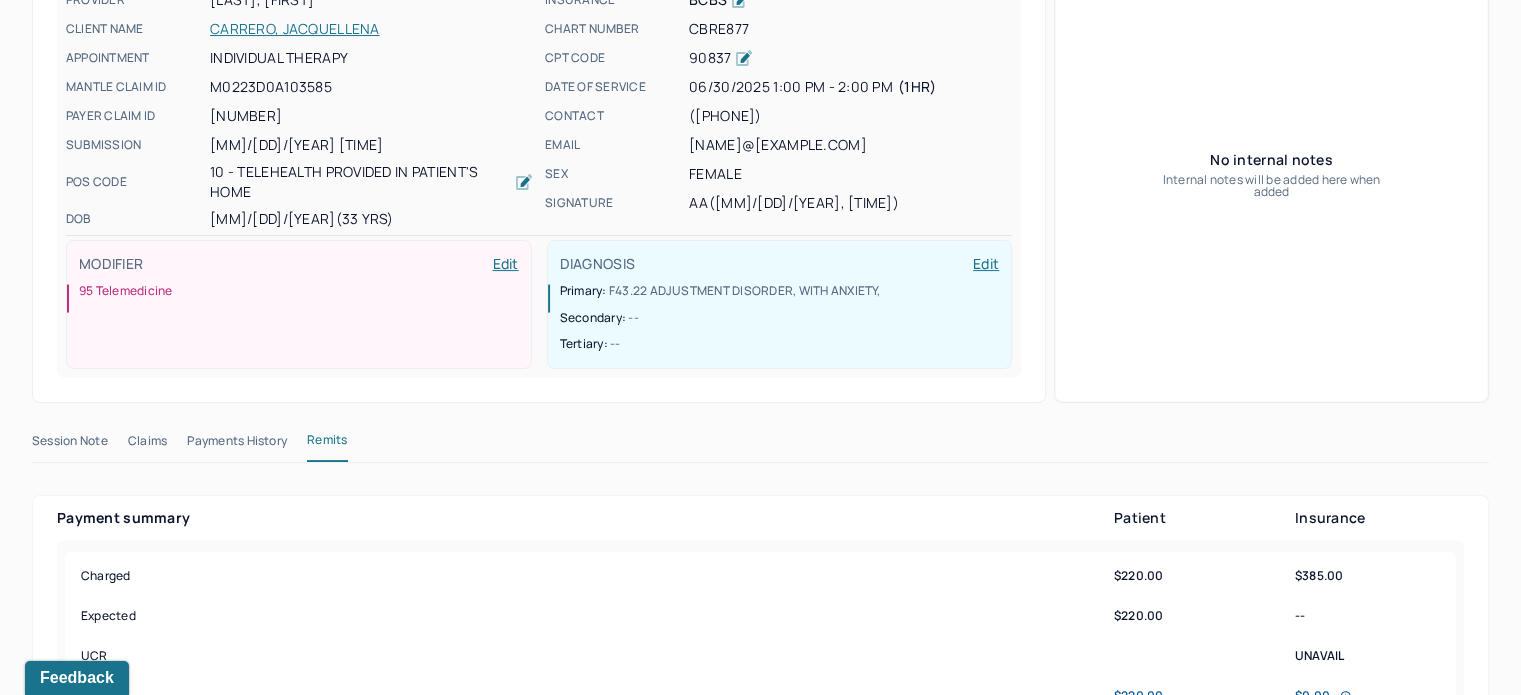 scroll, scrollTop: 100, scrollLeft: 0, axis: vertical 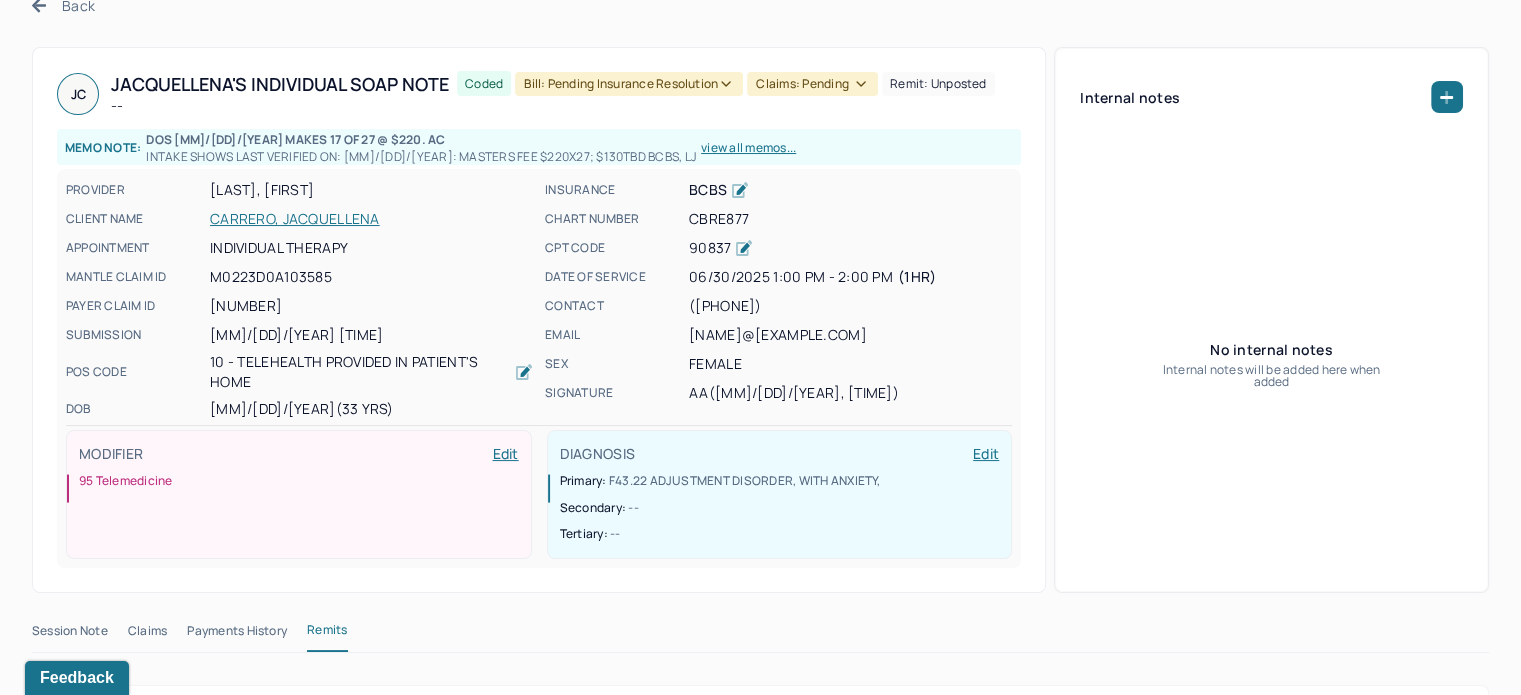 click on "CBRE877" at bounding box center (850, 219) 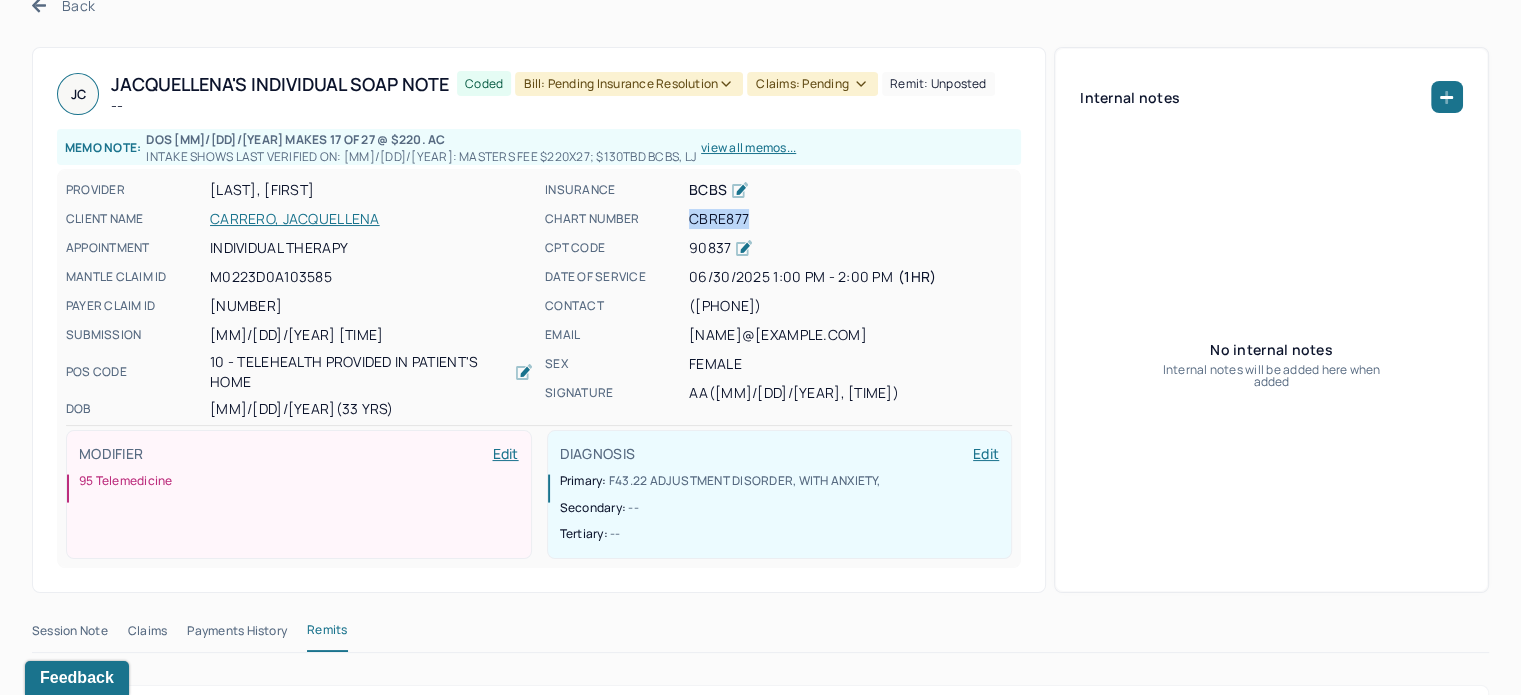 click on "CBRE877" at bounding box center (850, 219) 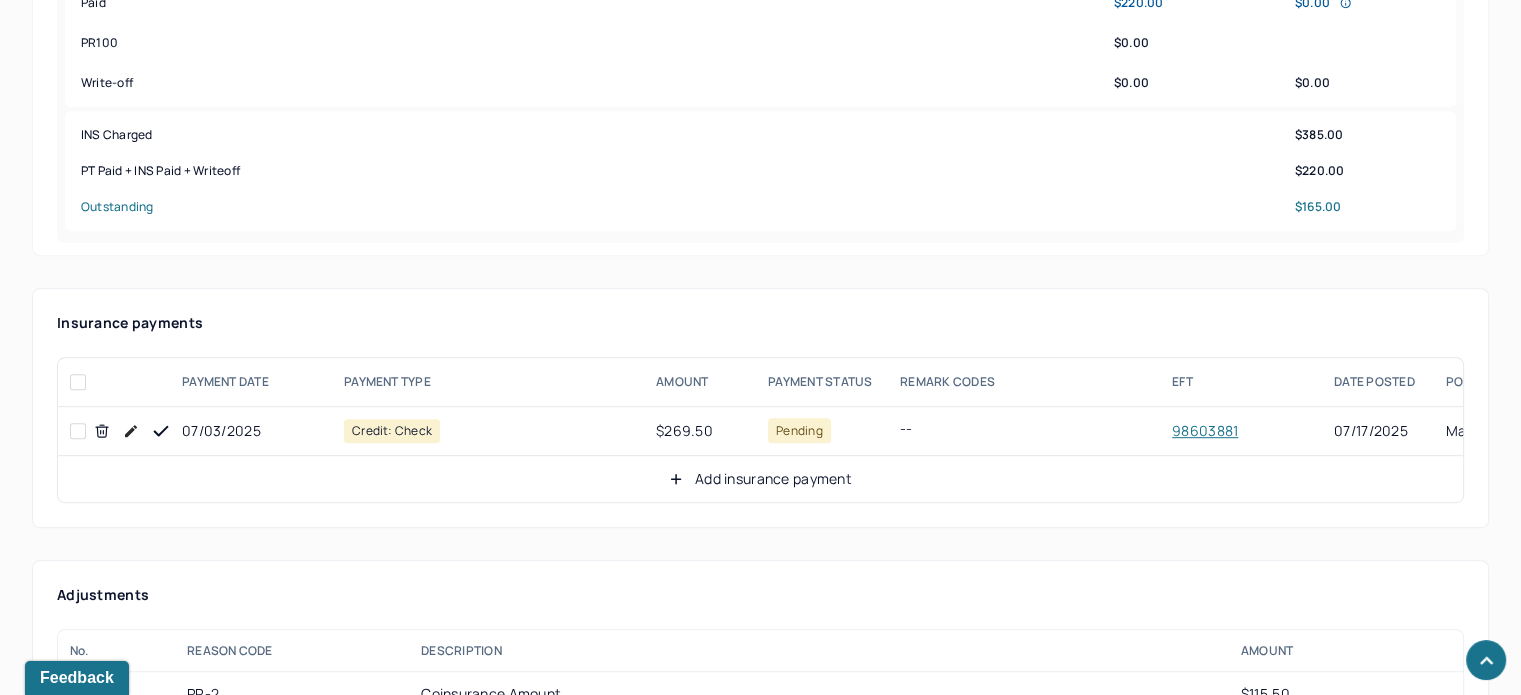 scroll, scrollTop: 1000, scrollLeft: 0, axis: vertical 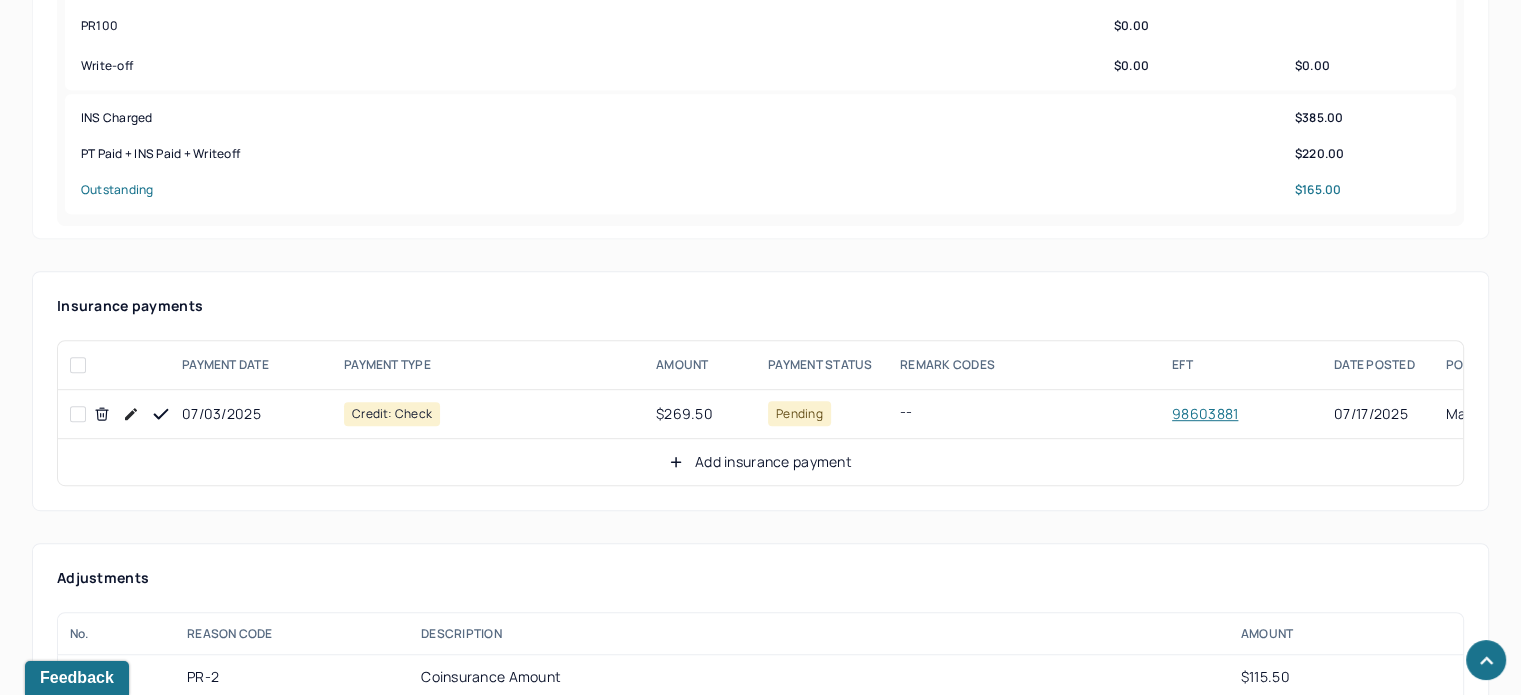 click 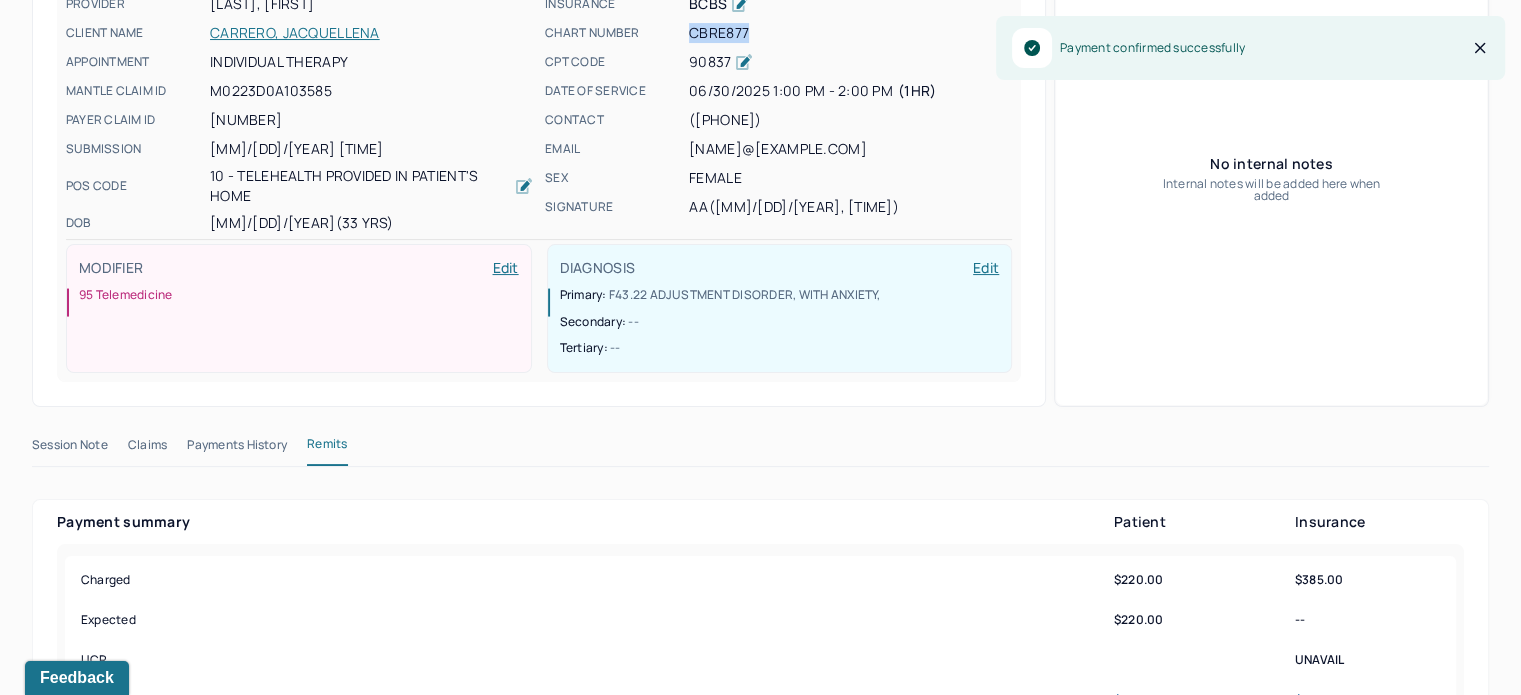 scroll, scrollTop: 200, scrollLeft: 0, axis: vertical 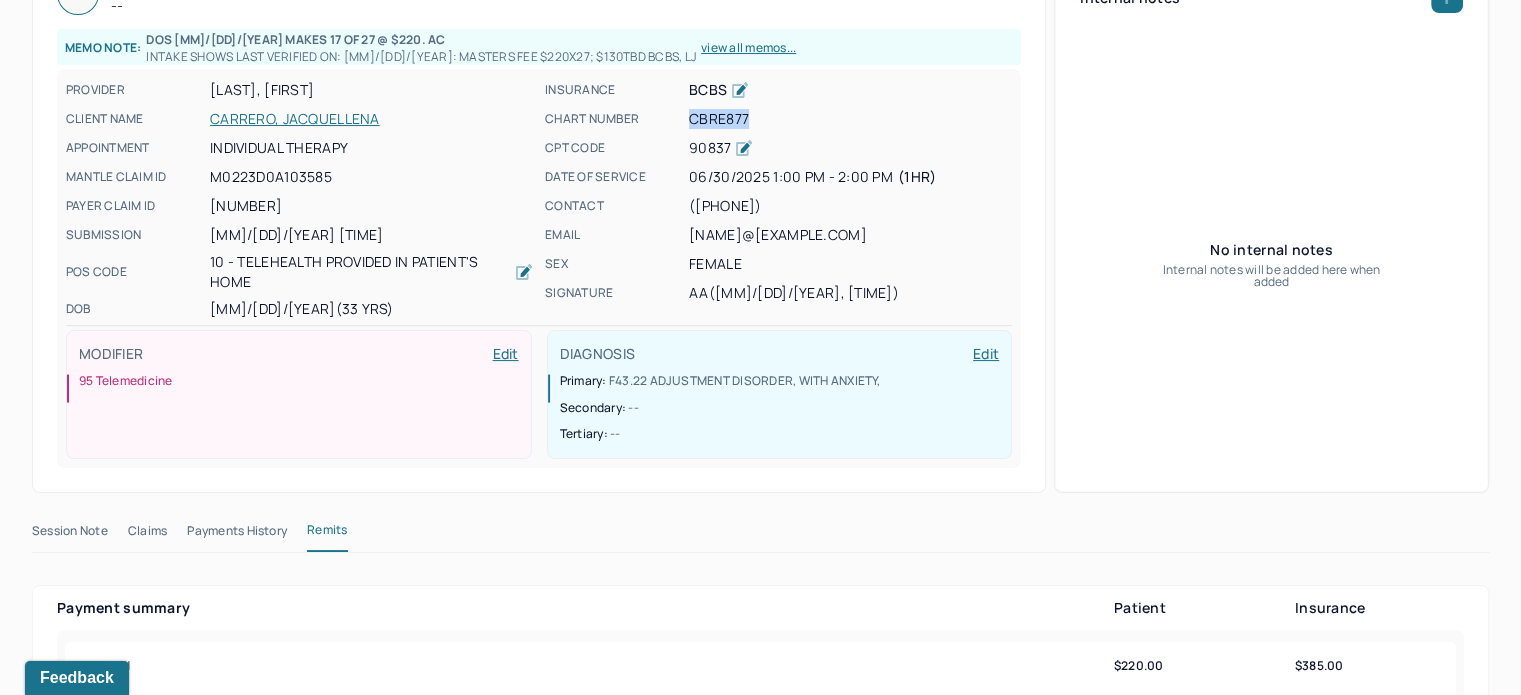 click on "CARRERO, JACQUELLENA" at bounding box center [371, 119] 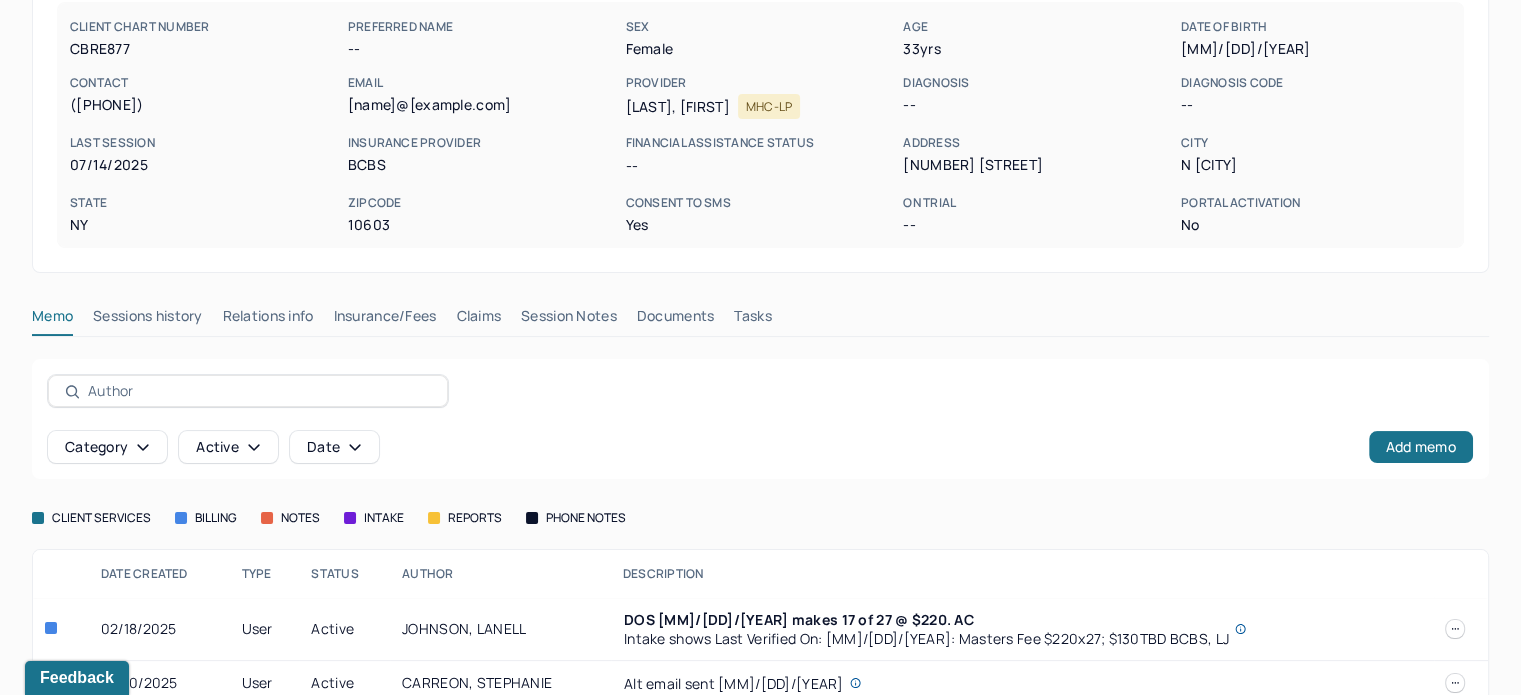 click on "Claims" at bounding box center (478, 320) 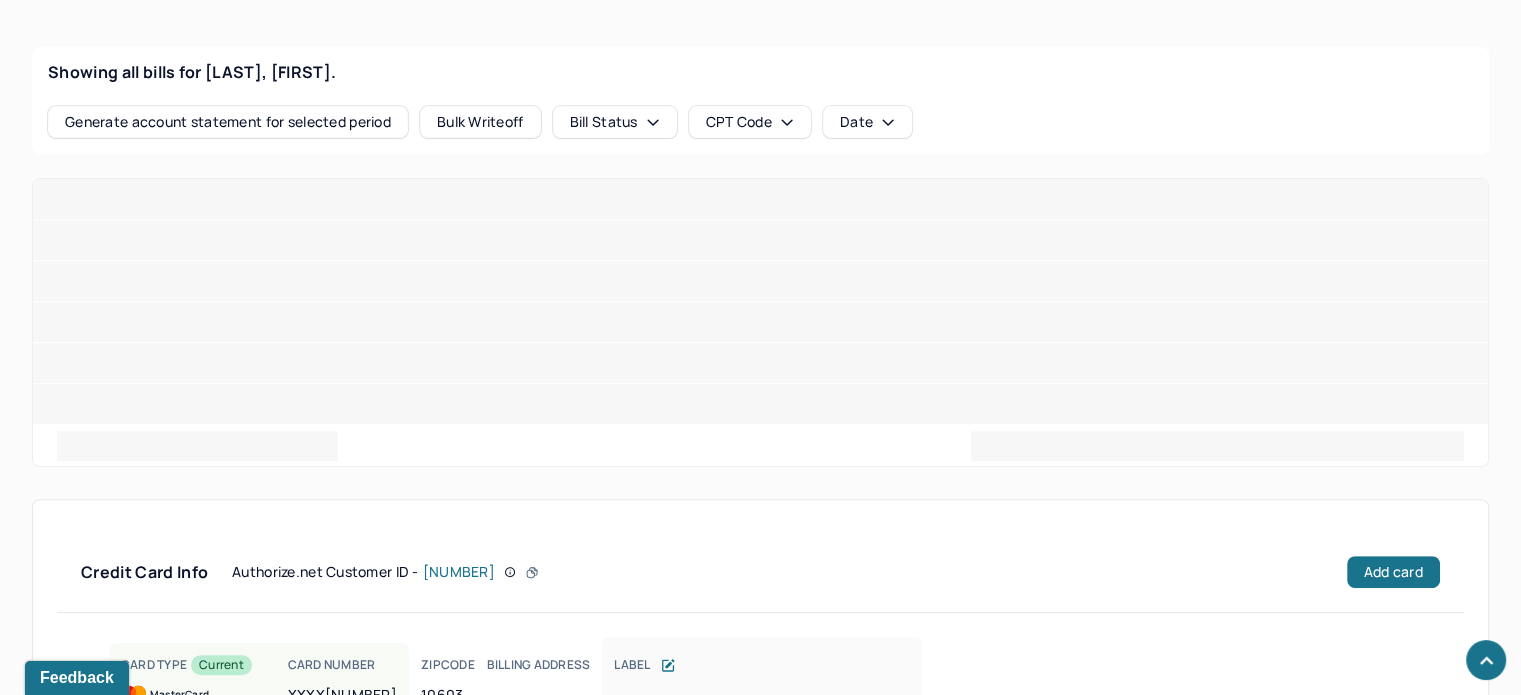scroll, scrollTop: 784, scrollLeft: 0, axis: vertical 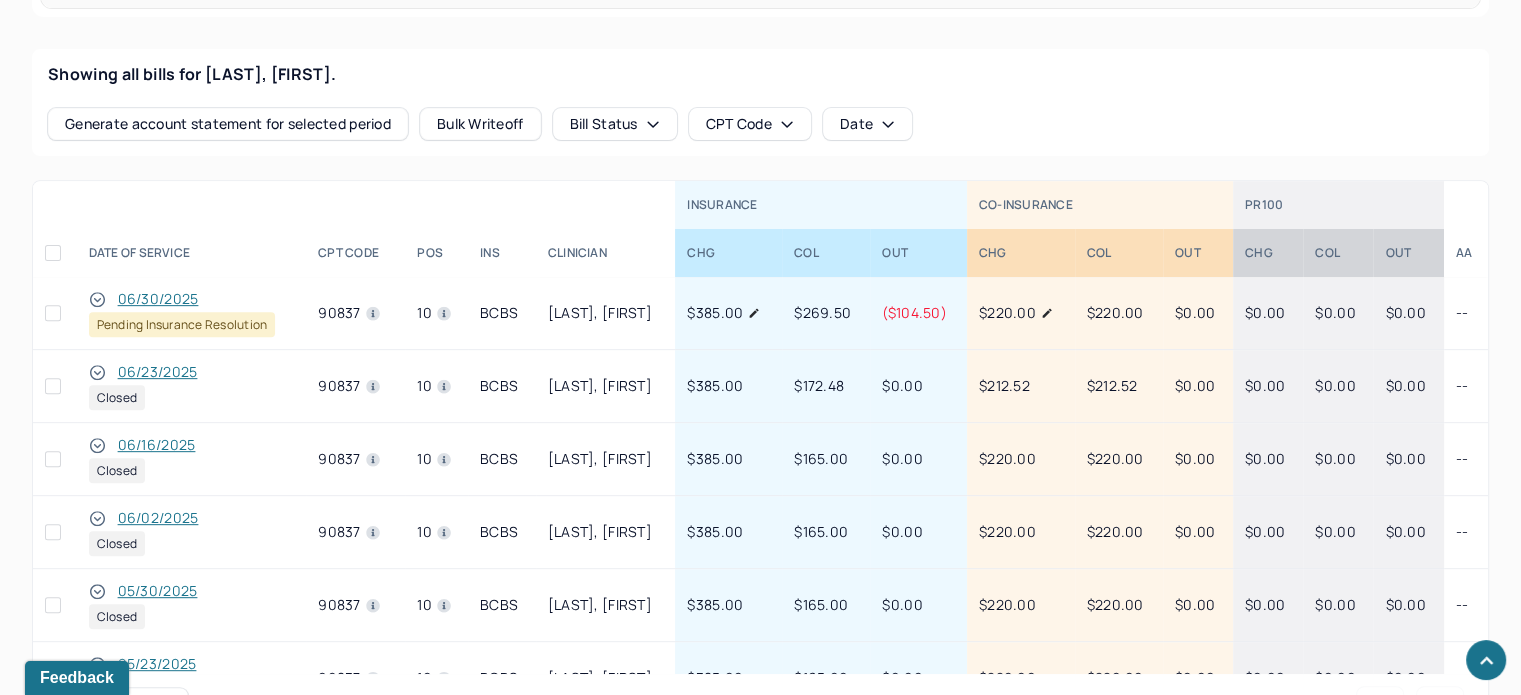 click 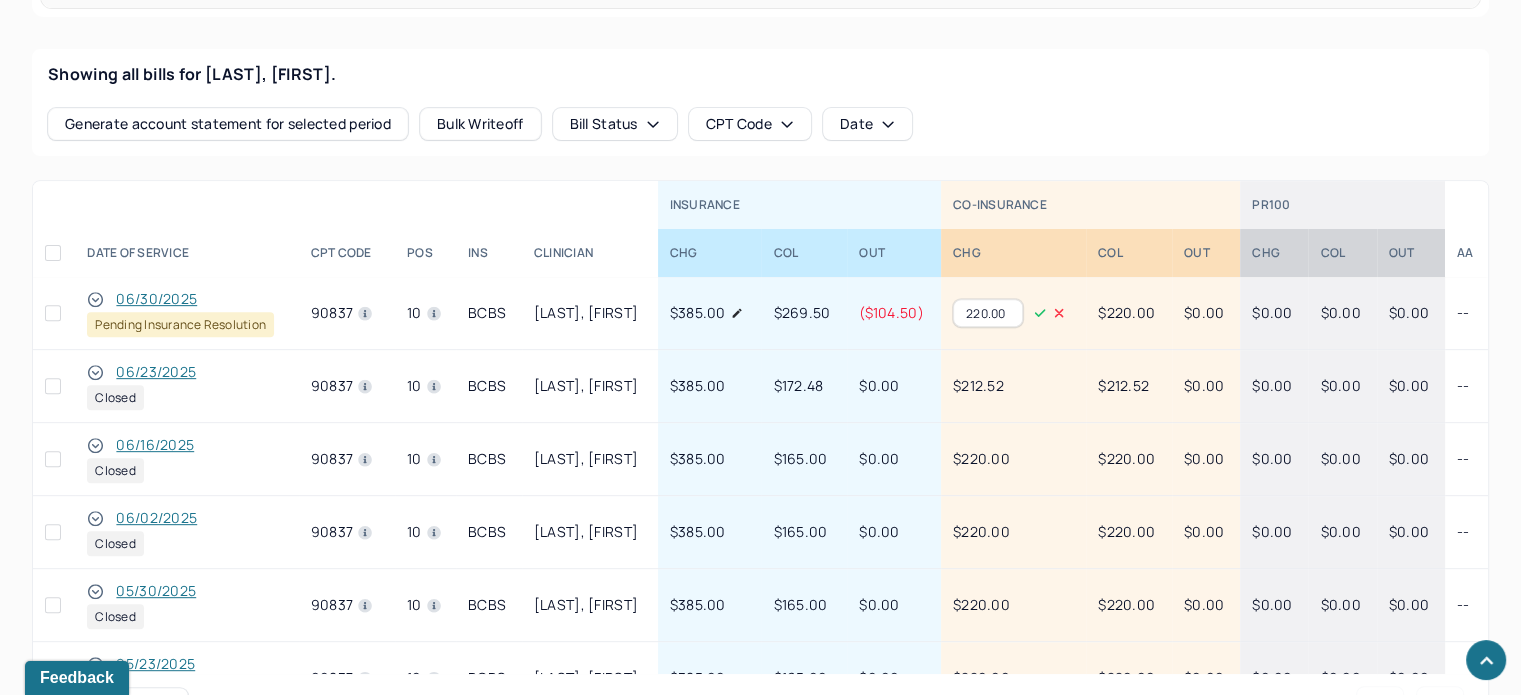 click on "220.00" at bounding box center (988, 313) 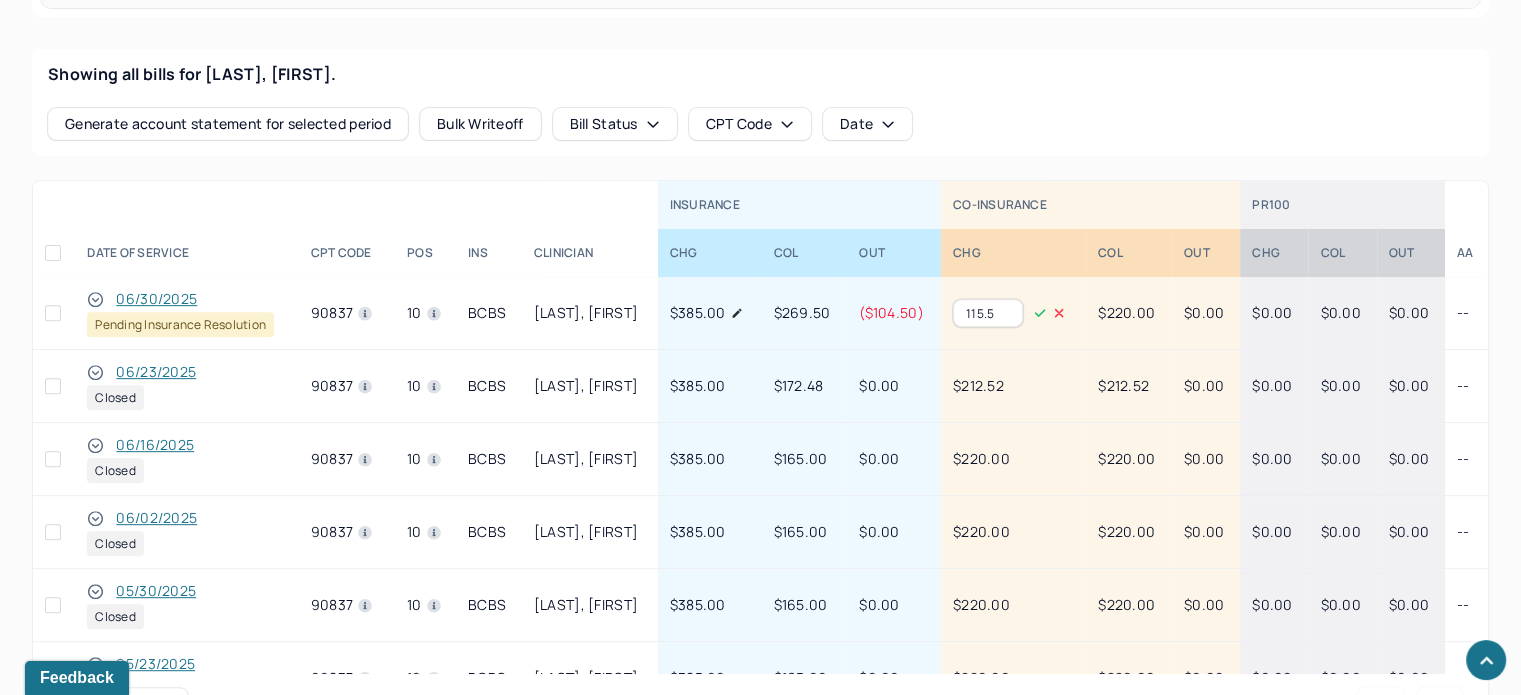 type on "115.5" 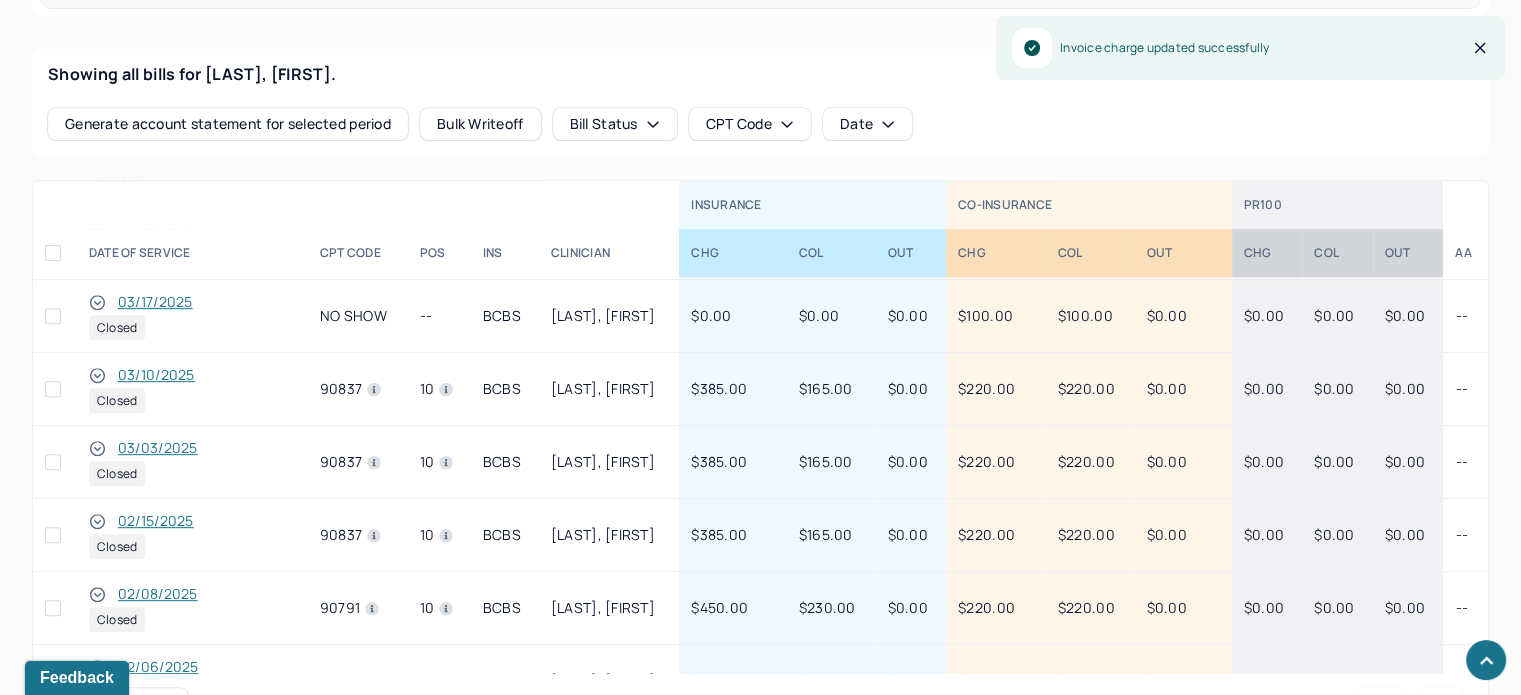 scroll, scrollTop: 840, scrollLeft: 0, axis: vertical 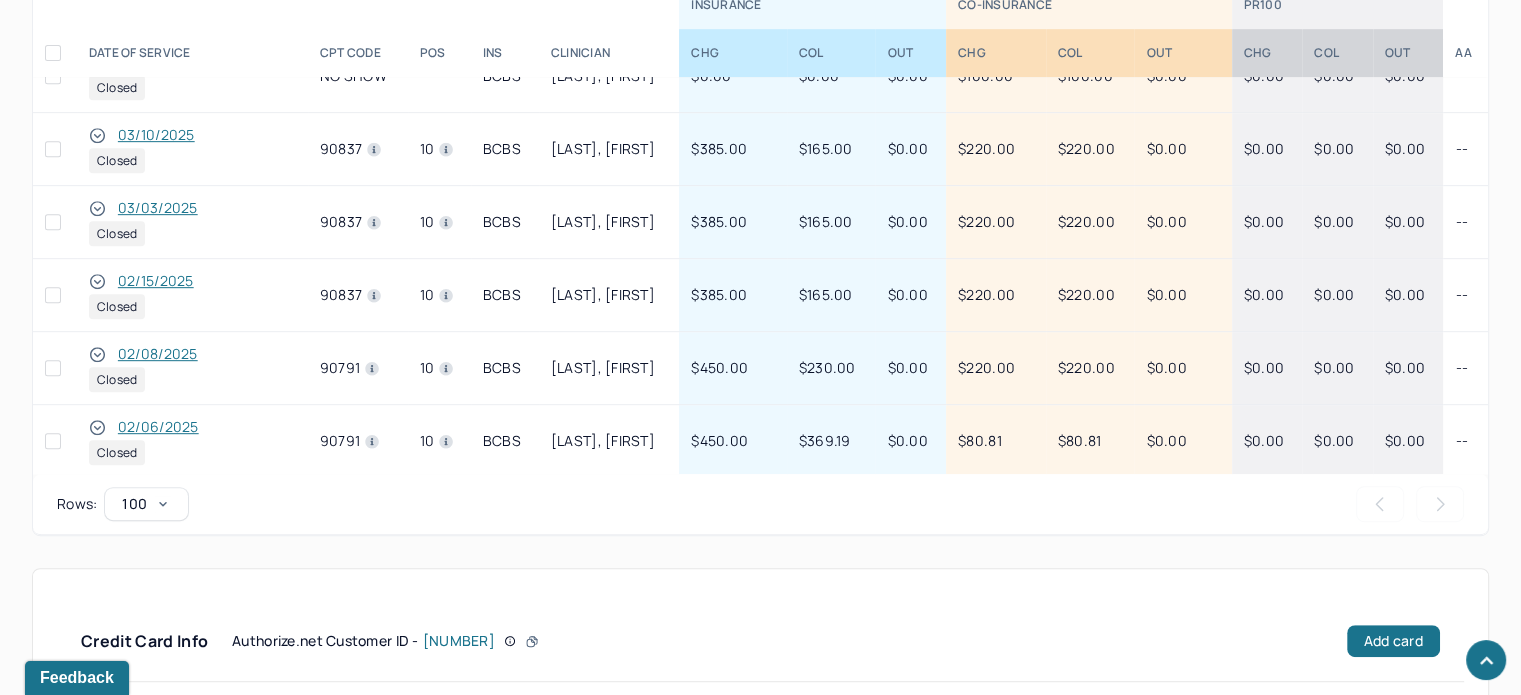 click 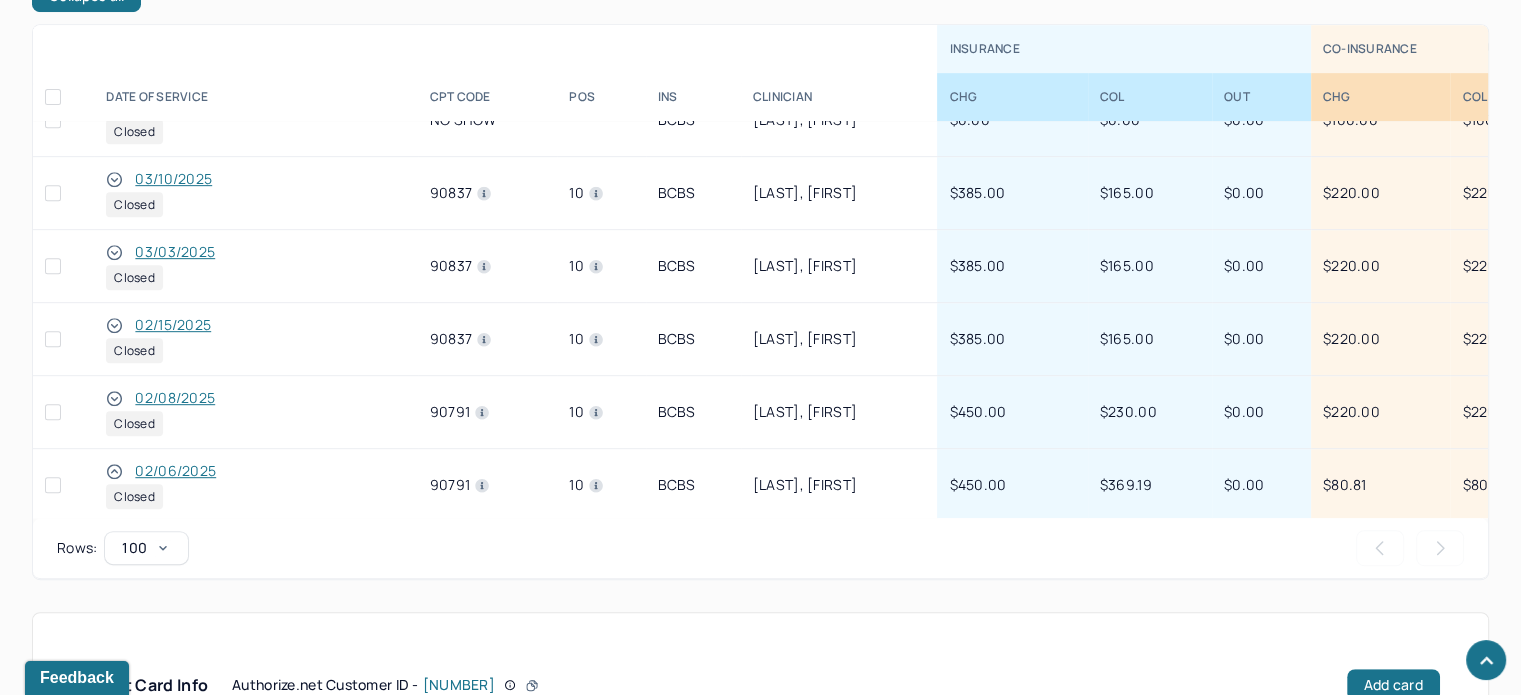 scroll, scrollTop: 1028, scrollLeft: 0, axis: vertical 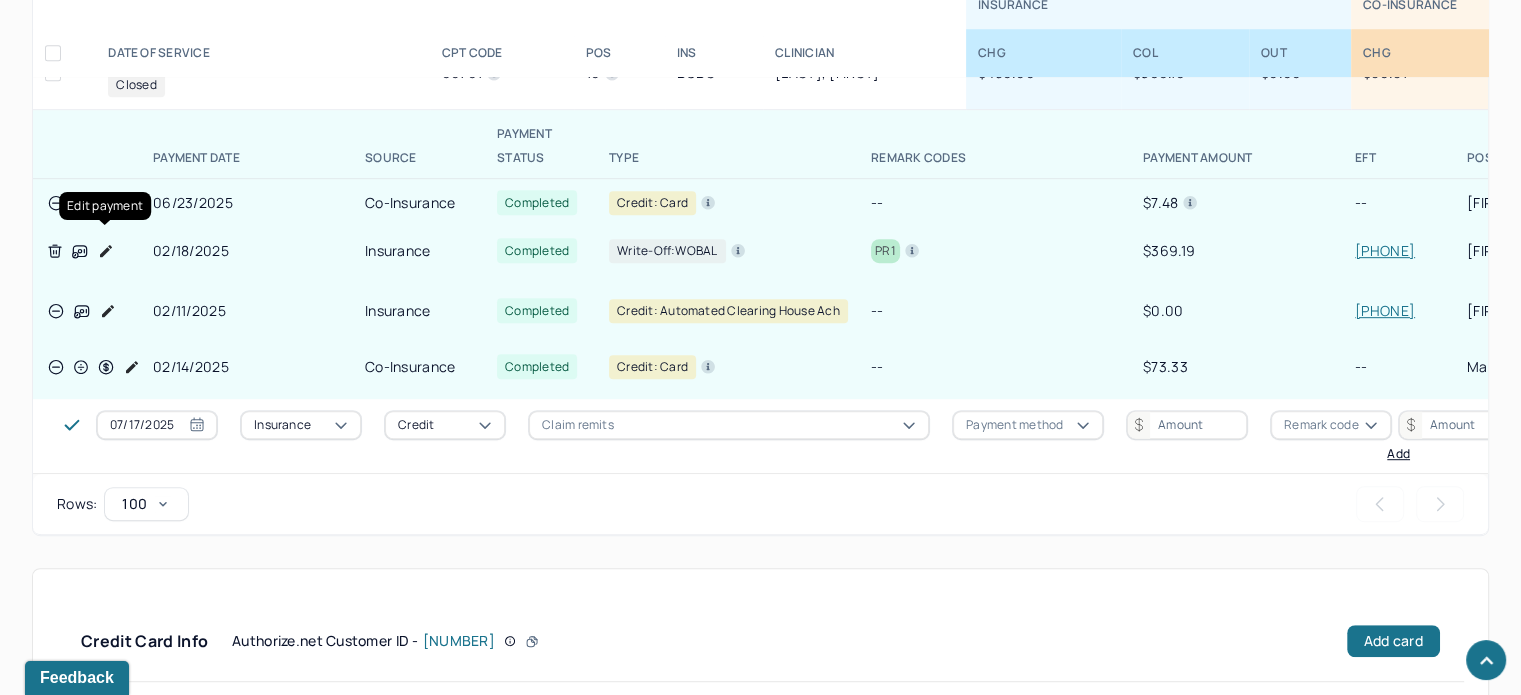 drag, startPoint x: 101, startPoint y: 235, endPoint x: 188, endPoint y: 235, distance: 87 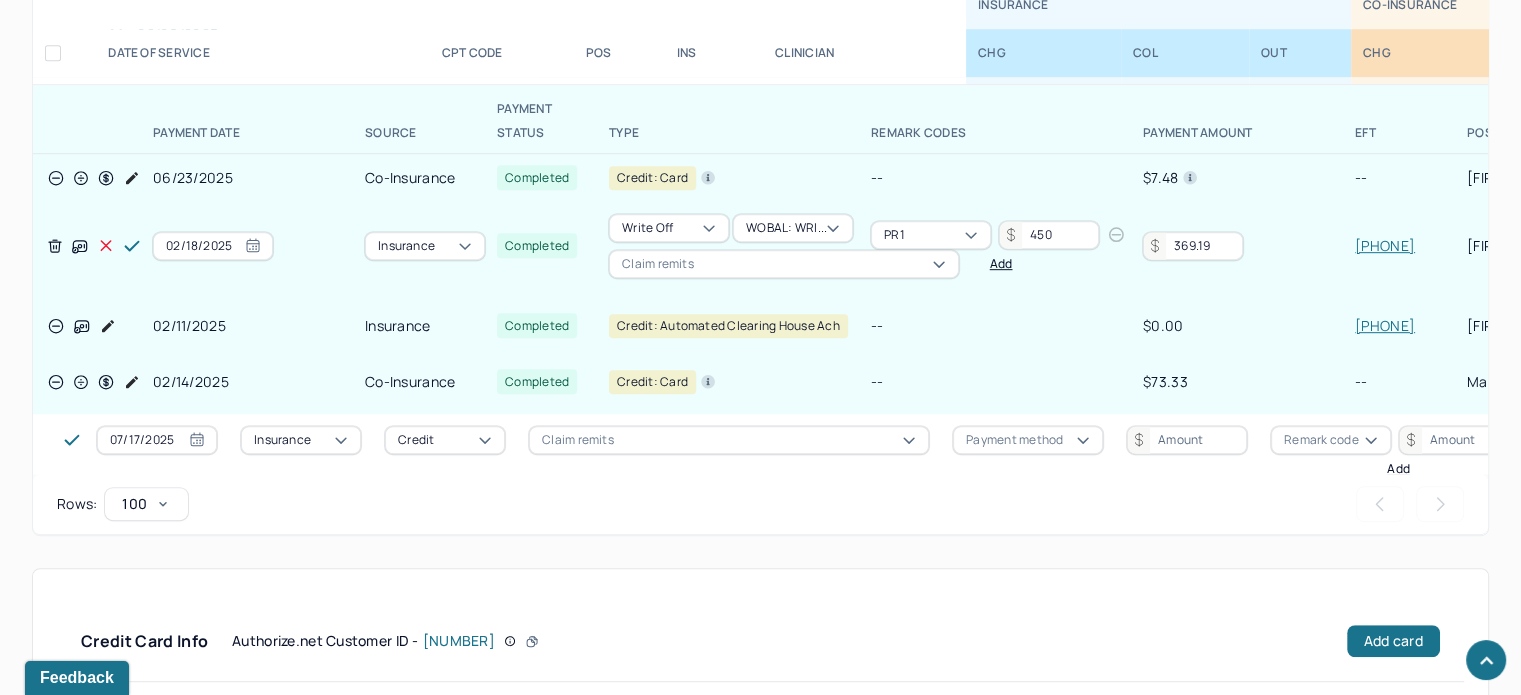click on "369.19" at bounding box center [1193, 246] 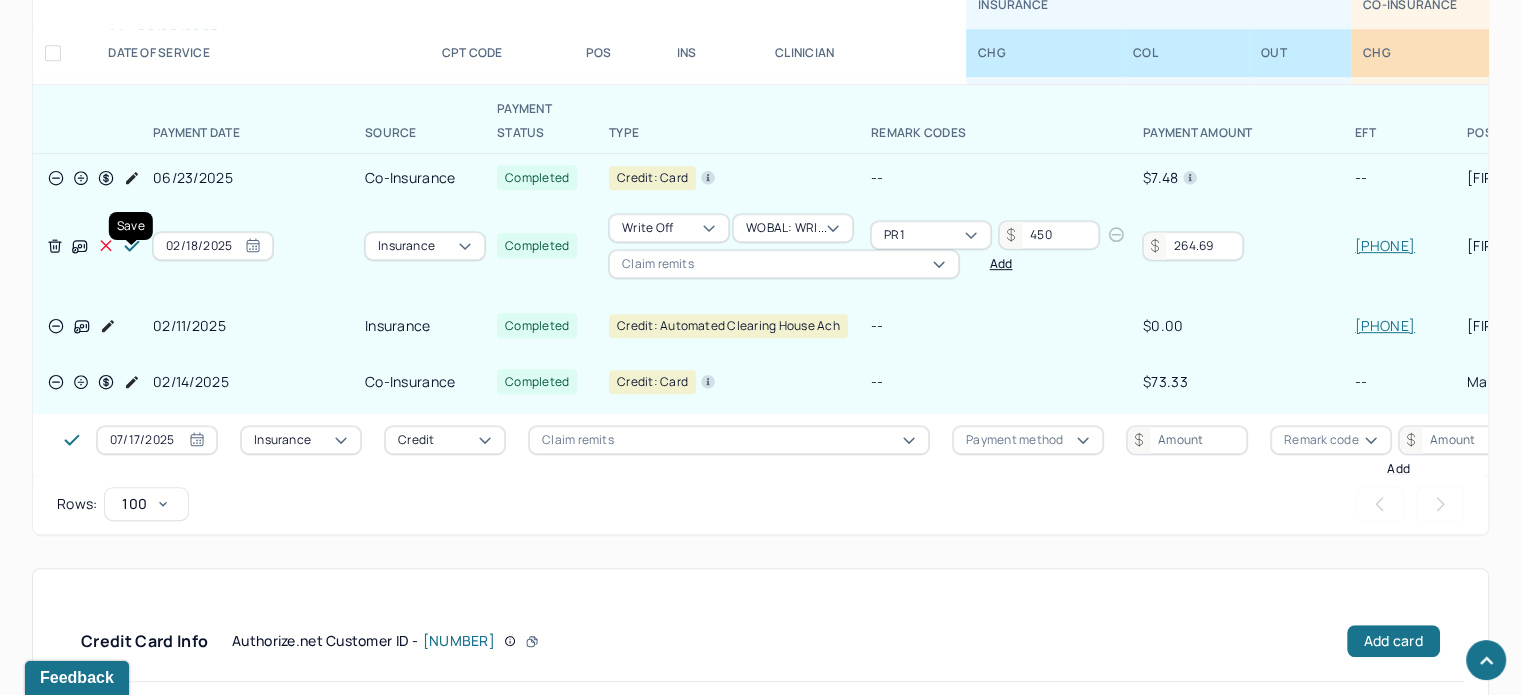 type on "264.69" 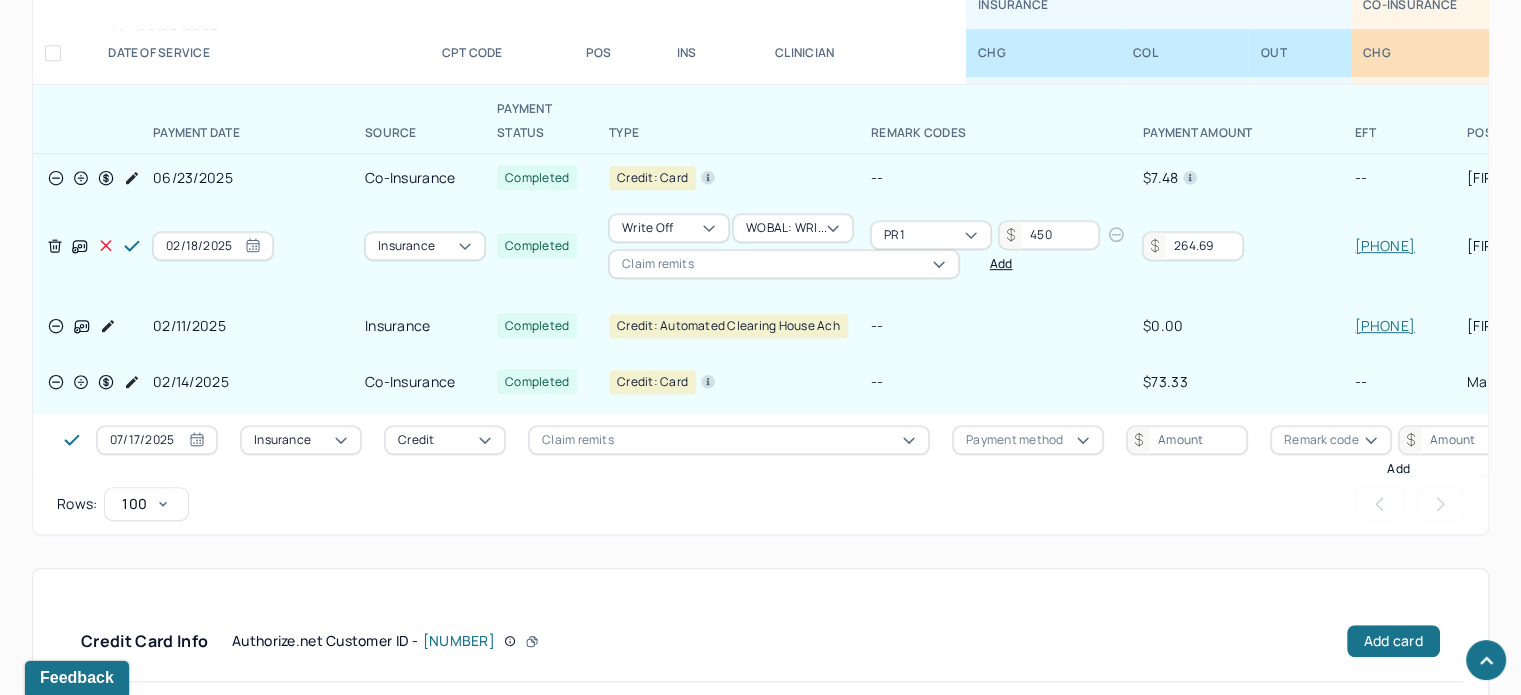 click 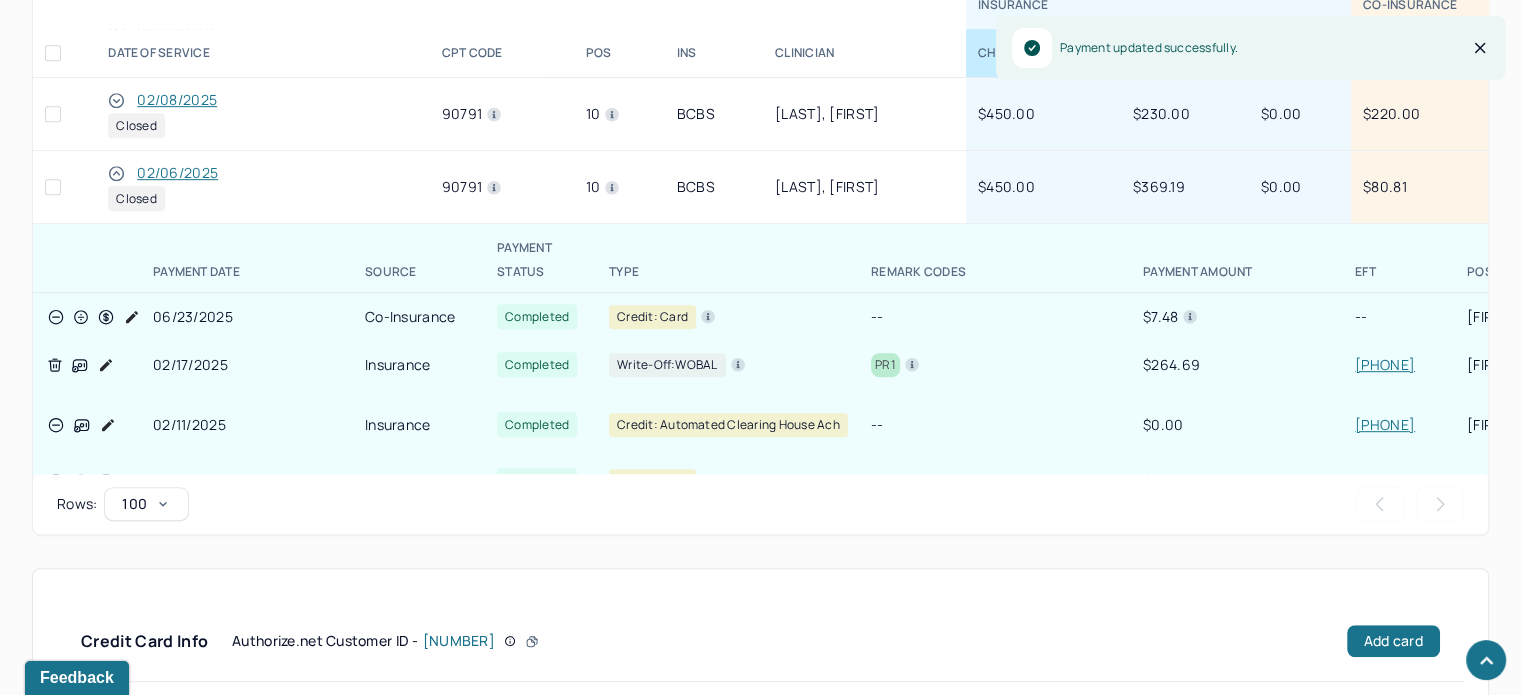 scroll, scrollTop: 1033, scrollLeft: 0, axis: vertical 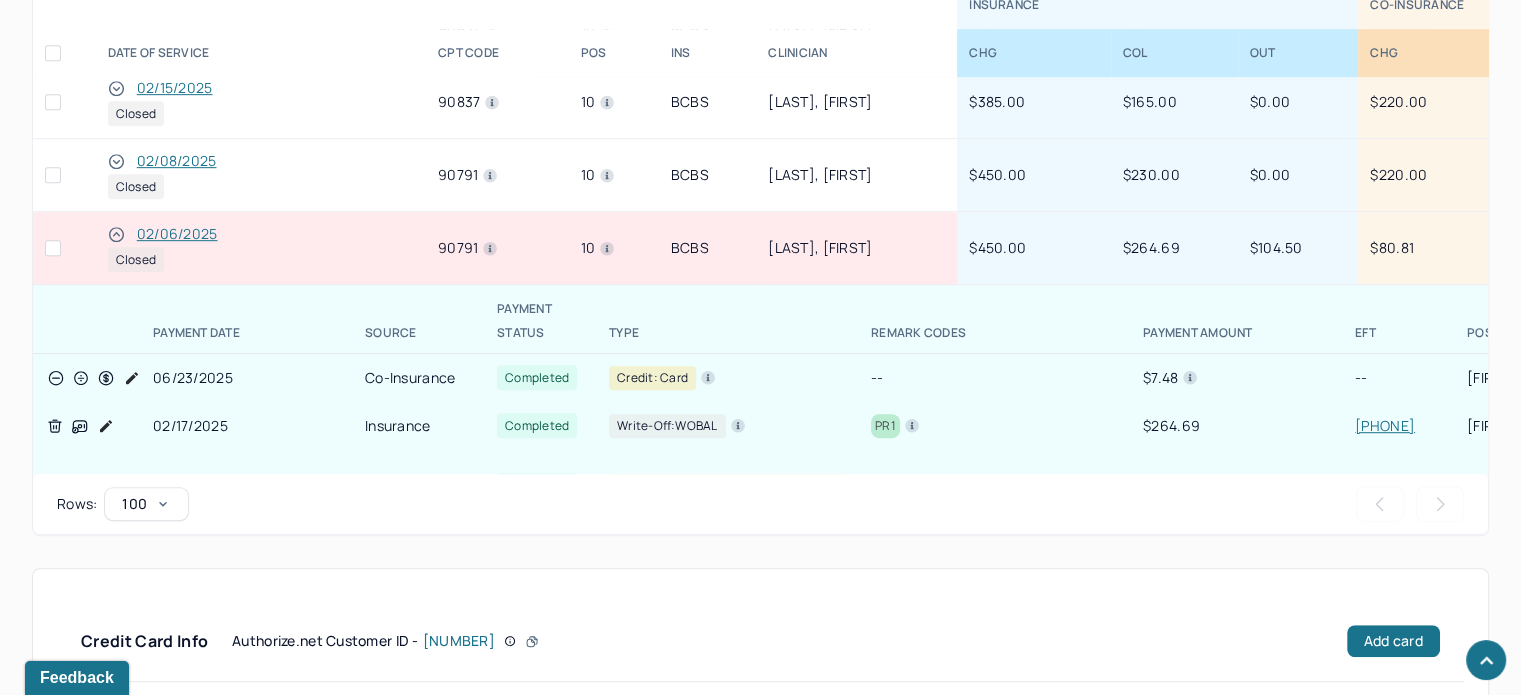 click on "02/06/2025" at bounding box center [177, 234] 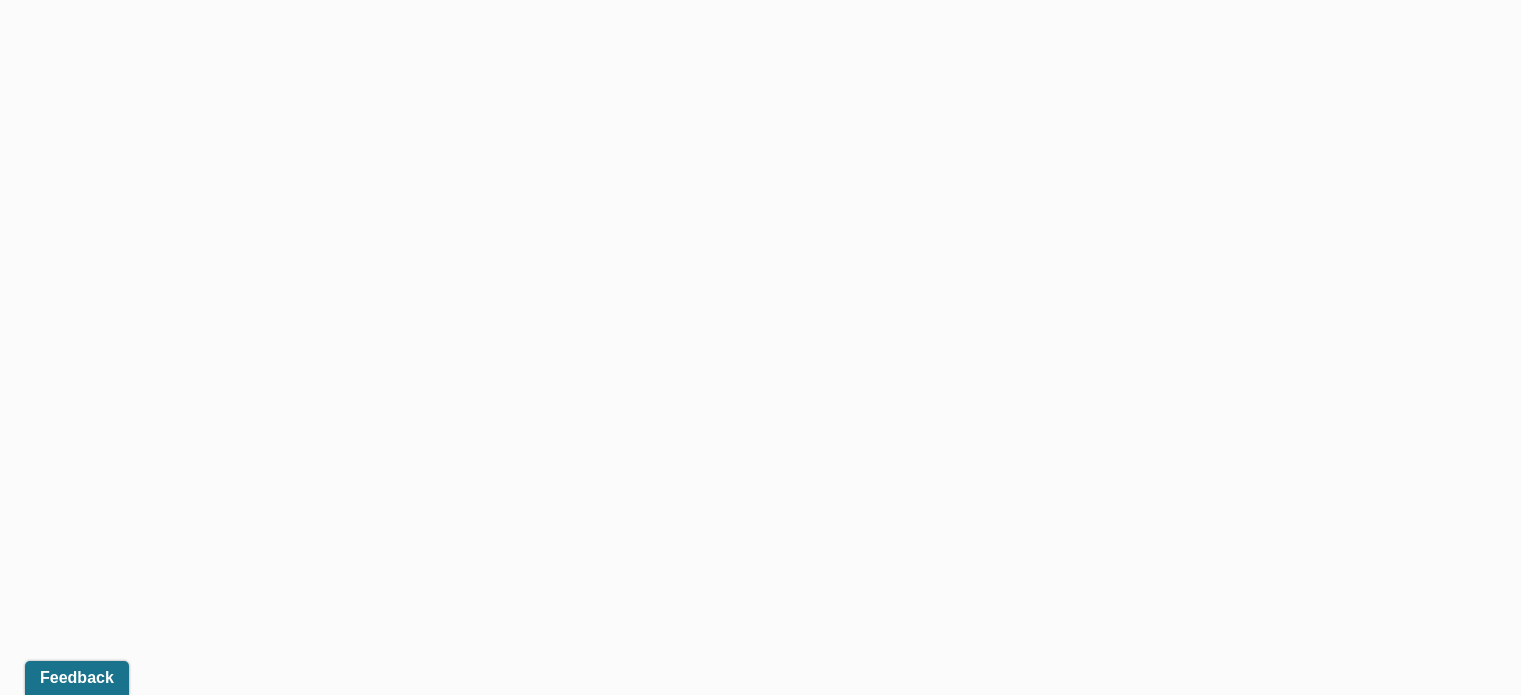 scroll, scrollTop: 0, scrollLeft: 0, axis: both 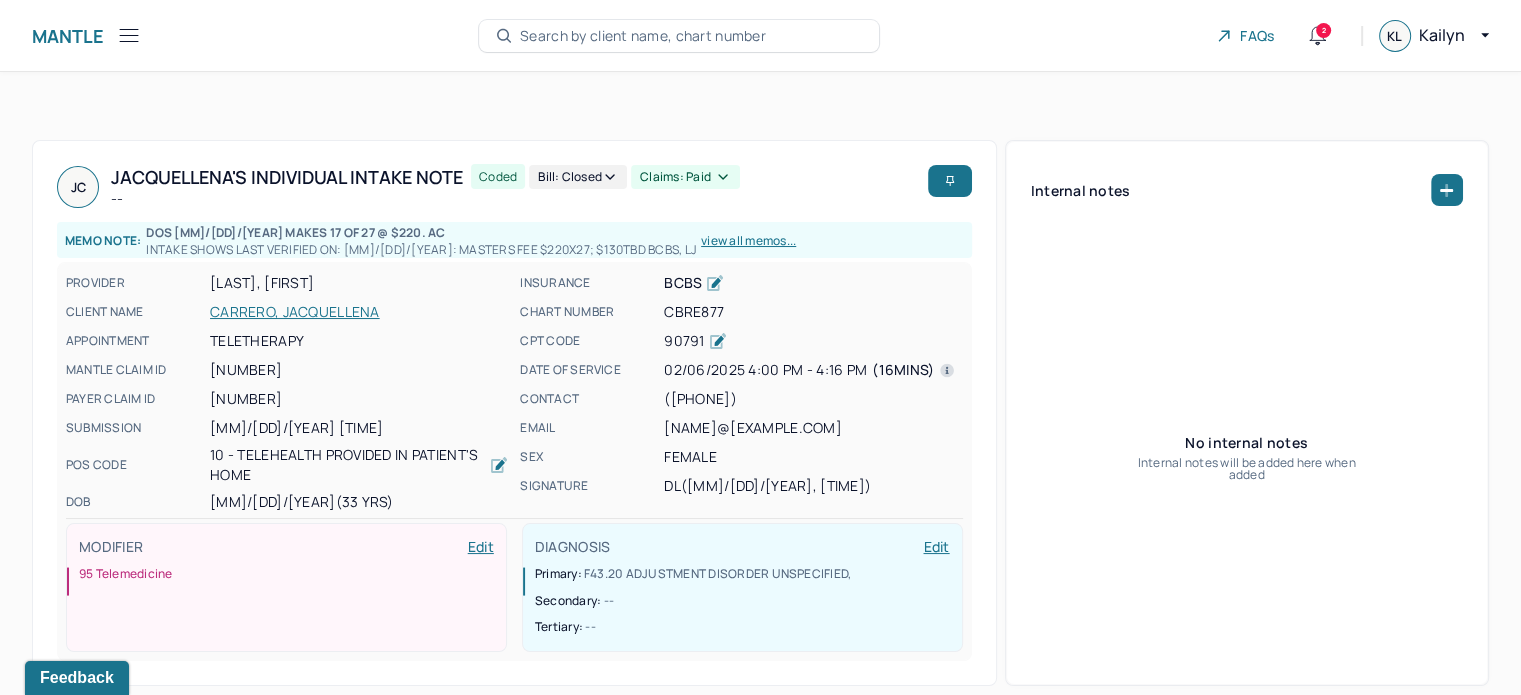 click on "Bill: Closed" at bounding box center [578, 177] 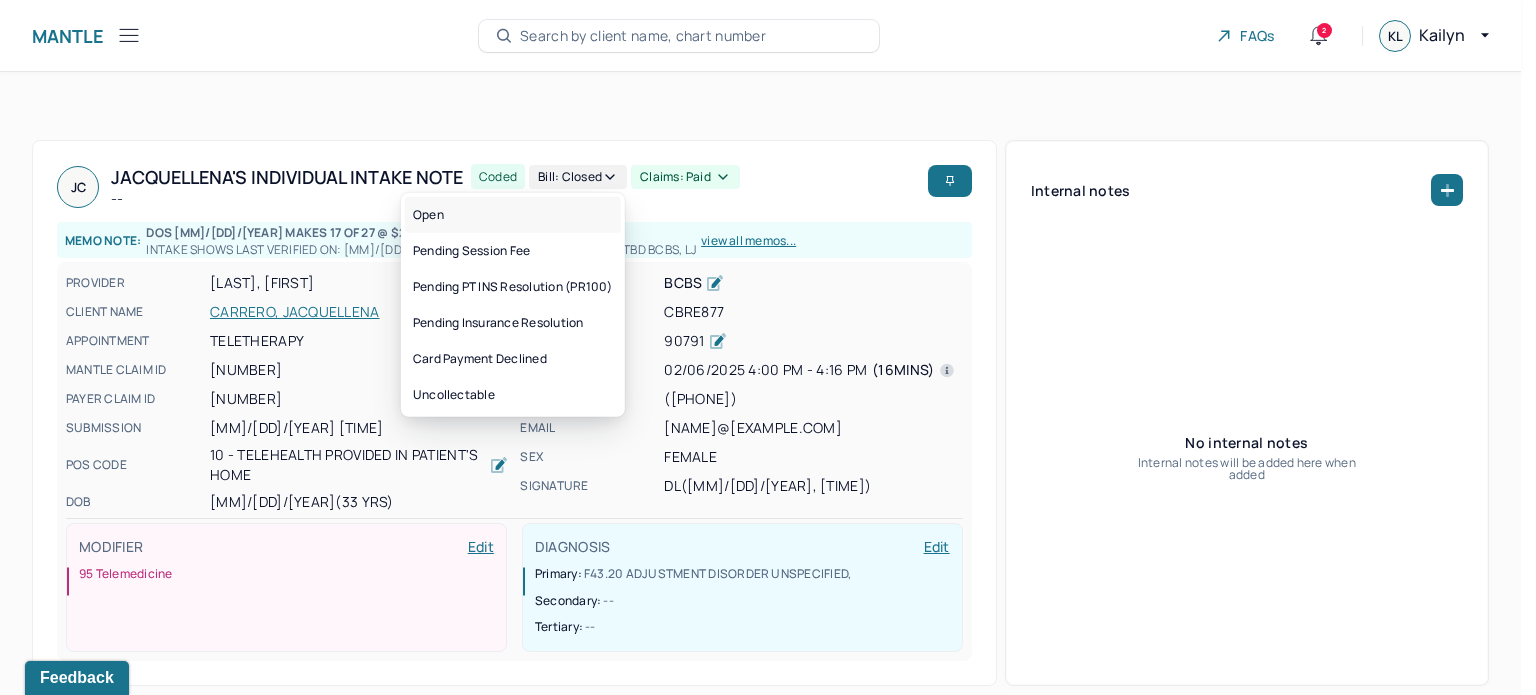 click on "Open" at bounding box center (513, 215) 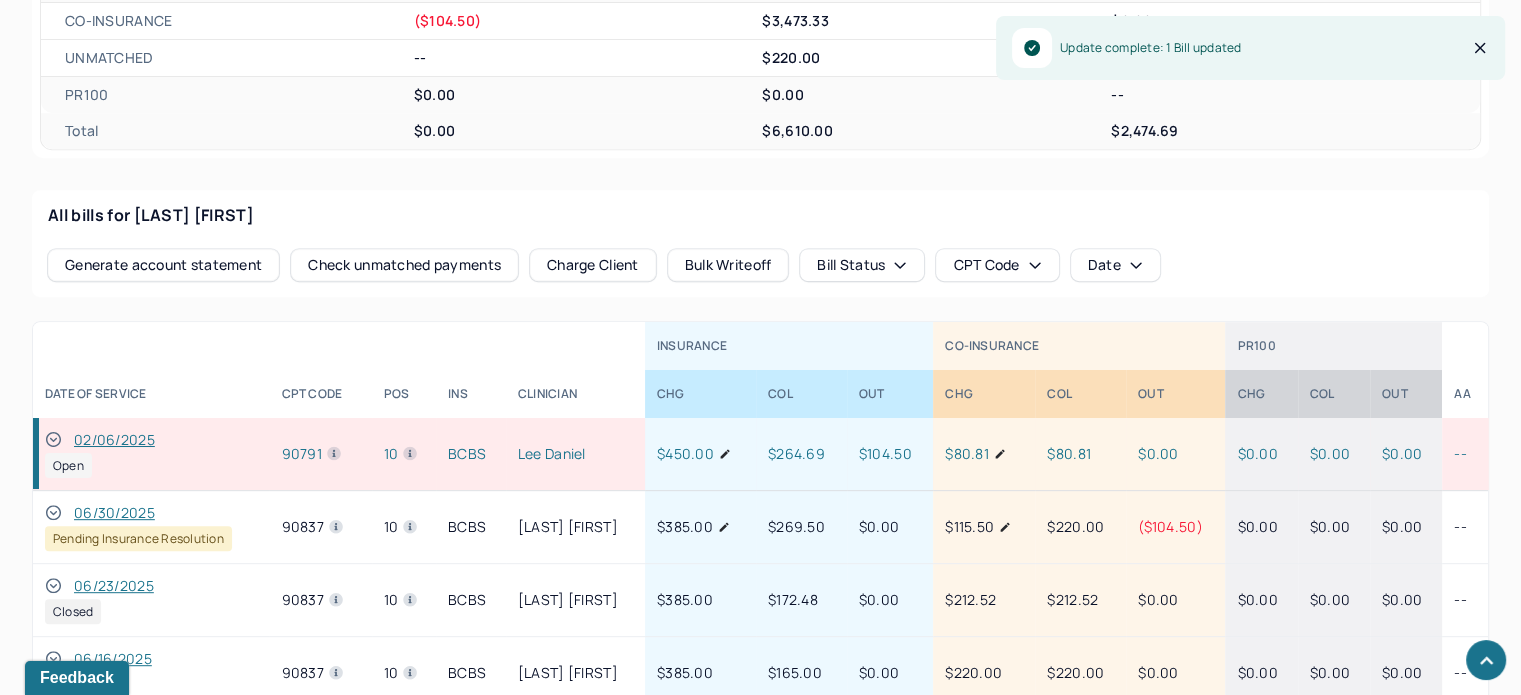 scroll, scrollTop: 901, scrollLeft: 0, axis: vertical 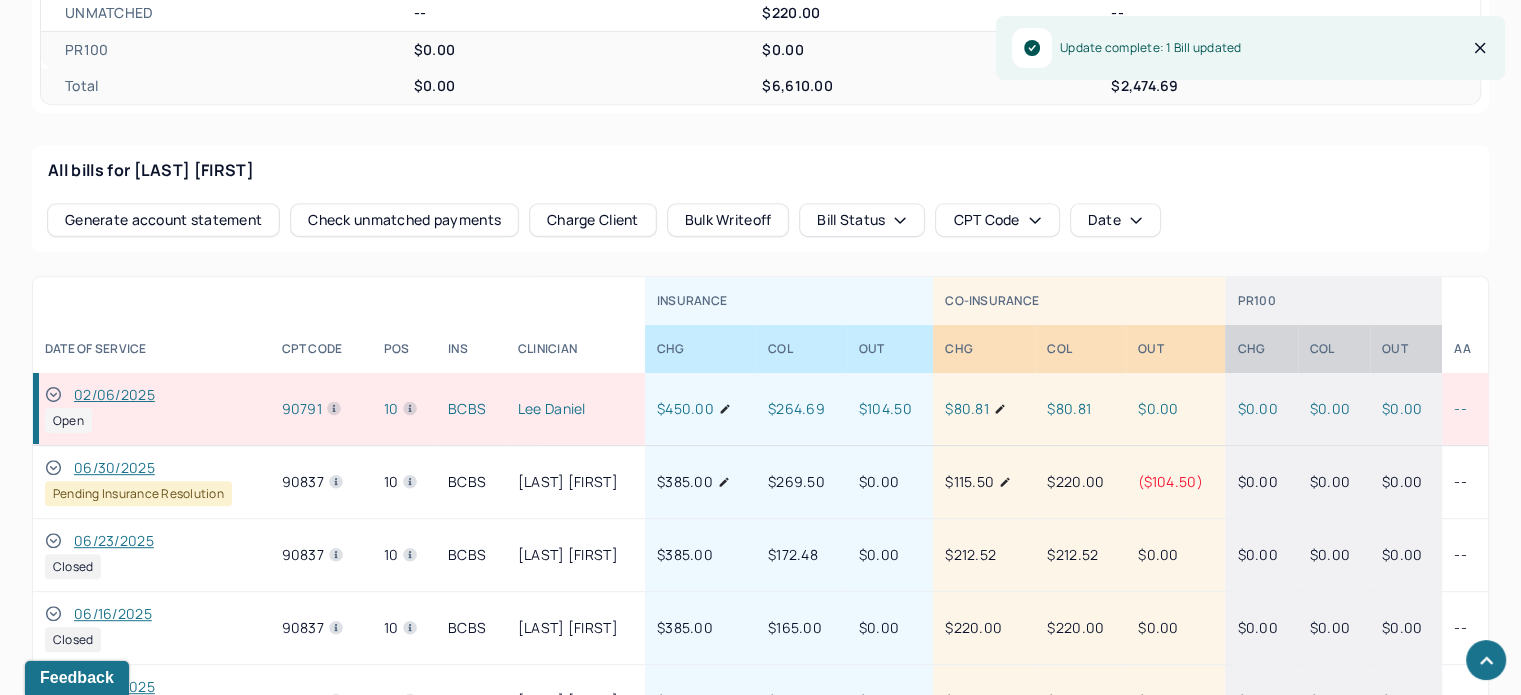 click on "$80.81" at bounding box center (976, 409) 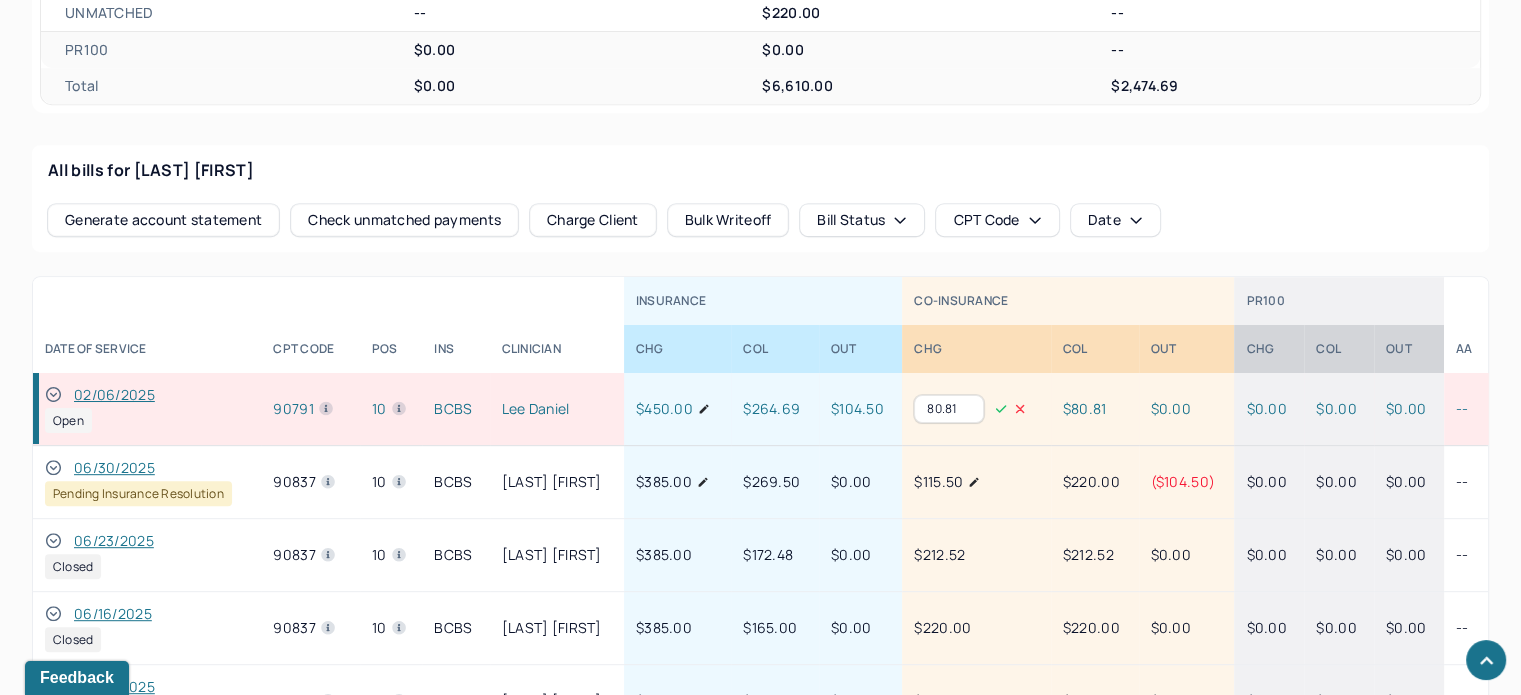 click on "80.81" at bounding box center (949, 409) 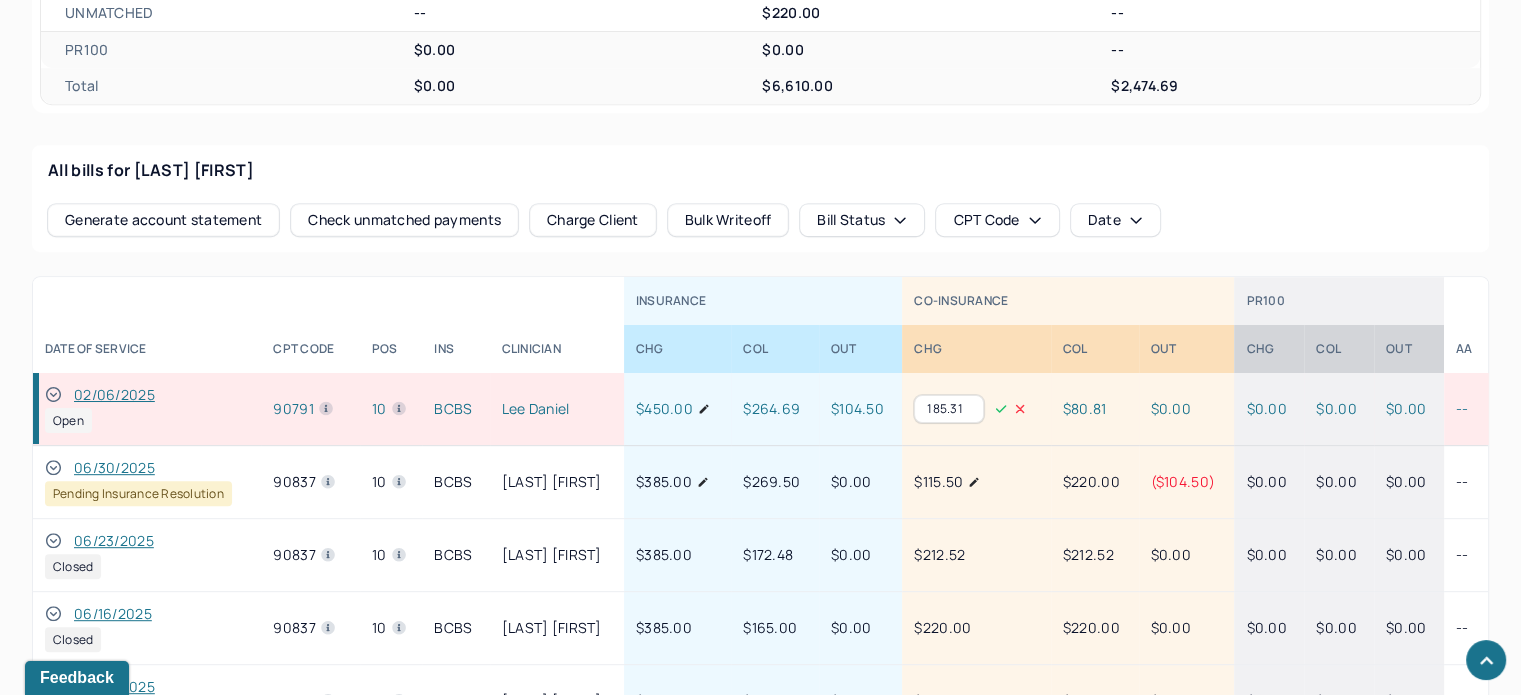 type on "185.31" 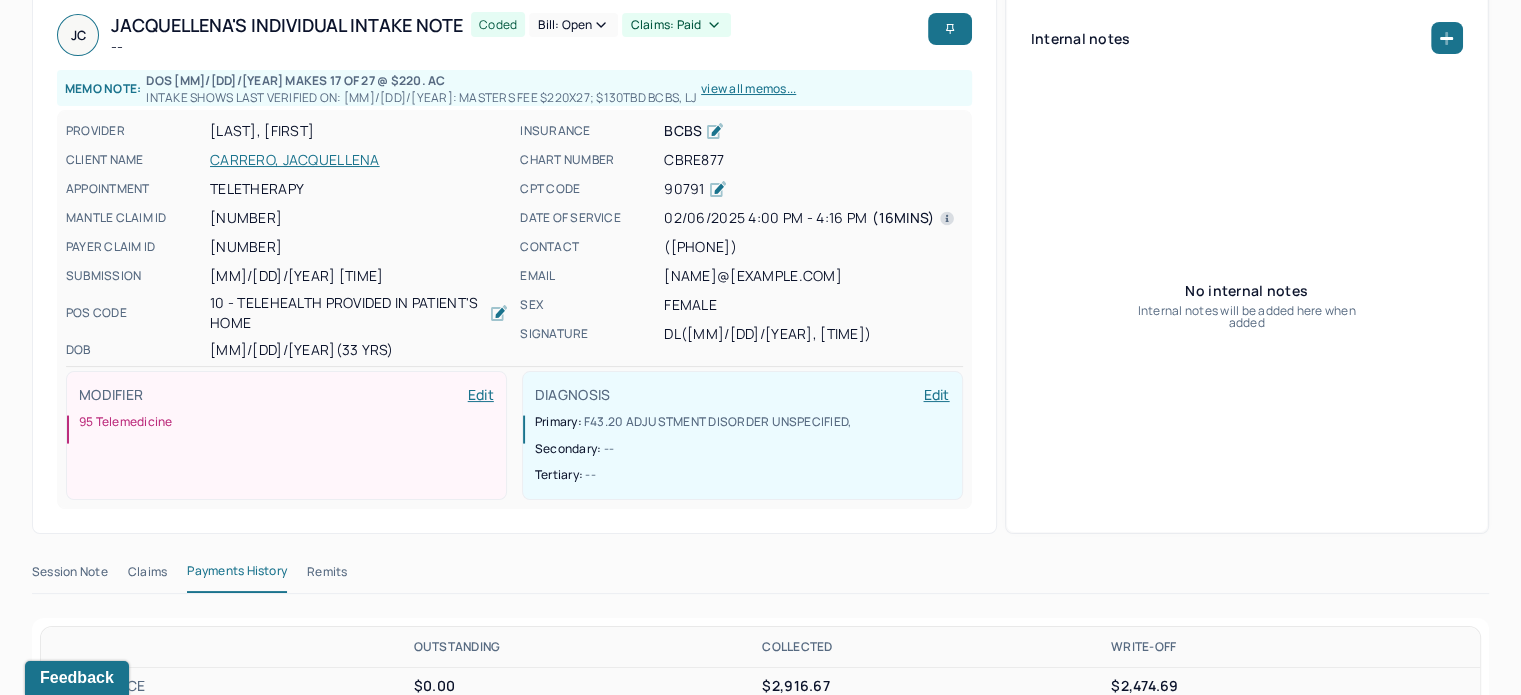 scroll, scrollTop: 0, scrollLeft: 0, axis: both 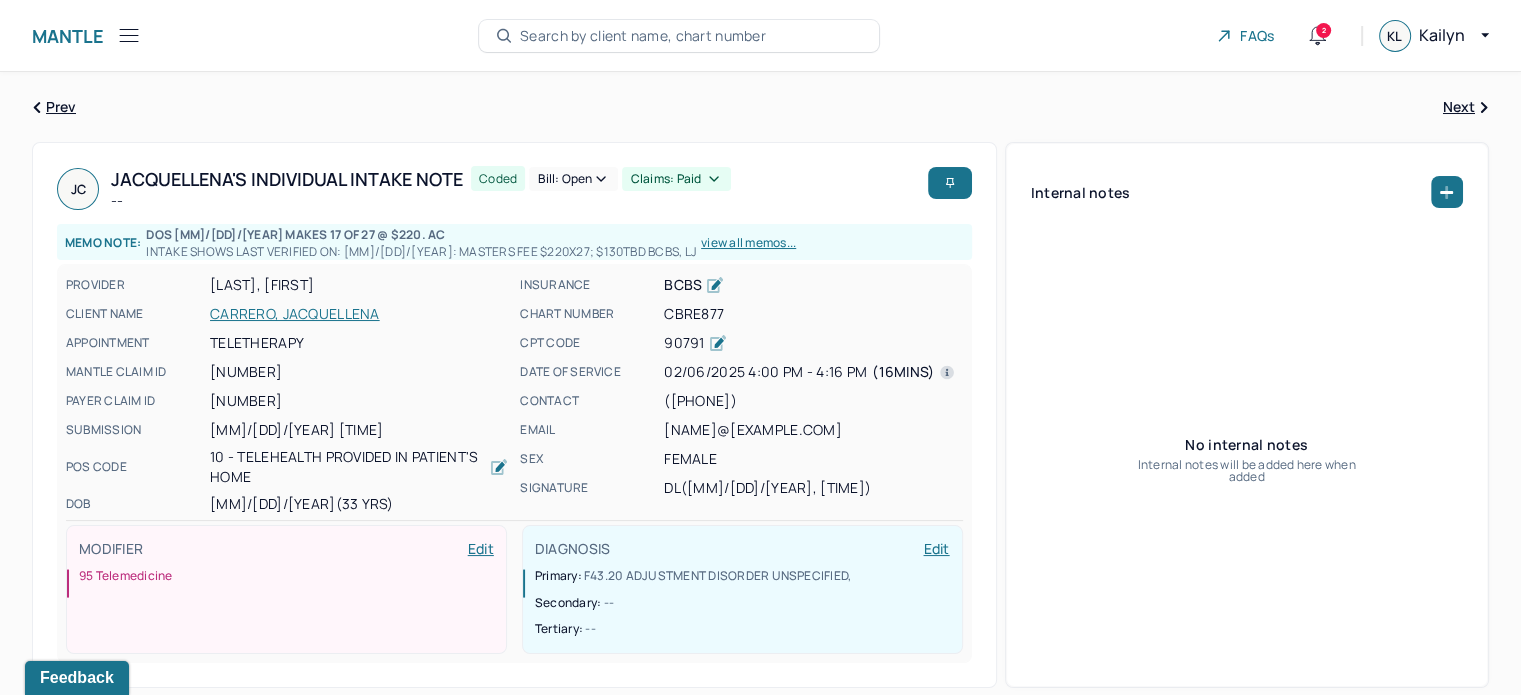 click on "Prev" at bounding box center (54, 107) 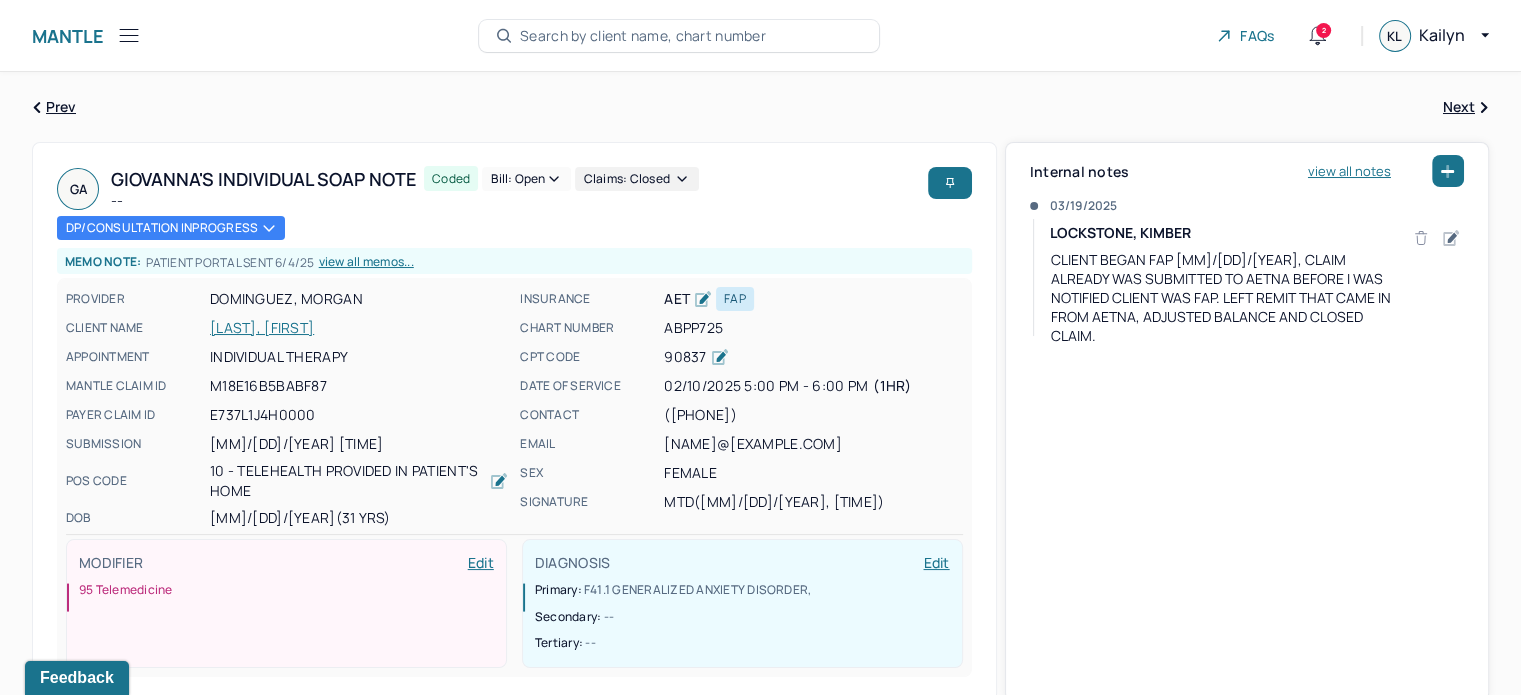 click on "Prev" at bounding box center (54, 107) 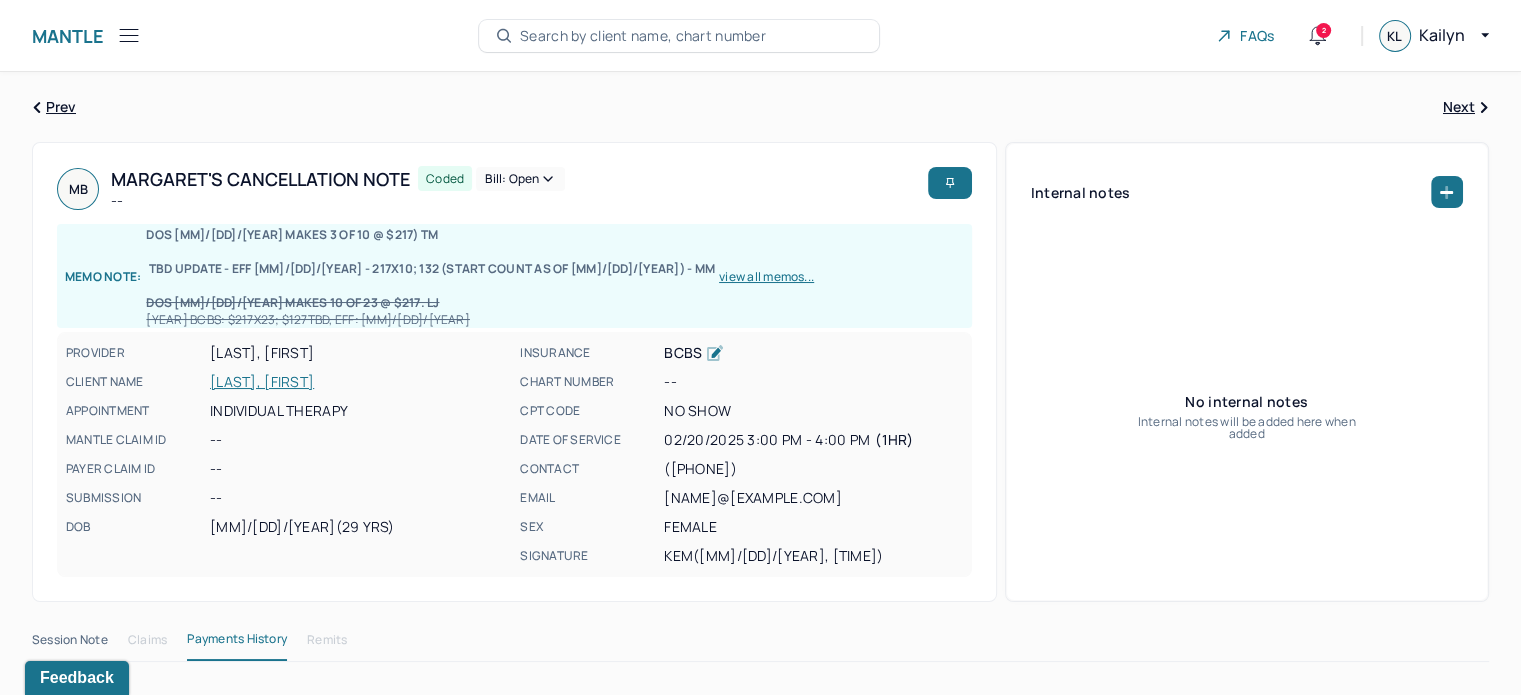 click 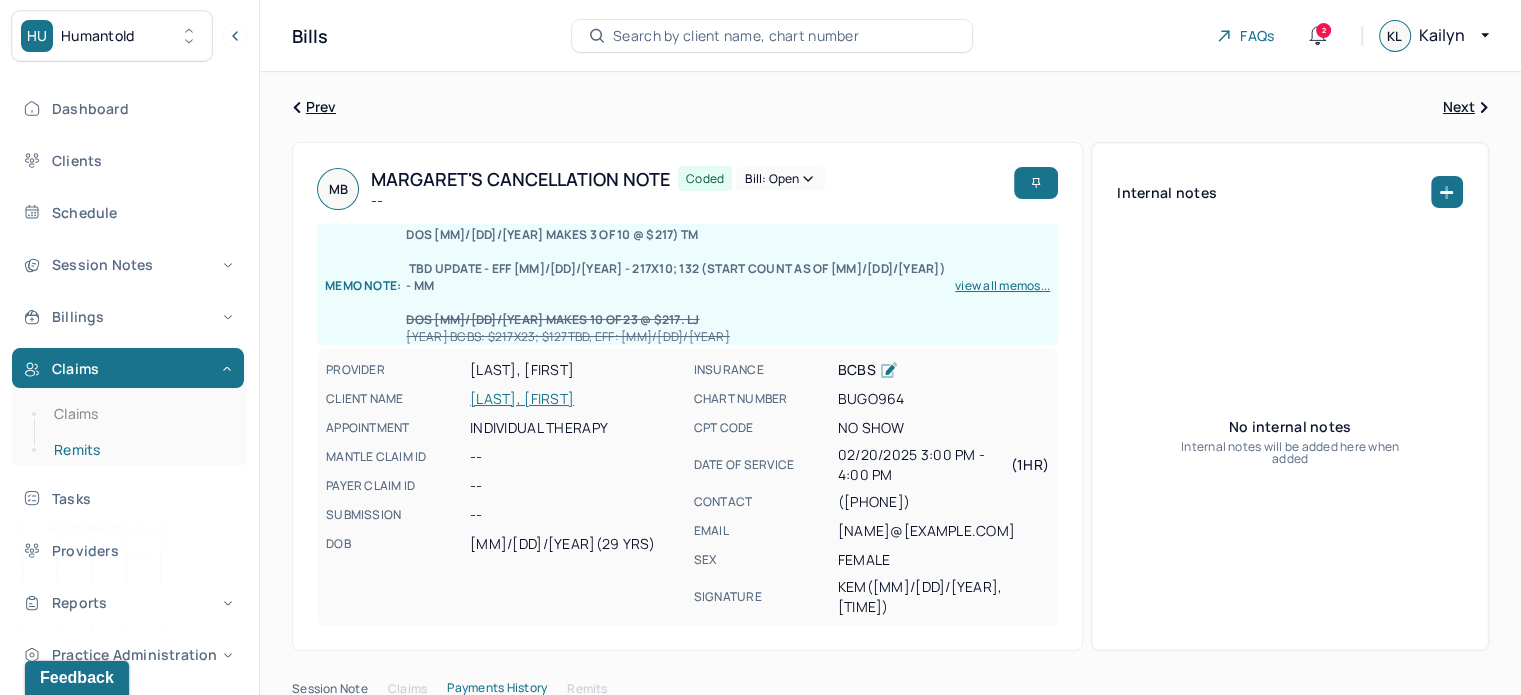 click on "Remits" at bounding box center [139, 450] 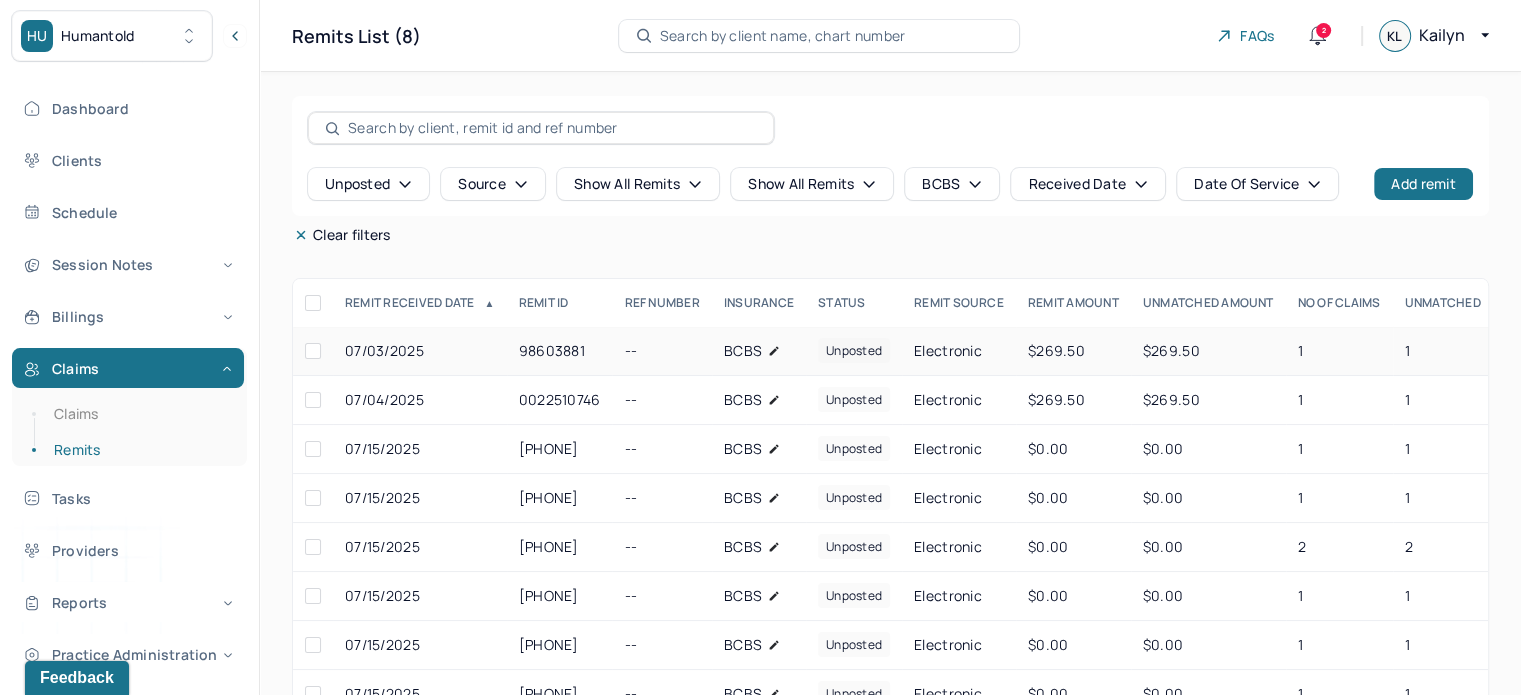 click on "1" at bounding box center [1339, 351] 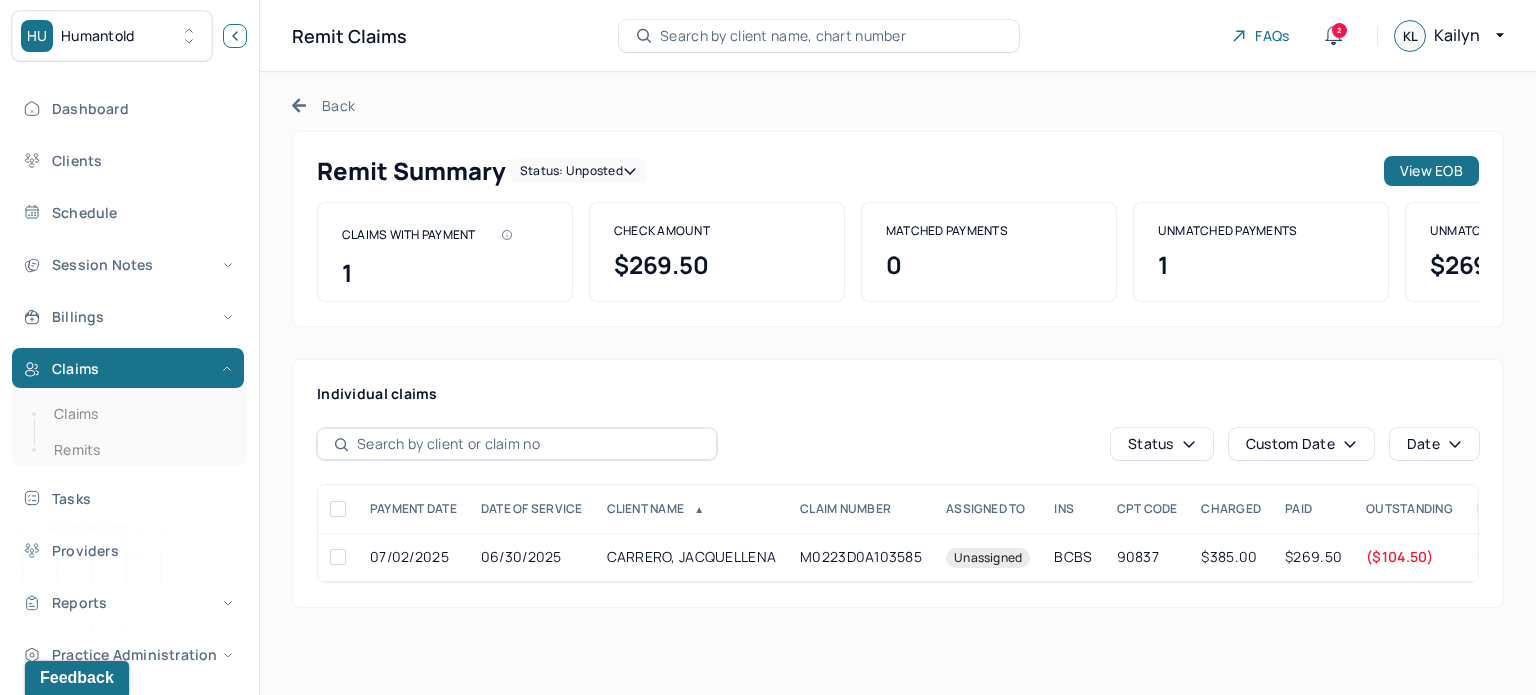 click at bounding box center [235, 36] 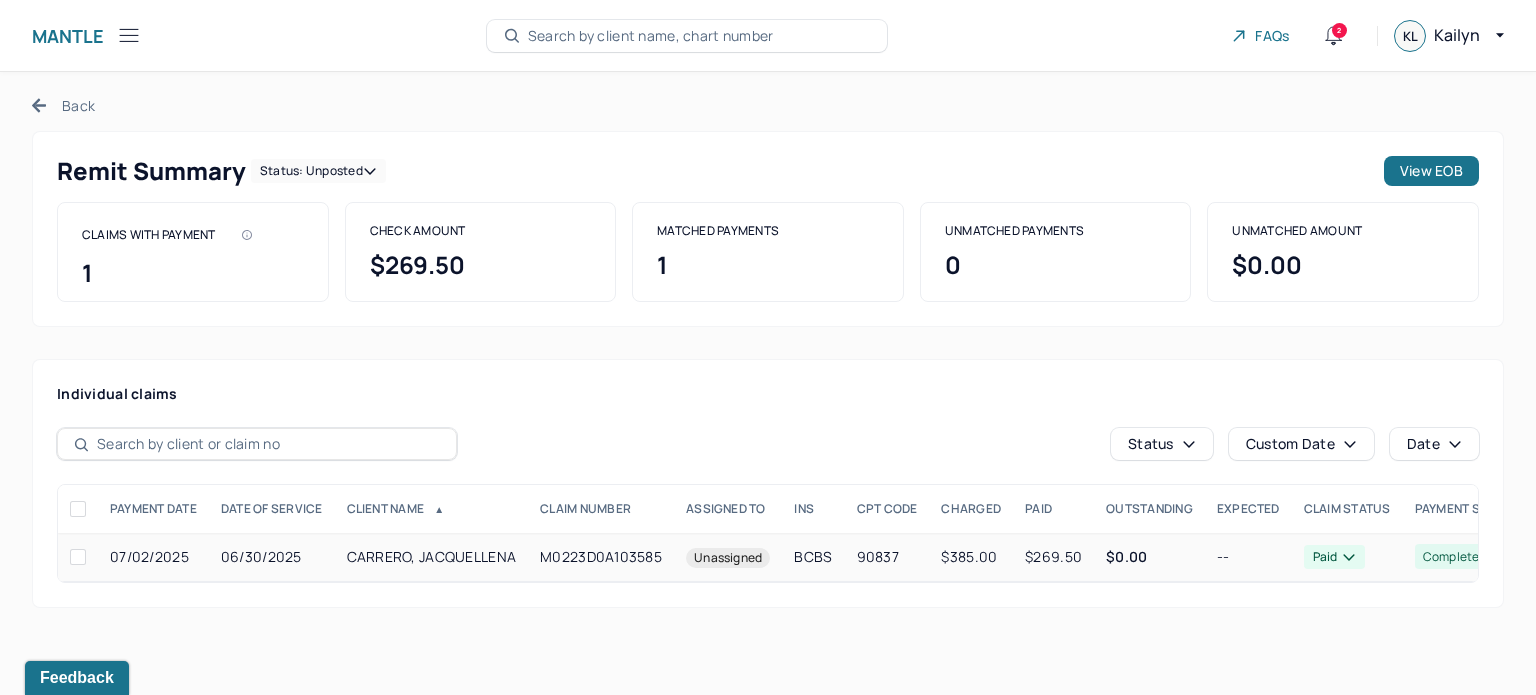 click on "$269.50" at bounding box center (1053, 557) 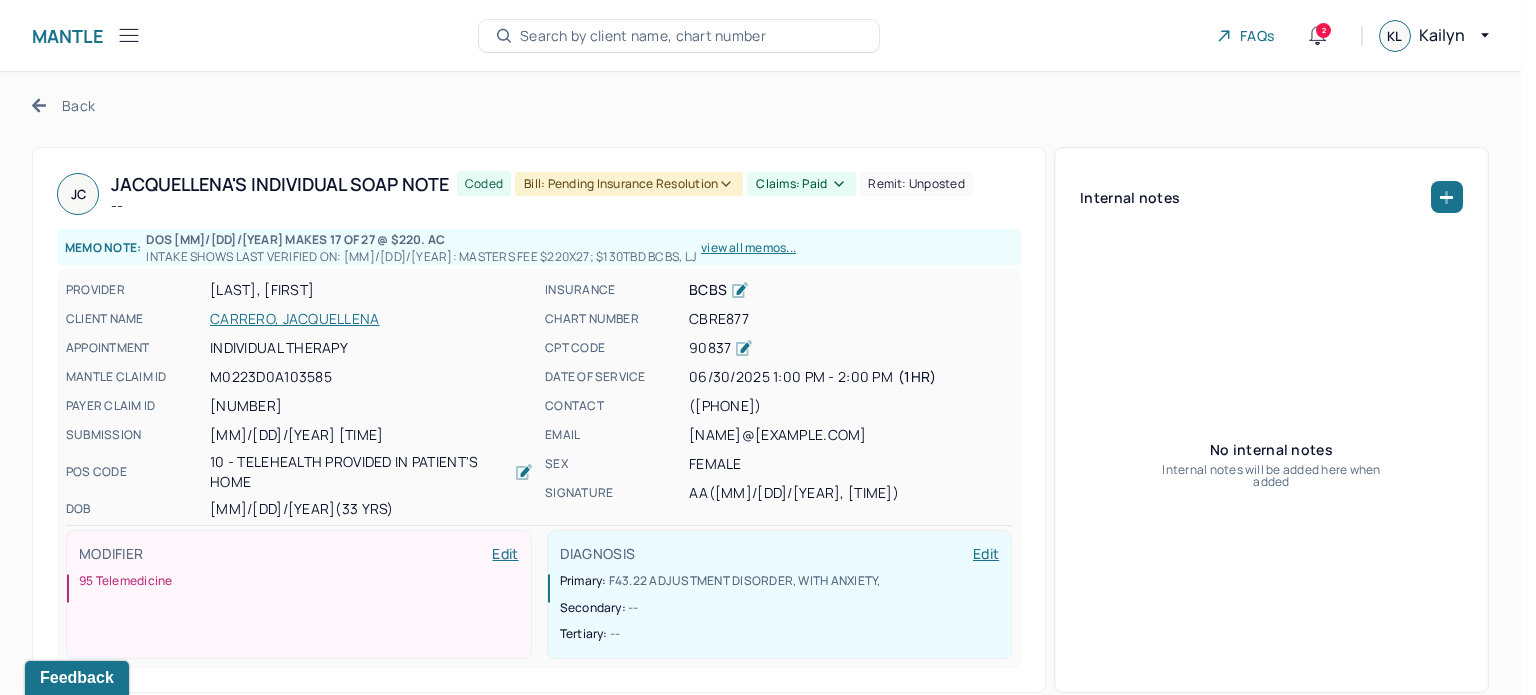 click on "Claims: paid" at bounding box center [801, 184] 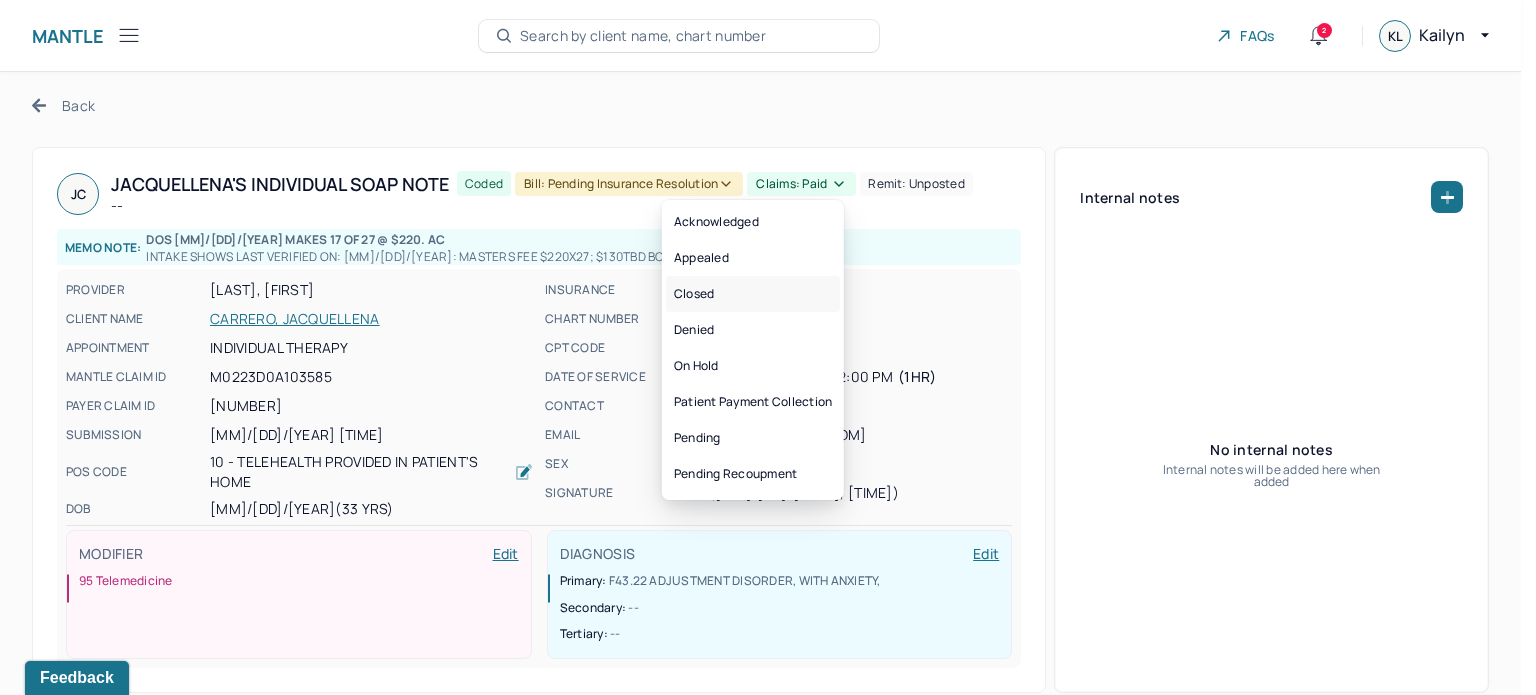 click on "Closed" at bounding box center (753, 294) 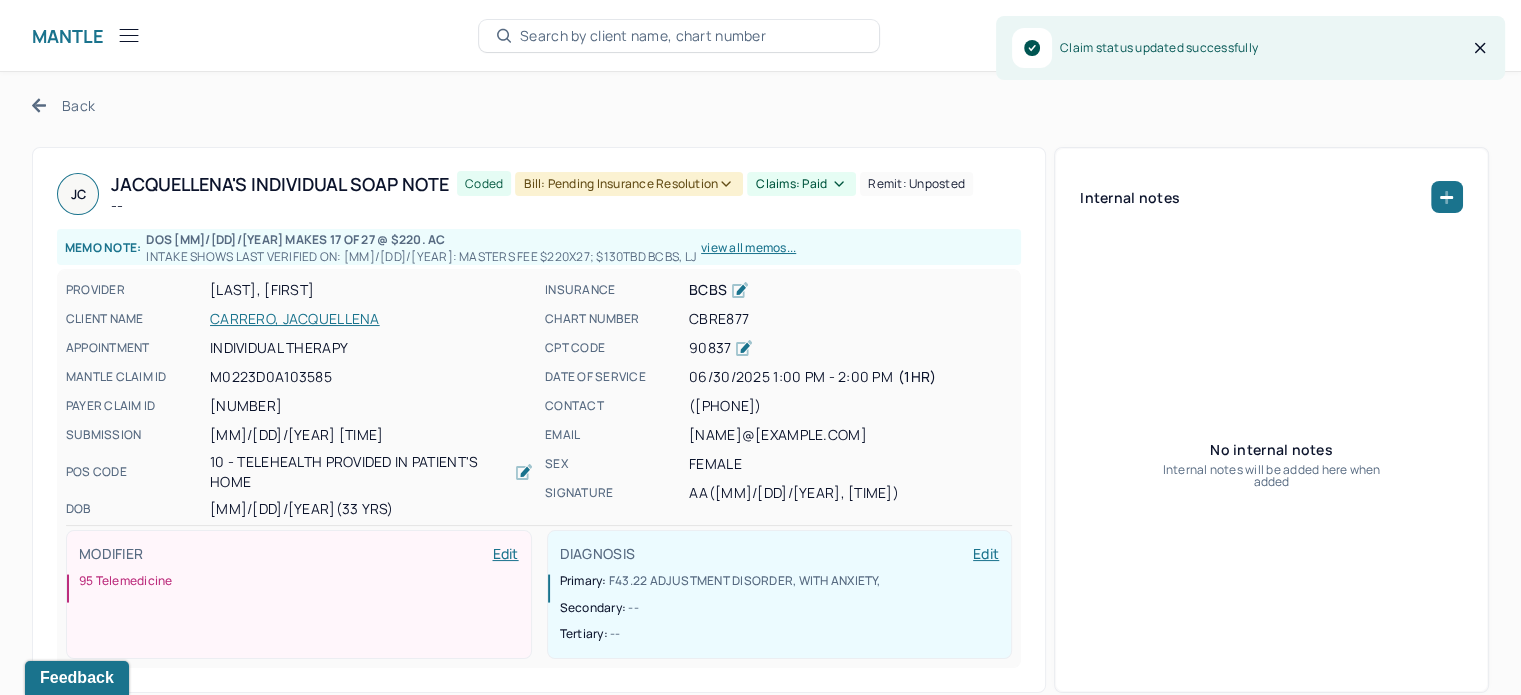 click on "JC Jacquellena's   Individual soap note -- Coded   Bill: Pending Insurance Resolution     Claims: paid   Remit: unposted Memo note: DOS 6/30/2025 makes 17 of 27 @ $220. AC Intake shows Last Verified On: 1/28/2025:  Masters Fee $220x27; $130TBD BCBS, LJ view all memos... PROVIDER AULESTIA, ASHLEY CLIENT NAME CARRERO, JACQUELLENA APPOINTMENT Individual therapy   MANTLE CLAIM ID M0223D0A103585 PAYER CLAIM ID 2025184CF8728 SUBMISSION 07/02/2025 11:40AM POS CODE 10 - Telehealth Provided in Patient's Home     DOB 08/06/1991  (33 Yrs) INSURANCE BCBS     CHART NUMBER CBRE877 CPT CODE 90837     DATE OF SERVICE 06/30/2025   1:00 PM   -   2:00 PM ( 1hr ) CONTACT (347) 852-2482 EMAIL jacquellenacarrero@gmail.com SEX female SIGNATURE AA  (06/30/2025, 2:43 PM) MODIFIER   Edit   95 Telemedicine DIAGNOSIS   Edit   Primary:   F43.22 ADJUSTMENT DISORDER, WITH ANXIETY ,  Secondary:   -- Tertiary:   --" at bounding box center [539, 420] 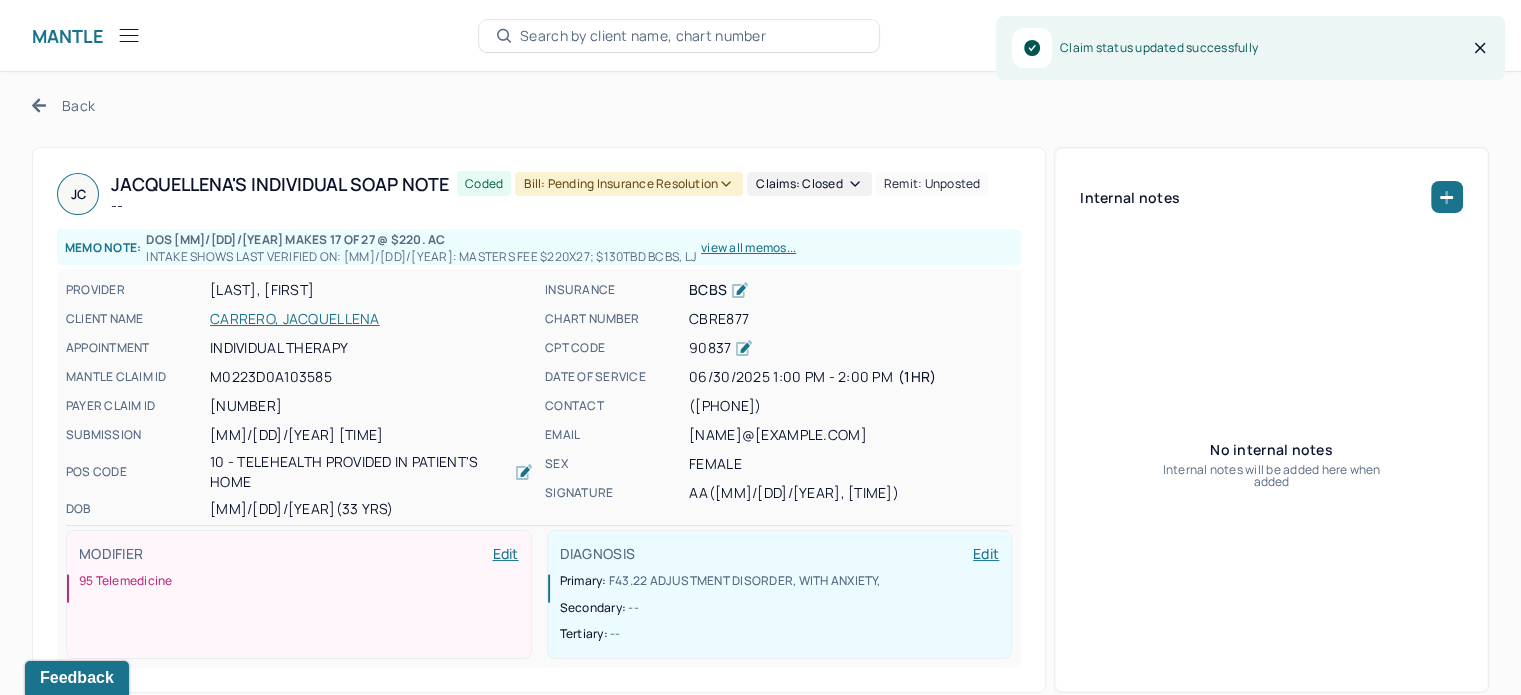 click on "Bill: Pending Insurance Resolution" at bounding box center [629, 184] 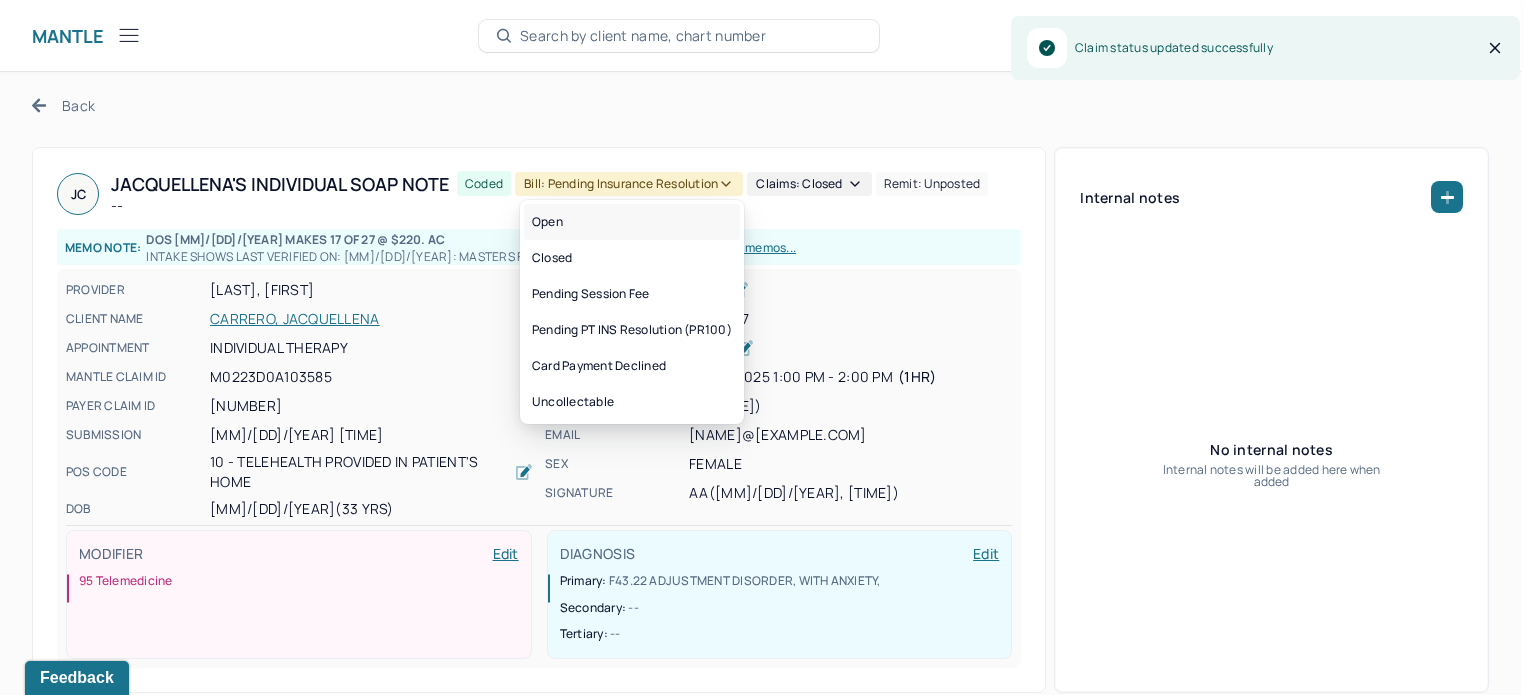 click on "Open" at bounding box center (632, 222) 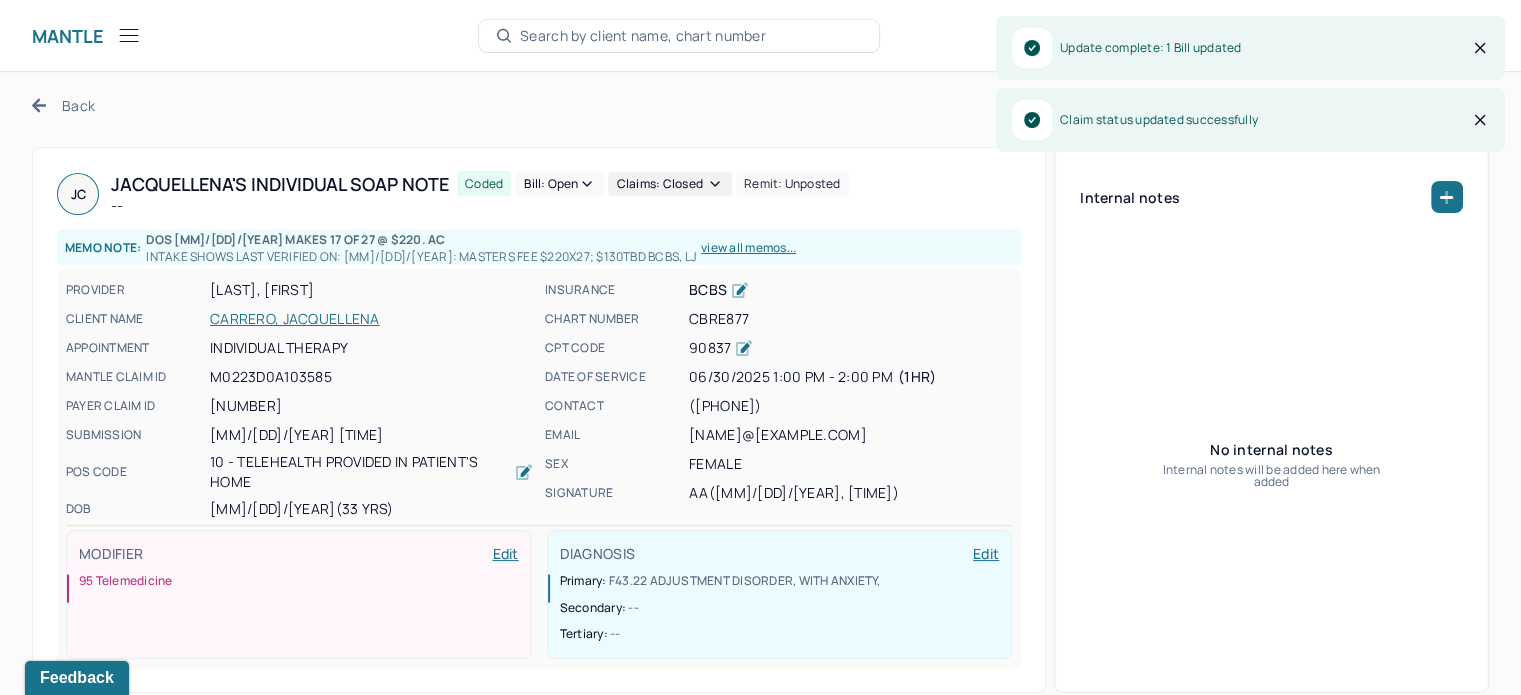 click on "Back" at bounding box center [63, 105] 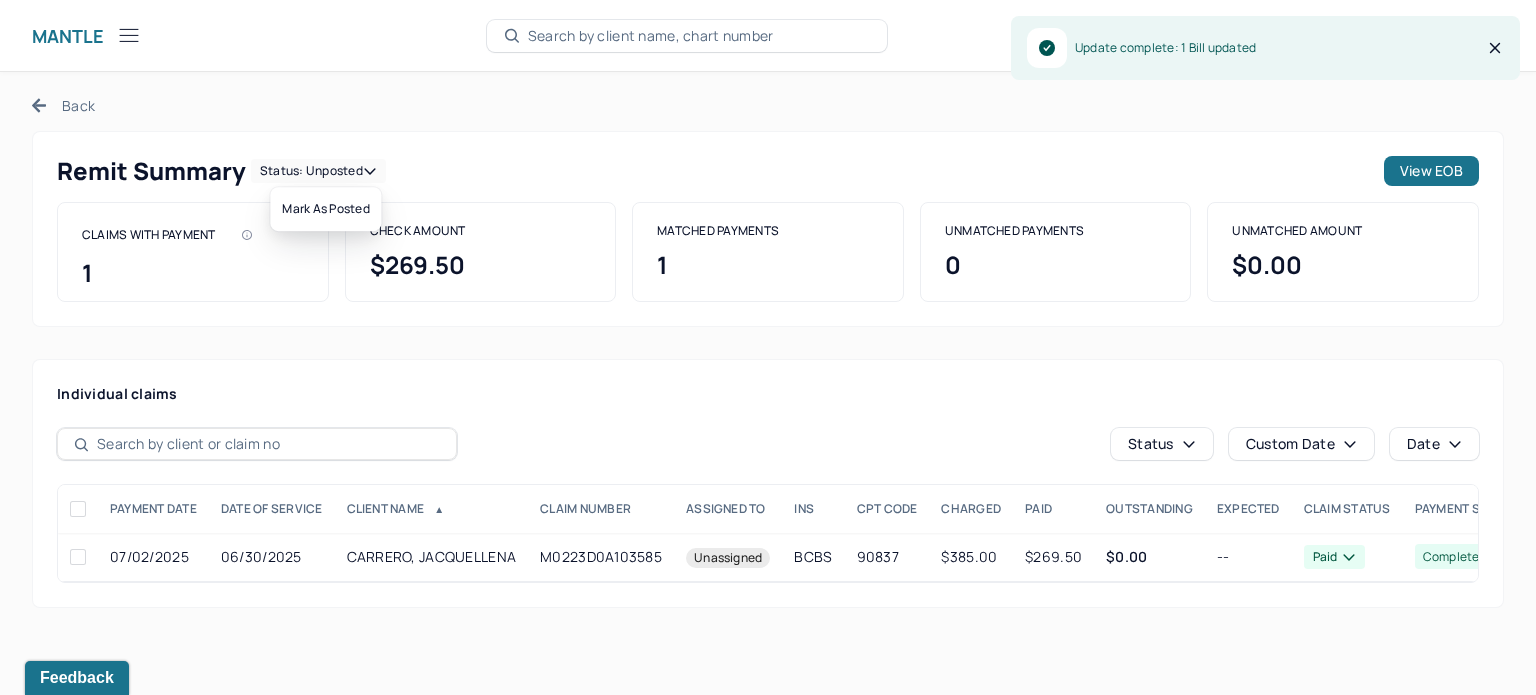 click on "Status: unposted" at bounding box center (318, 171) 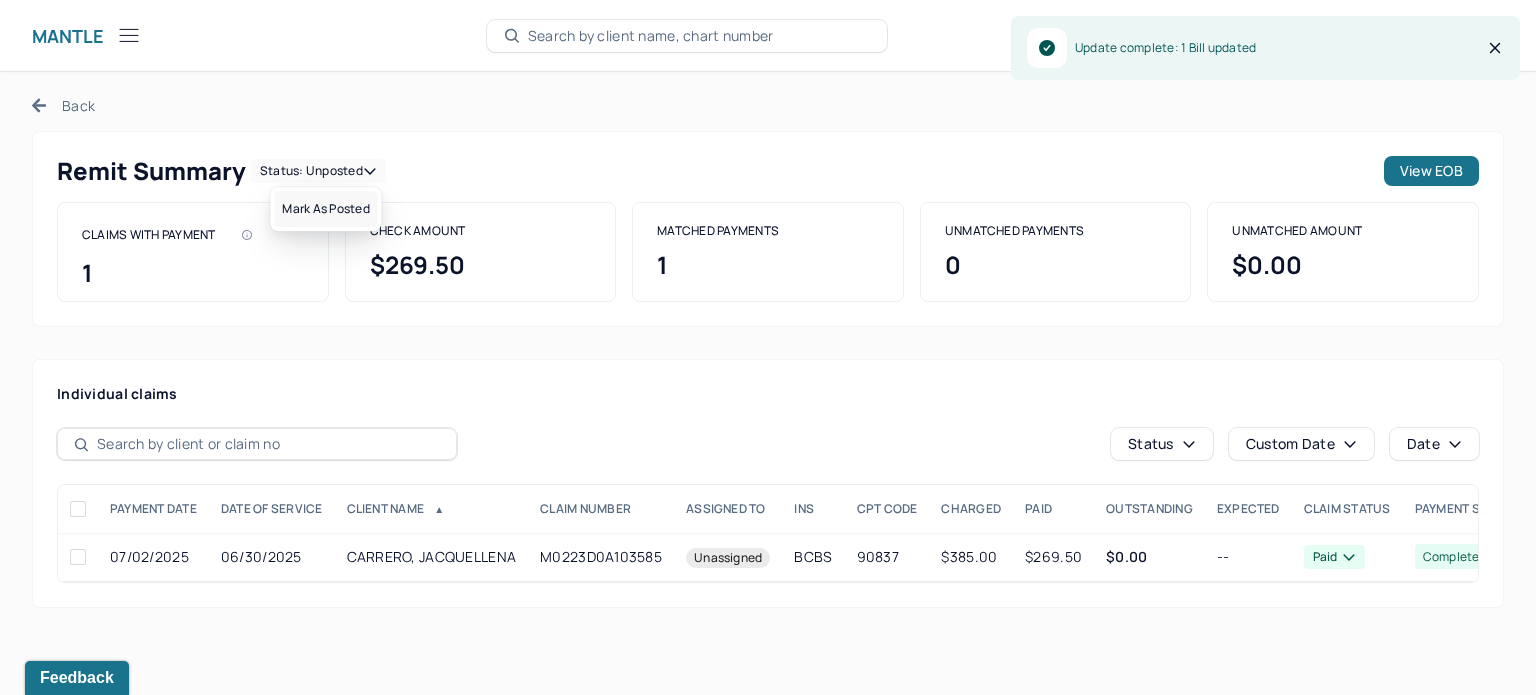 click on "Mark as Posted" at bounding box center [325, 209] 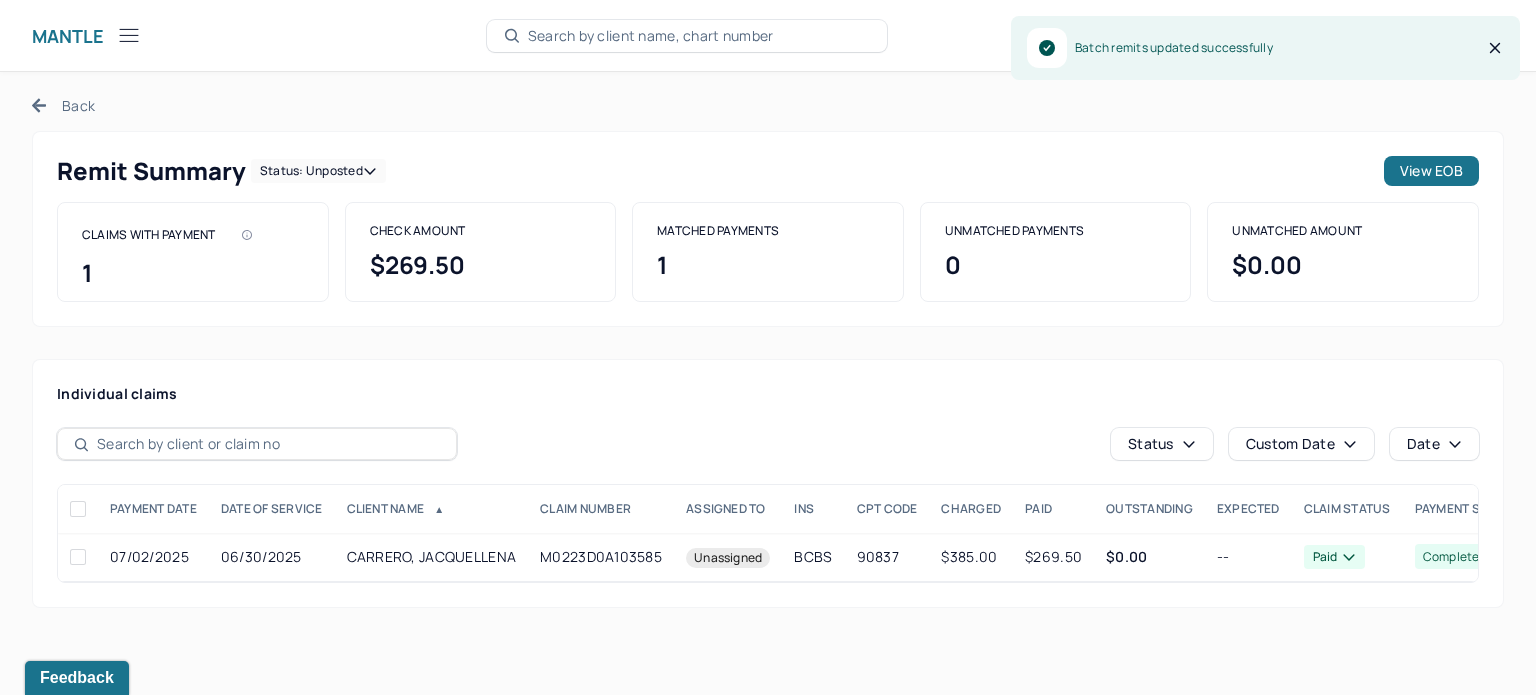 click on "Back" at bounding box center [63, 105] 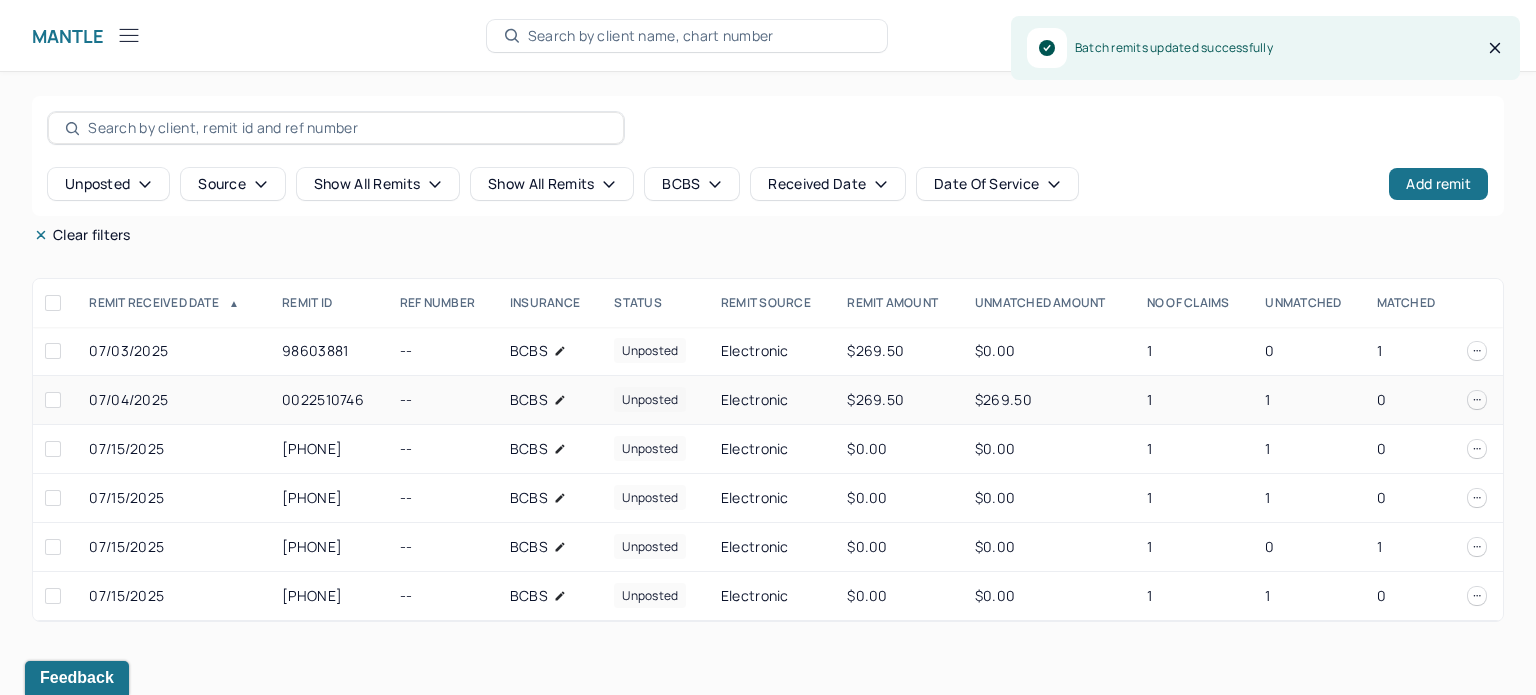 click on "$269.50" at bounding box center (899, 400) 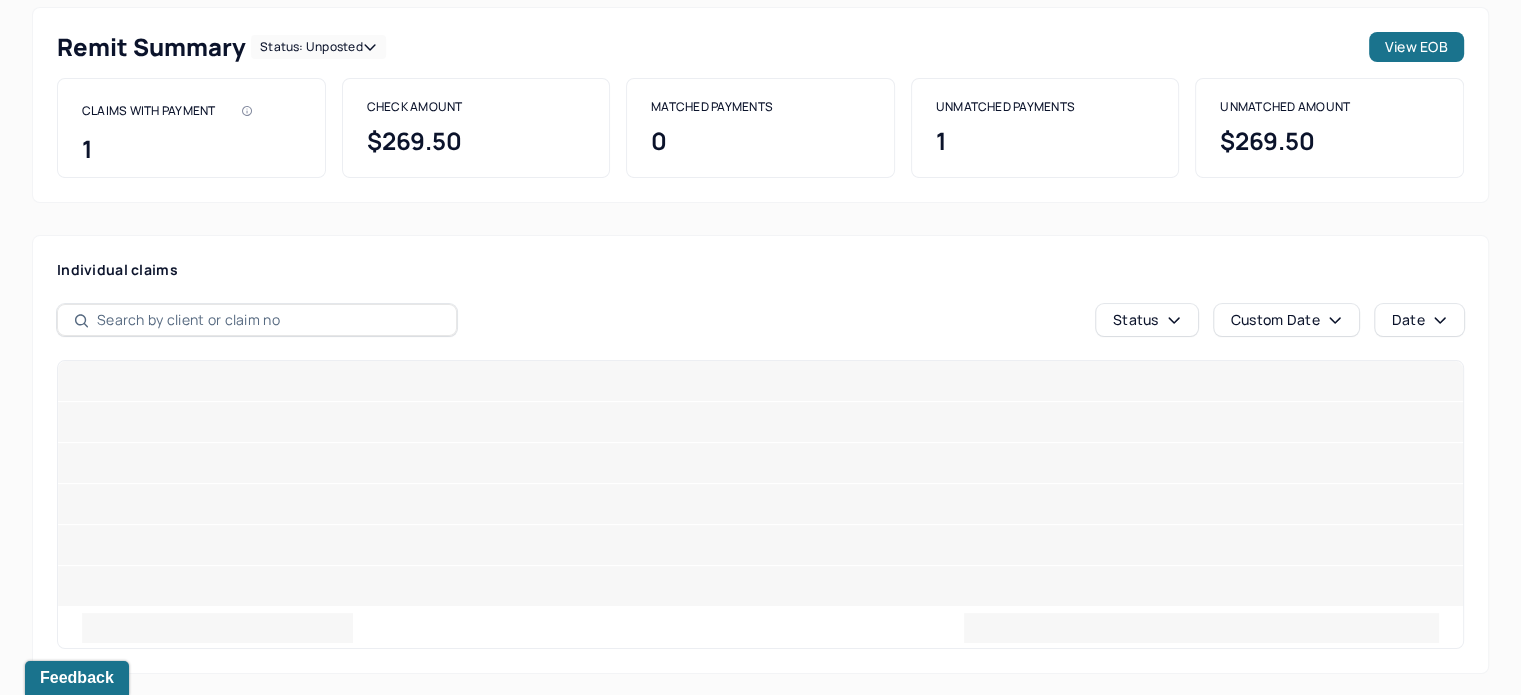 scroll, scrollTop: 0, scrollLeft: 0, axis: both 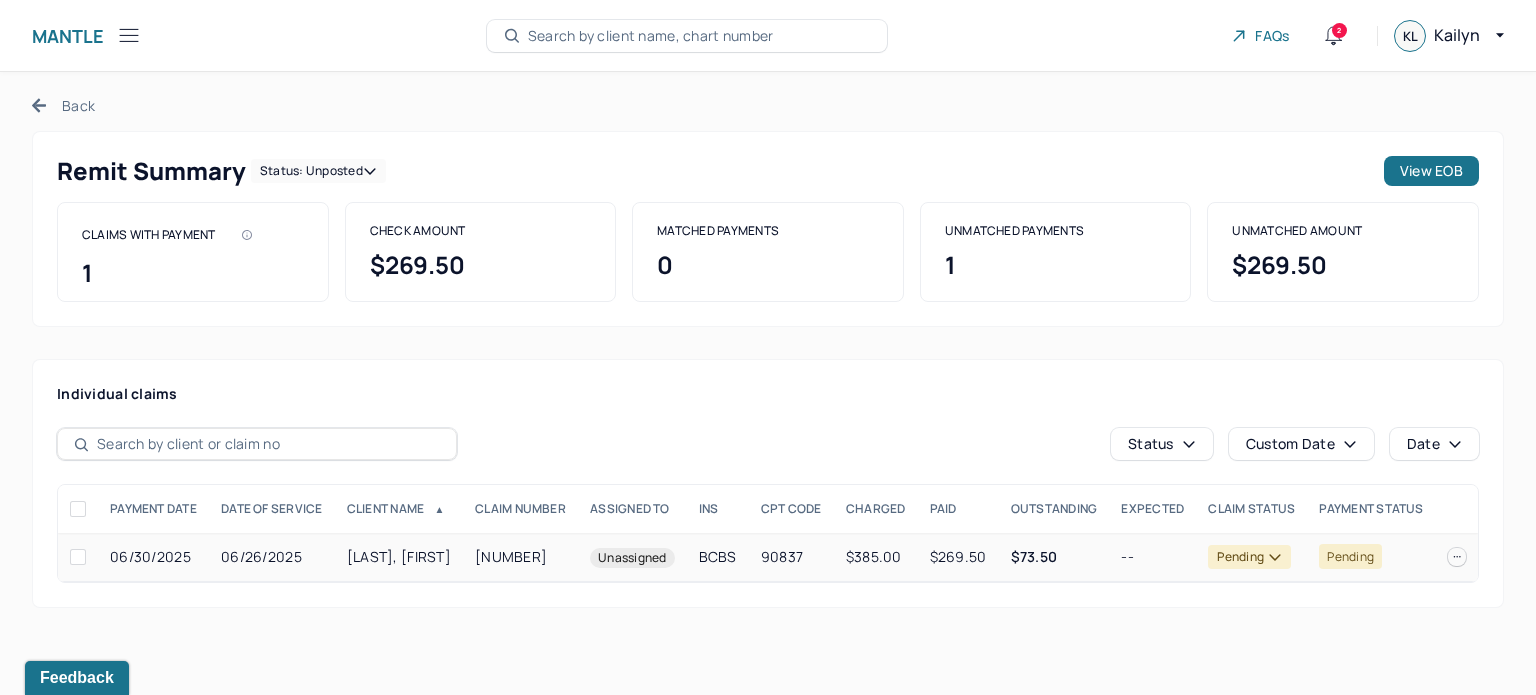 click on "$269.50" at bounding box center [958, 557] 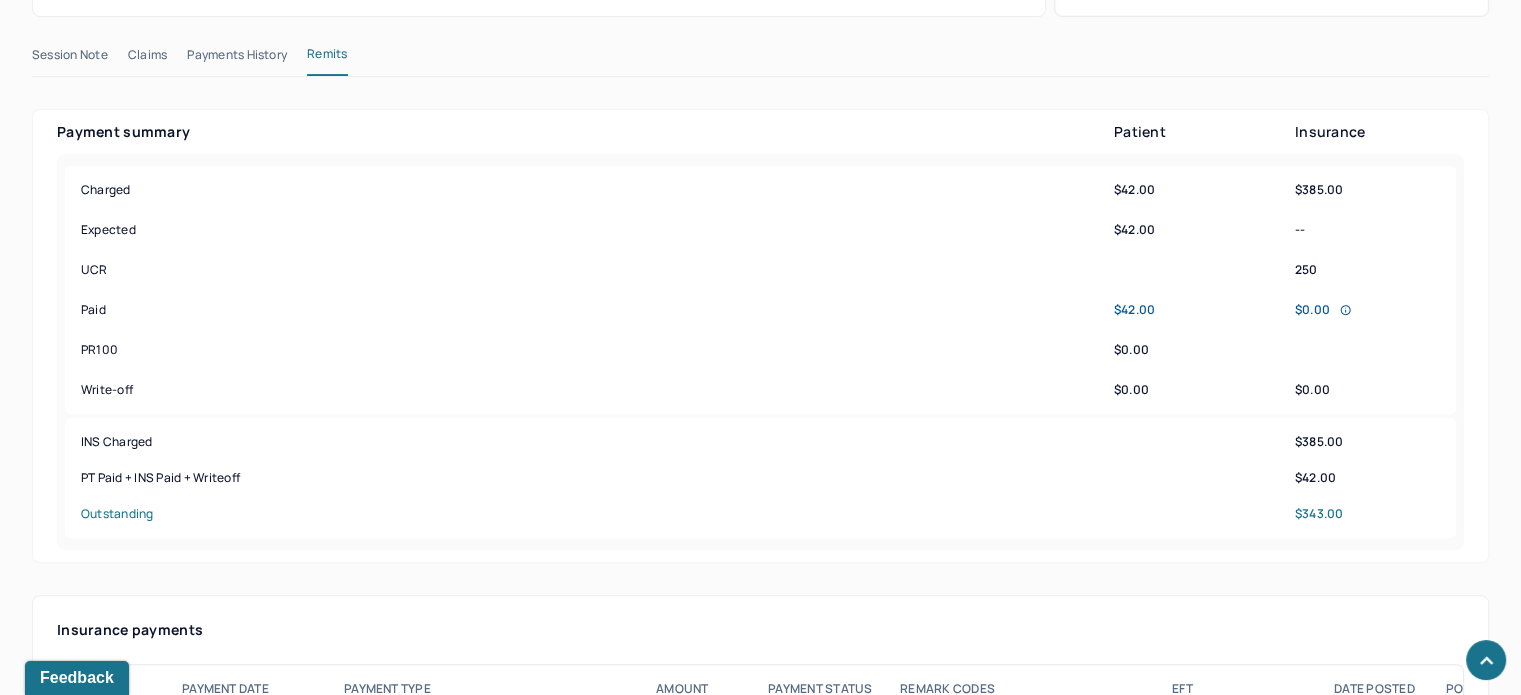 scroll, scrollTop: 900, scrollLeft: 0, axis: vertical 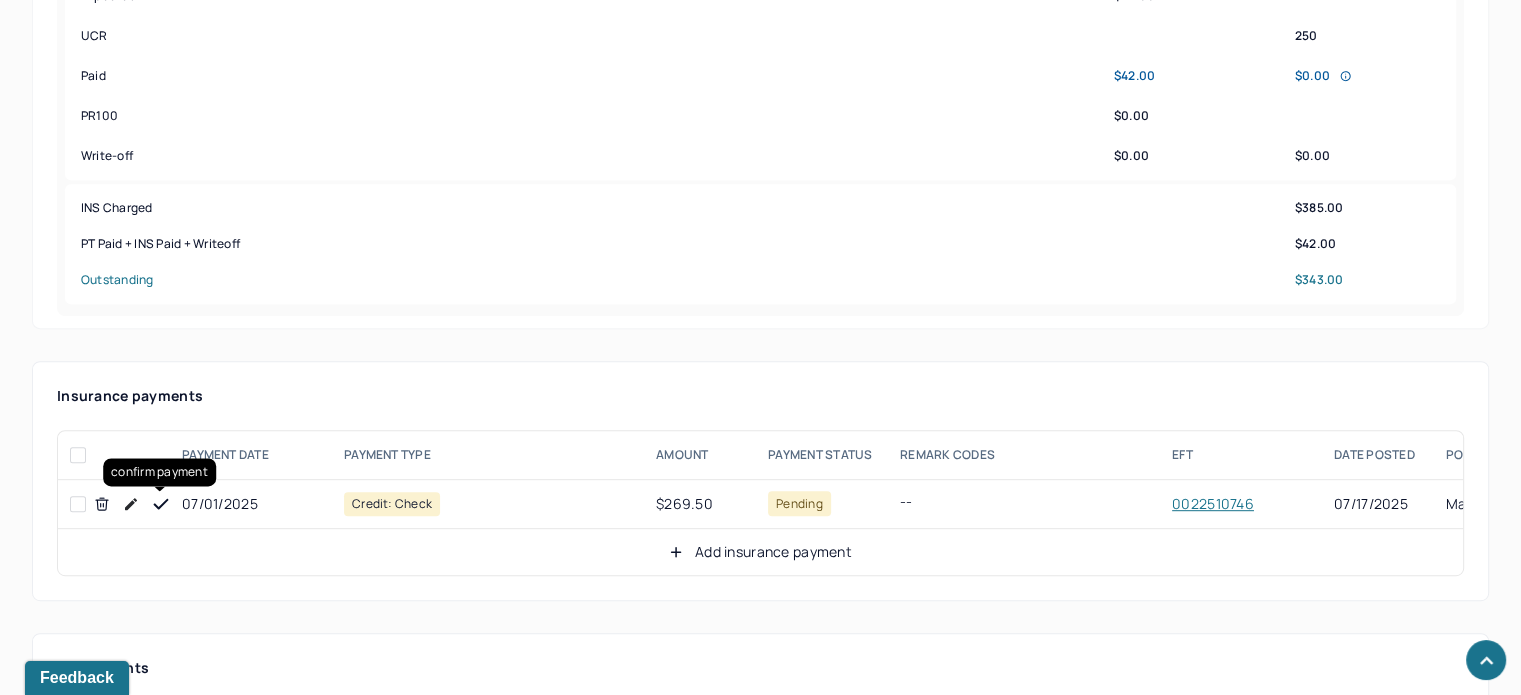 click 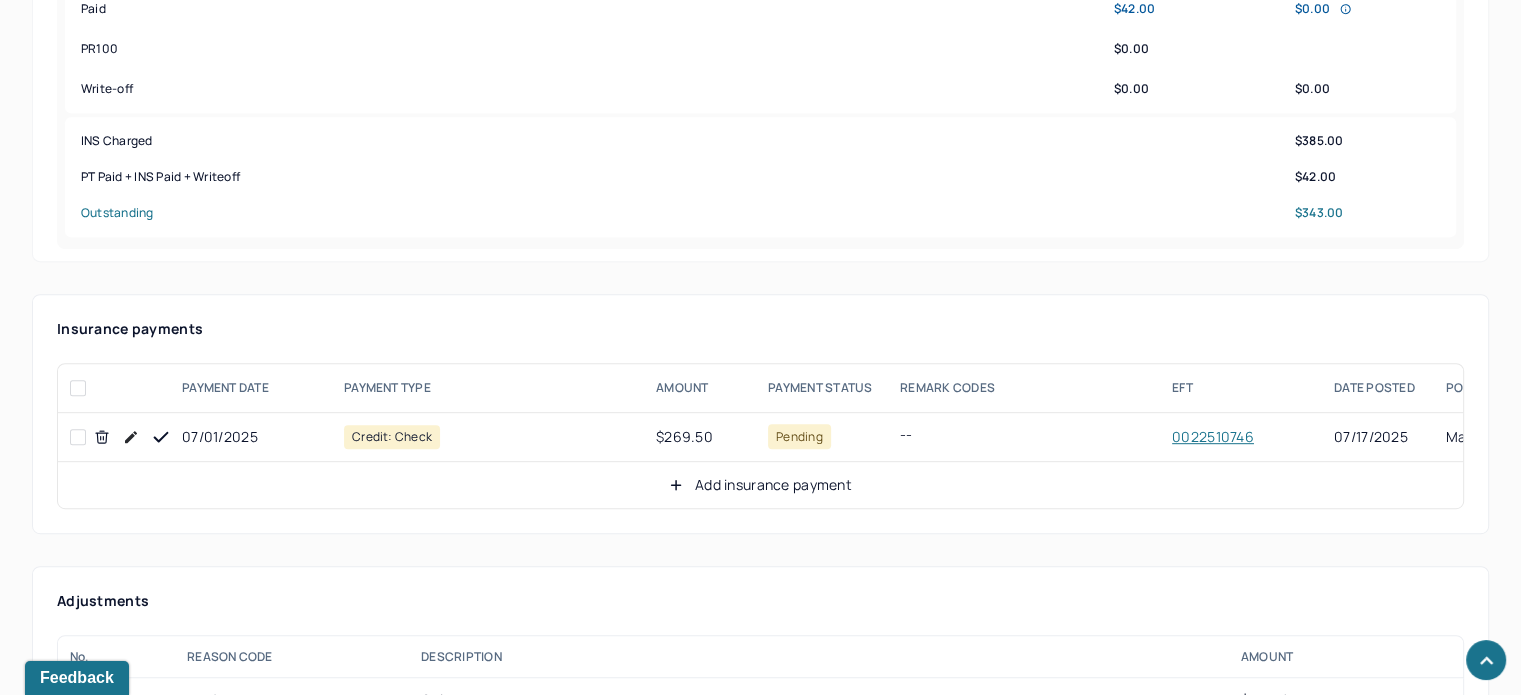 scroll, scrollTop: 1000, scrollLeft: 0, axis: vertical 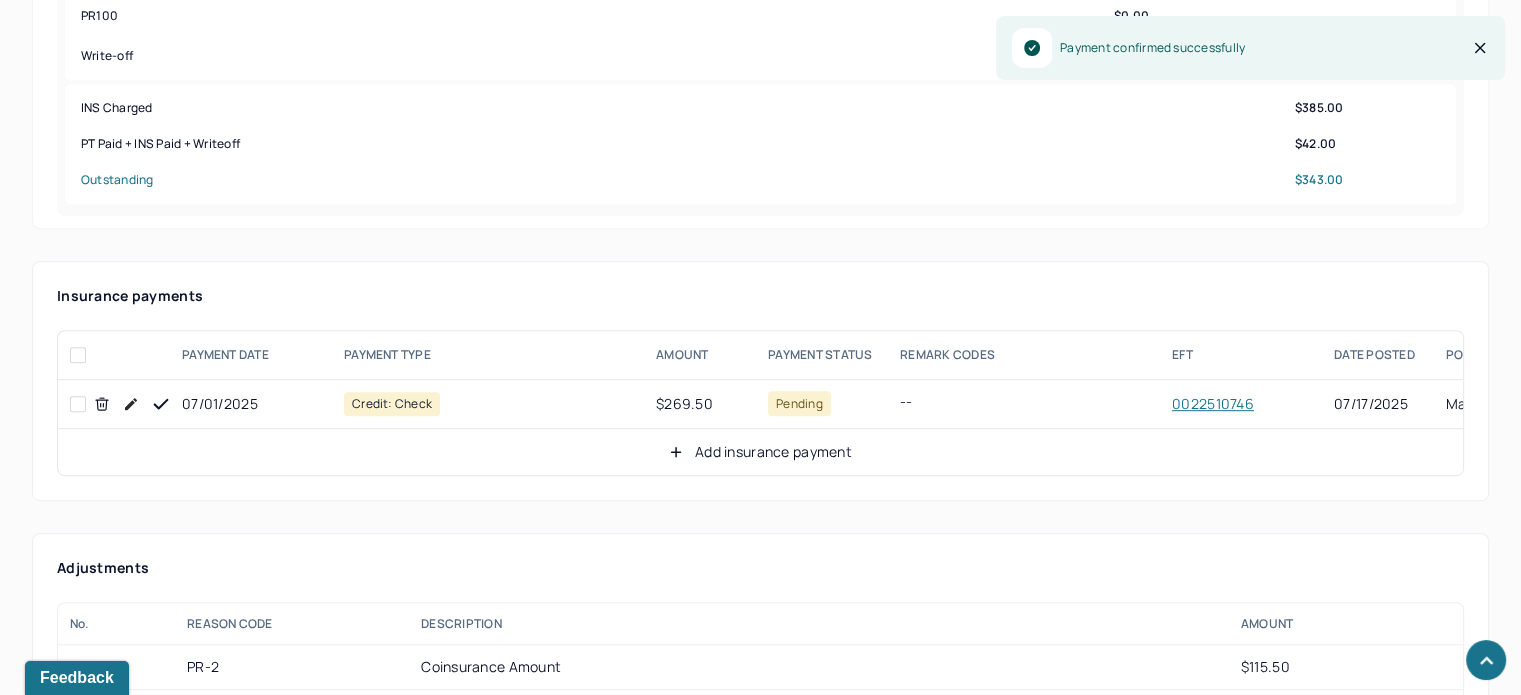 click on "Add insurance payment" at bounding box center [760, 452] 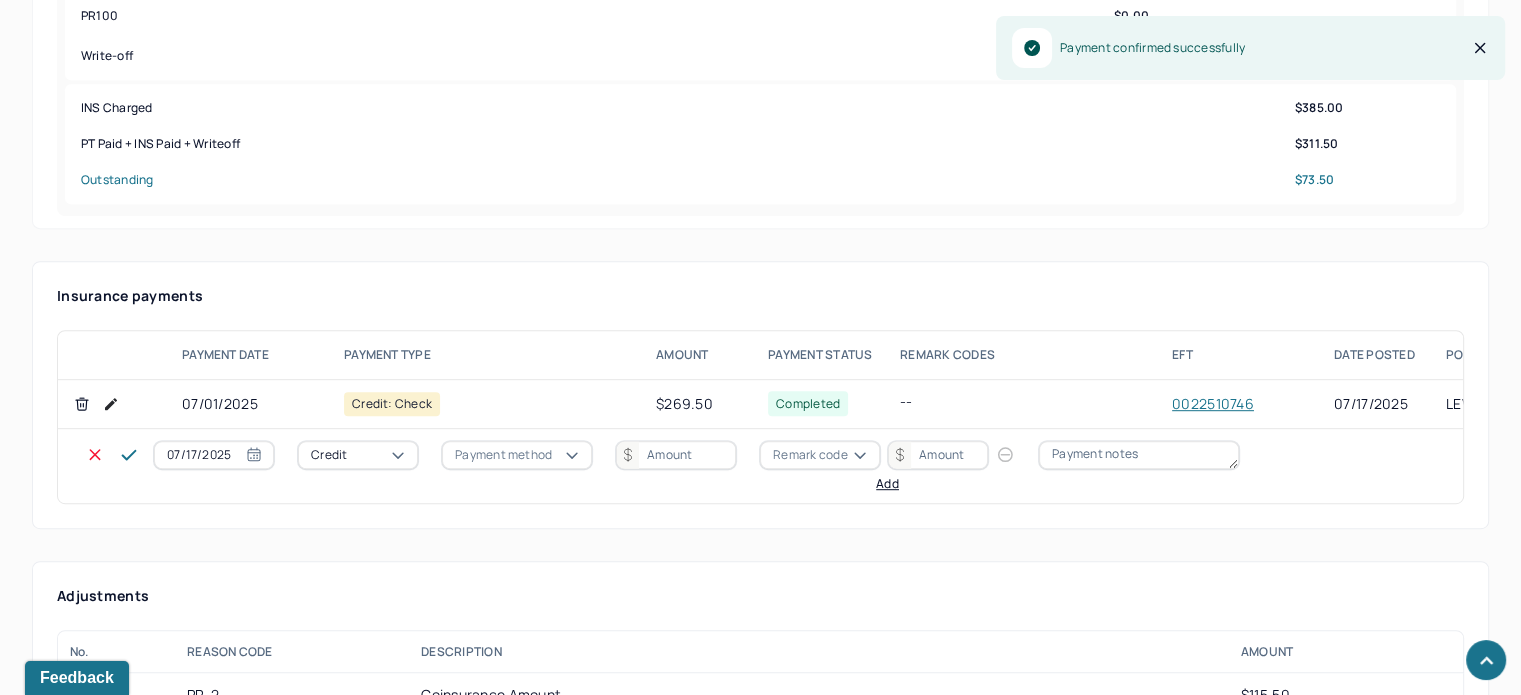 click on "Credit" at bounding box center [358, 455] 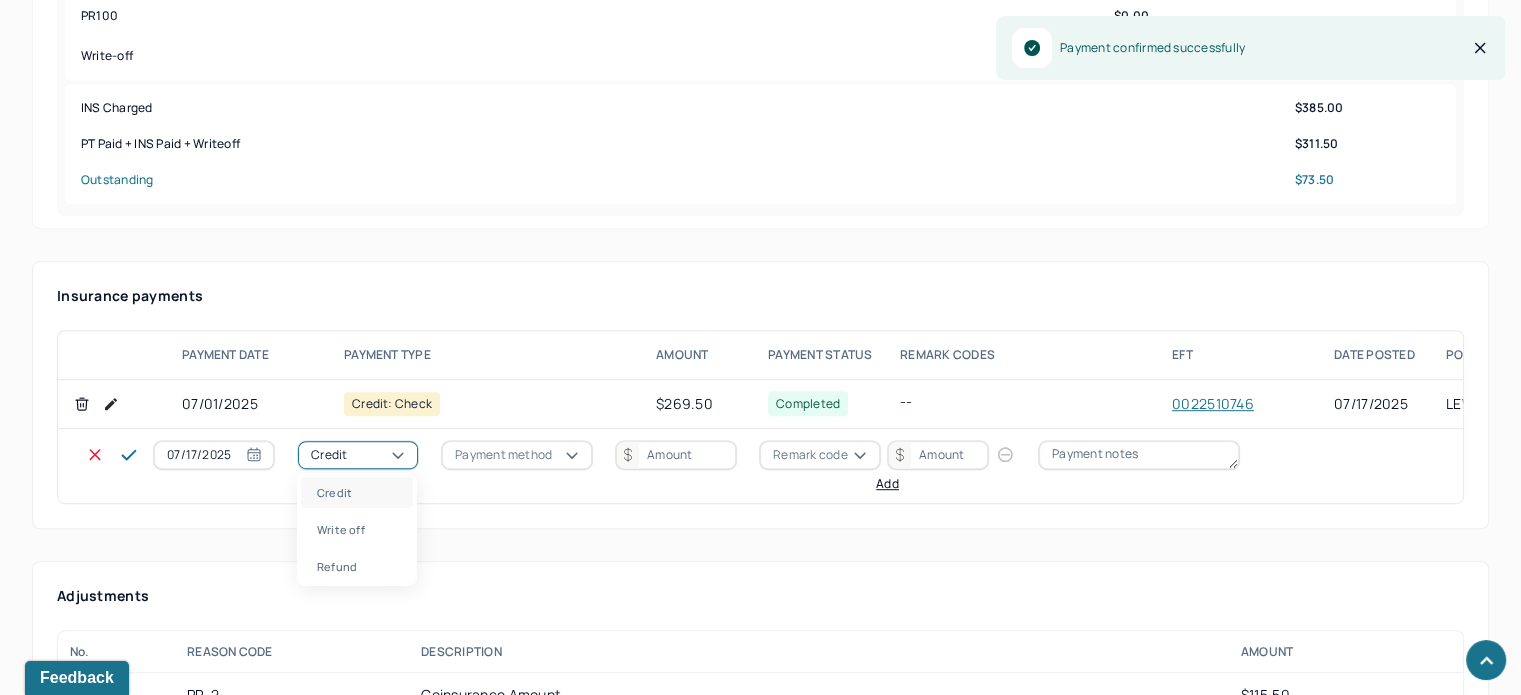 click on "Write off" at bounding box center [357, 529] 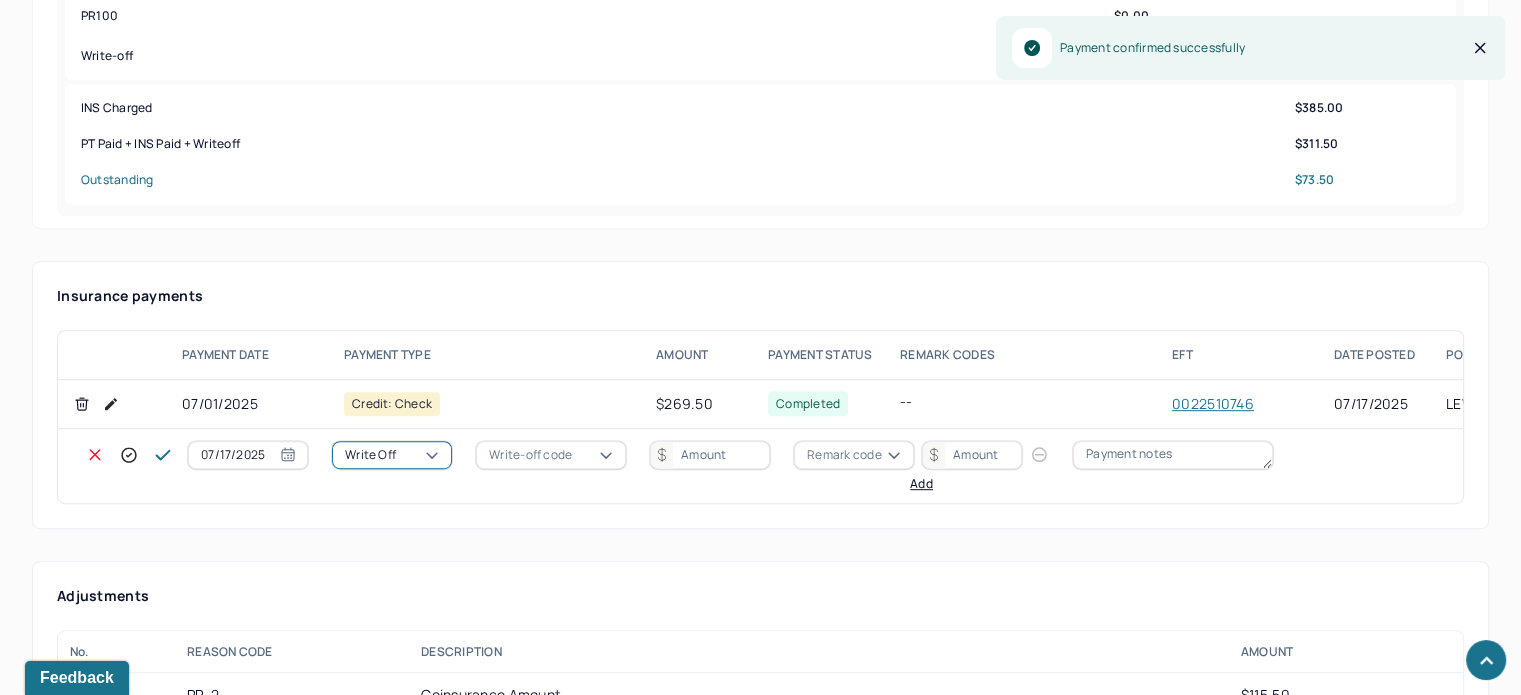click on "Write-off code" at bounding box center [530, 455] 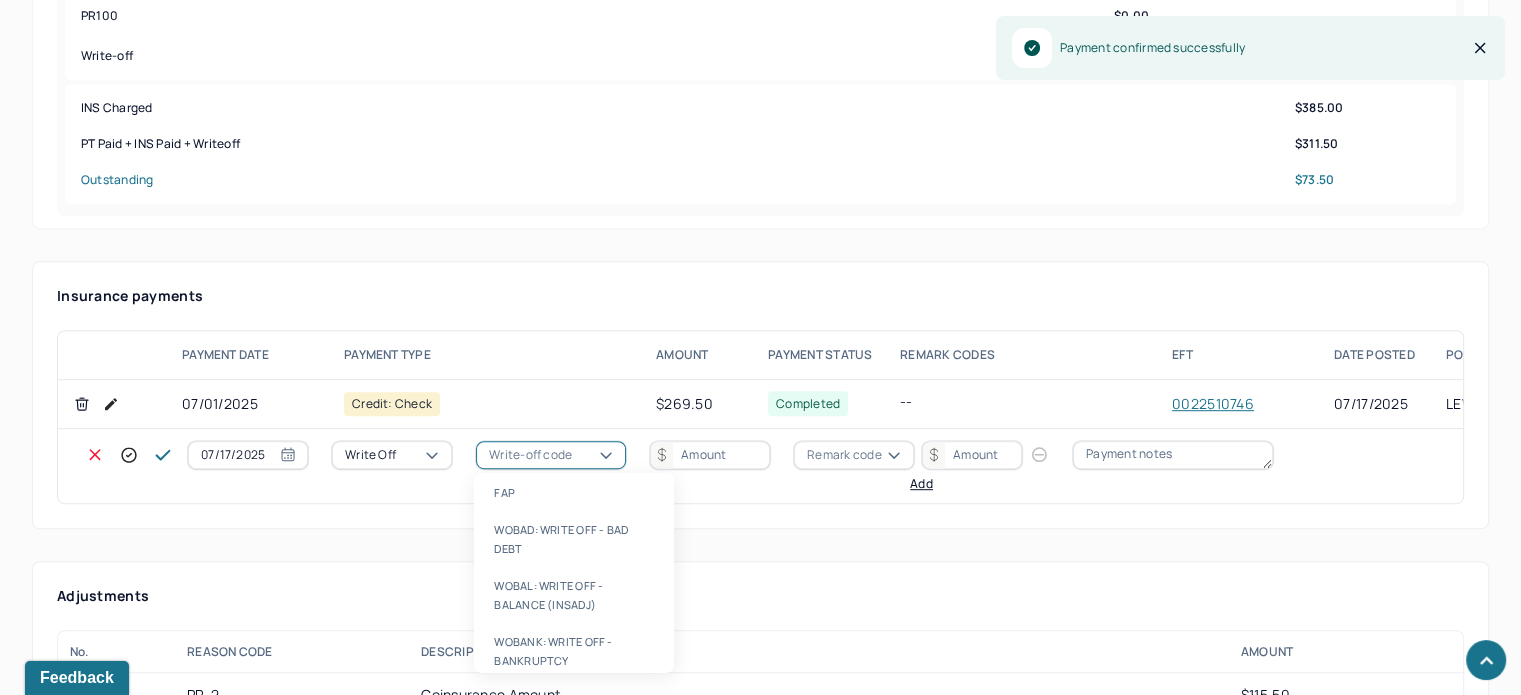 drag, startPoint x: 555, startPoint y: 610, endPoint x: 665, endPoint y: 482, distance: 168.77203 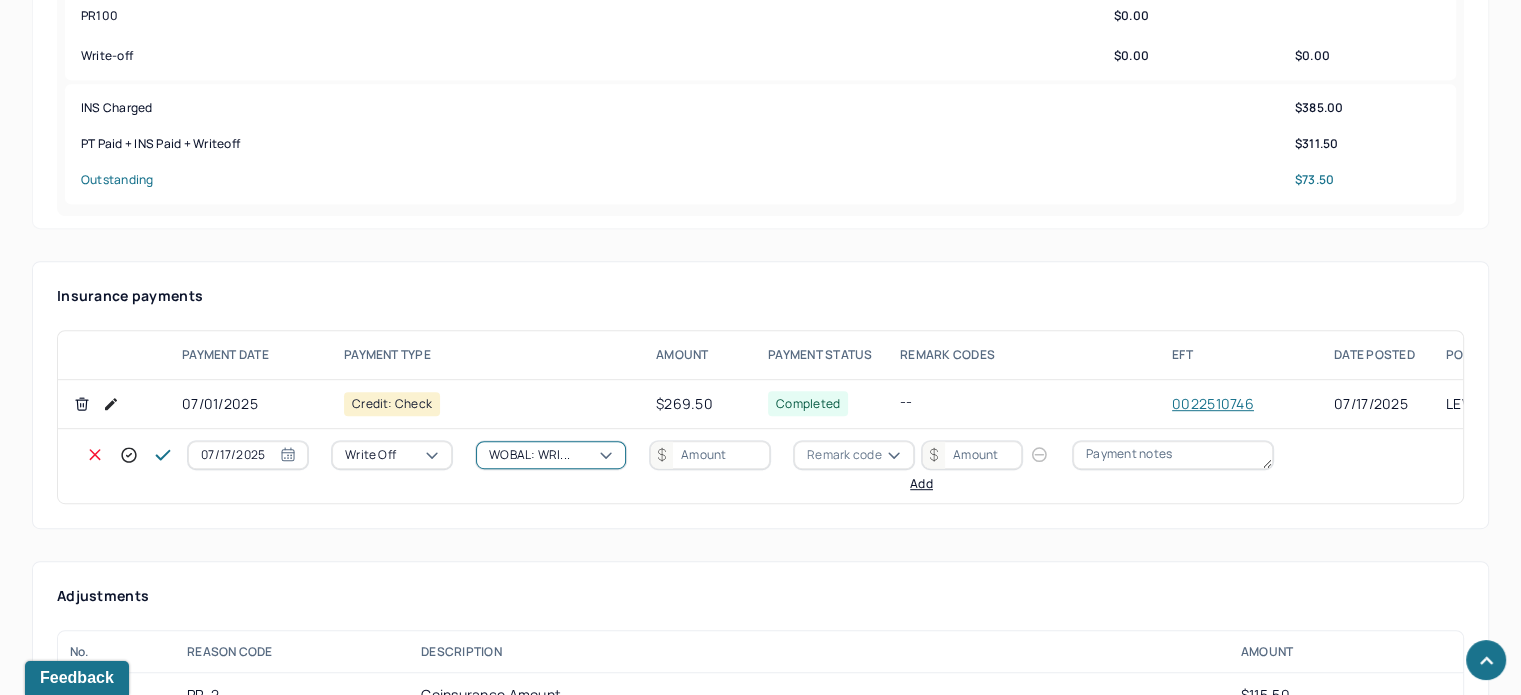 click at bounding box center [710, 455] 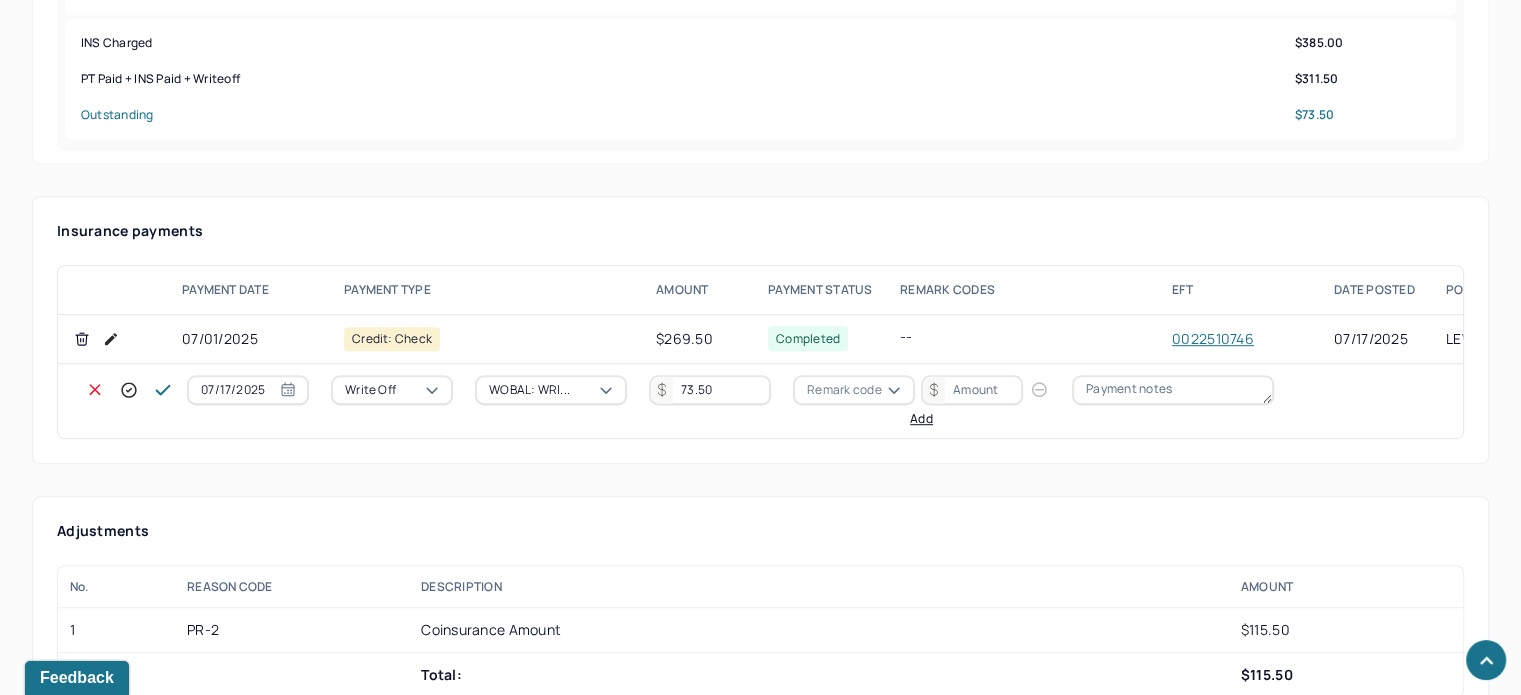 scroll, scrollTop: 1100, scrollLeft: 0, axis: vertical 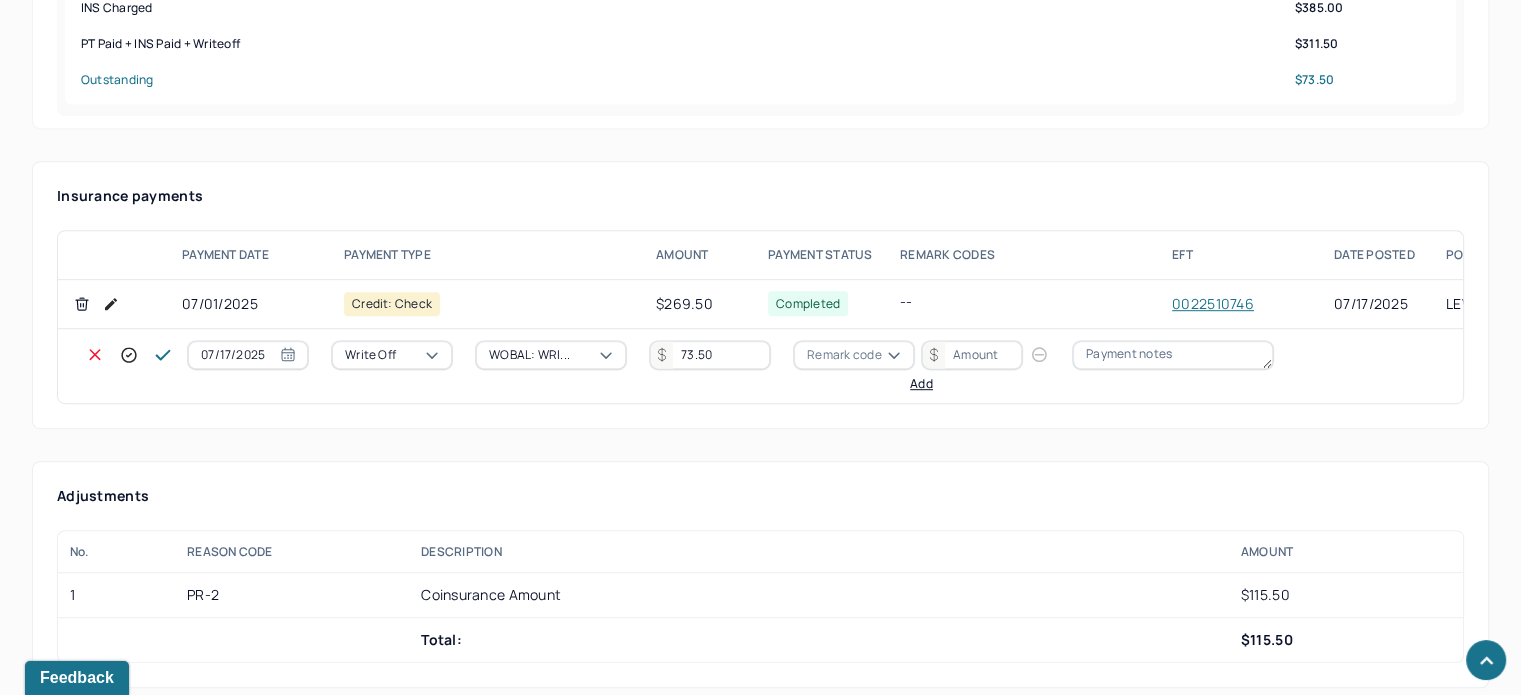 type on "73.50" 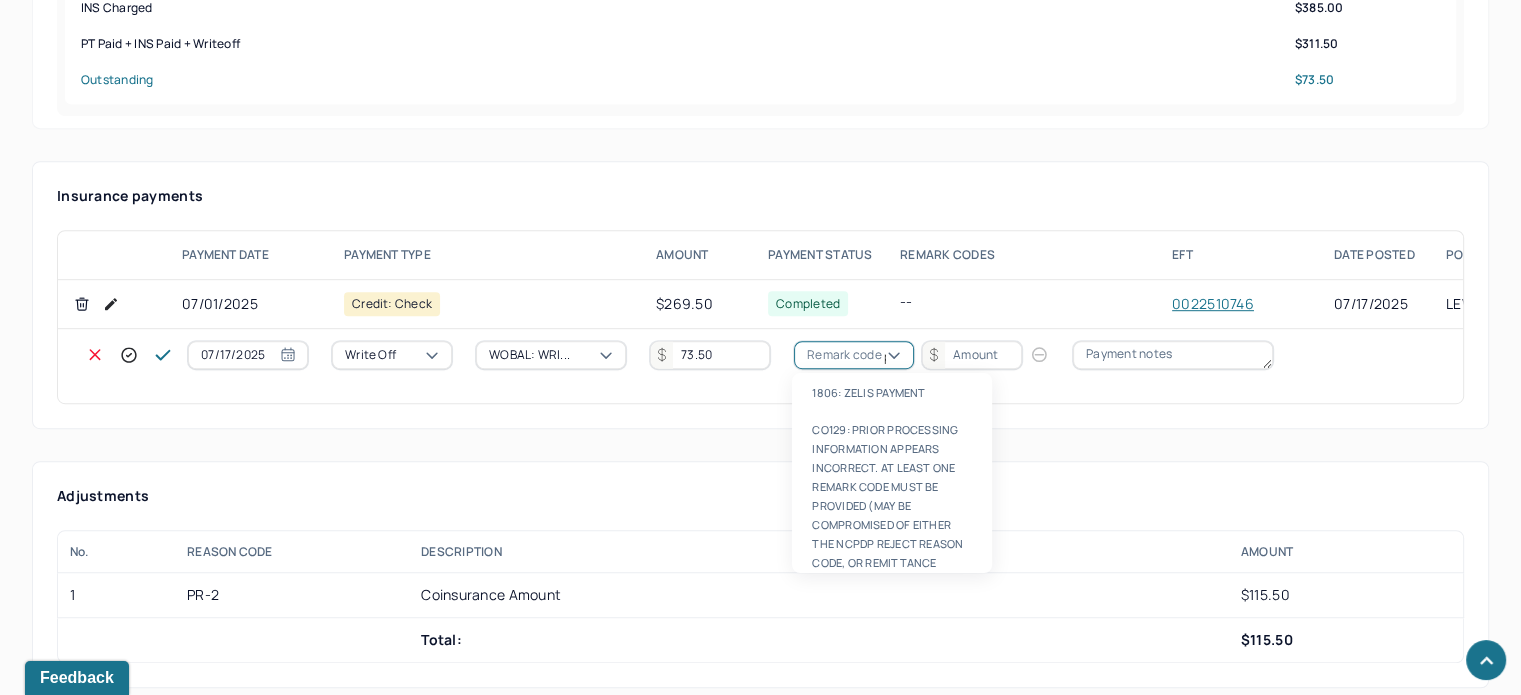 scroll, scrollTop: 124, scrollLeft: 0, axis: vertical 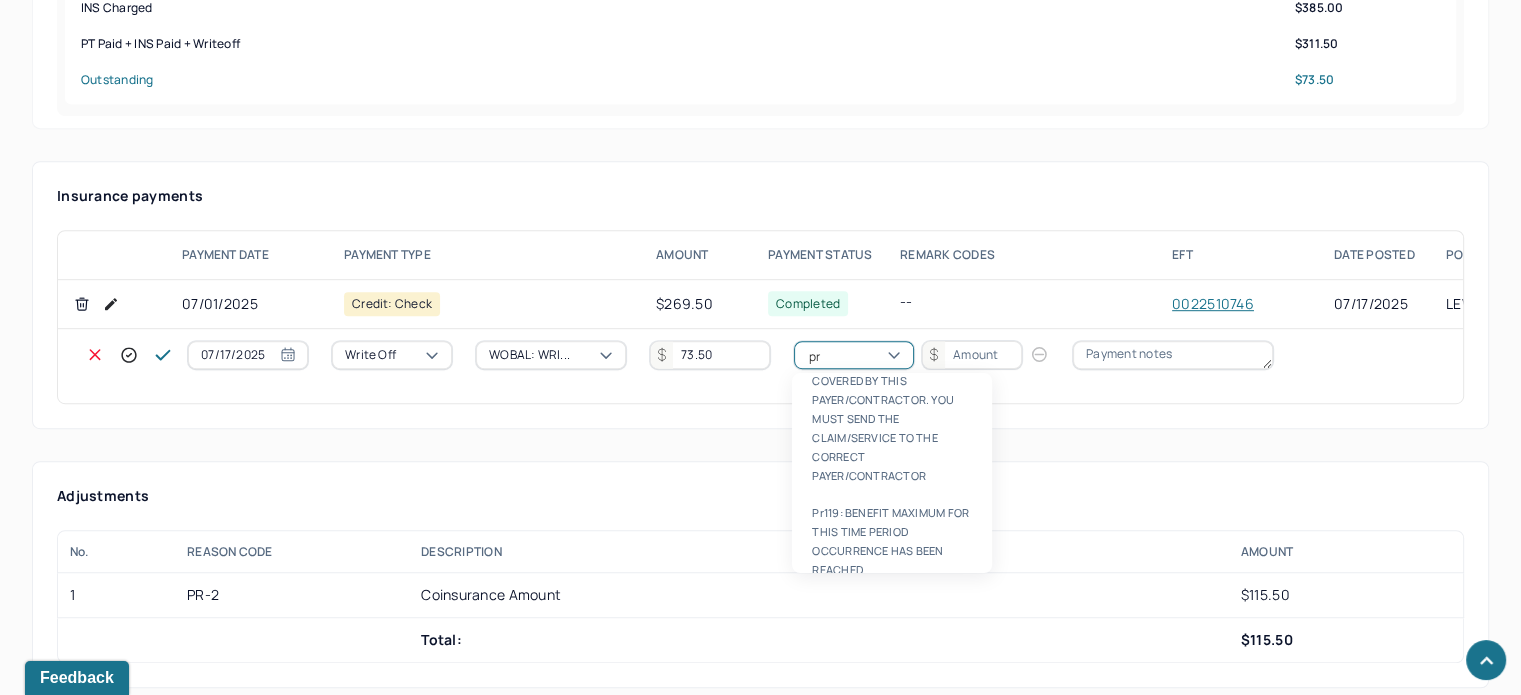 type on "pr2" 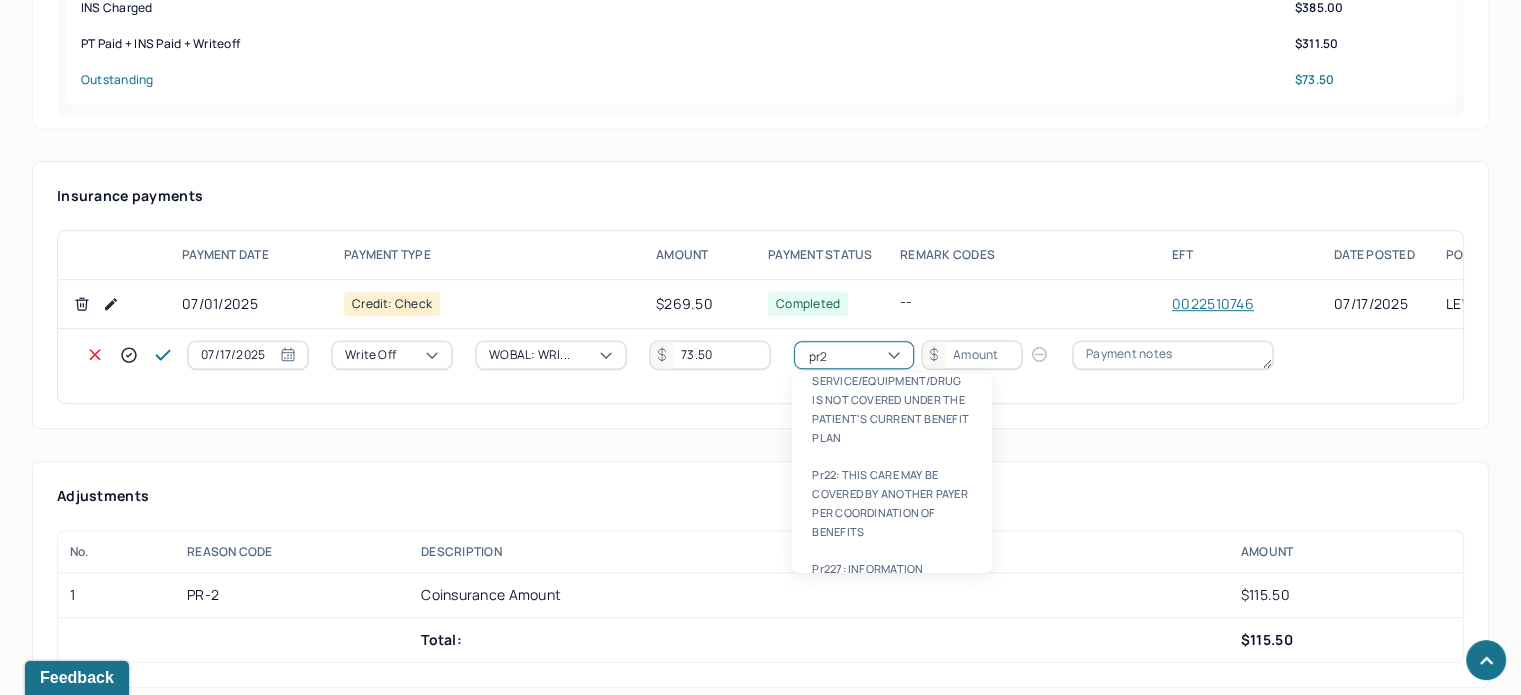 type 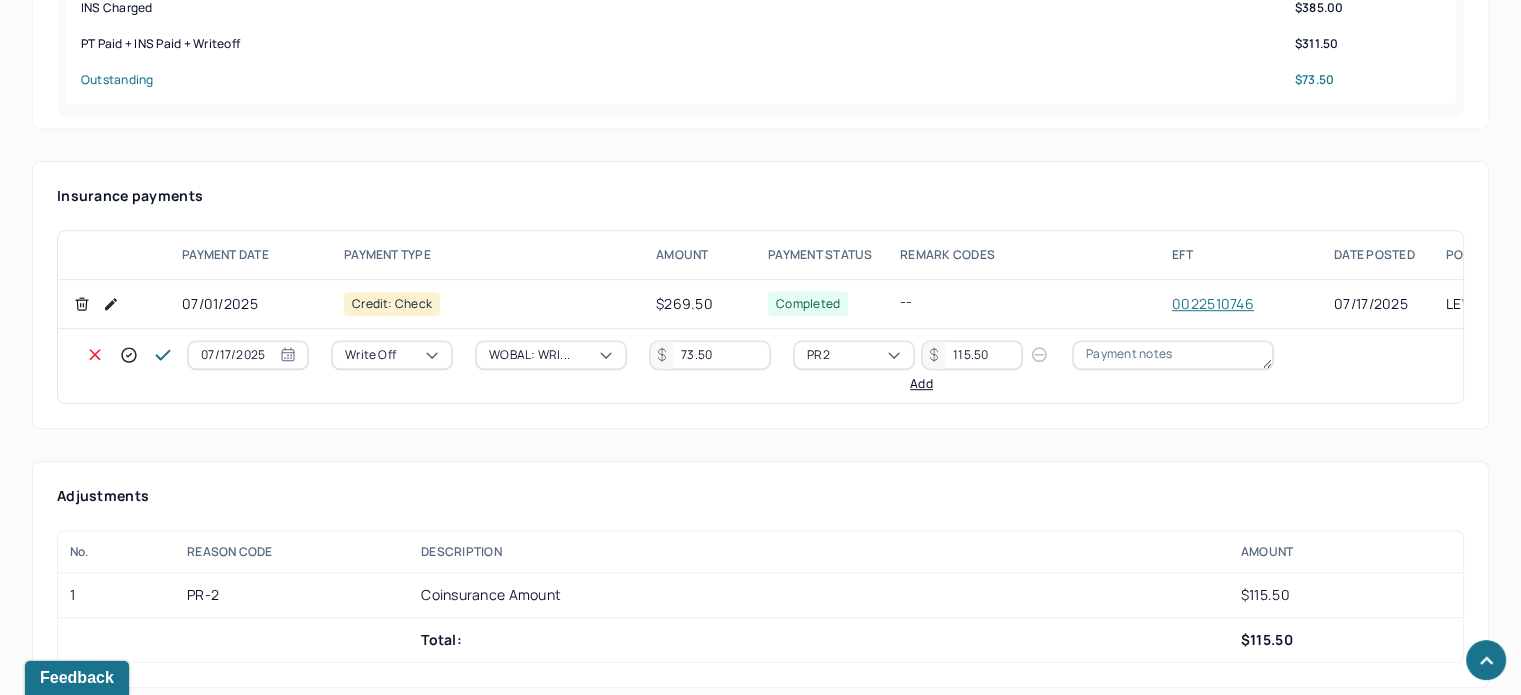 type on "115.50" 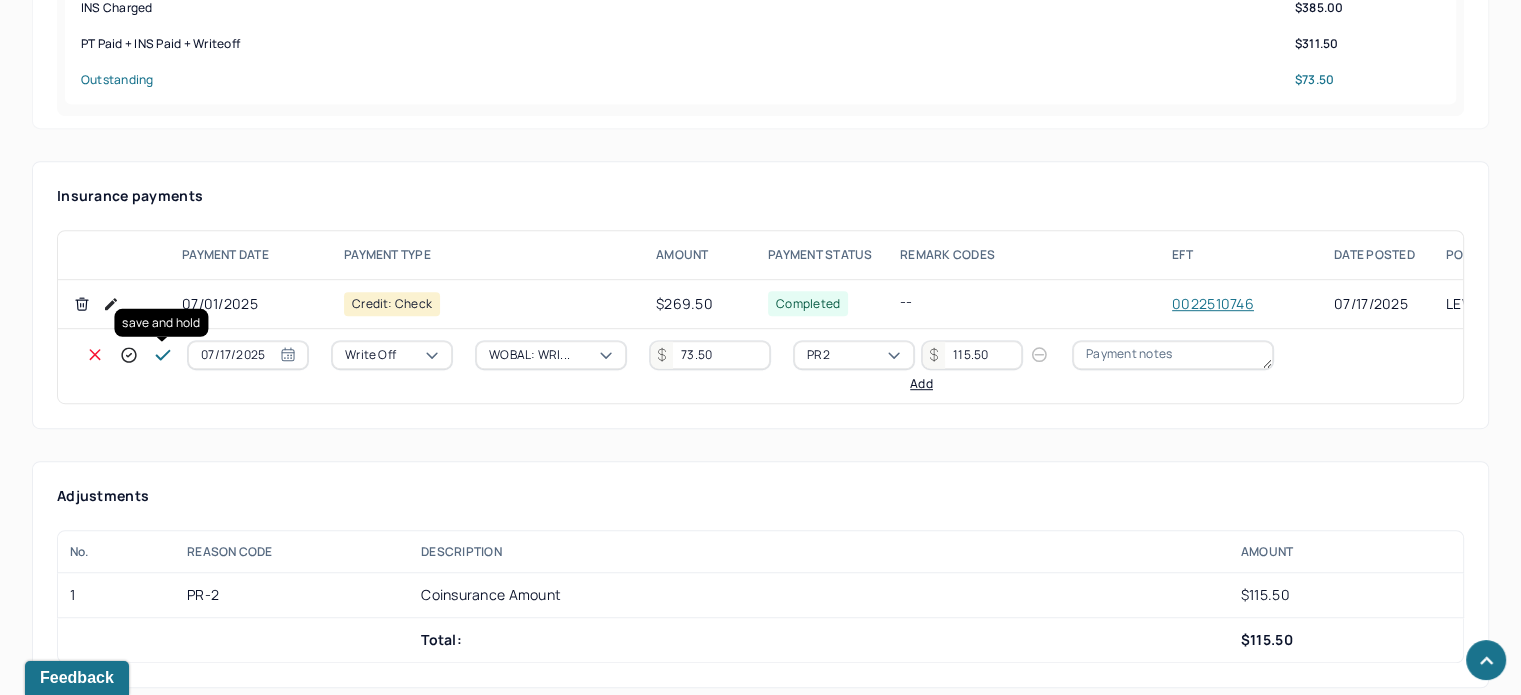 click 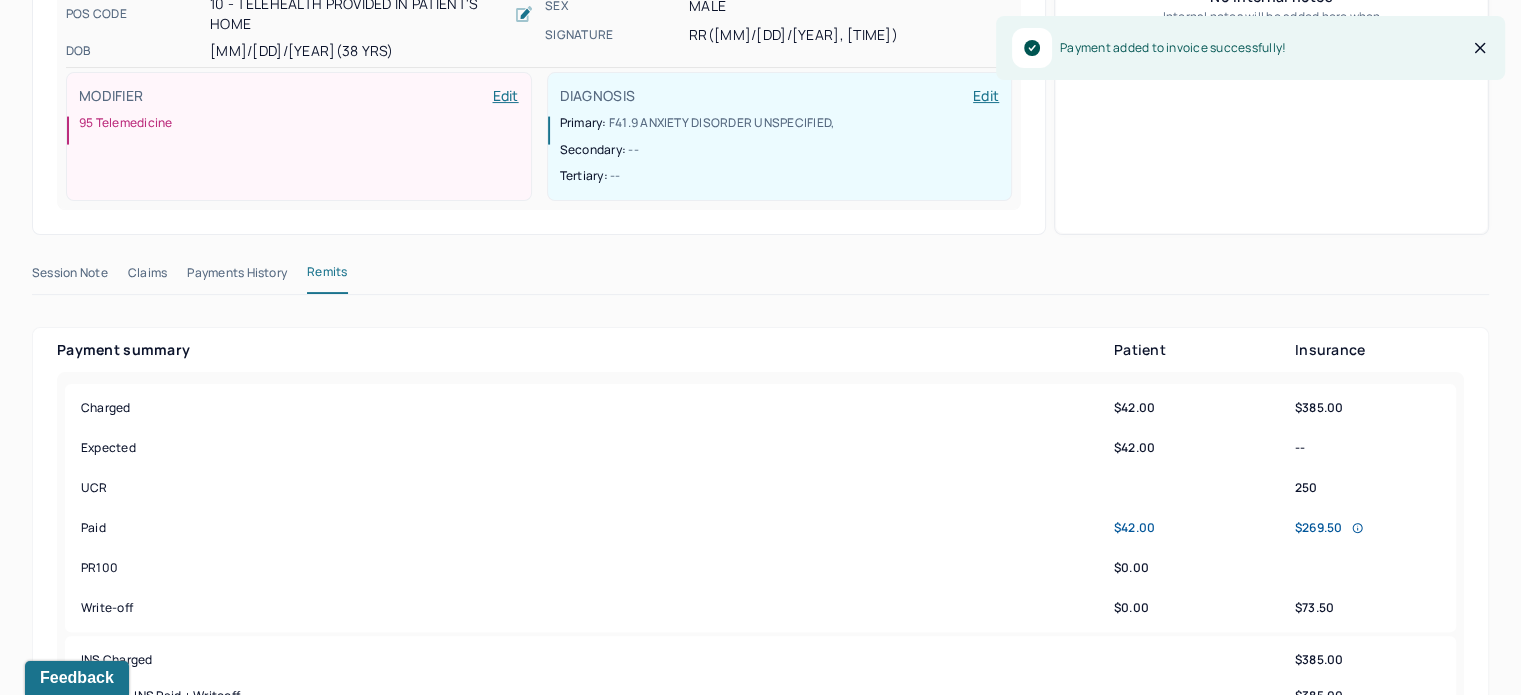 scroll, scrollTop: 0, scrollLeft: 0, axis: both 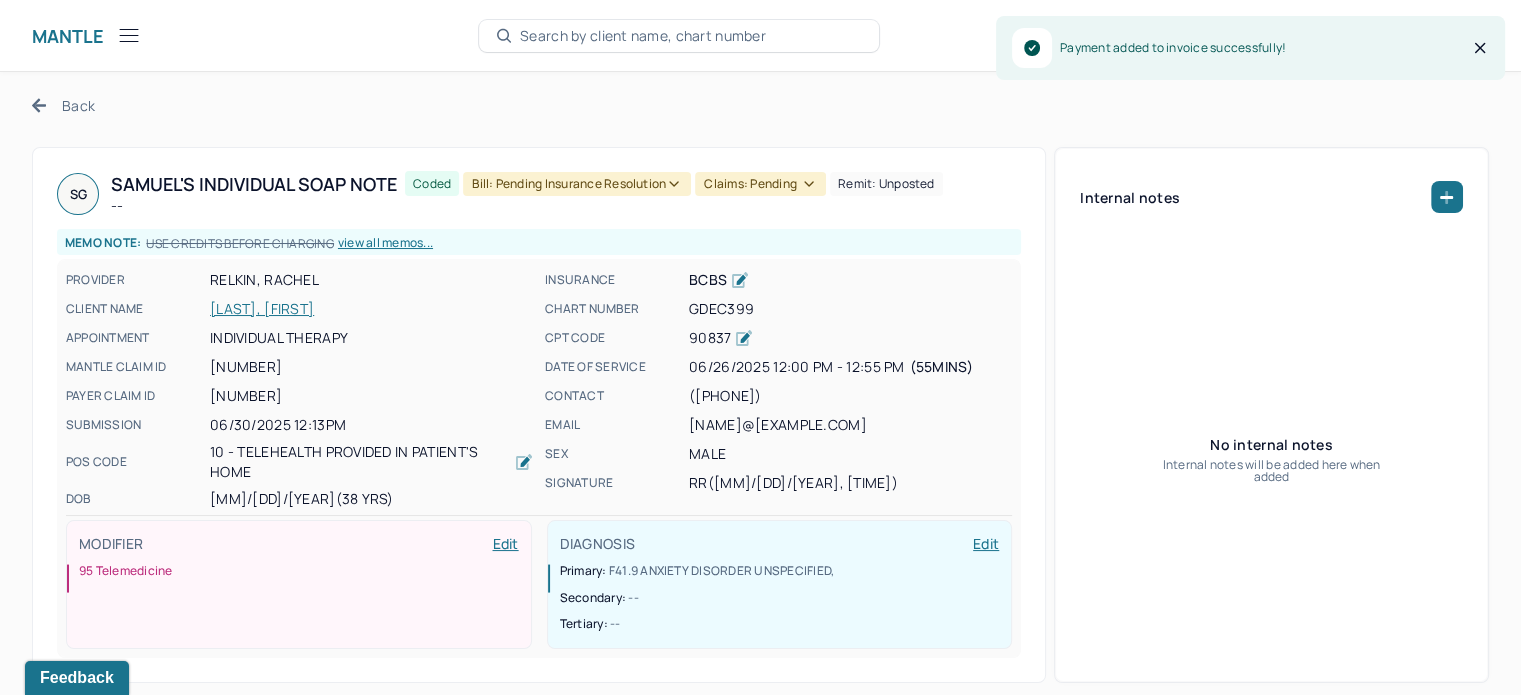 click 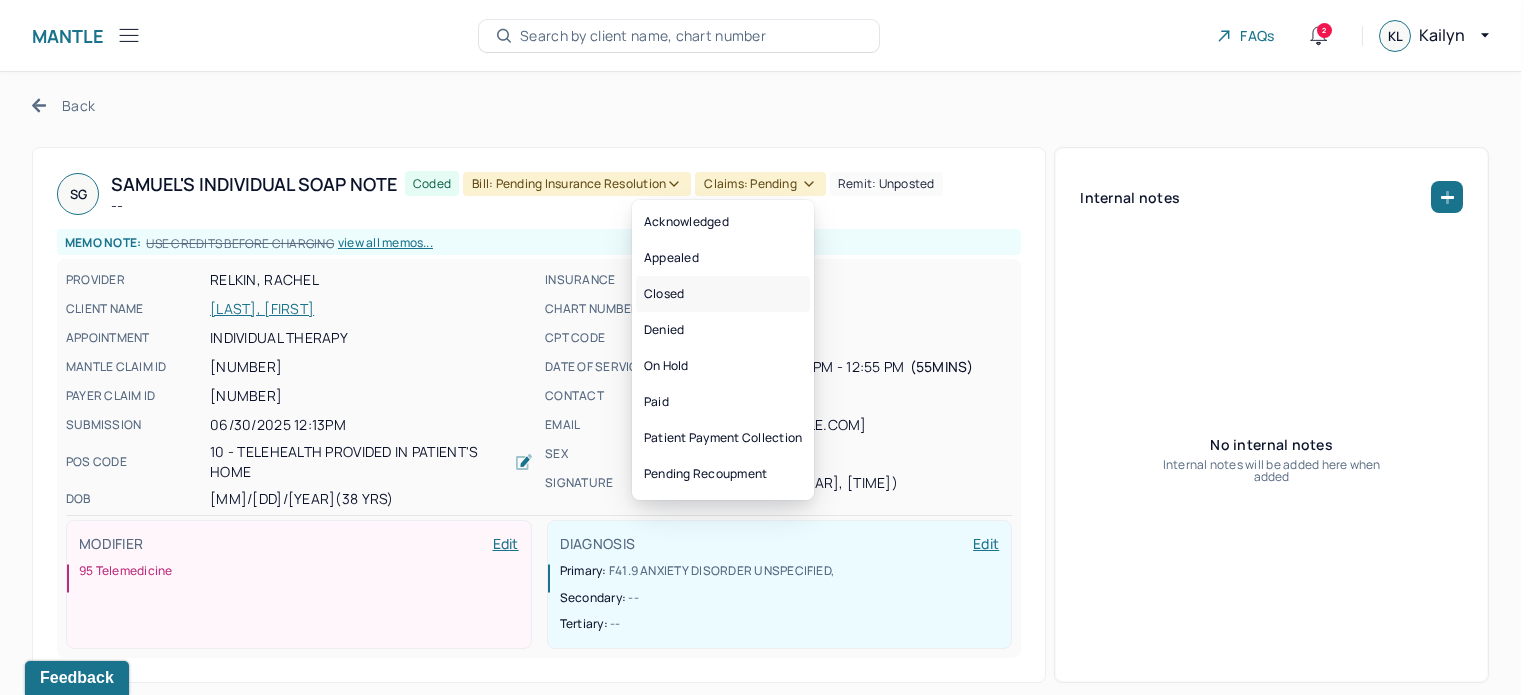 click on "Closed" at bounding box center (723, 294) 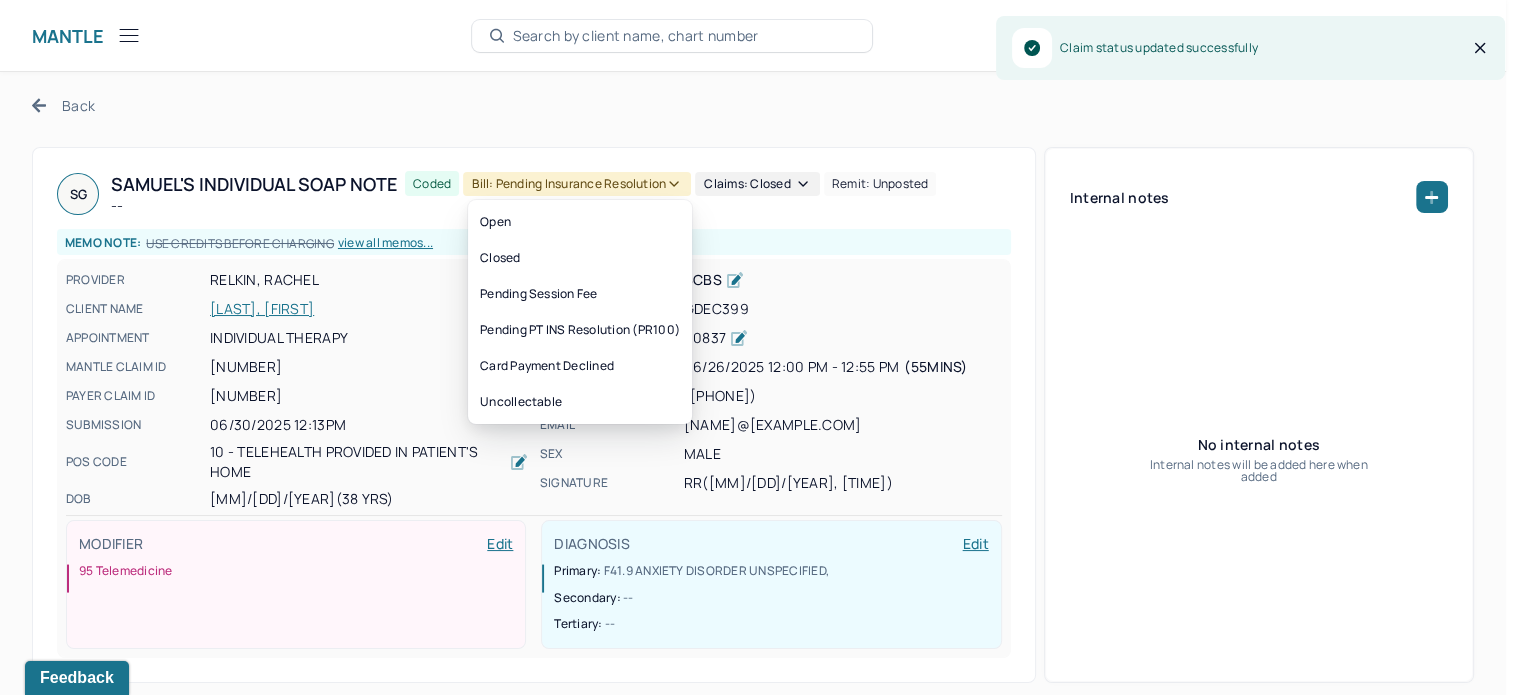 click on "Bill: Pending Insurance Resolution" at bounding box center (577, 184) 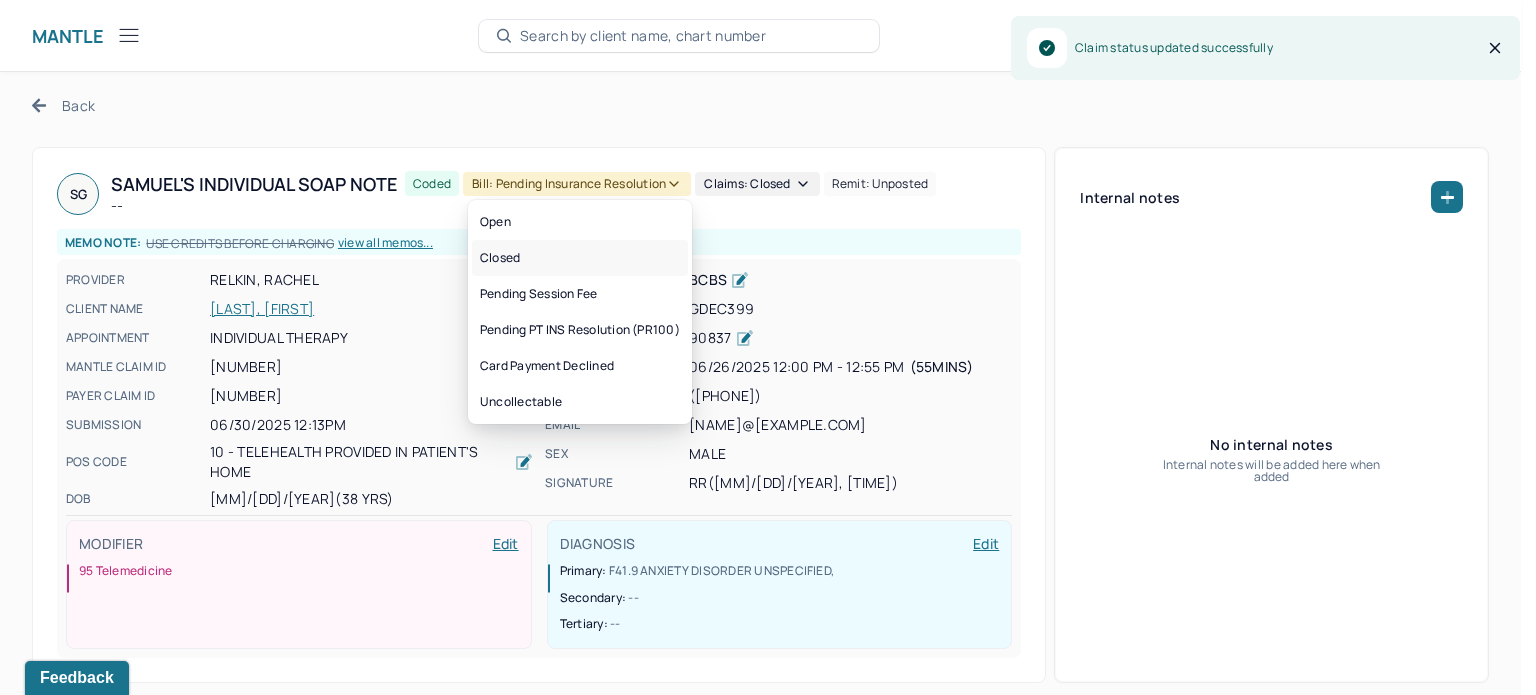 click on "Closed" at bounding box center [580, 258] 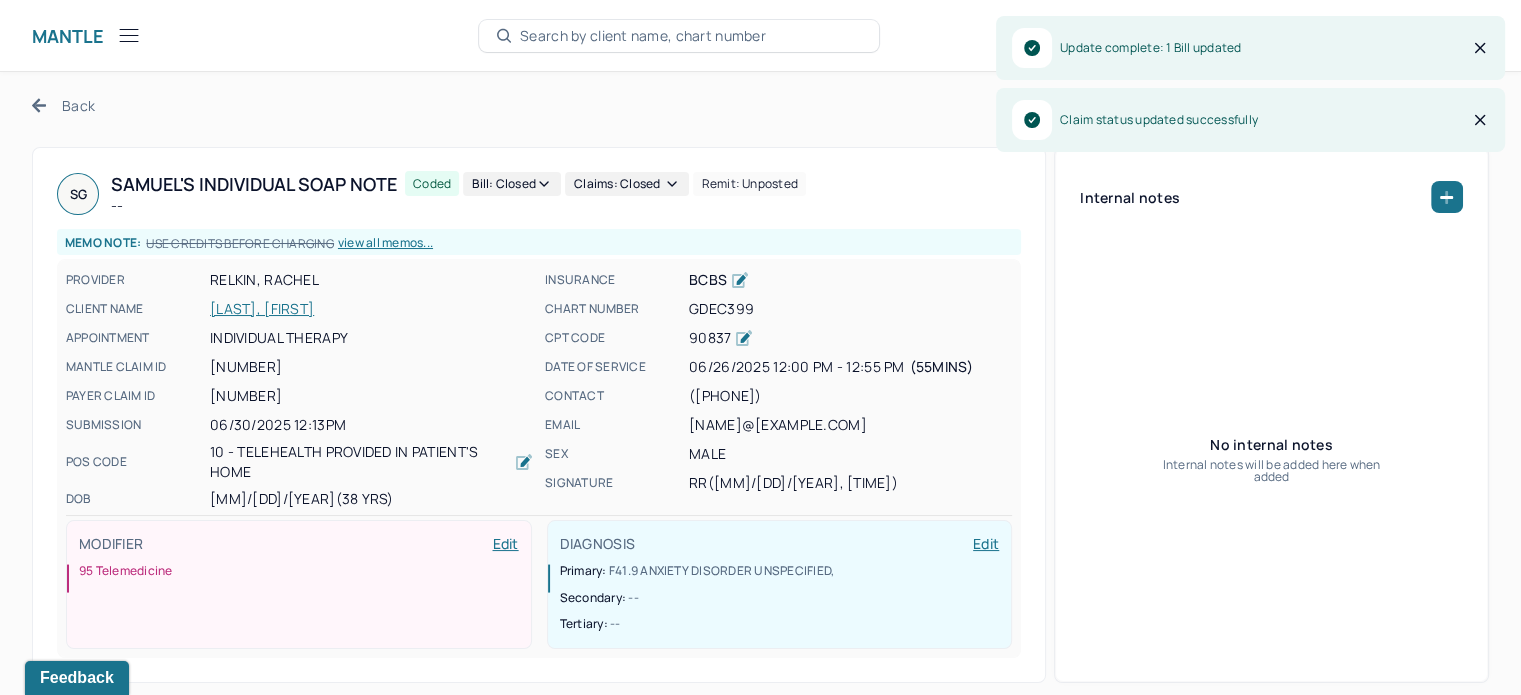 click on "Back" at bounding box center [63, 105] 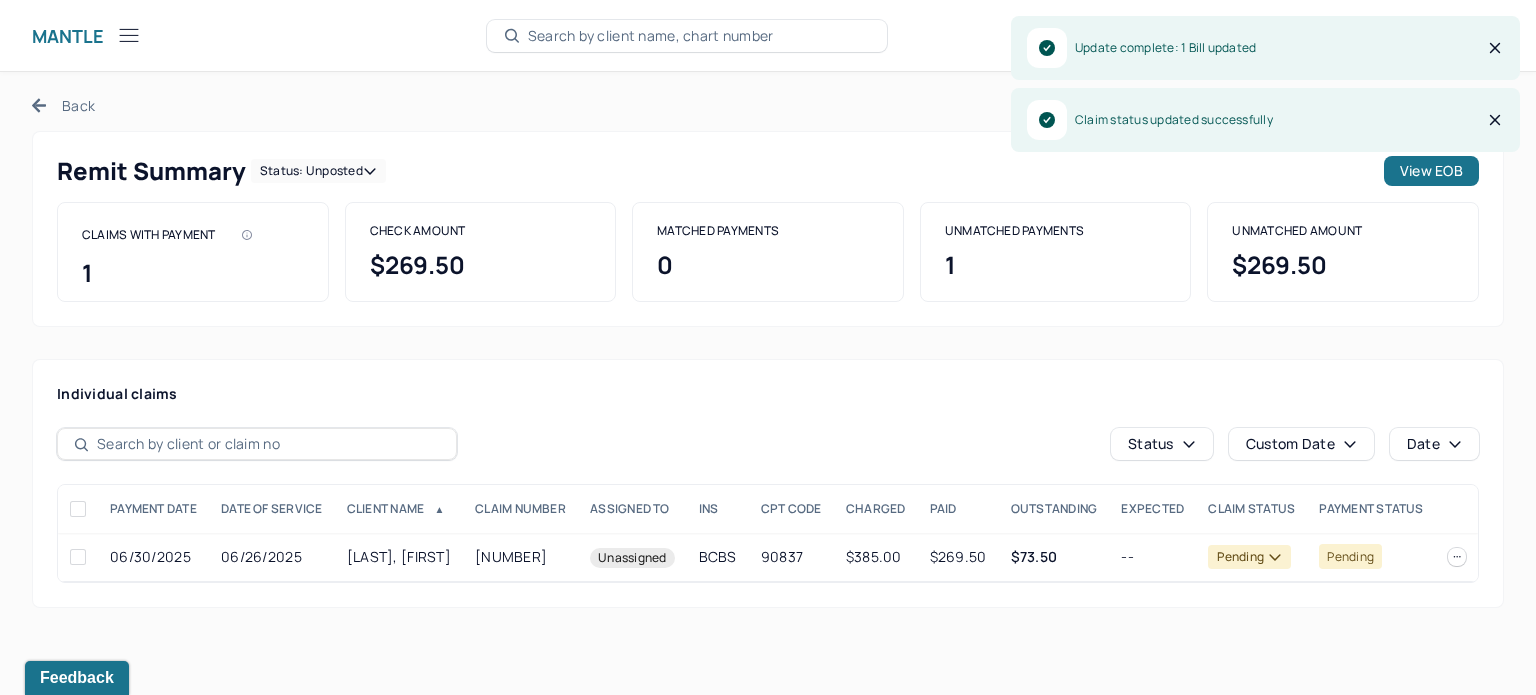 click on "Status: unposted" at bounding box center [318, 171] 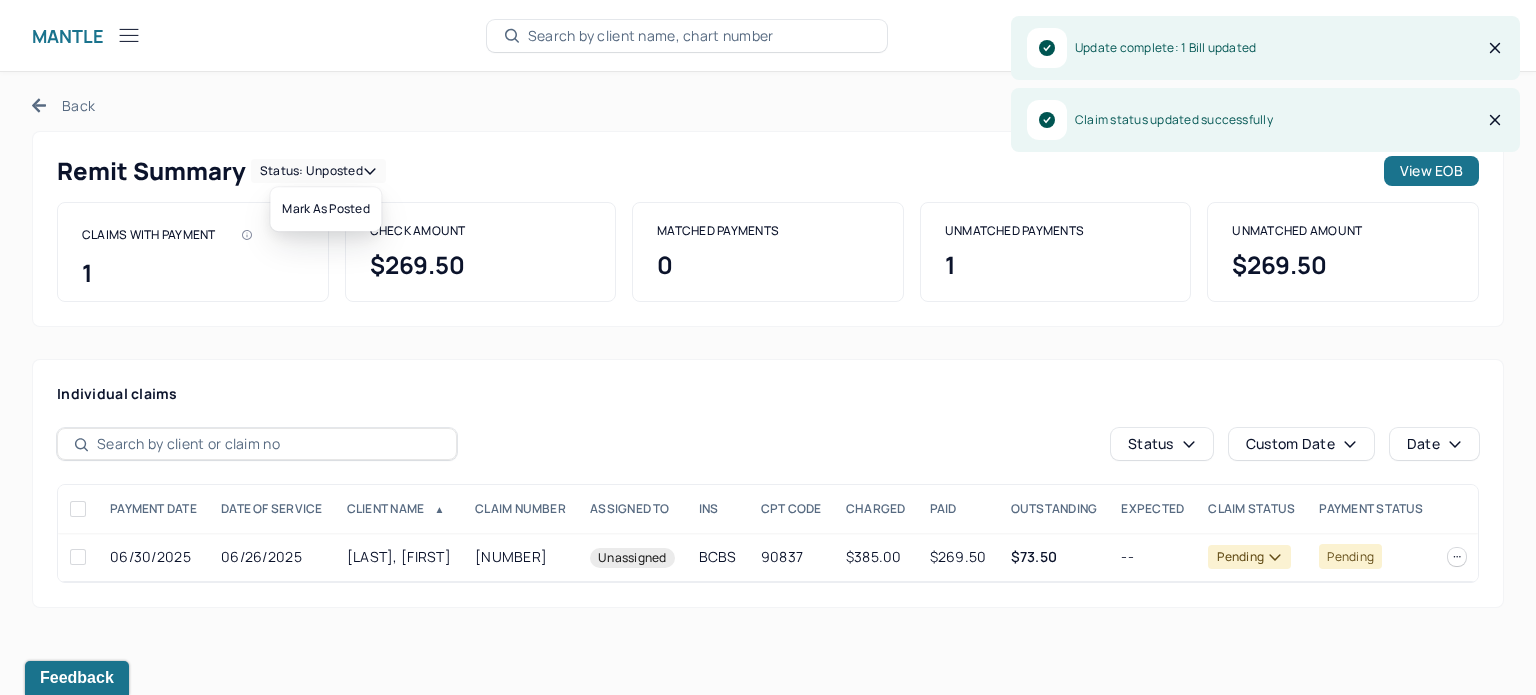 click on "Mark as Posted" at bounding box center (325, 209) 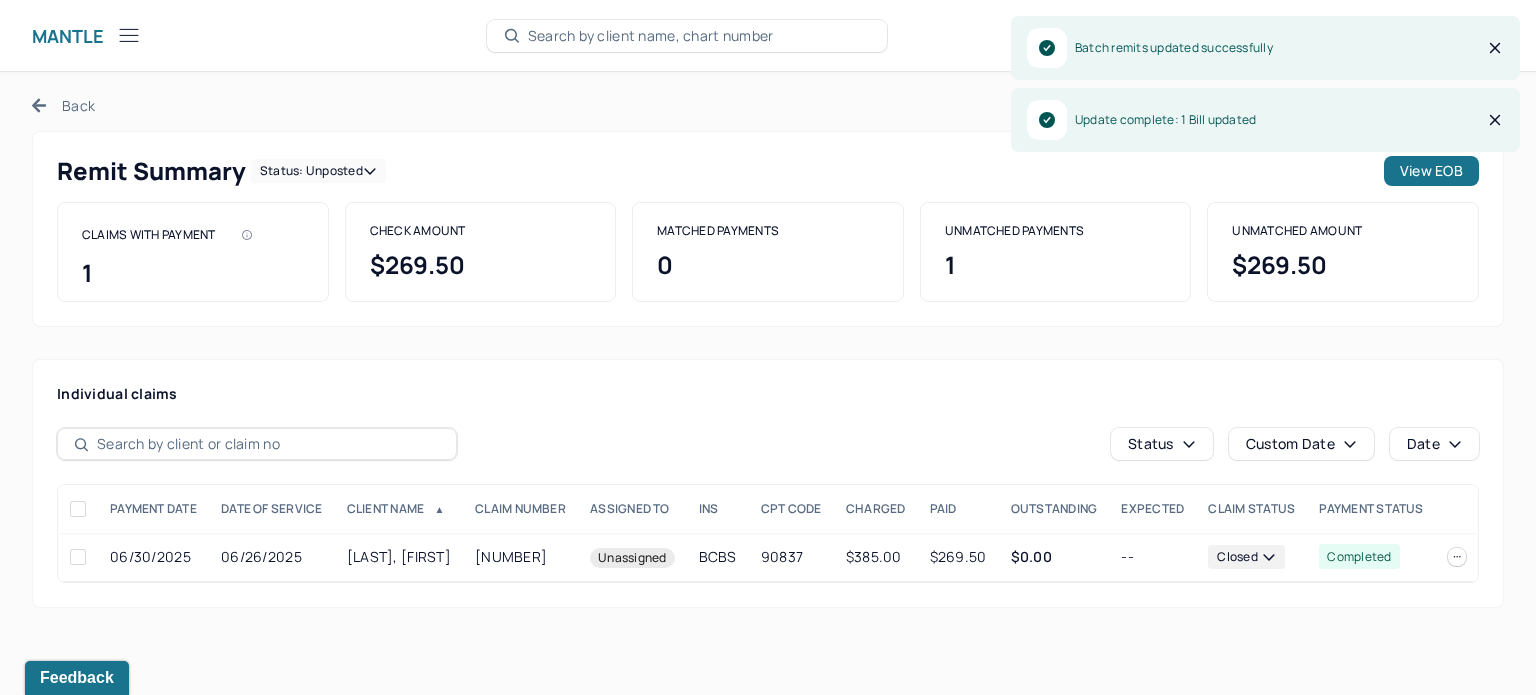 click on "Back" at bounding box center (63, 105) 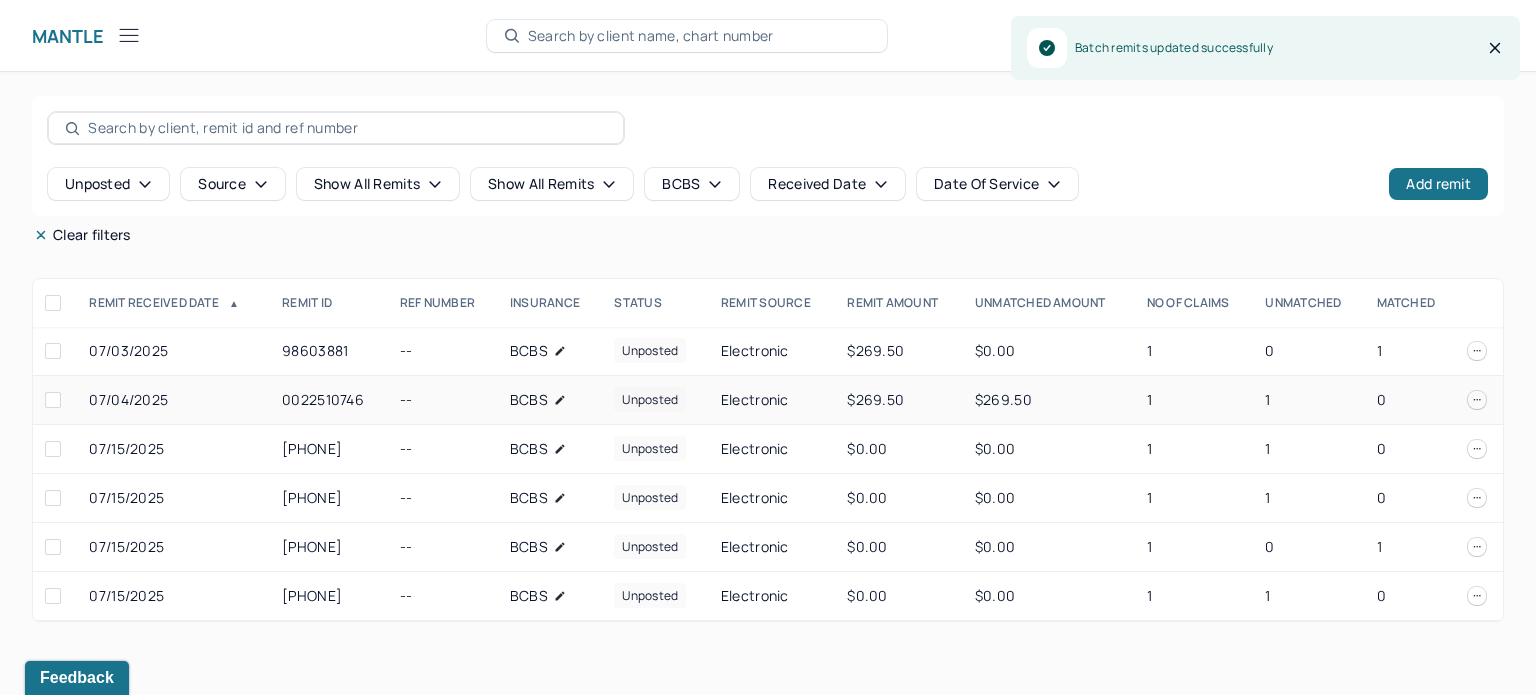 click on "1" at bounding box center (1194, 400) 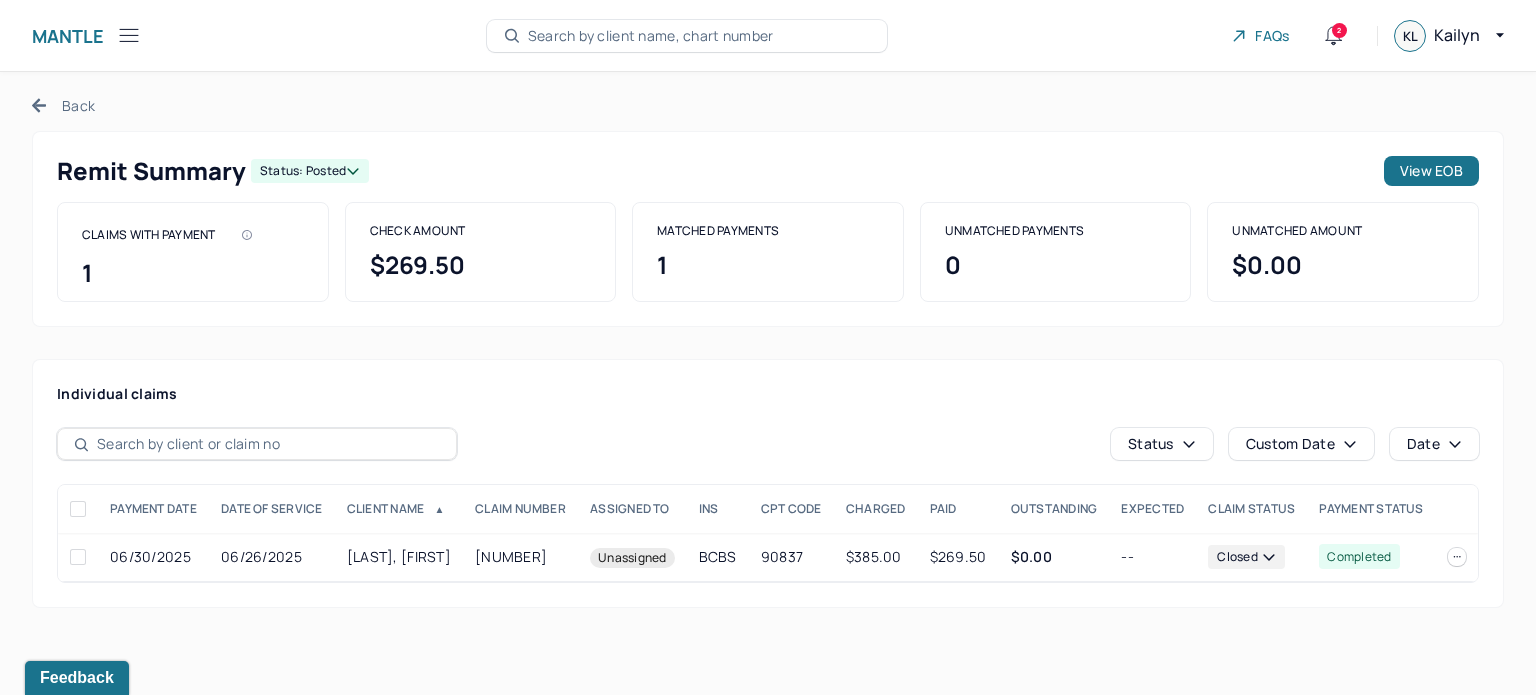 click on "Back" at bounding box center (63, 105) 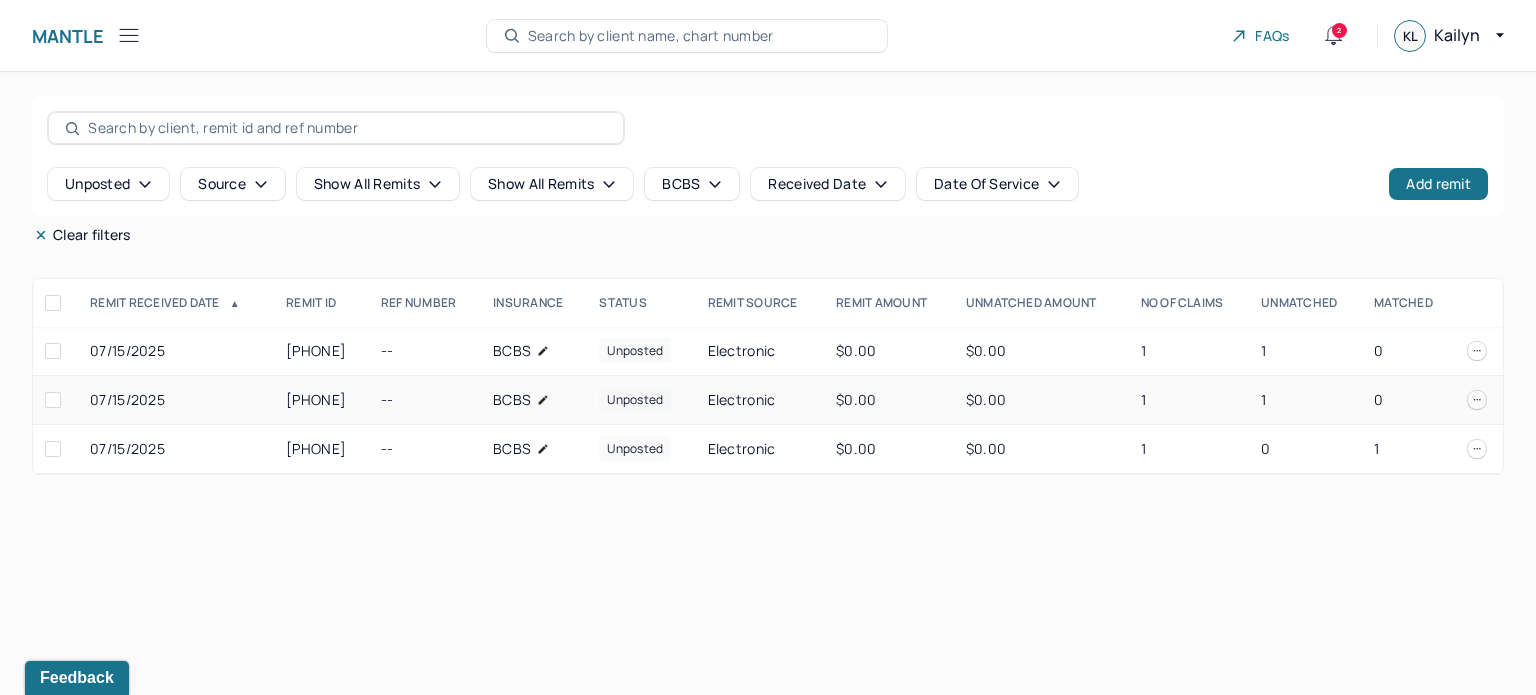 click on "1" at bounding box center (1305, 400) 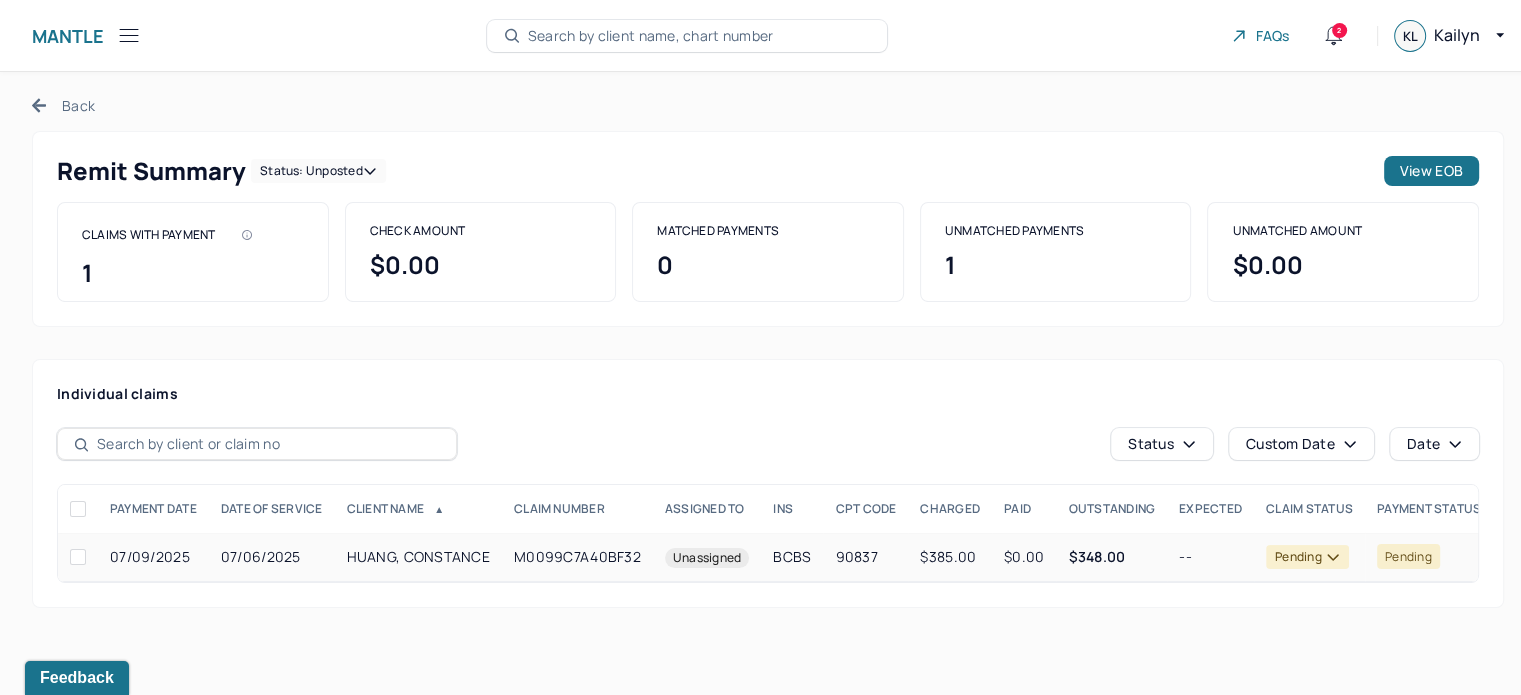 scroll, scrollTop: 0, scrollLeft: 0, axis: both 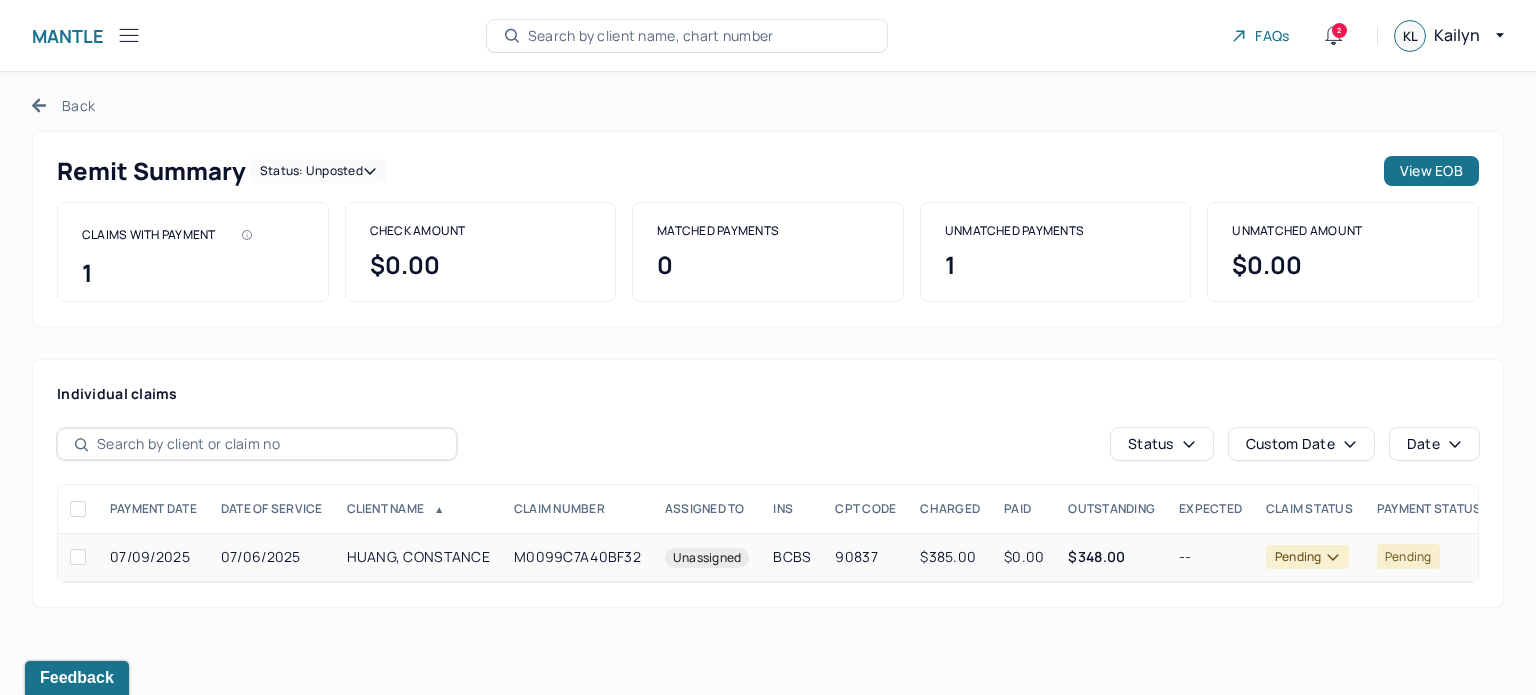 click on "Unassigned" at bounding box center [707, 557] 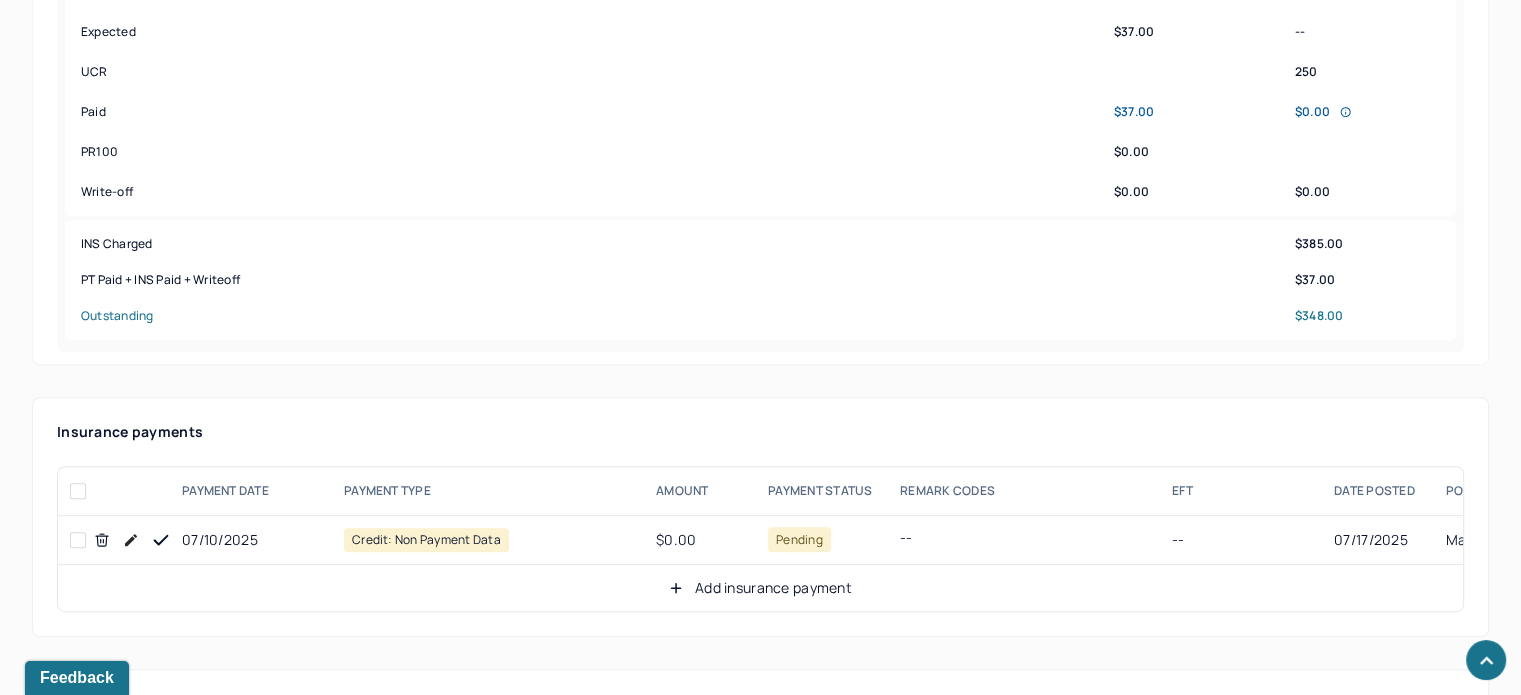 scroll, scrollTop: 900, scrollLeft: 0, axis: vertical 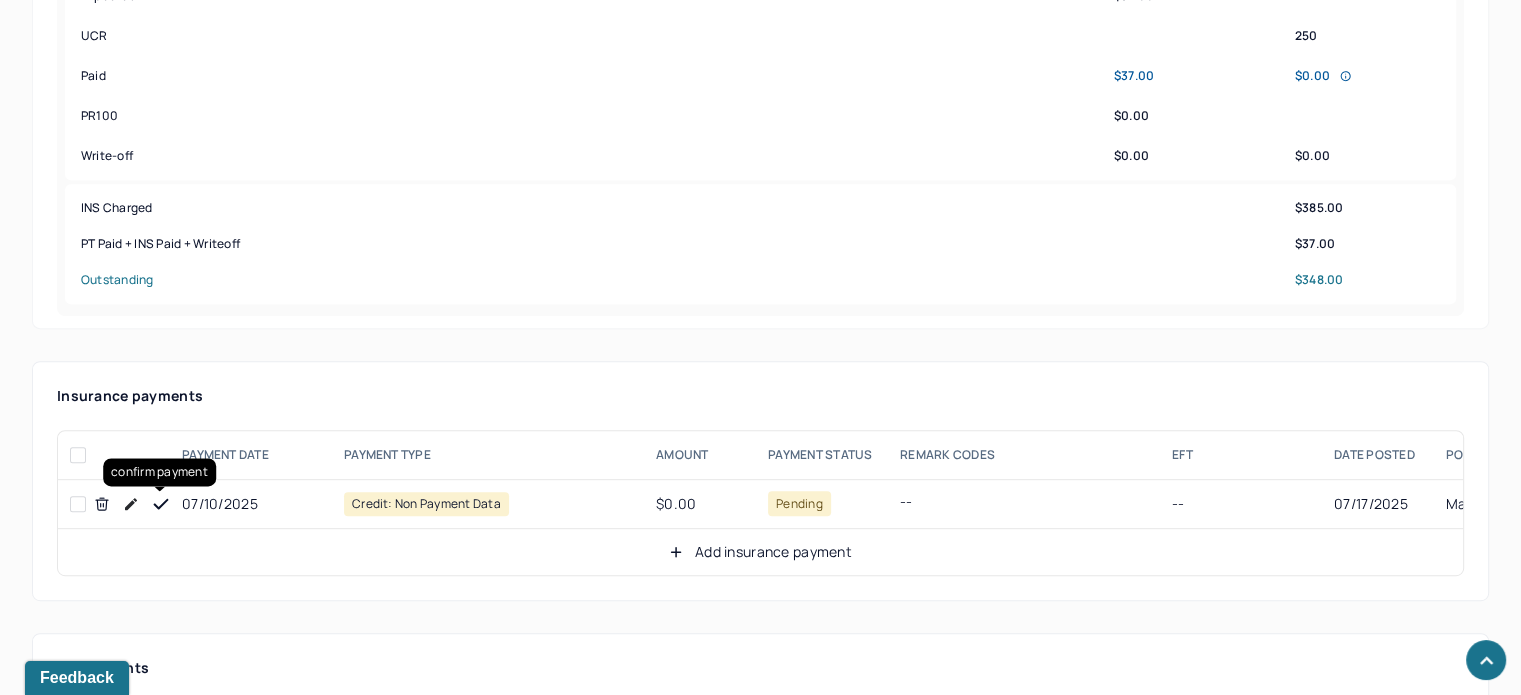 click 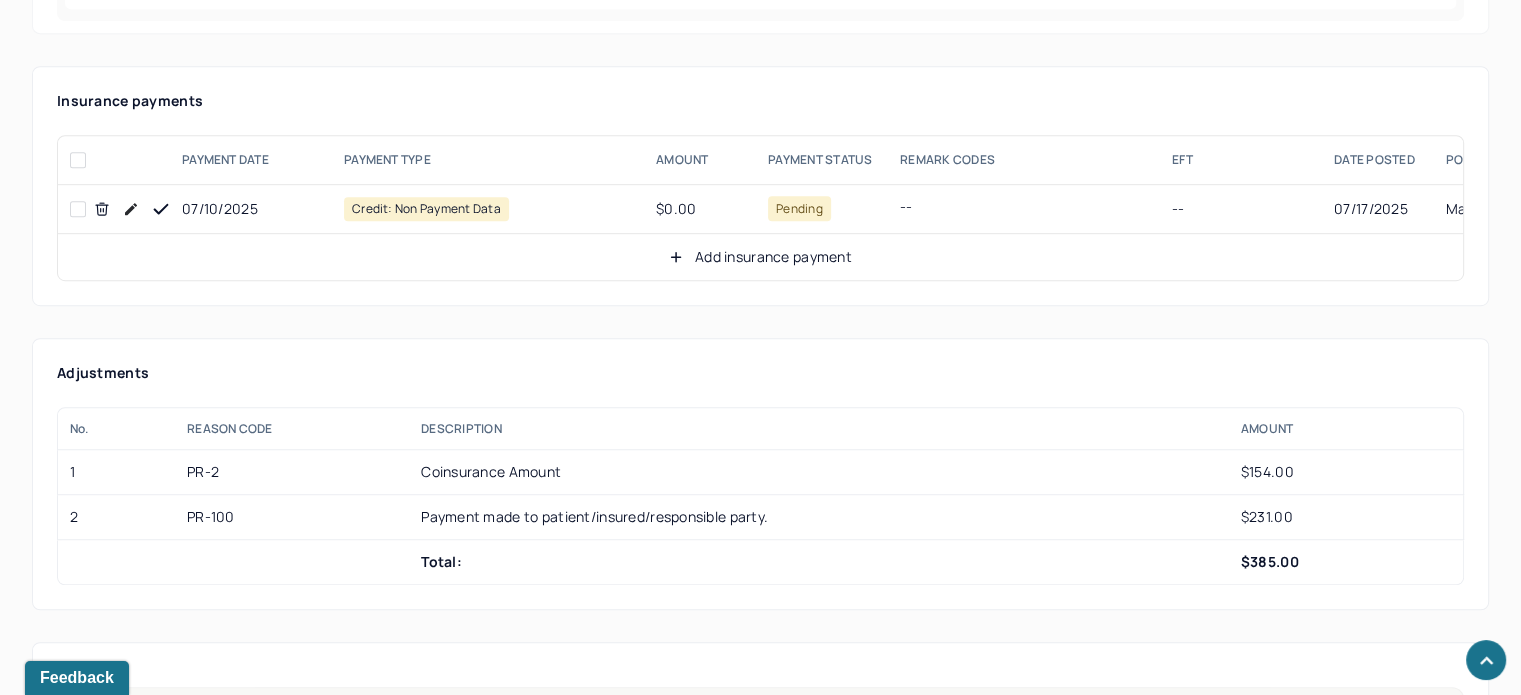 scroll, scrollTop: 1200, scrollLeft: 0, axis: vertical 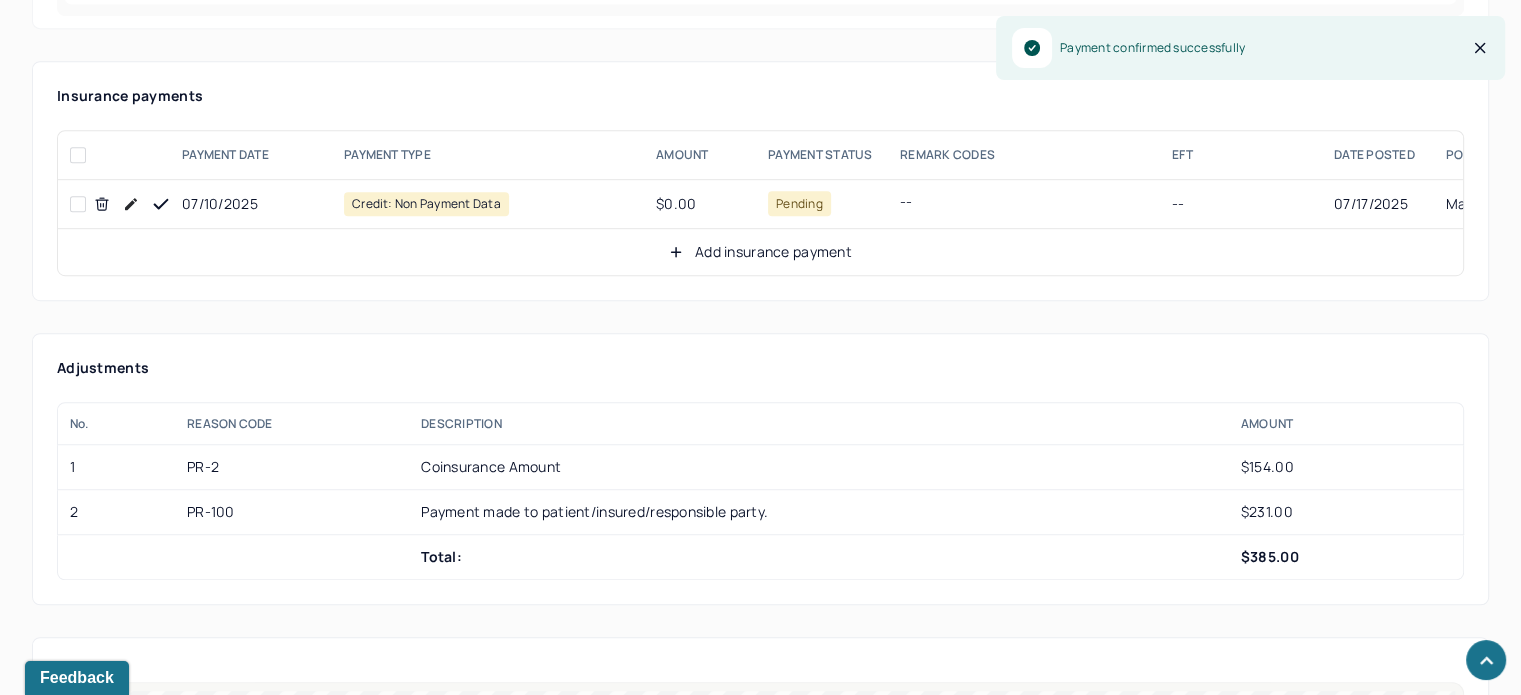 click on "Add insurance payment" at bounding box center (760, 252) 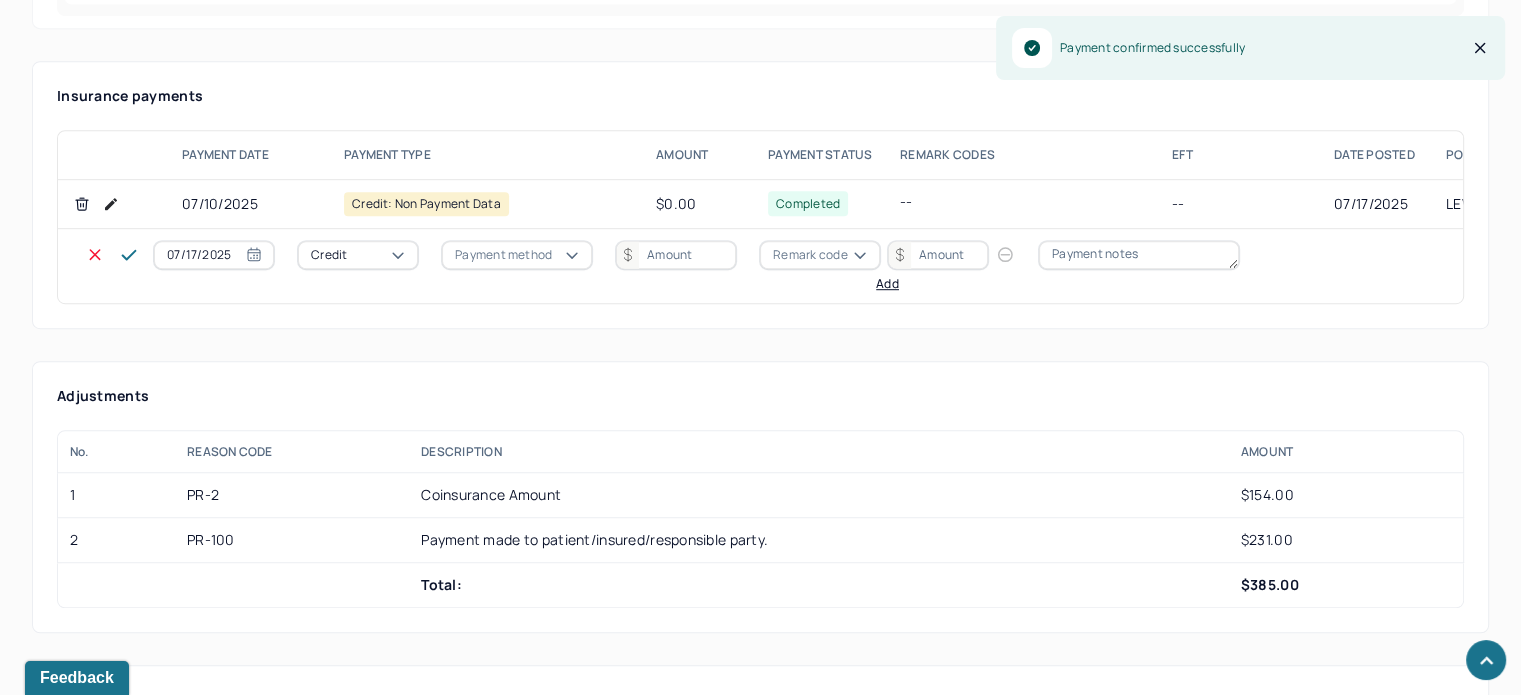 click on "Credit" at bounding box center (358, 255) 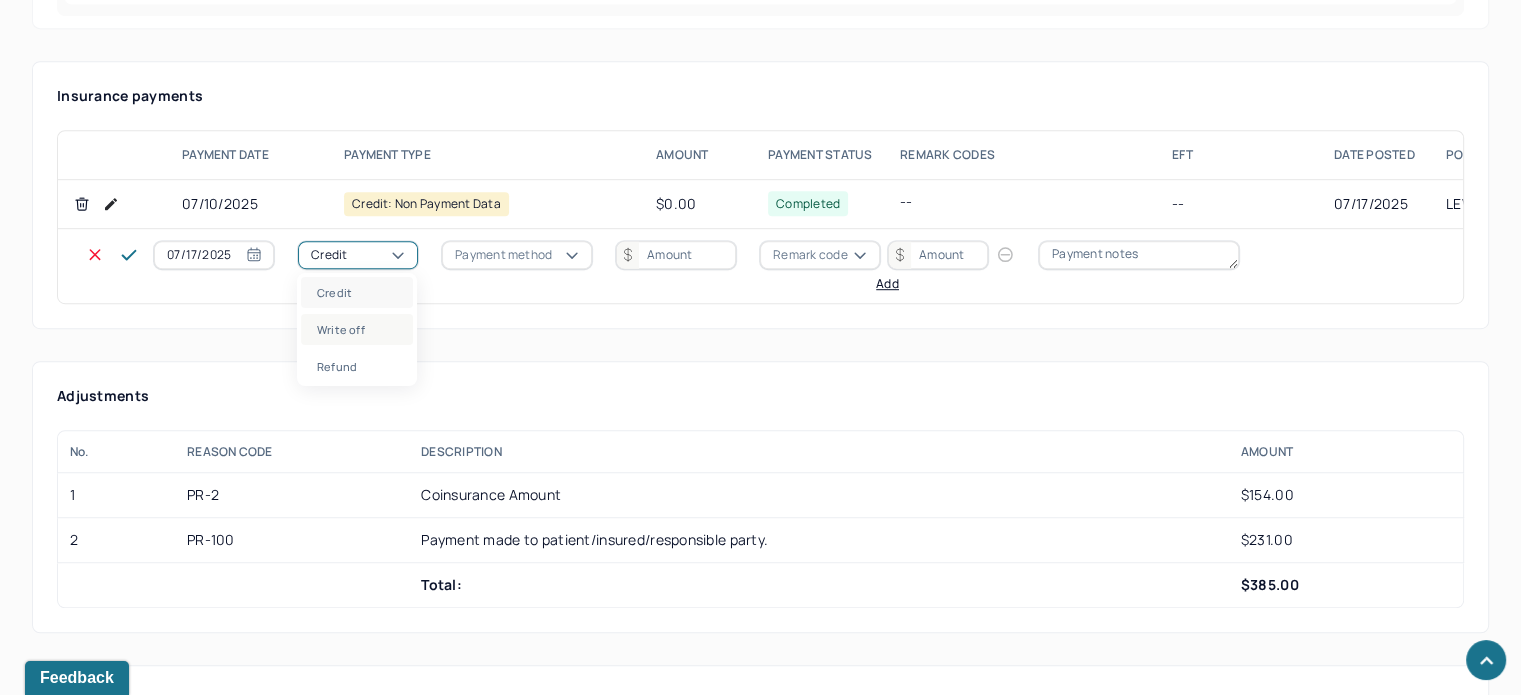 click on "Write off" at bounding box center (357, 329) 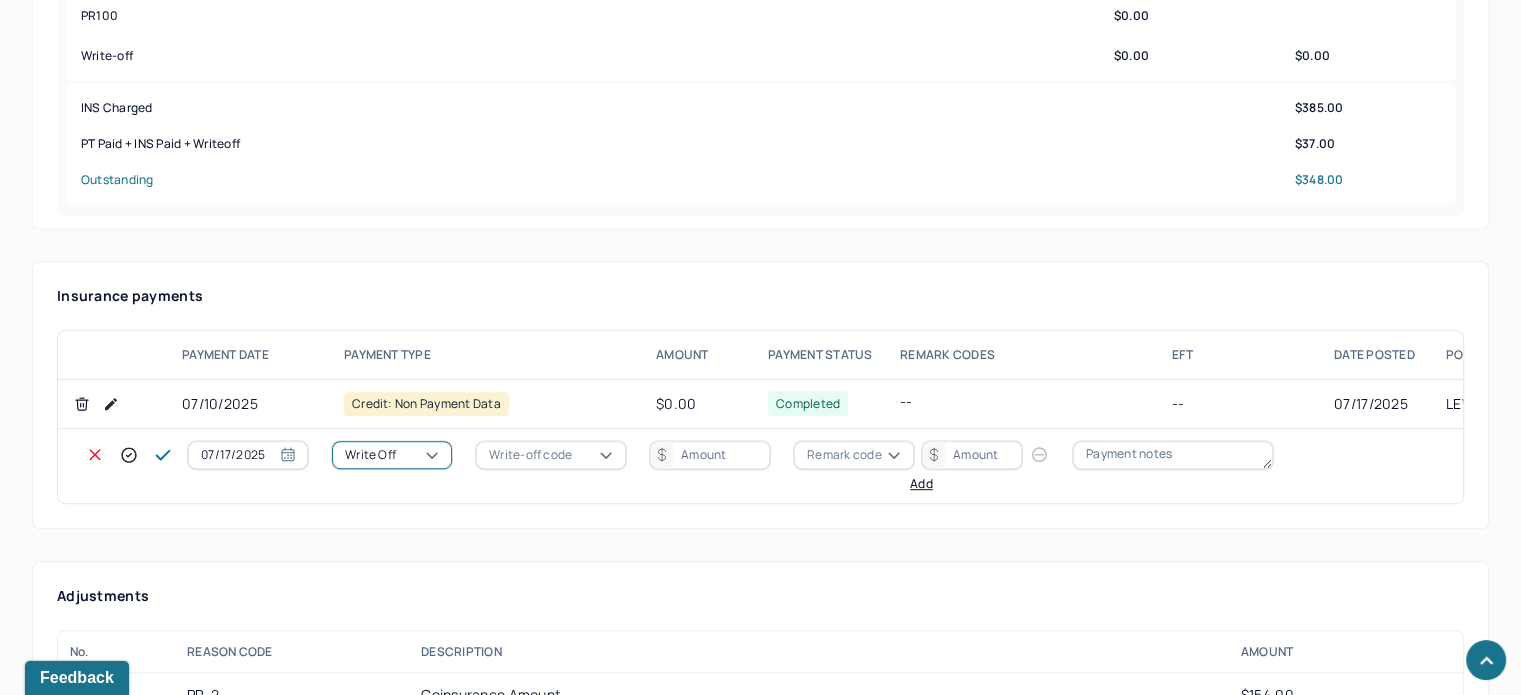 scroll, scrollTop: 1100, scrollLeft: 0, axis: vertical 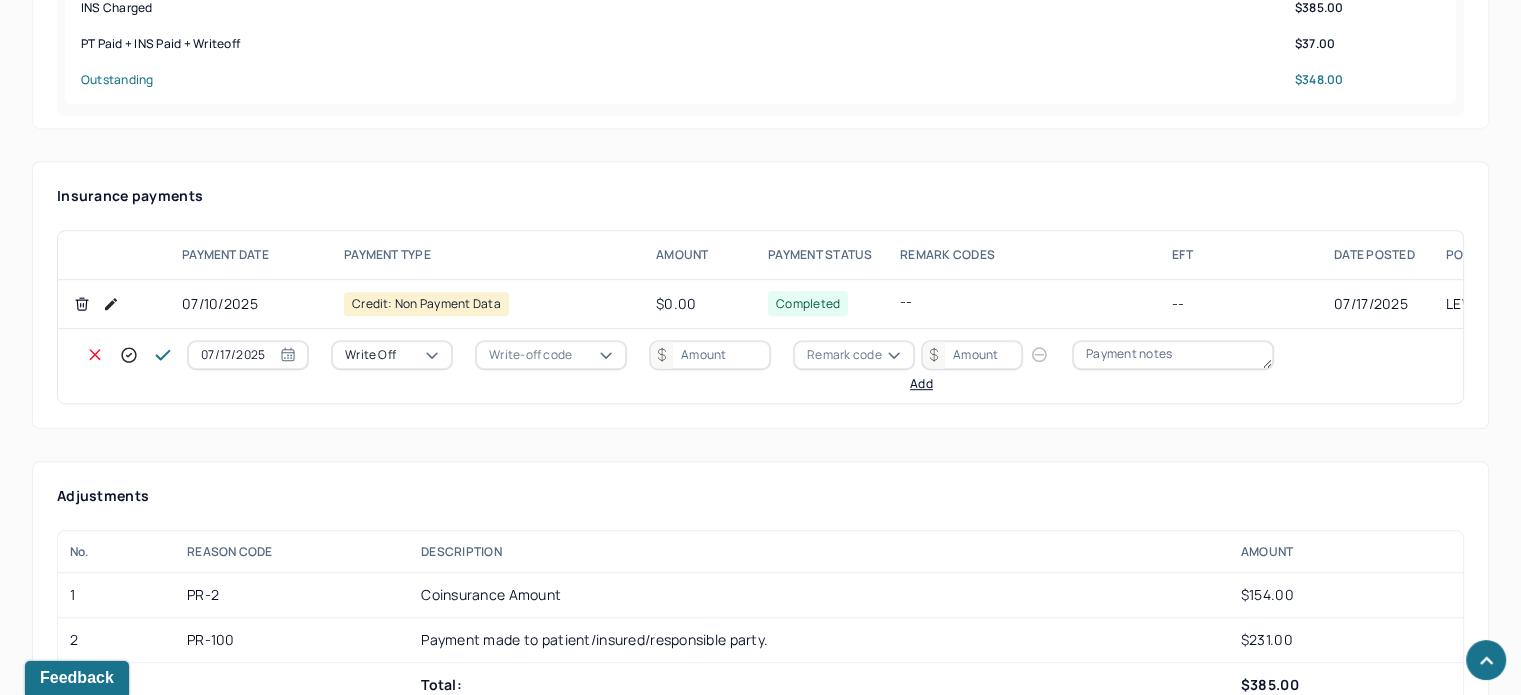 click at bounding box center [592, 355] 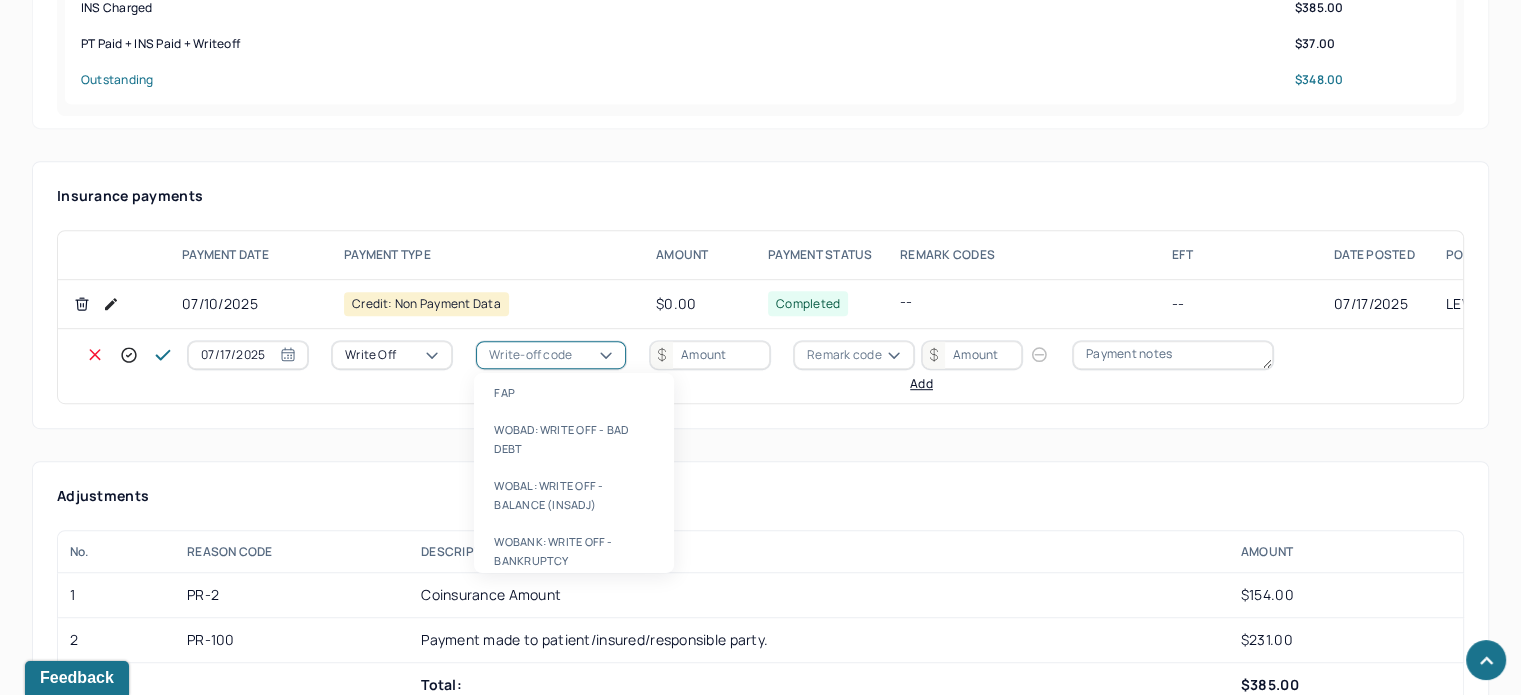 click on "WOBAL: WRITE OFF - BALANCE (INSADJ)" at bounding box center [574, 495] 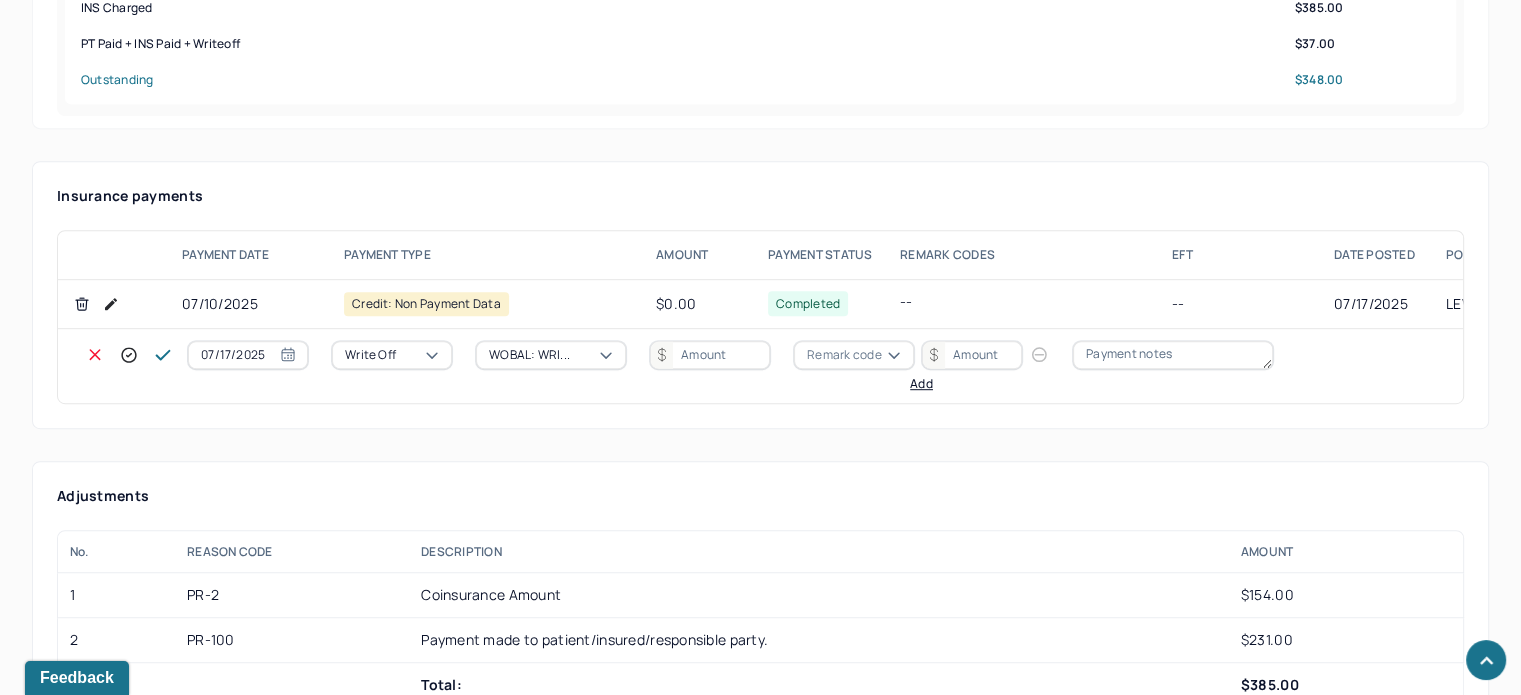 click at bounding box center [710, 355] 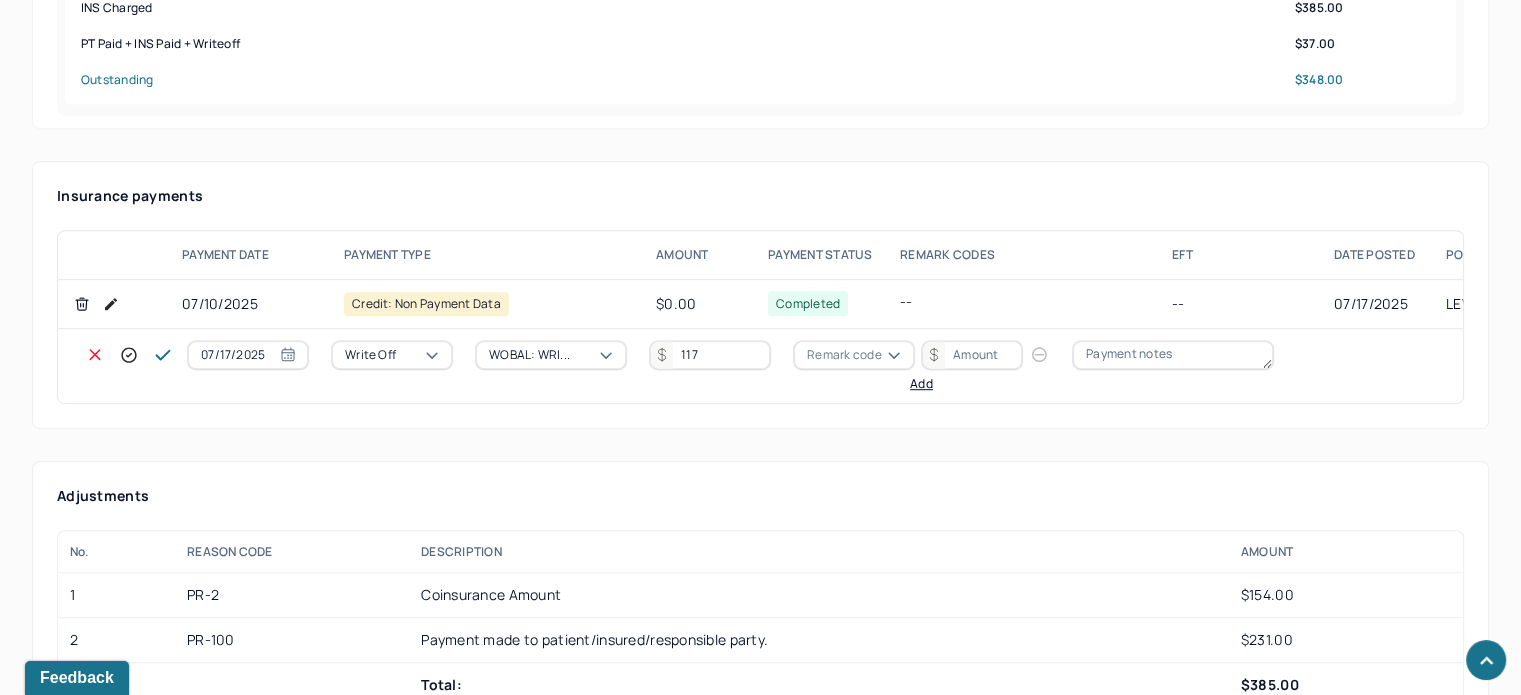 type on "117" 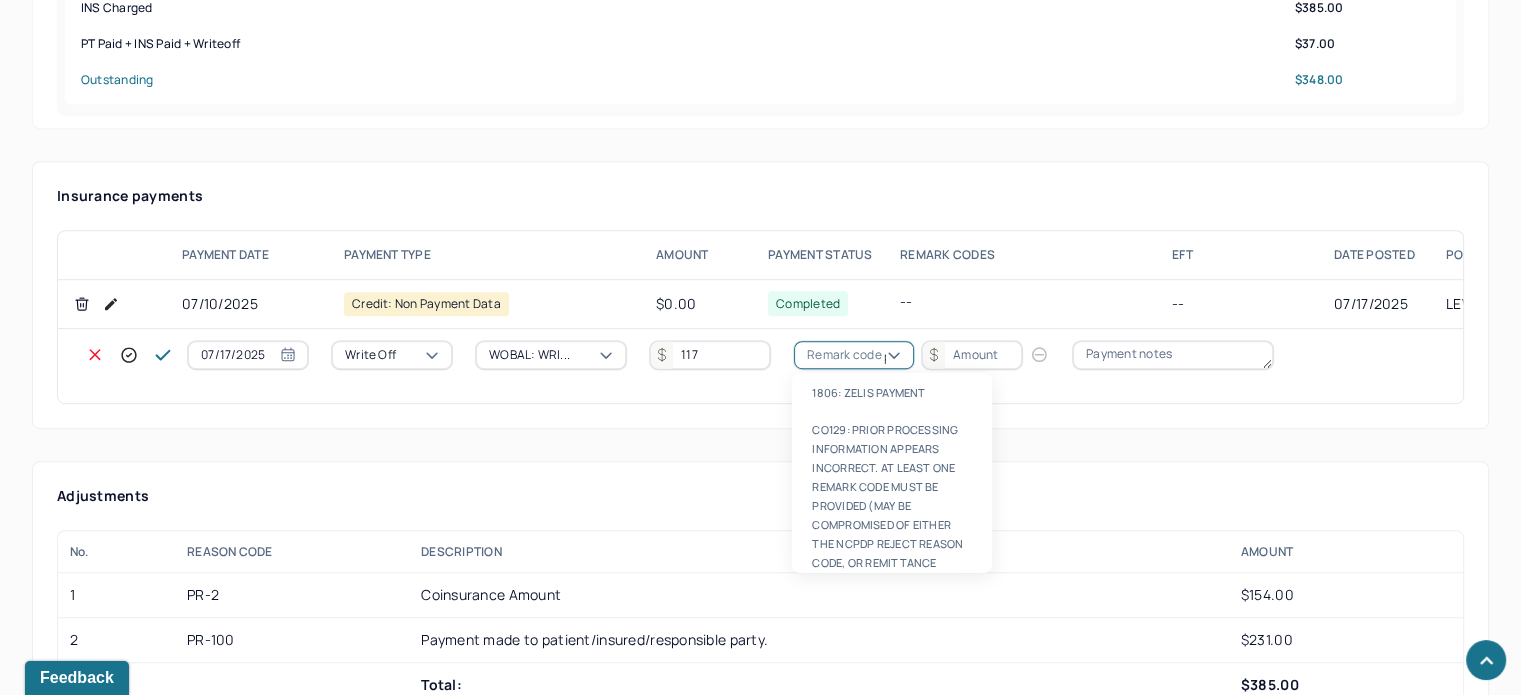 scroll, scrollTop: 124, scrollLeft: 0, axis: vertical 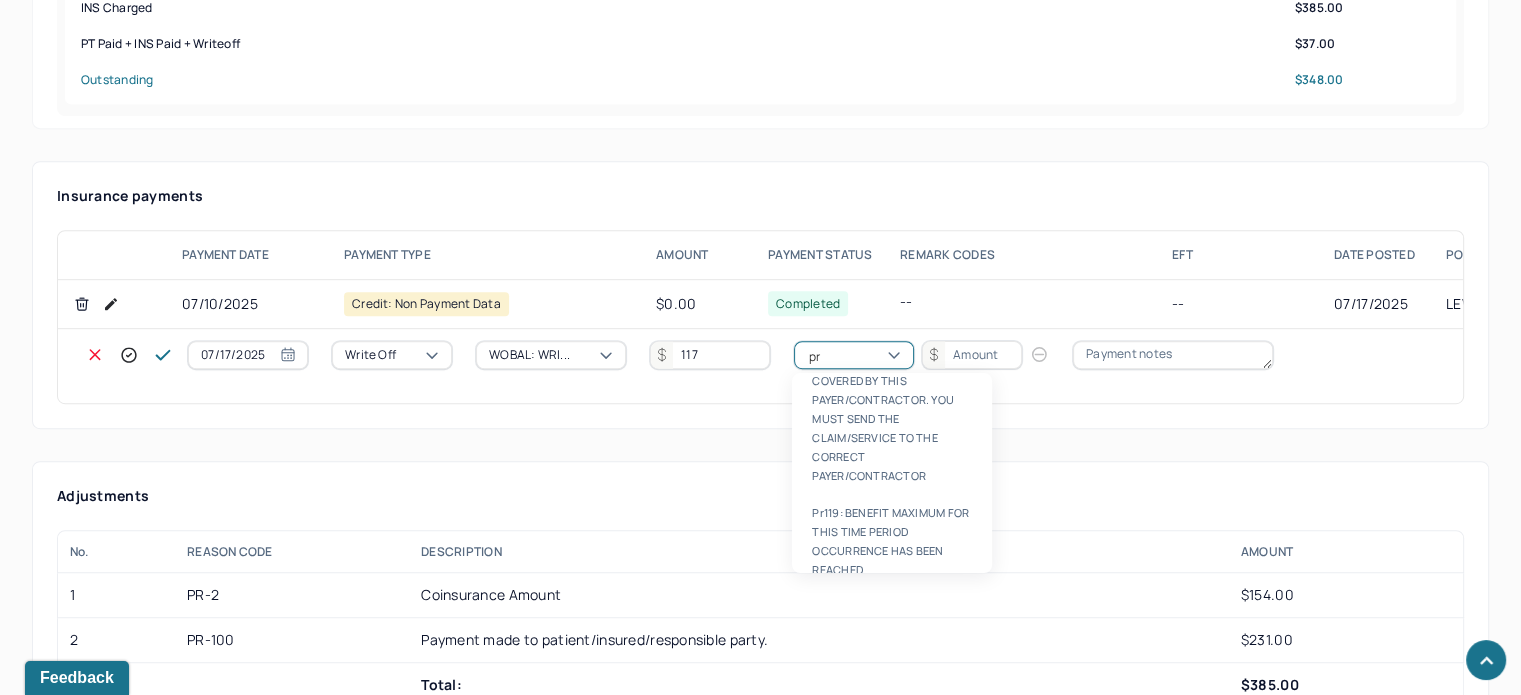 type on "pr2" 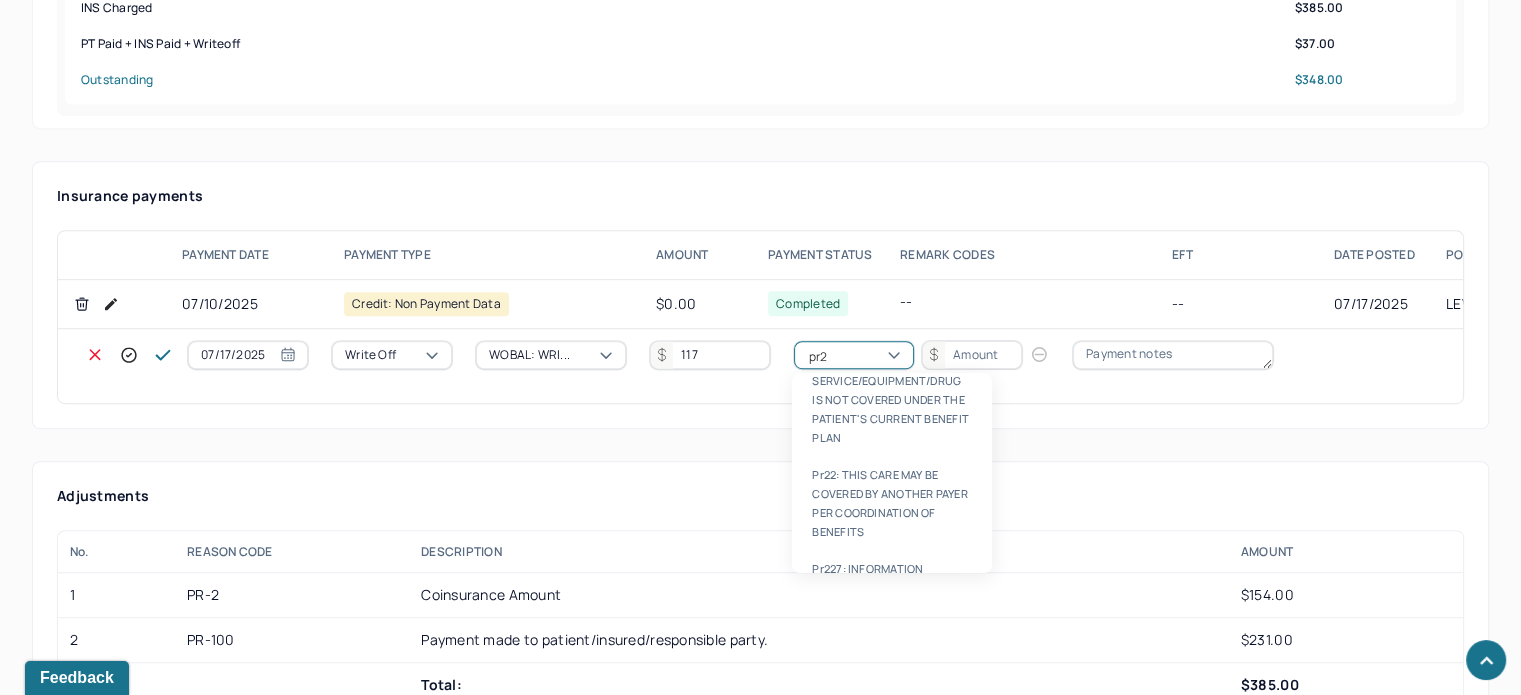 type 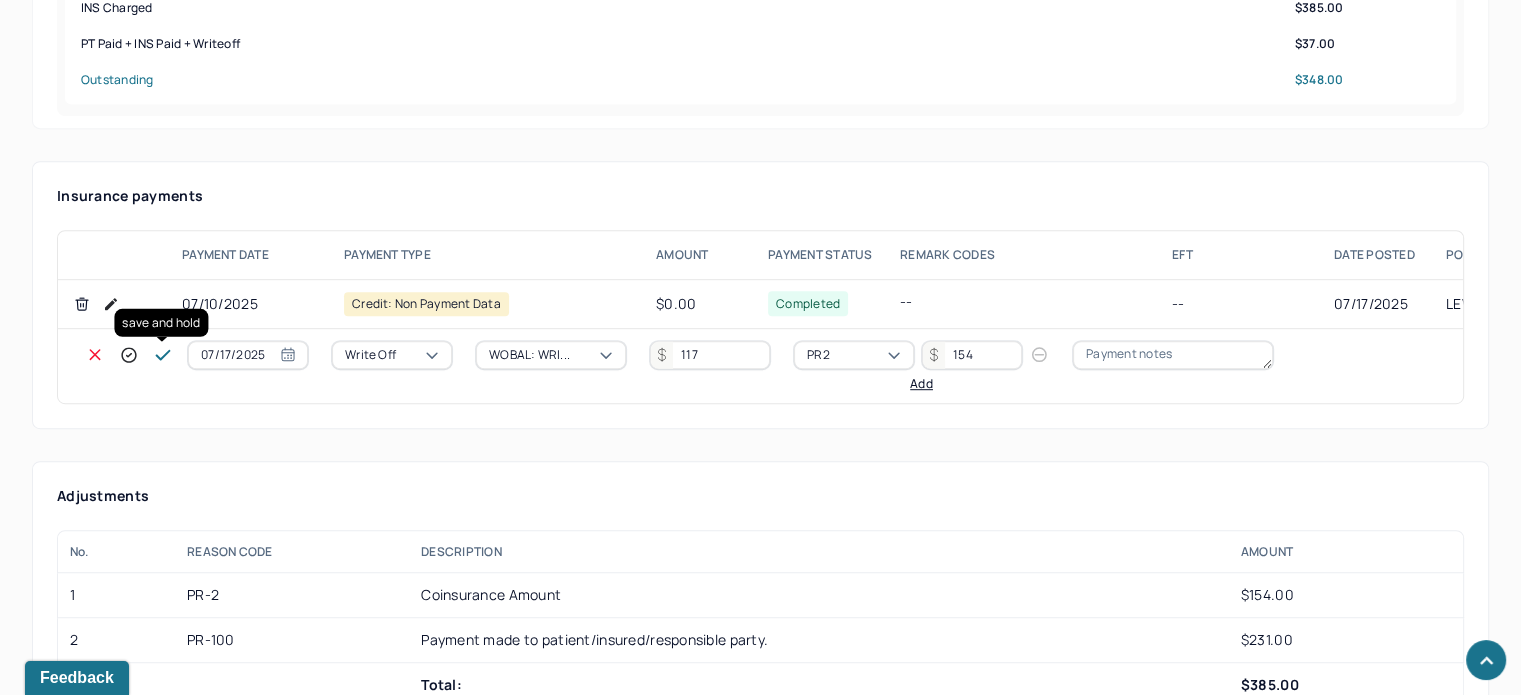 type on "154" 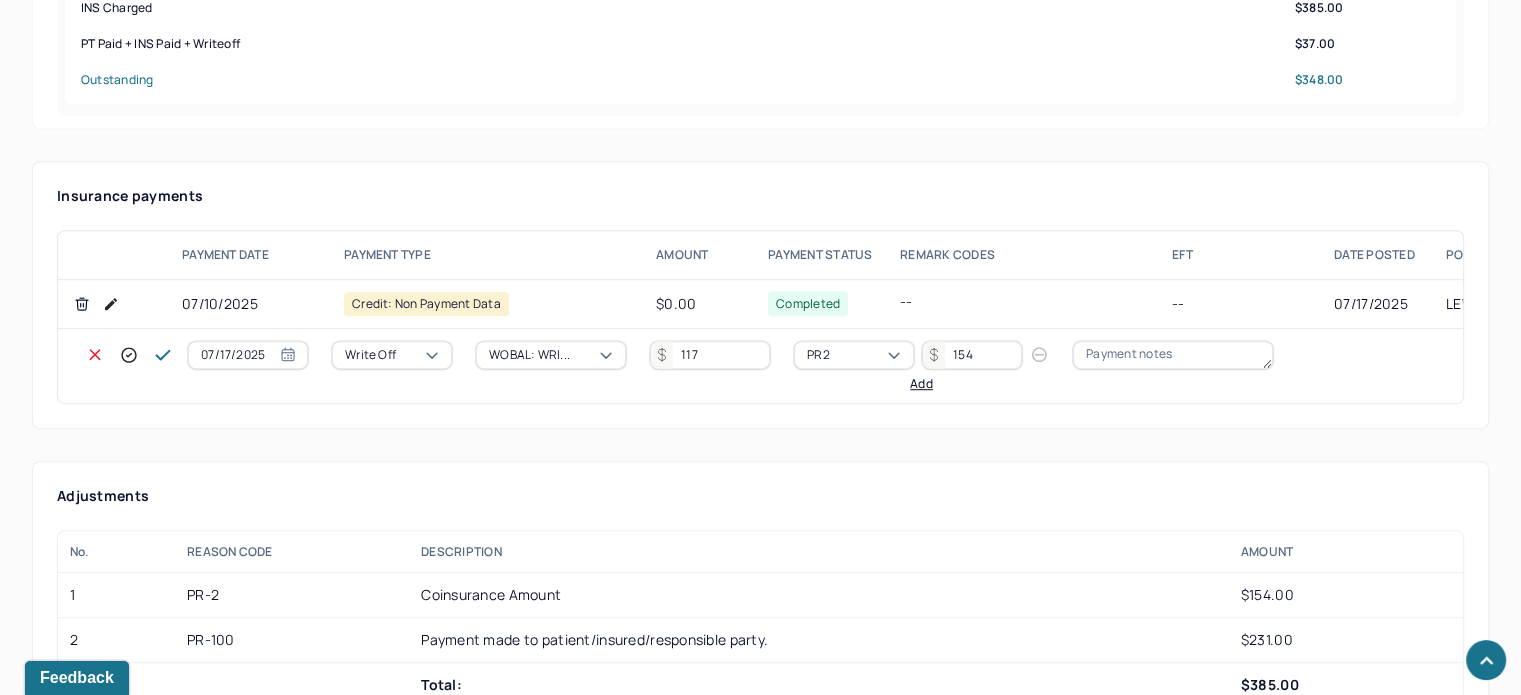 click 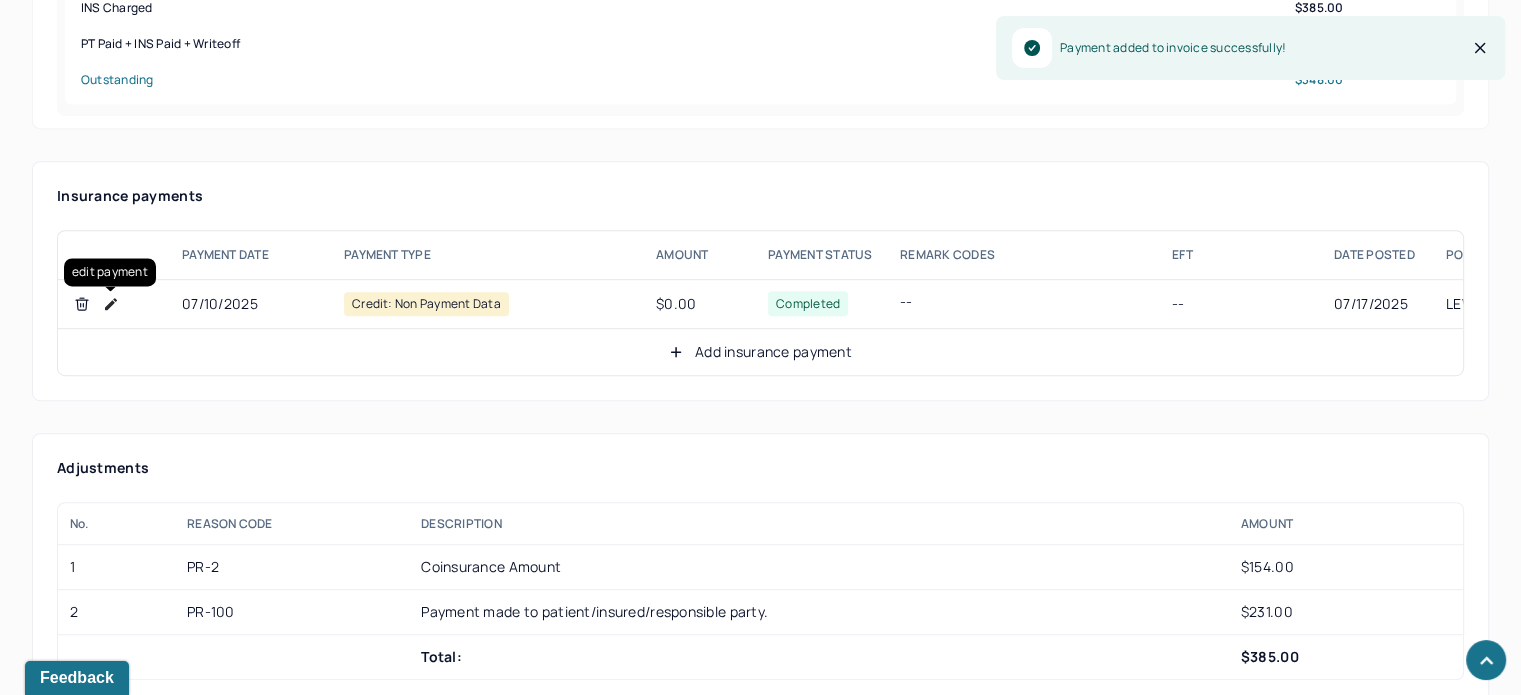 click 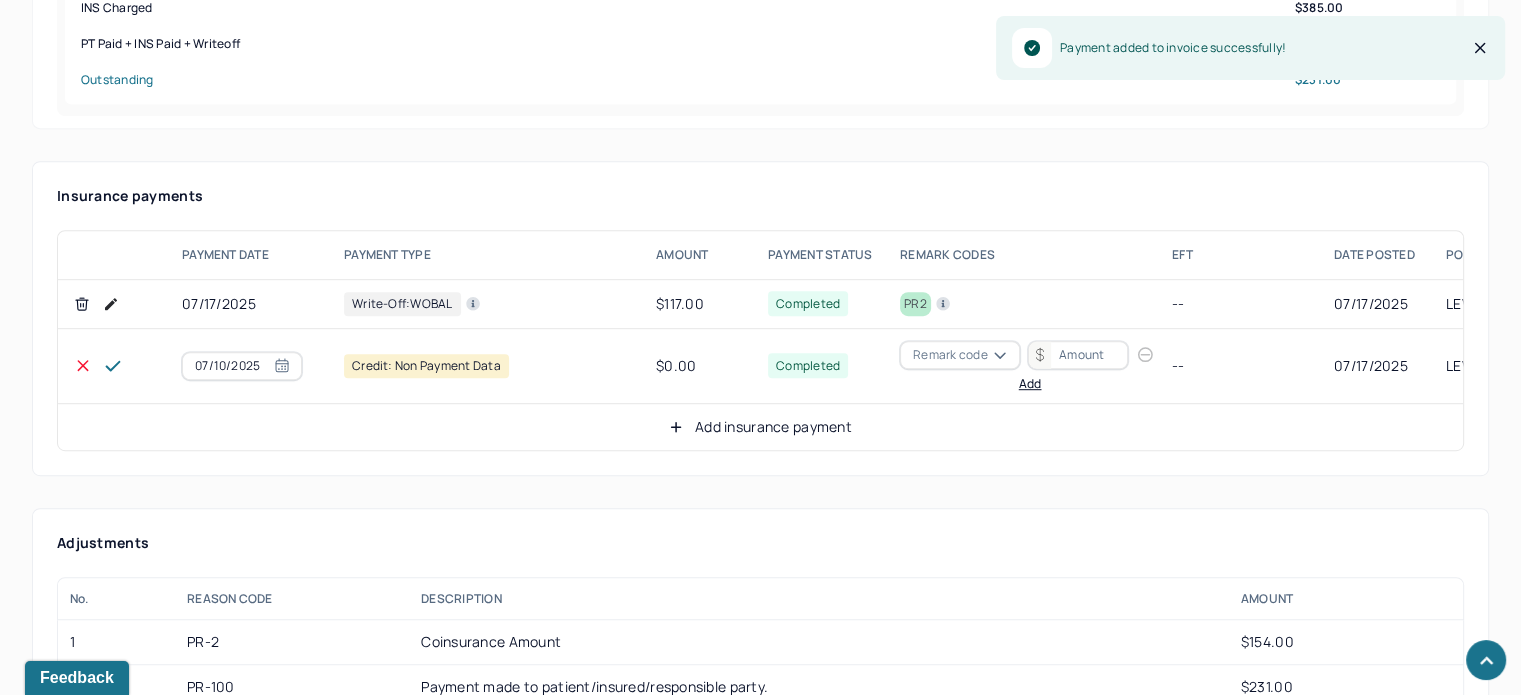 click on "Remark code" at bounding box center (950, 355) 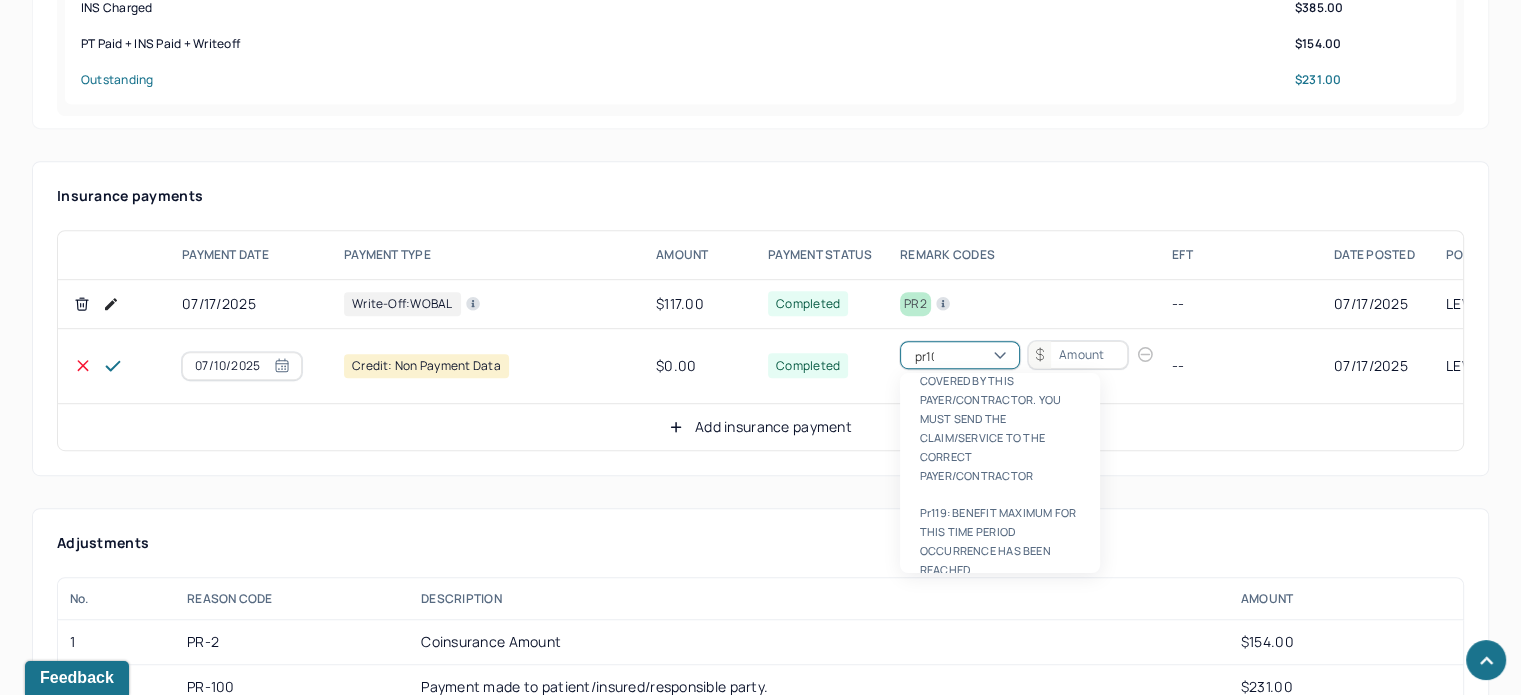 scroll, scrollTop: 8, scrollLeft: 0, axis: vertical 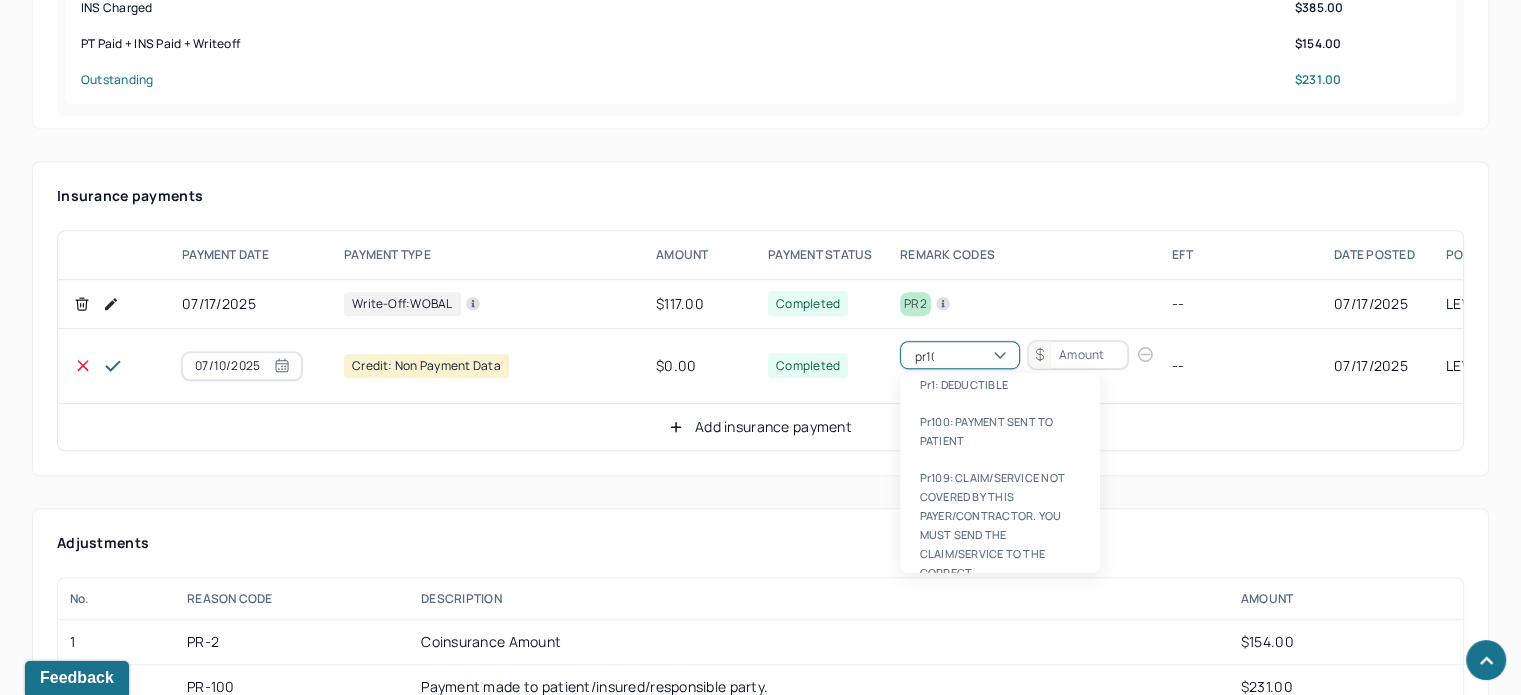 type on "pr100" 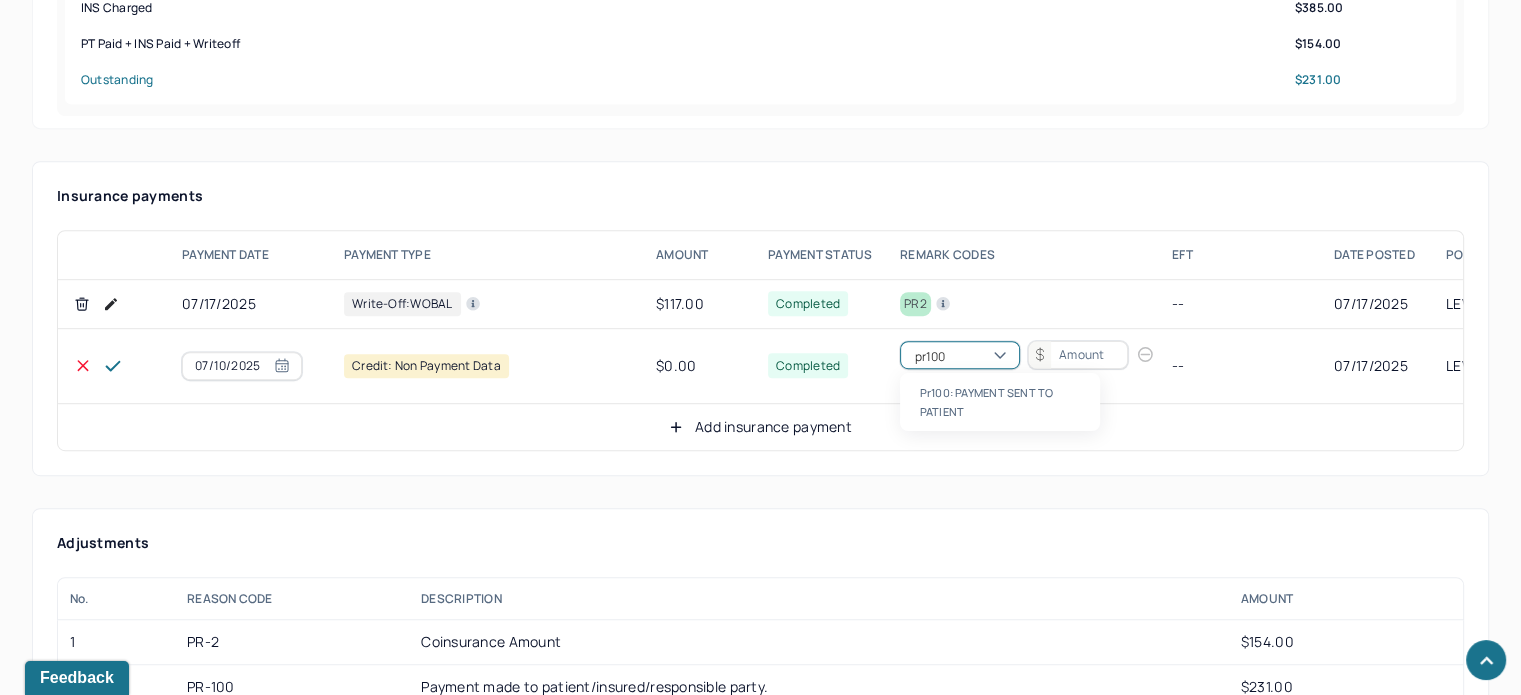 scroll, scrollTop: 0, scrollLeft: 0, axis: both 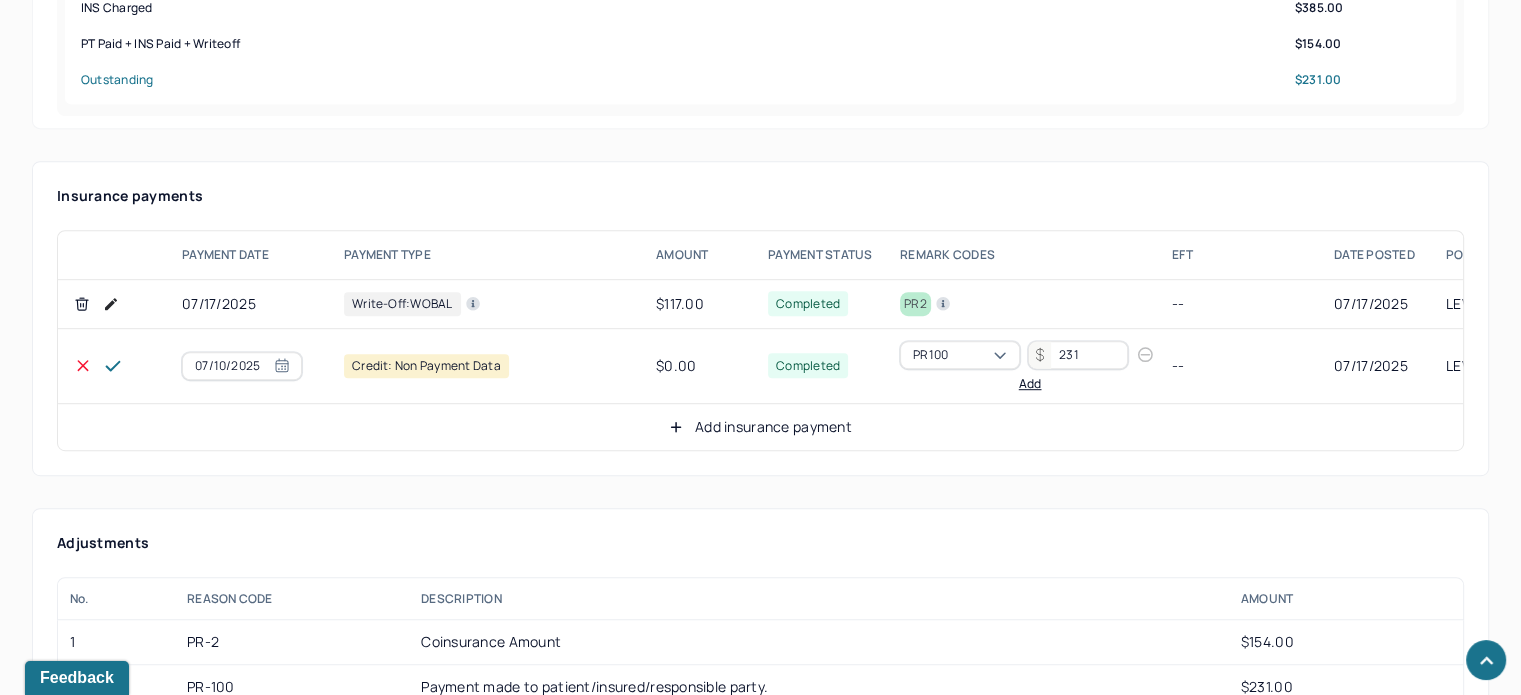 type on "231" 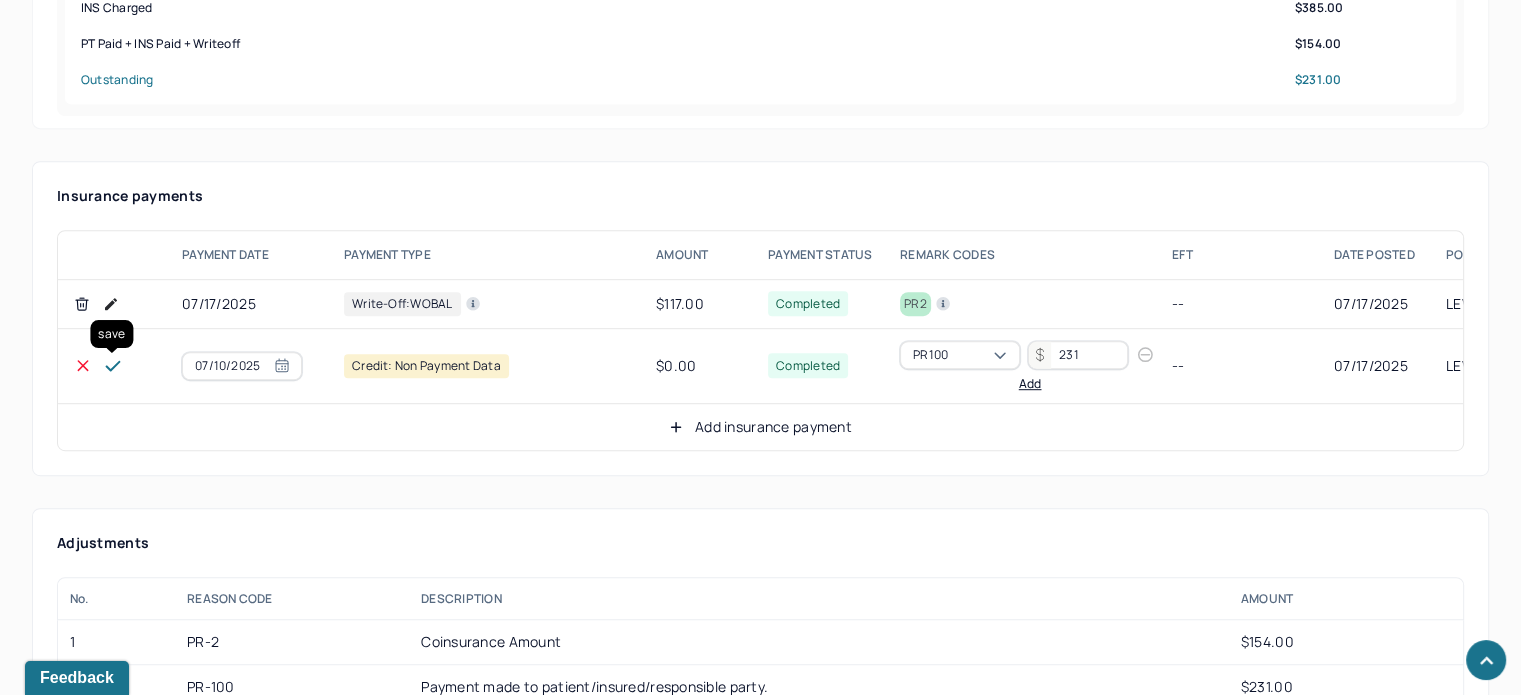 click 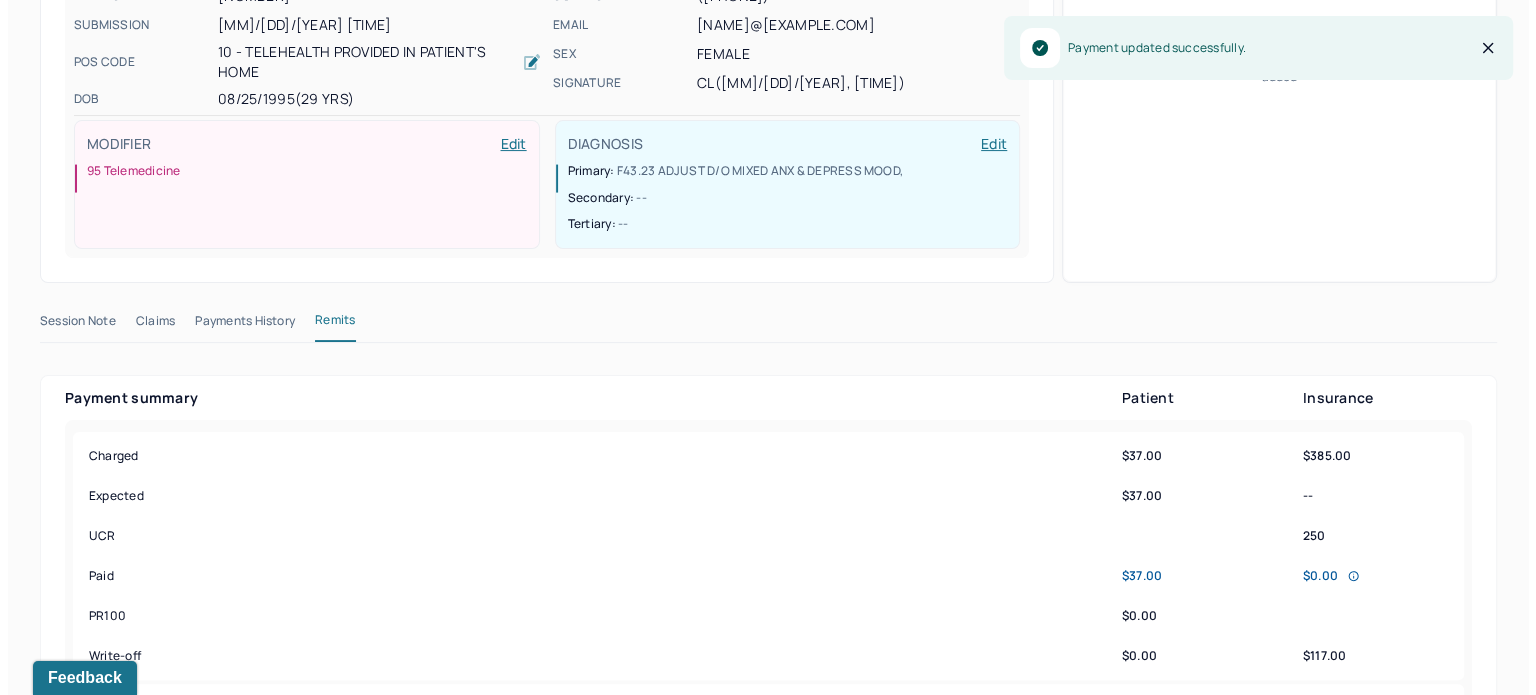 scroll, scrollTop: 0, scrollLeft: 0, axis: both 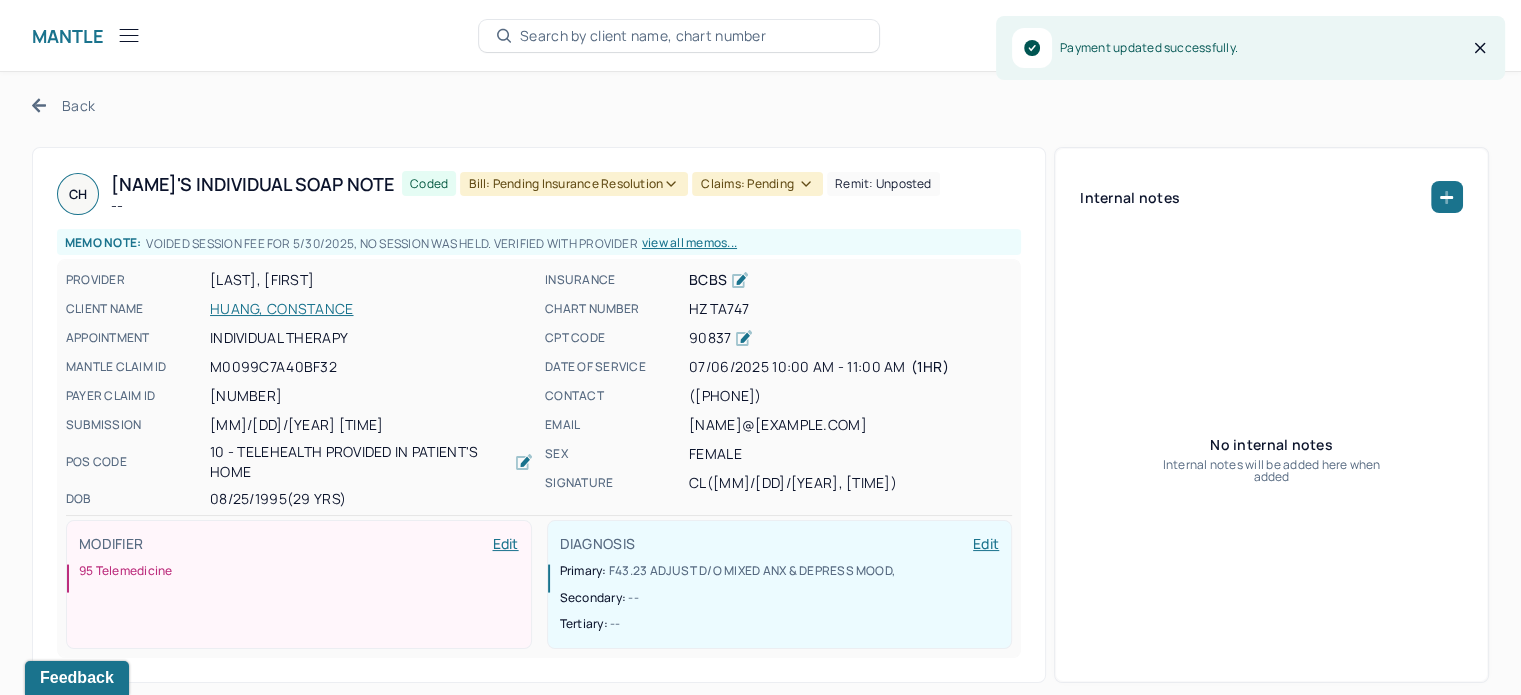click on "Claims: pending" at bounding box center [757, 184] 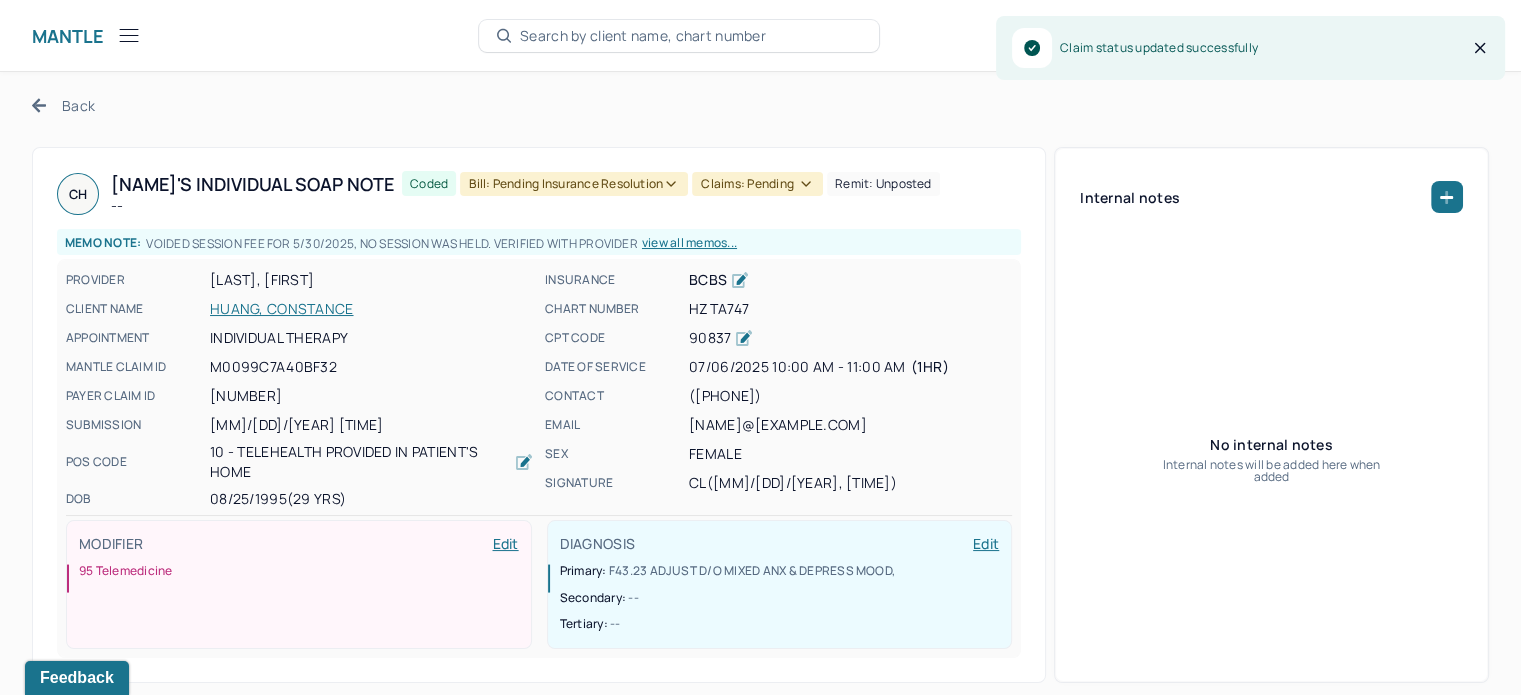 click on "Bill: Pending Insurance Resolution" at bounding box center (574, 184) 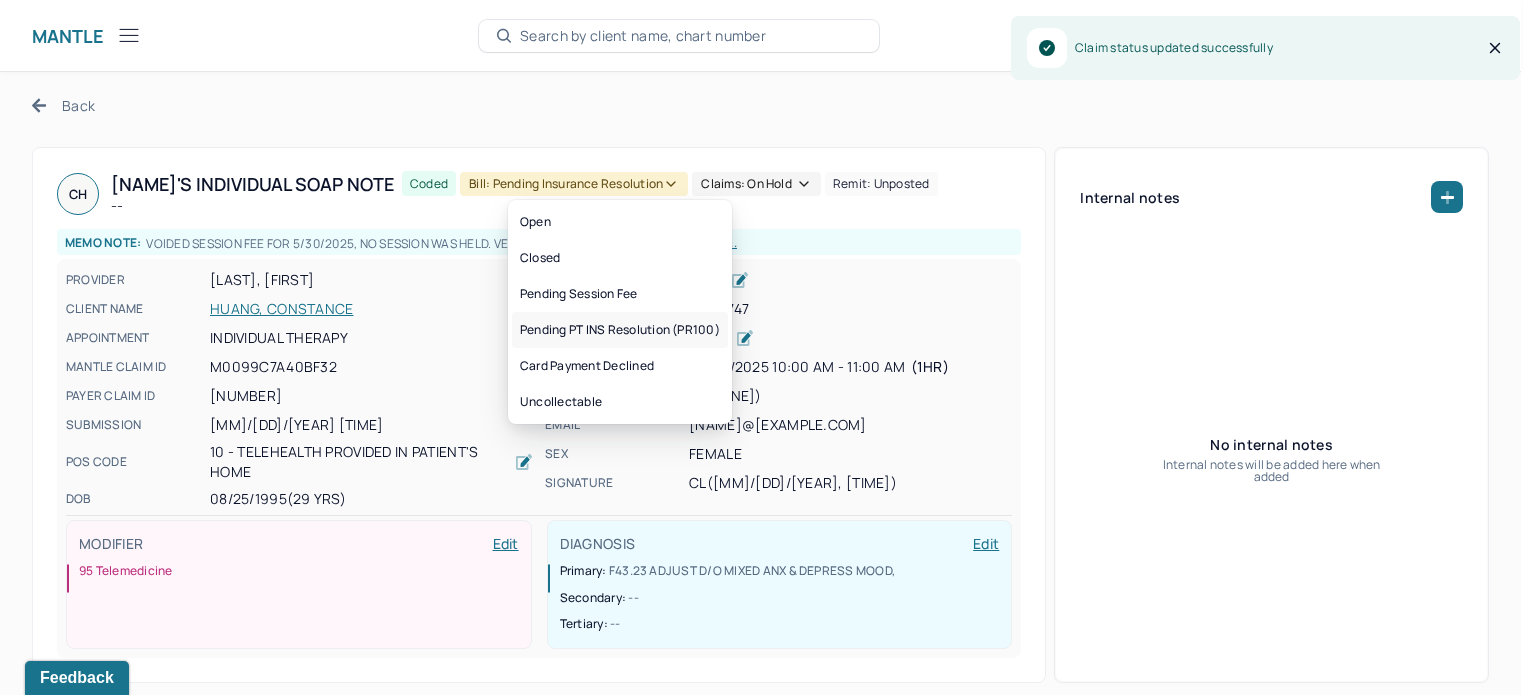 click on "Pending PT INS Resolution (PR100)" at bounding box center [620, 330] 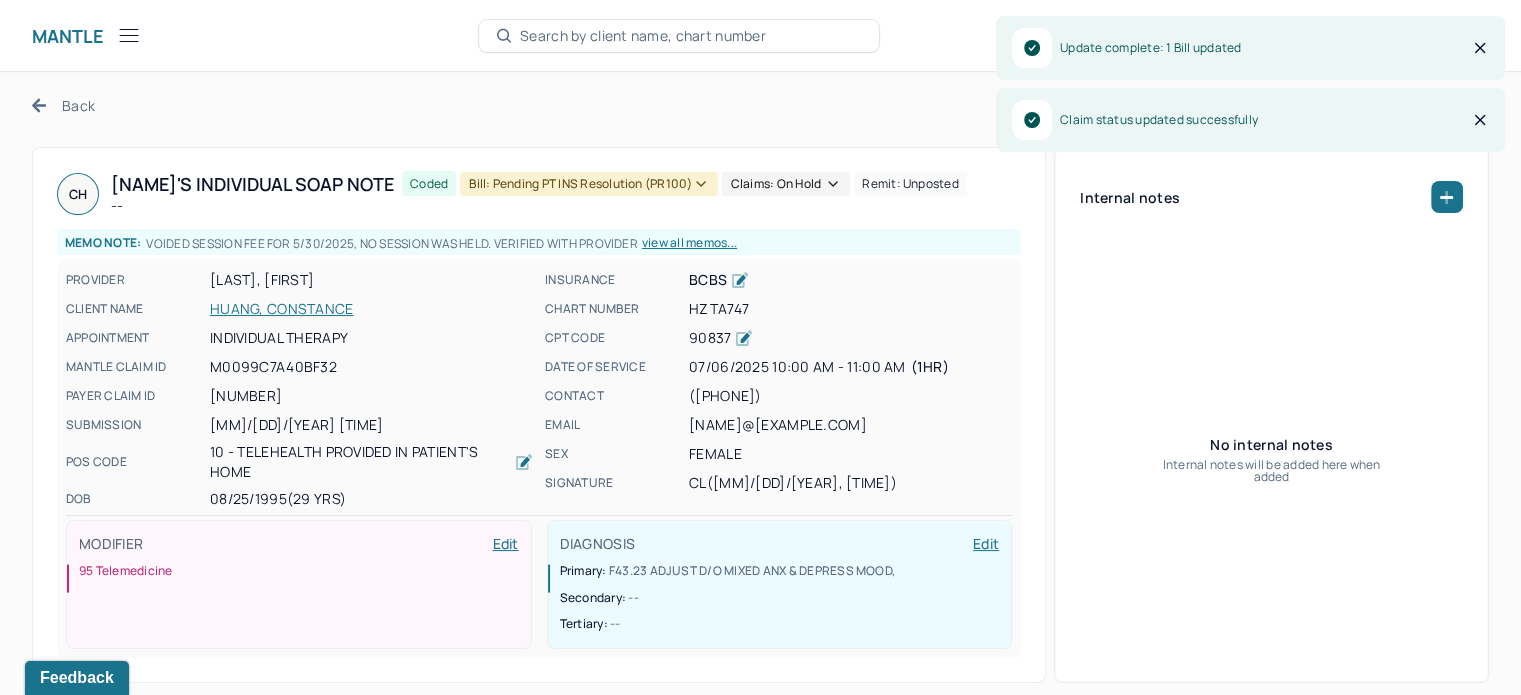 click on "Back" at bounding box center (63, 105) 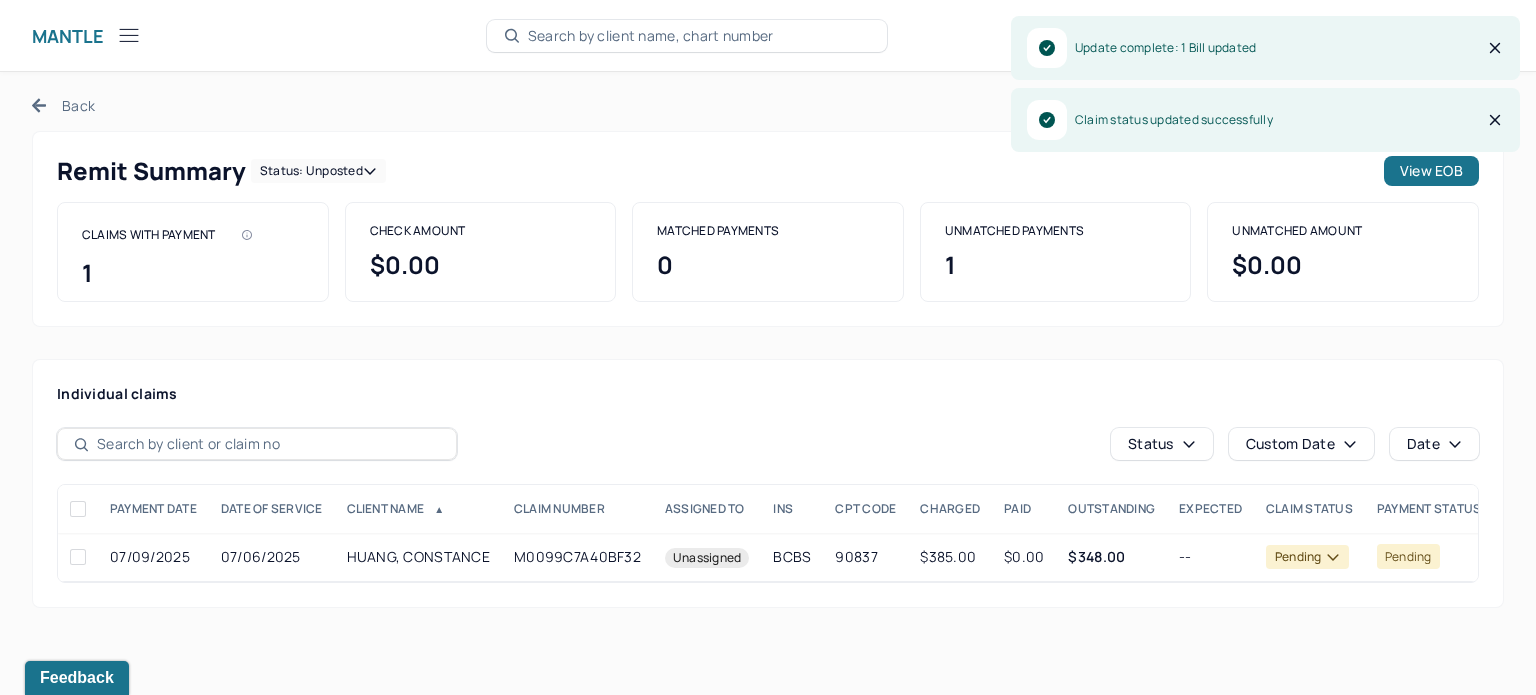 click on "Status: unposted" at bounding box center (318, 171) 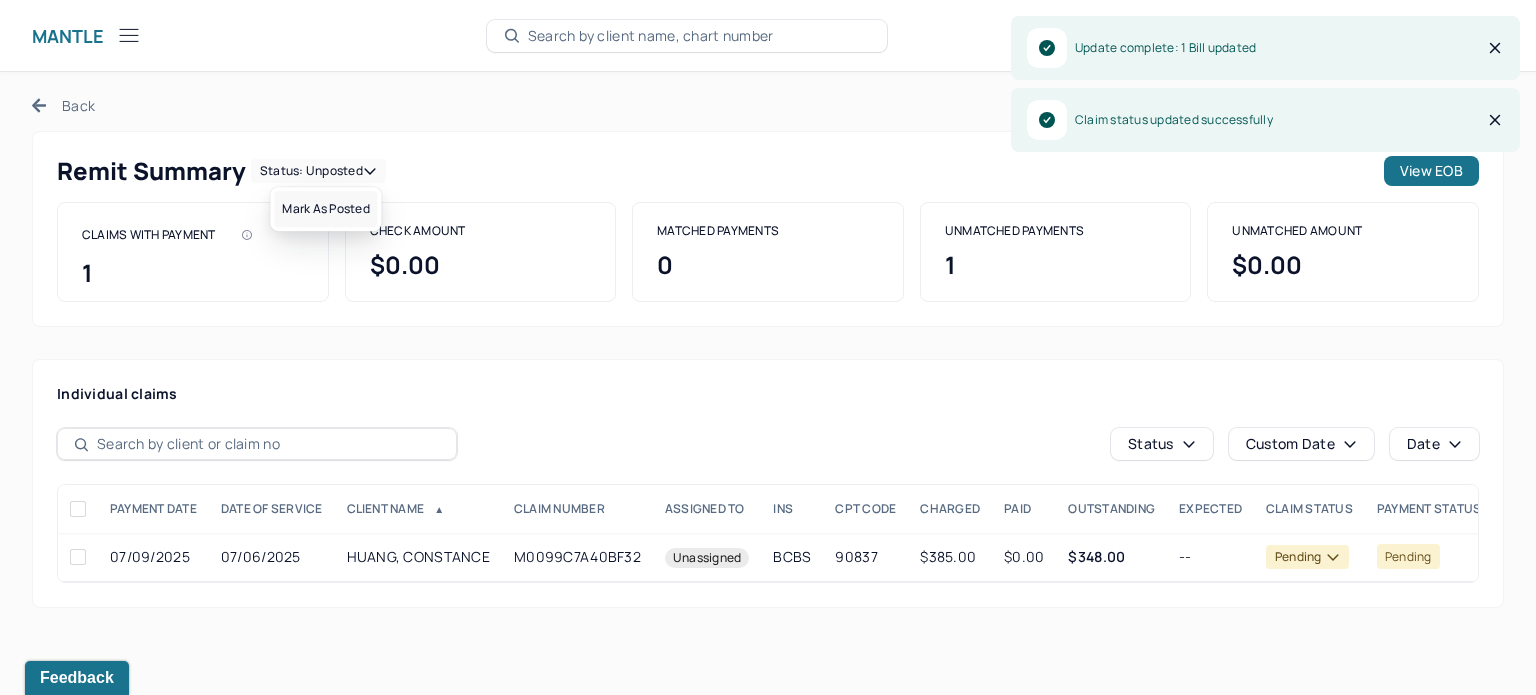 click on "Mark as Posted" at bounding box center (325, 209) 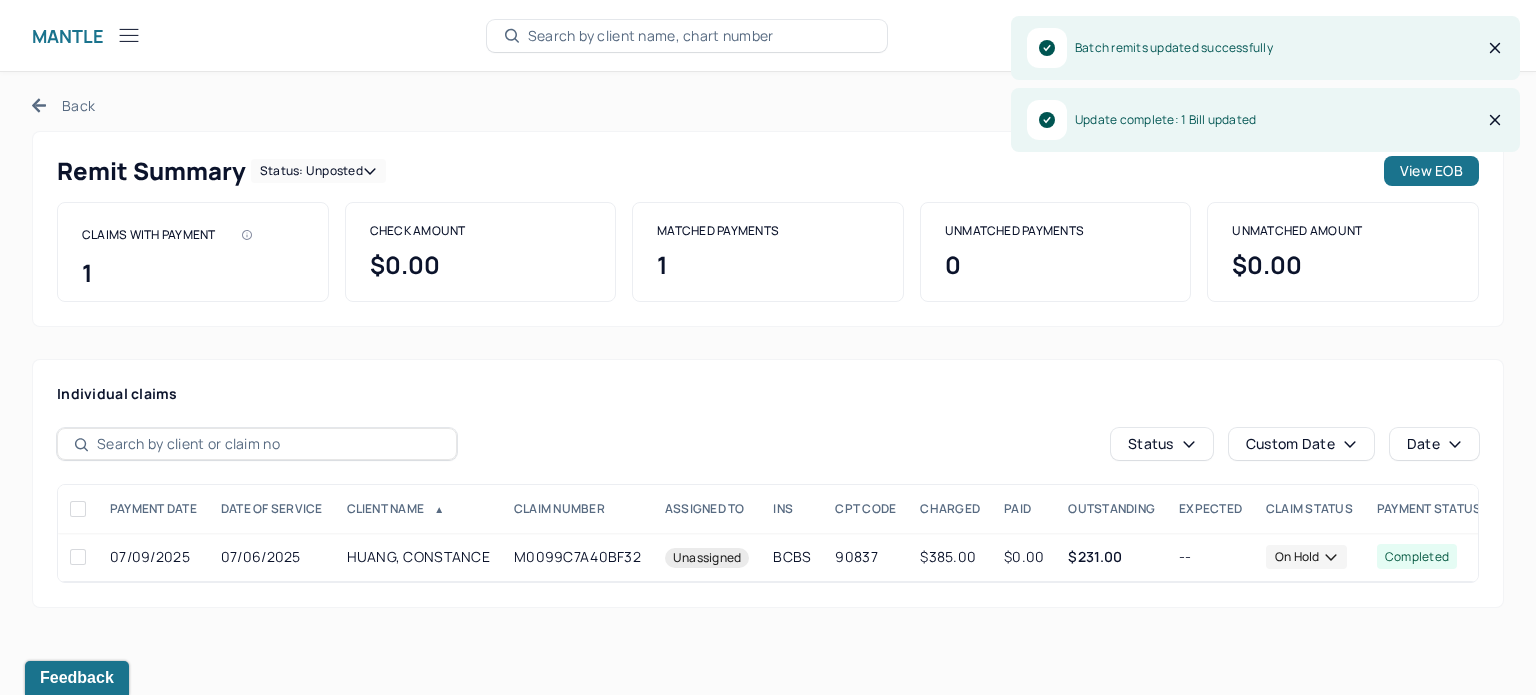 click on "Back" at bounding box center [63, 105] 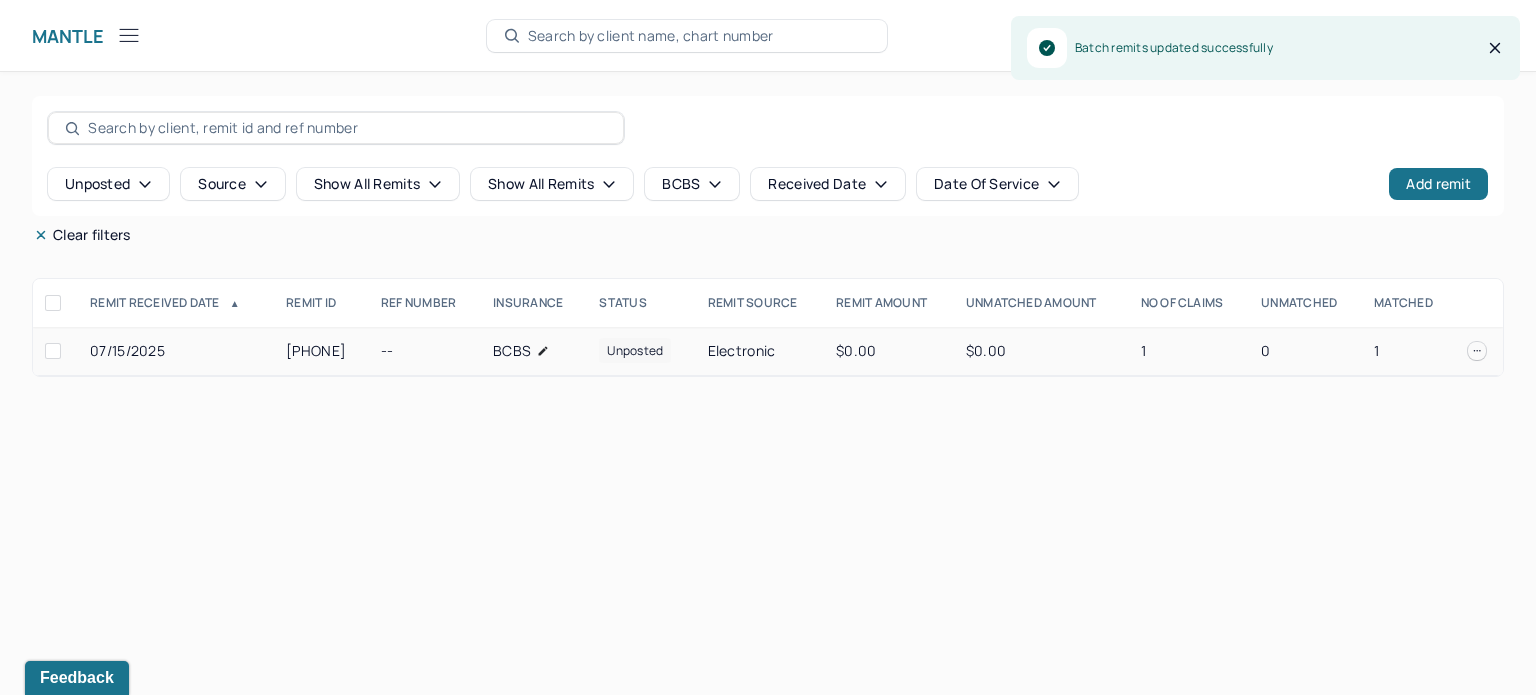 click on "0" at bounding box center (1305, 351) 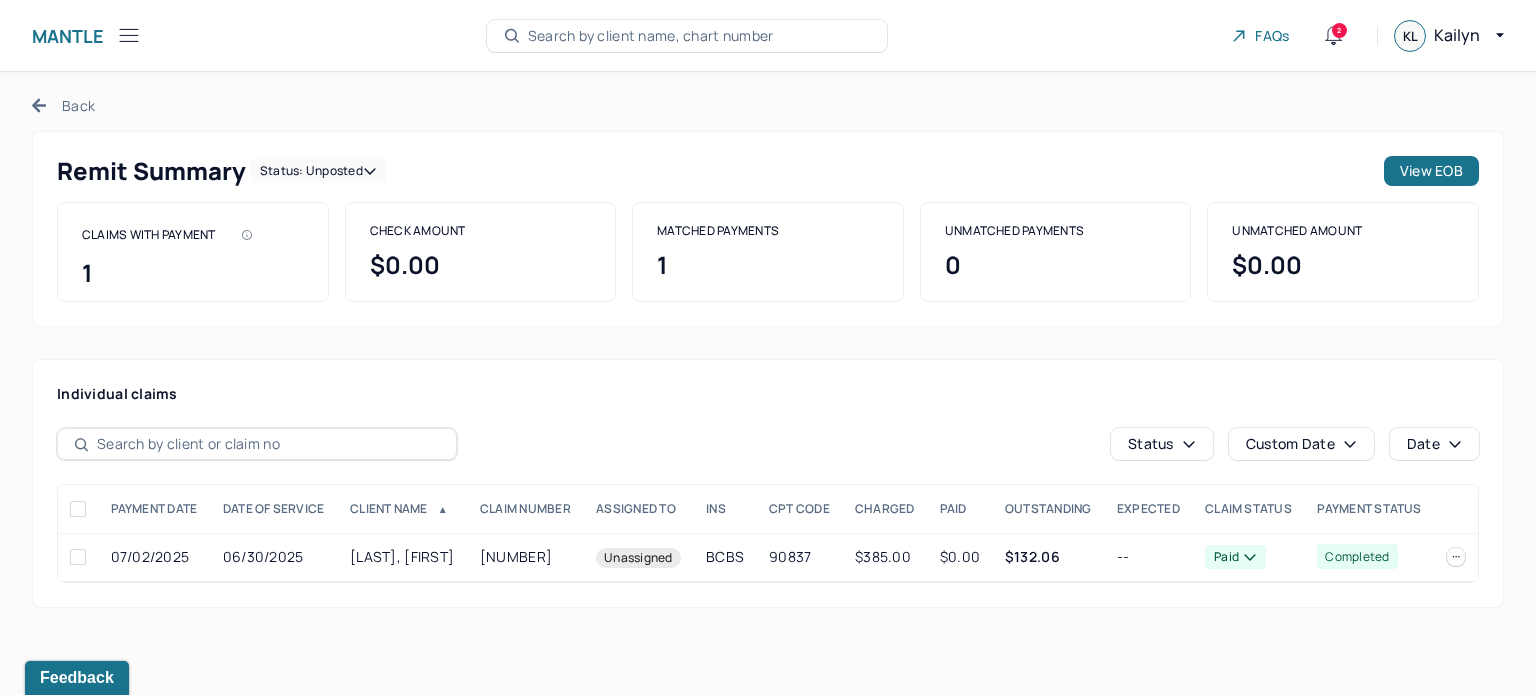 click on "Back" at bounding box center [63, 105] 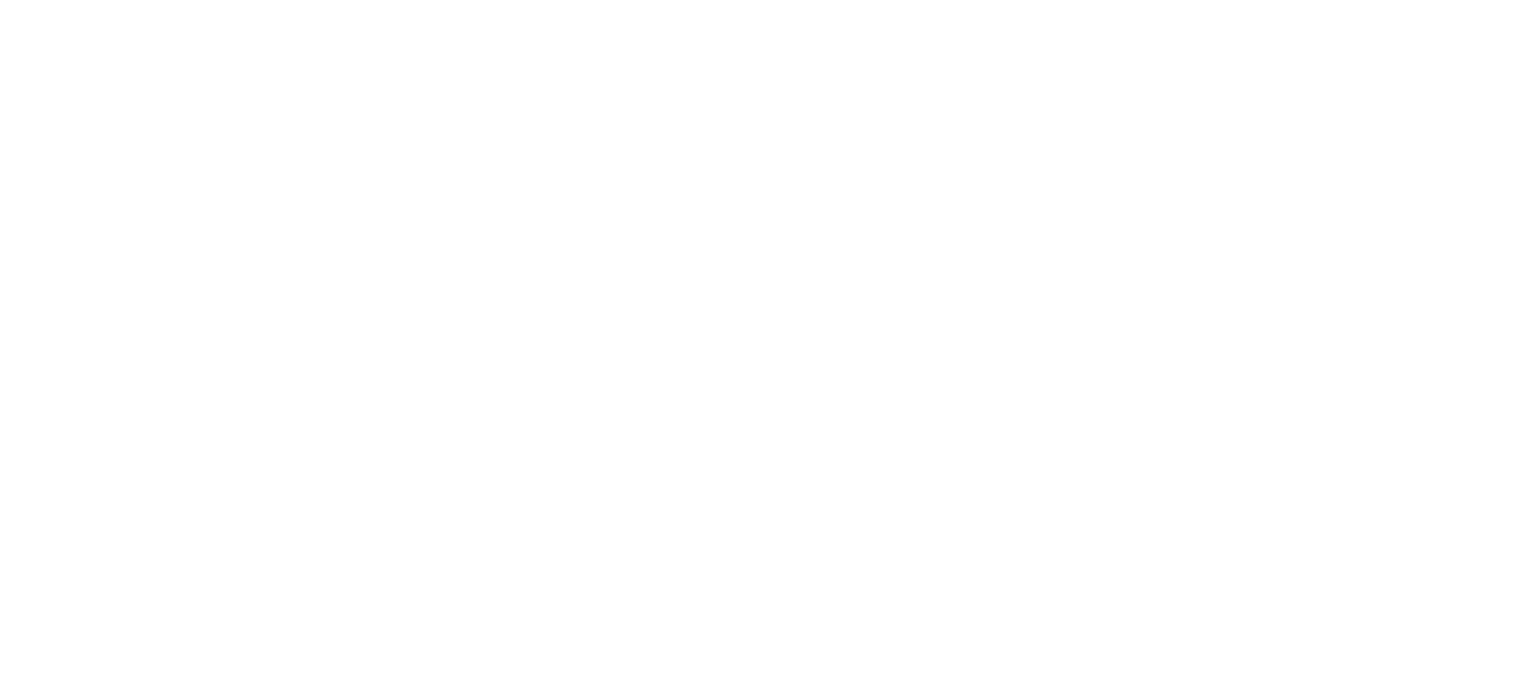 scroll, scrollTop: 0, scrollLeft: 0, axis: both 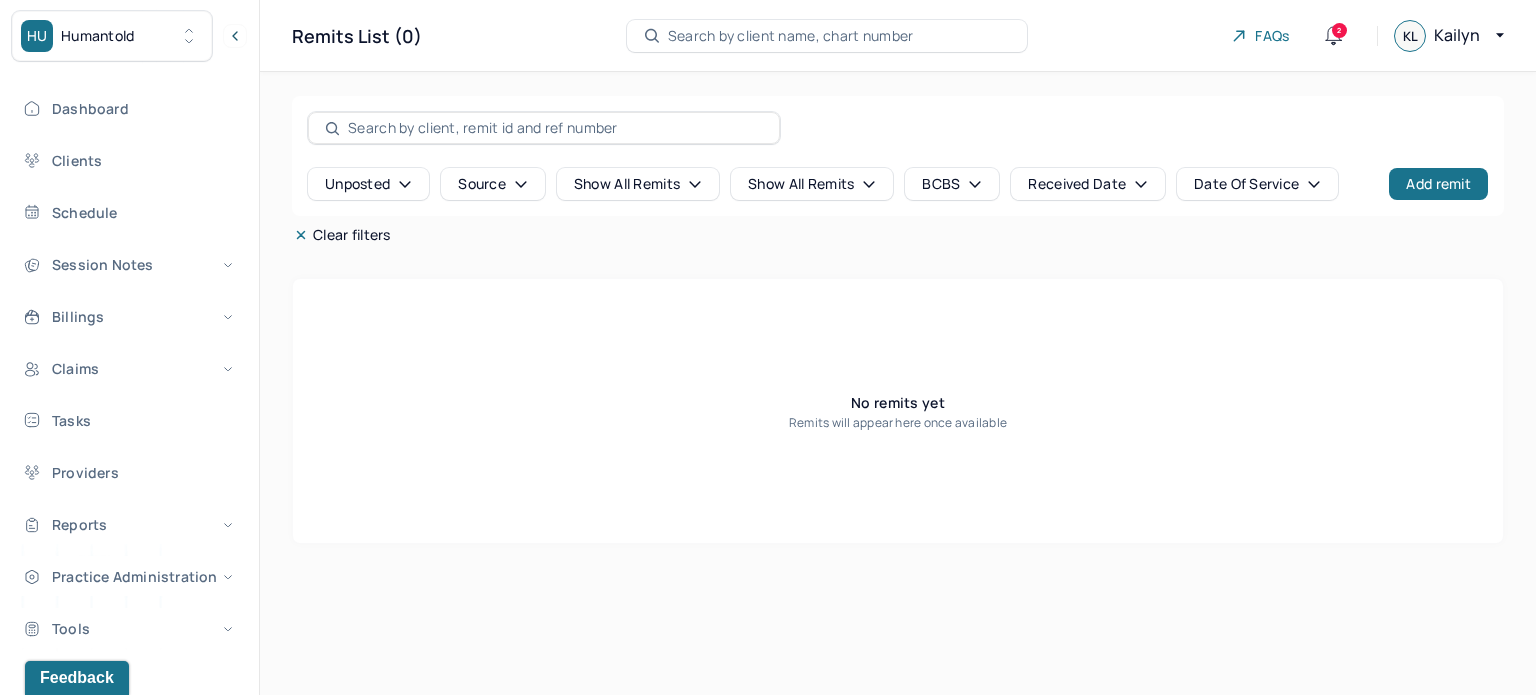 click on "unposted" at bounding box center (368, 184) 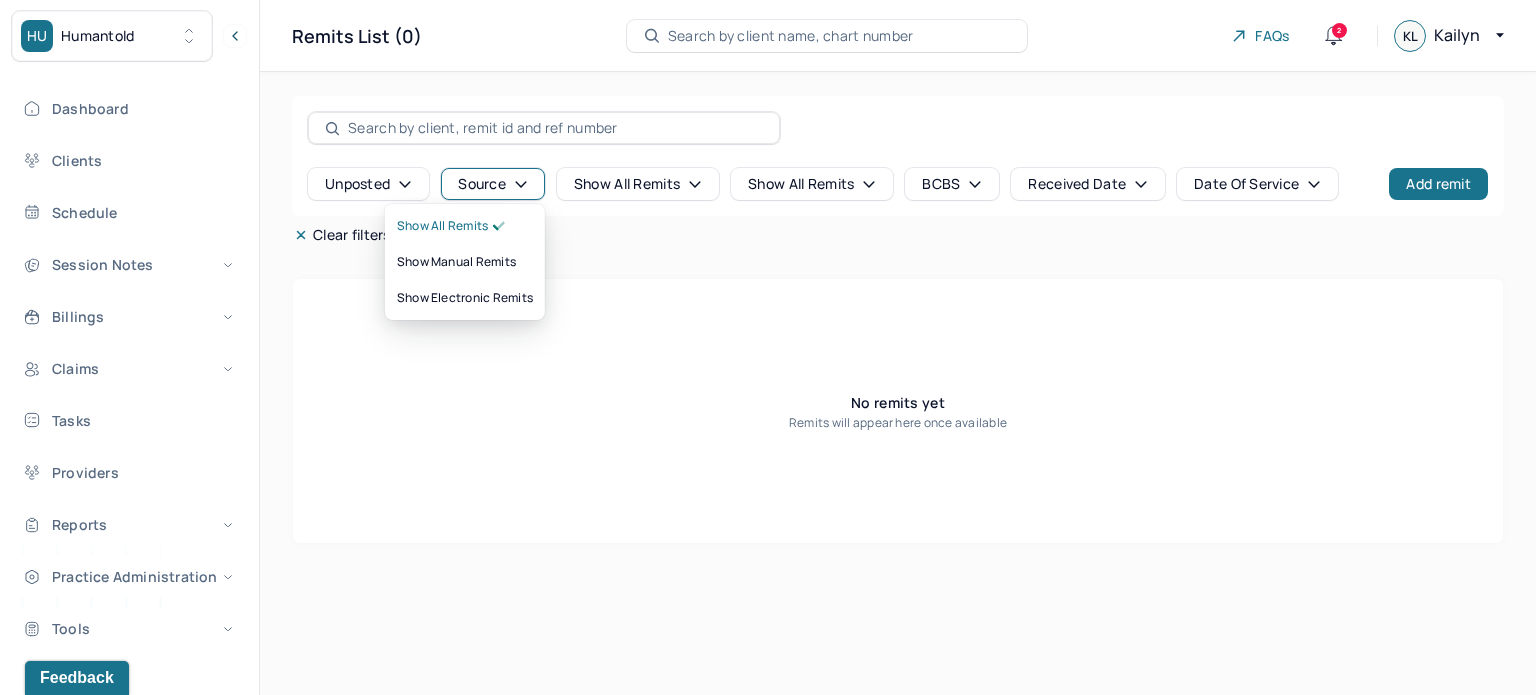 click on "Source" at bounding box center (493, 184) 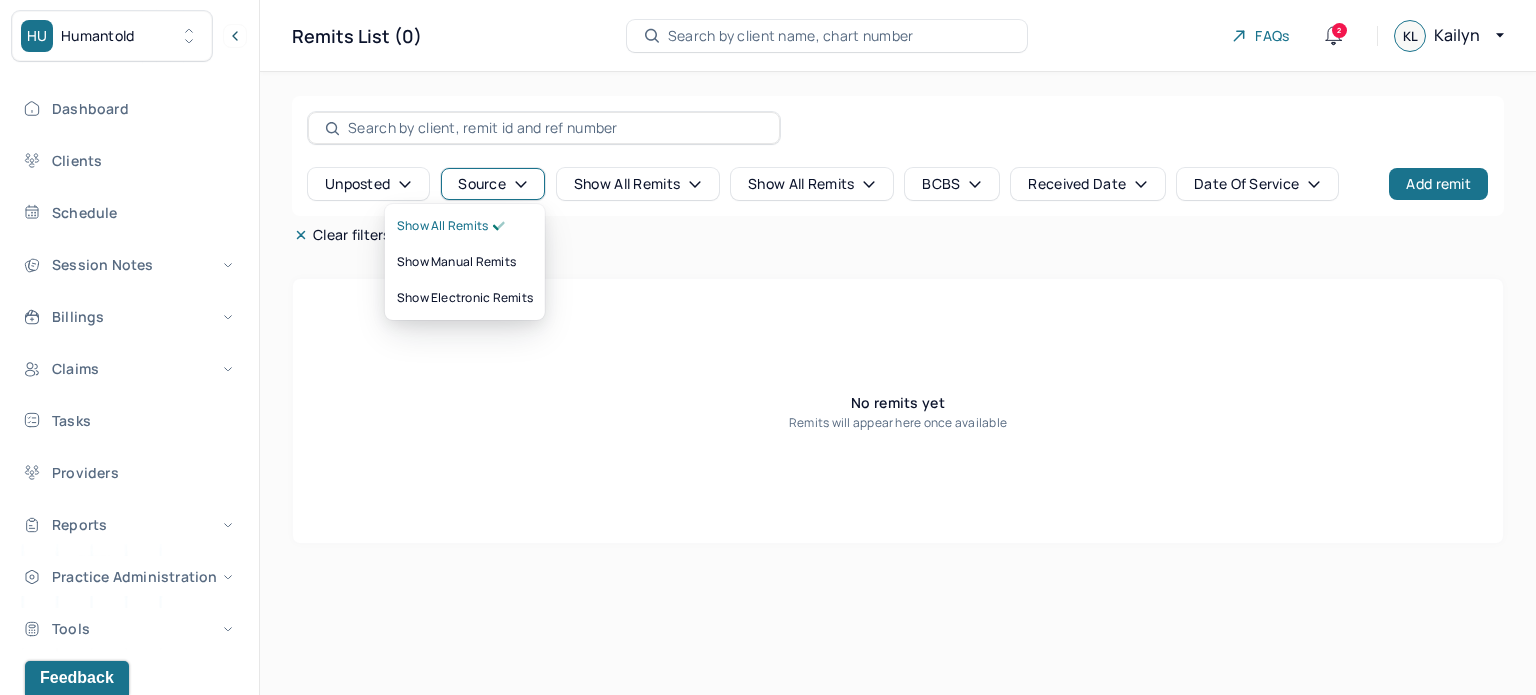 click on "Show all remits" at bounding box center (638, 184) 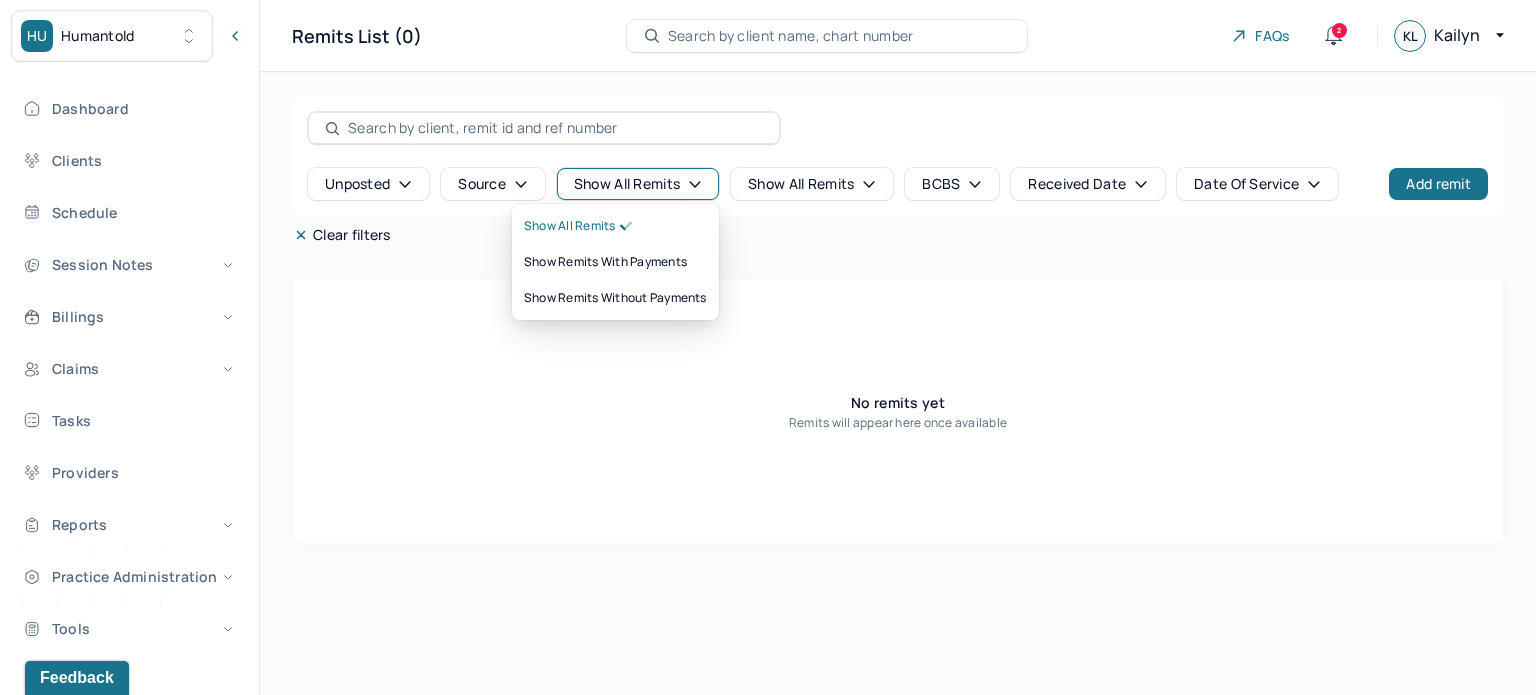 click on "Clear filters" at bounding box center (898, 235) 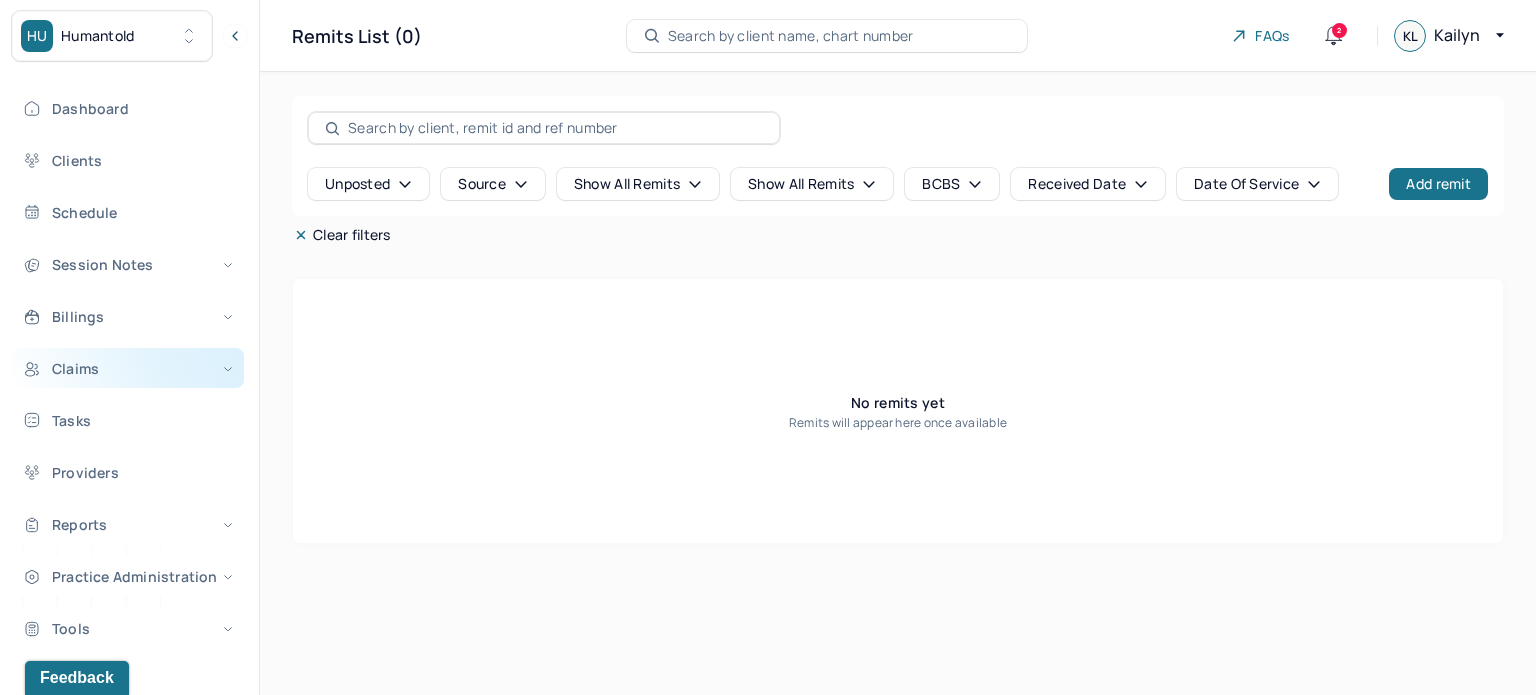 click on "Claims" at bounding box center [128, 368] 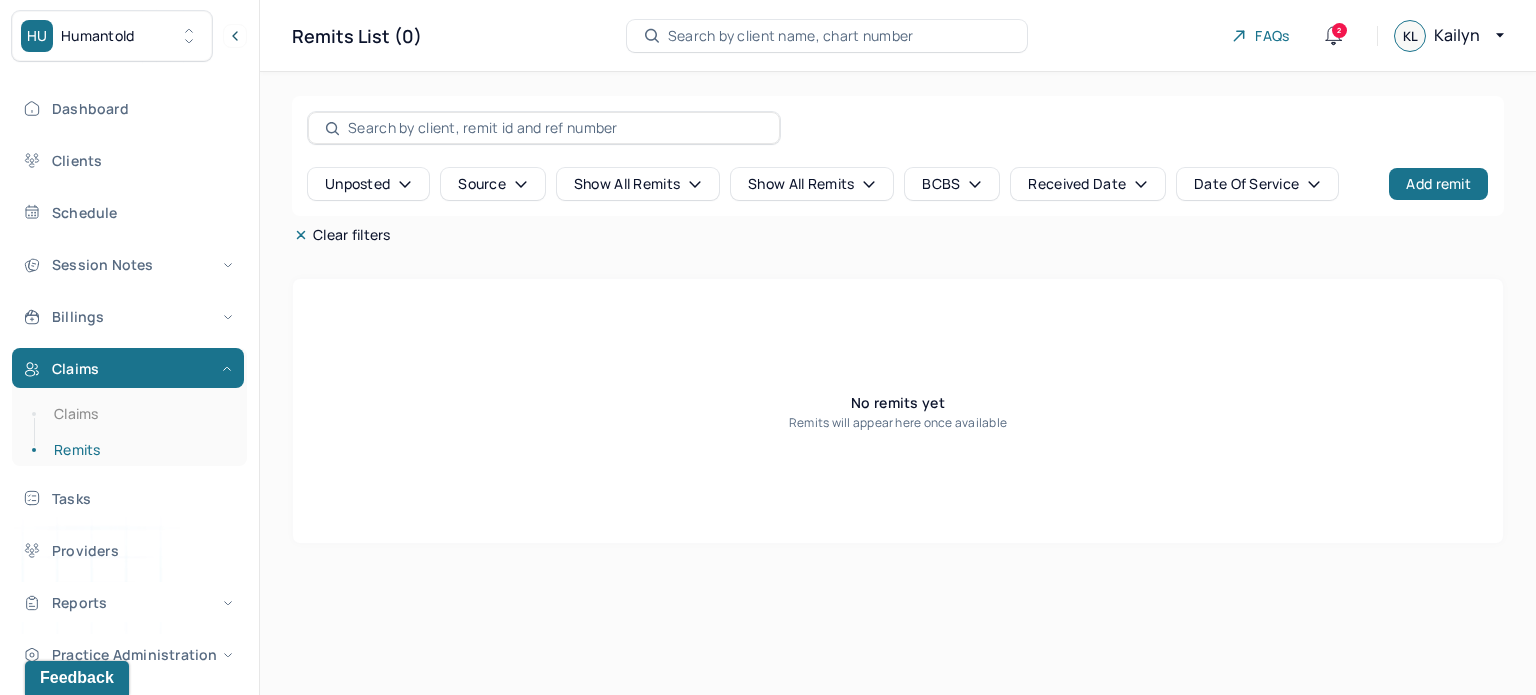 click on "Claims" at bounding box center [139, 414] 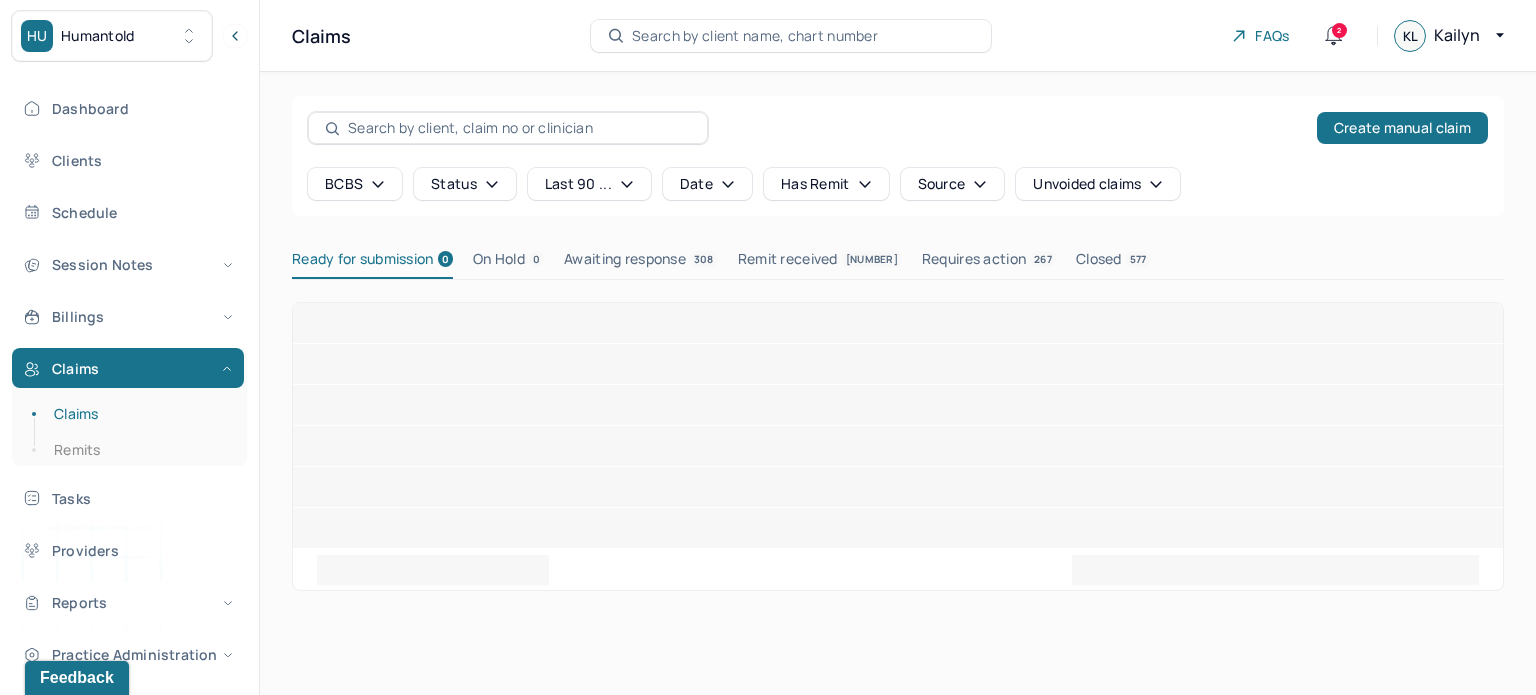 click on "On Hold 0" at bounding box center [508, 263] 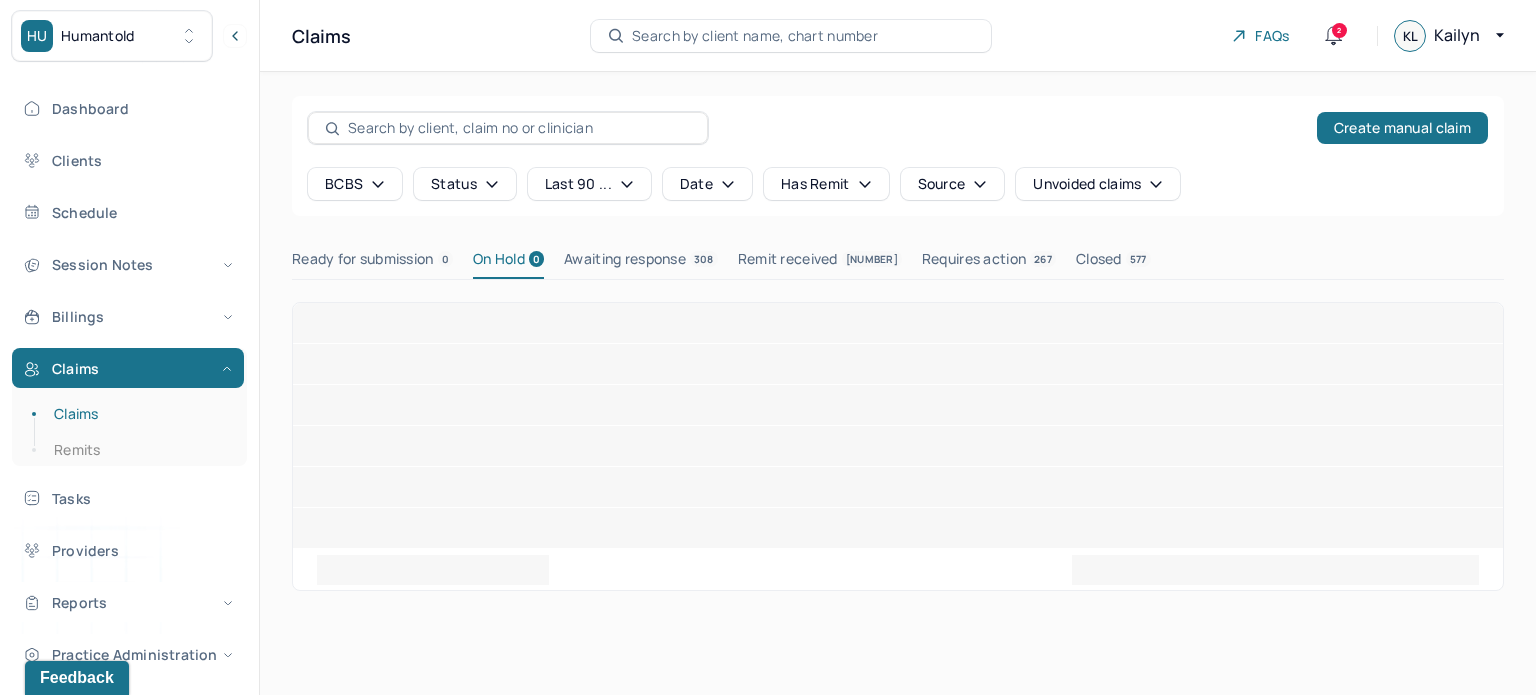 click on "Ready for submission 0     On Hold 0     Awaiting response 308     Remit received 836     Requires action 267     Closed 577" at bounding box center [898, 275] 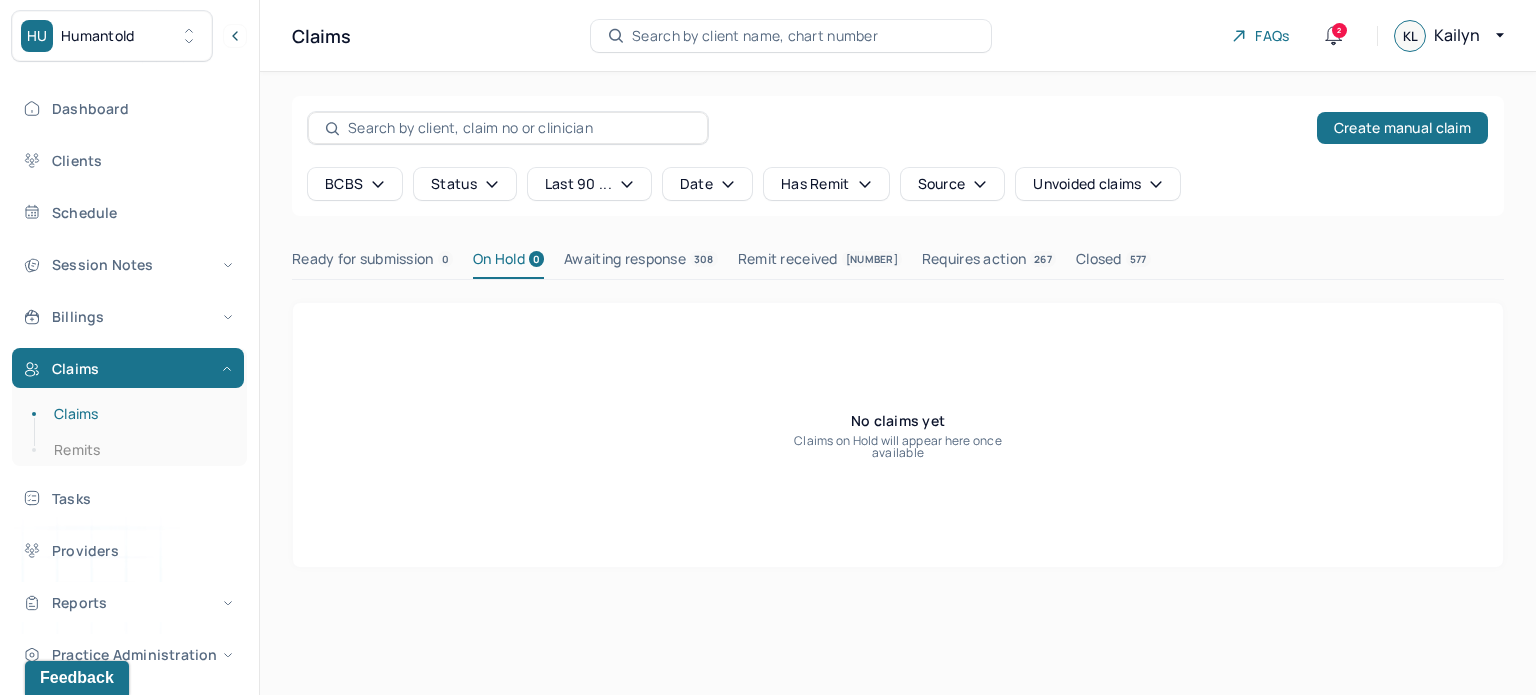 click on "last 90 ..." at bounding box center [589, 184] 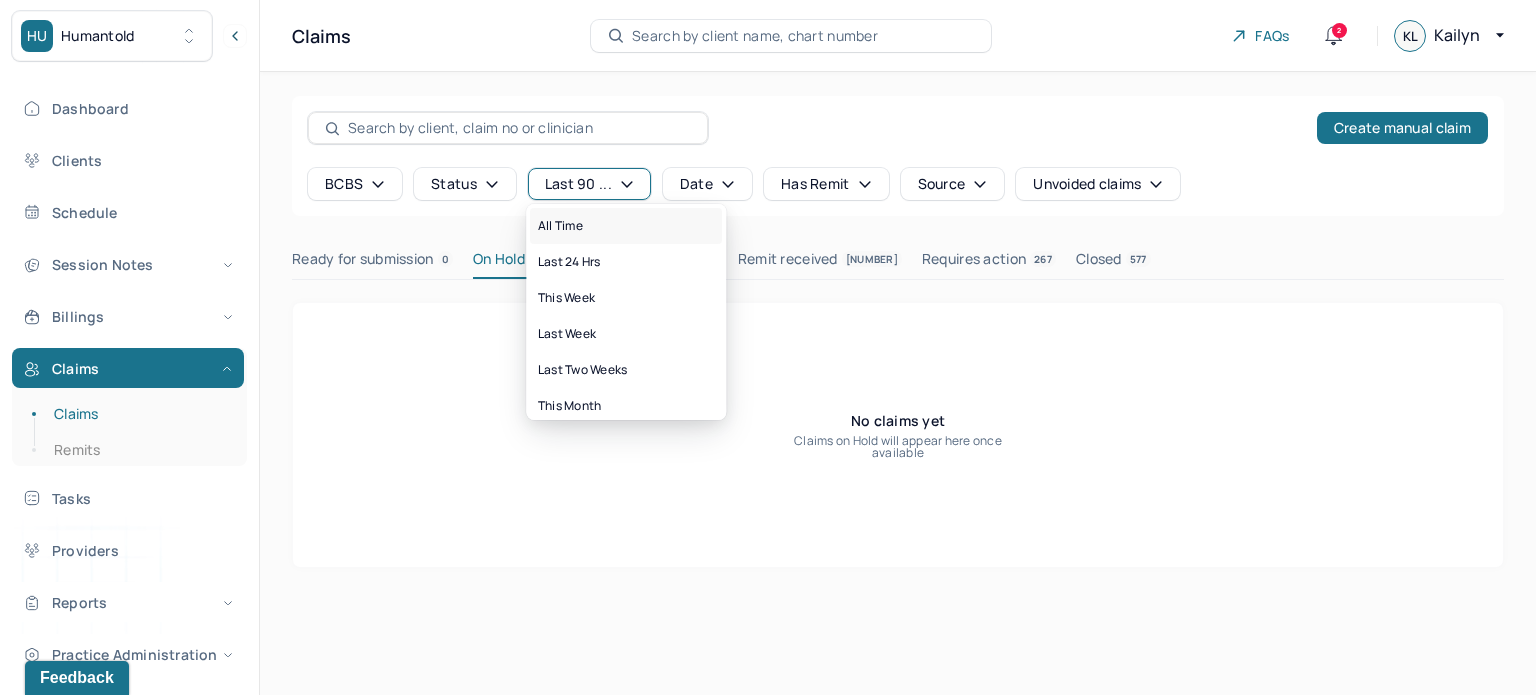 click on "all time" at bounding box center [560, 226] 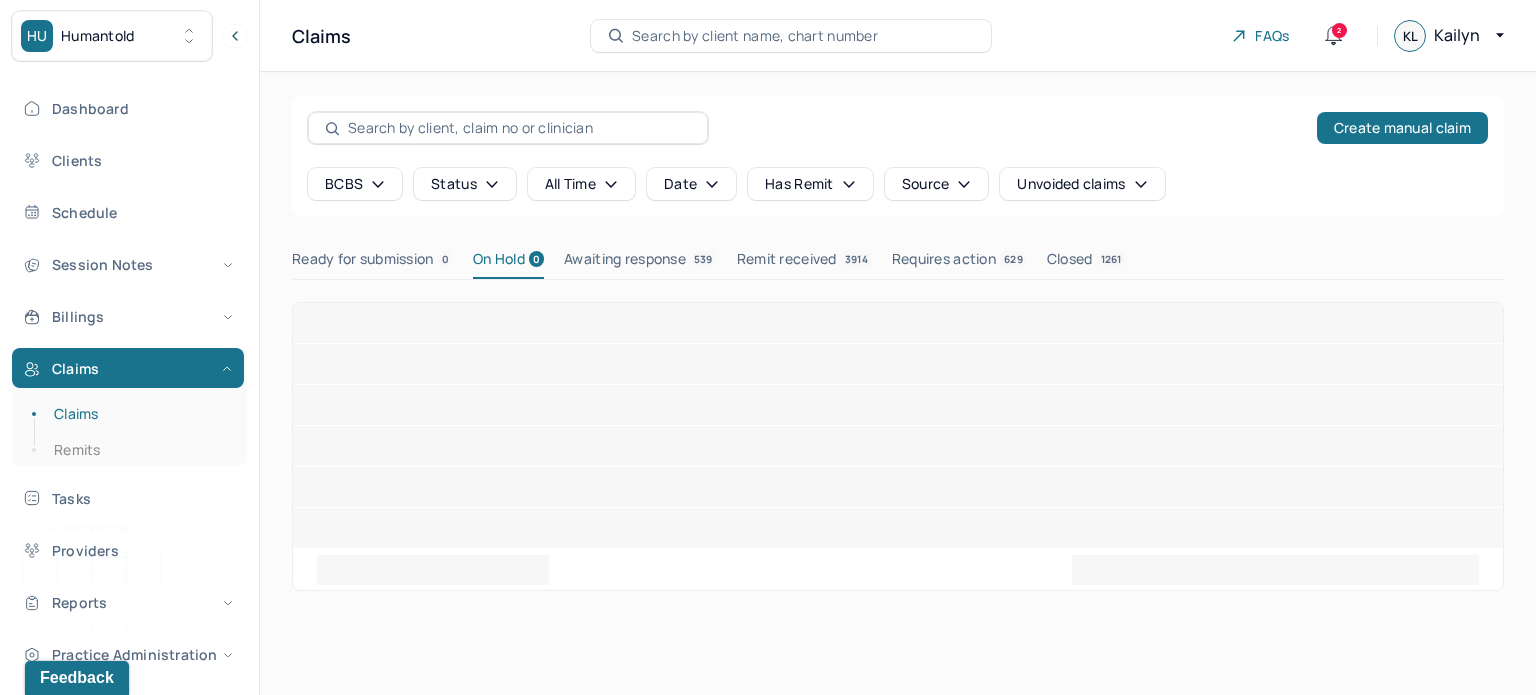click at bounding box center [898, 405] 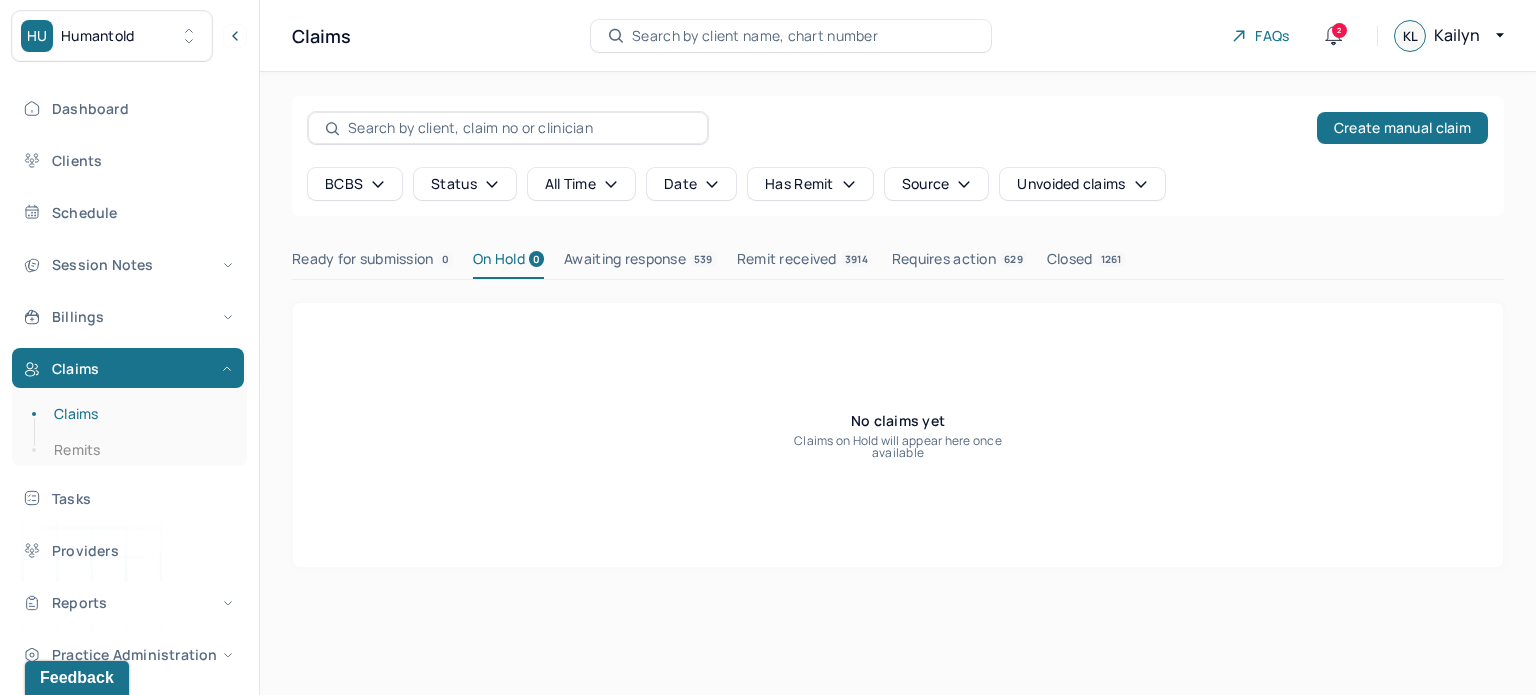 click on "Awaiting response [NUMBER]" at bounding box center [640, 263] 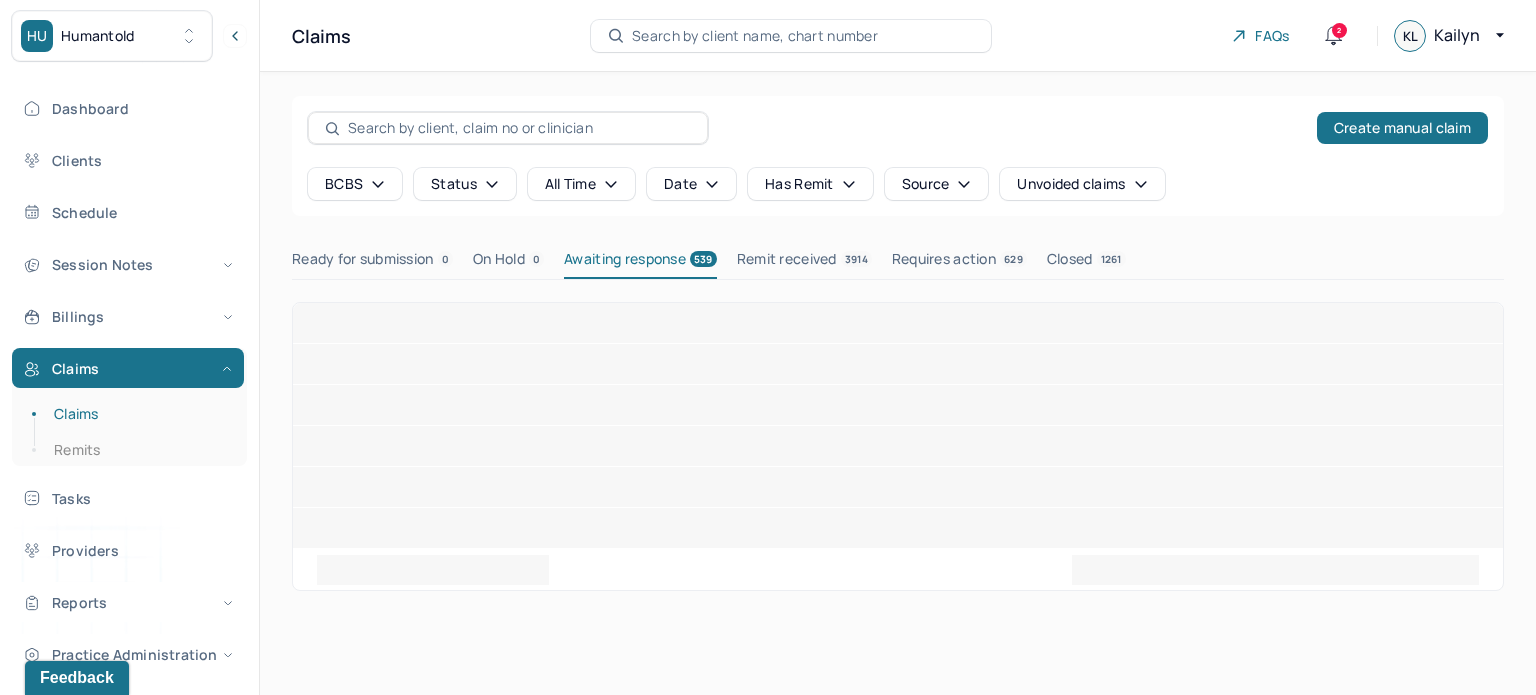 click on "On Hold 0" at bounding box center (508, 263) 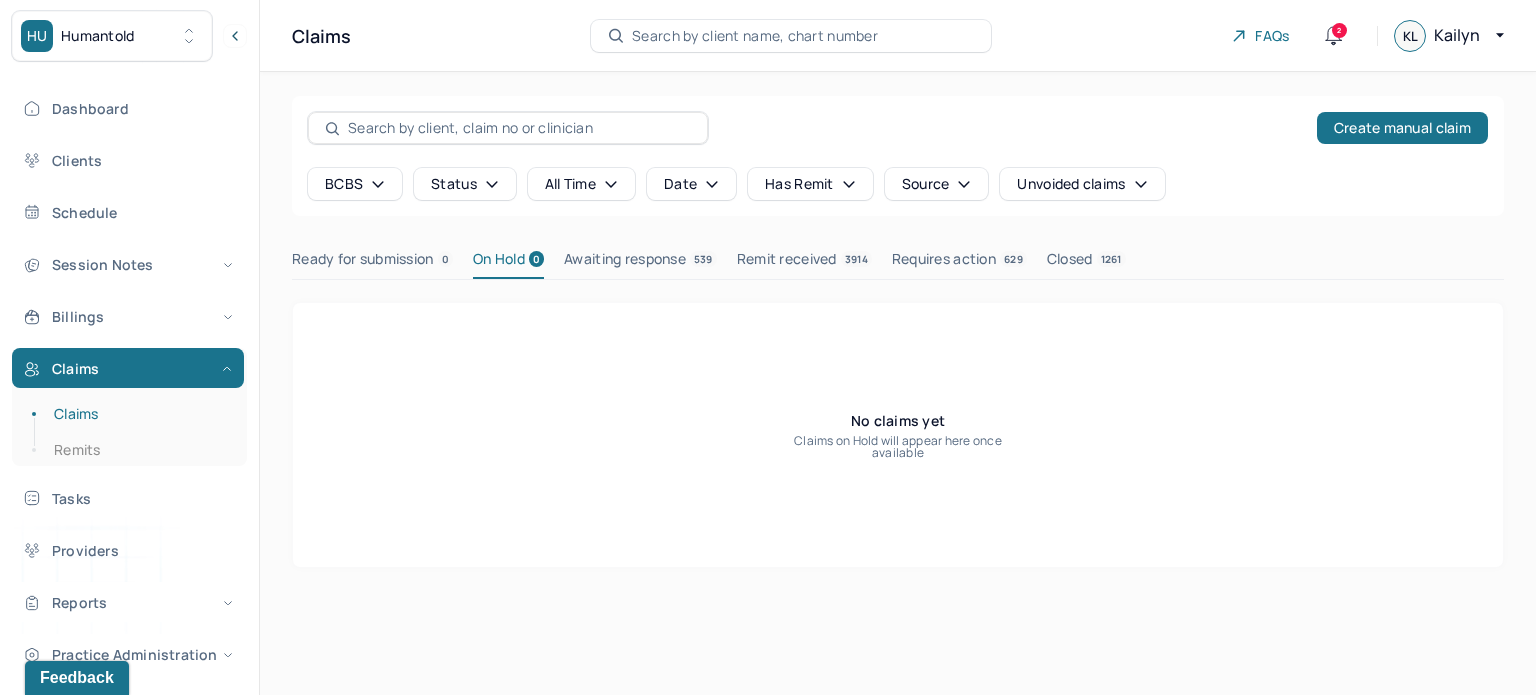 click on "Date" at bounding box center (691, 184) 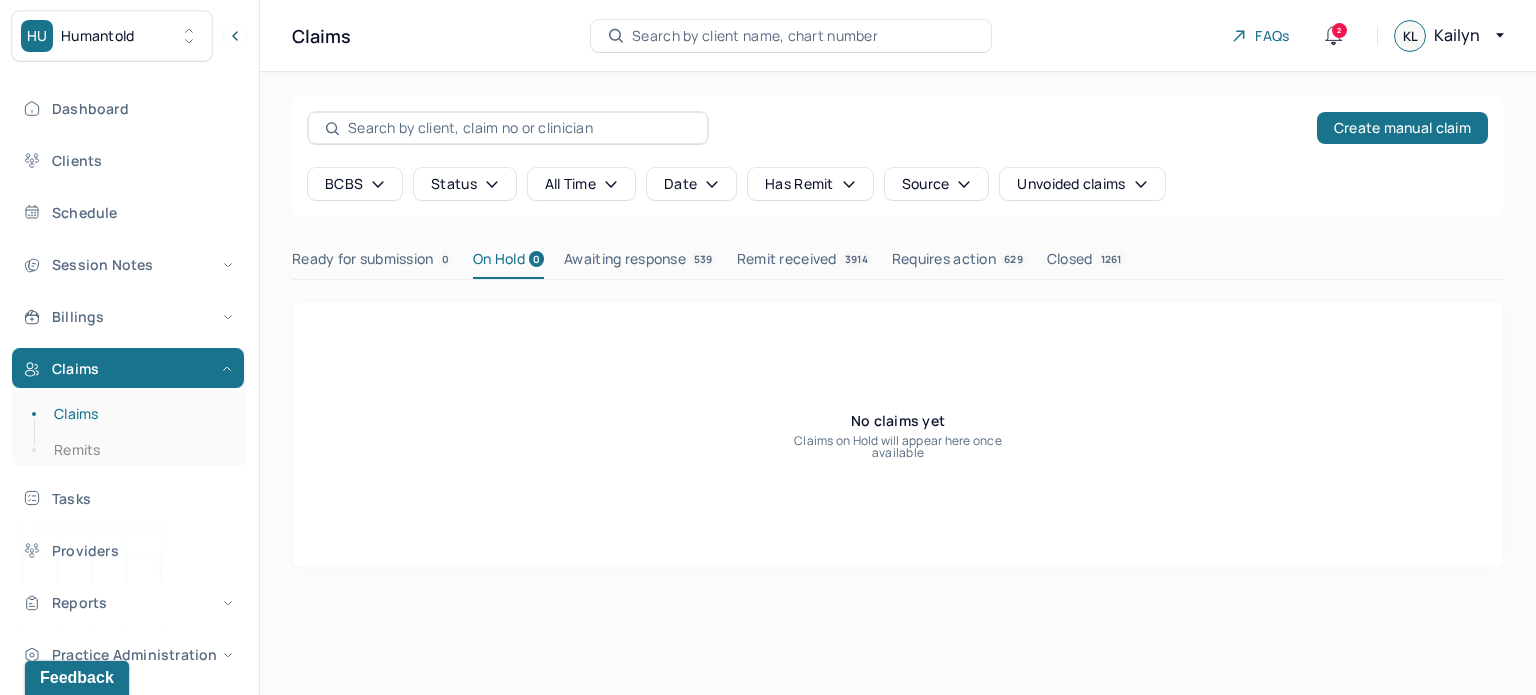 click on "Create manual claim     BCBS     Status     all time     Date     Has Remit     Source     Unvoided claims     Ready for submission 0     On Hold 0     Awaiting response 539     Remit received 3914     Requires action 629     Closed 1261   No claims yet Claims on Hold will appear here once available" at bounding box center (898, 332) 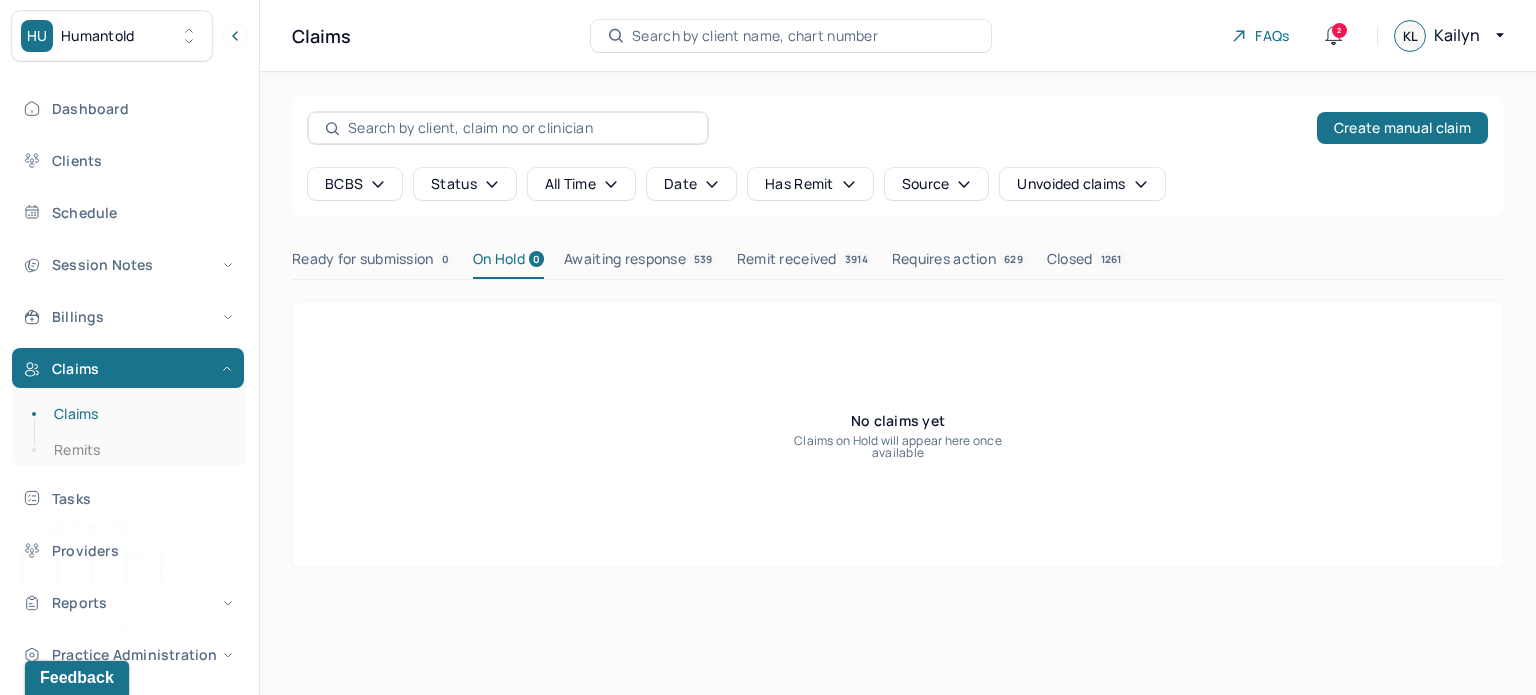 click 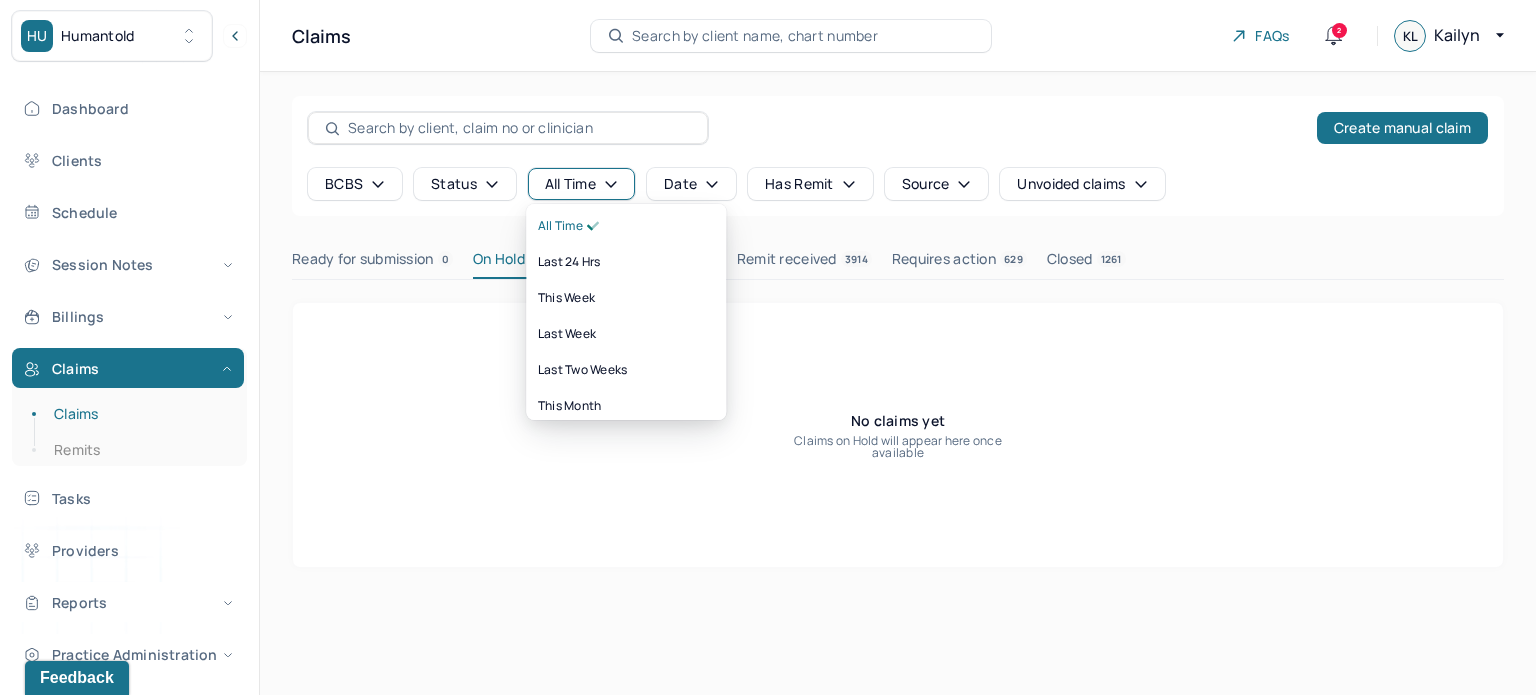 click on "Date" at bounding box center (691, 184) 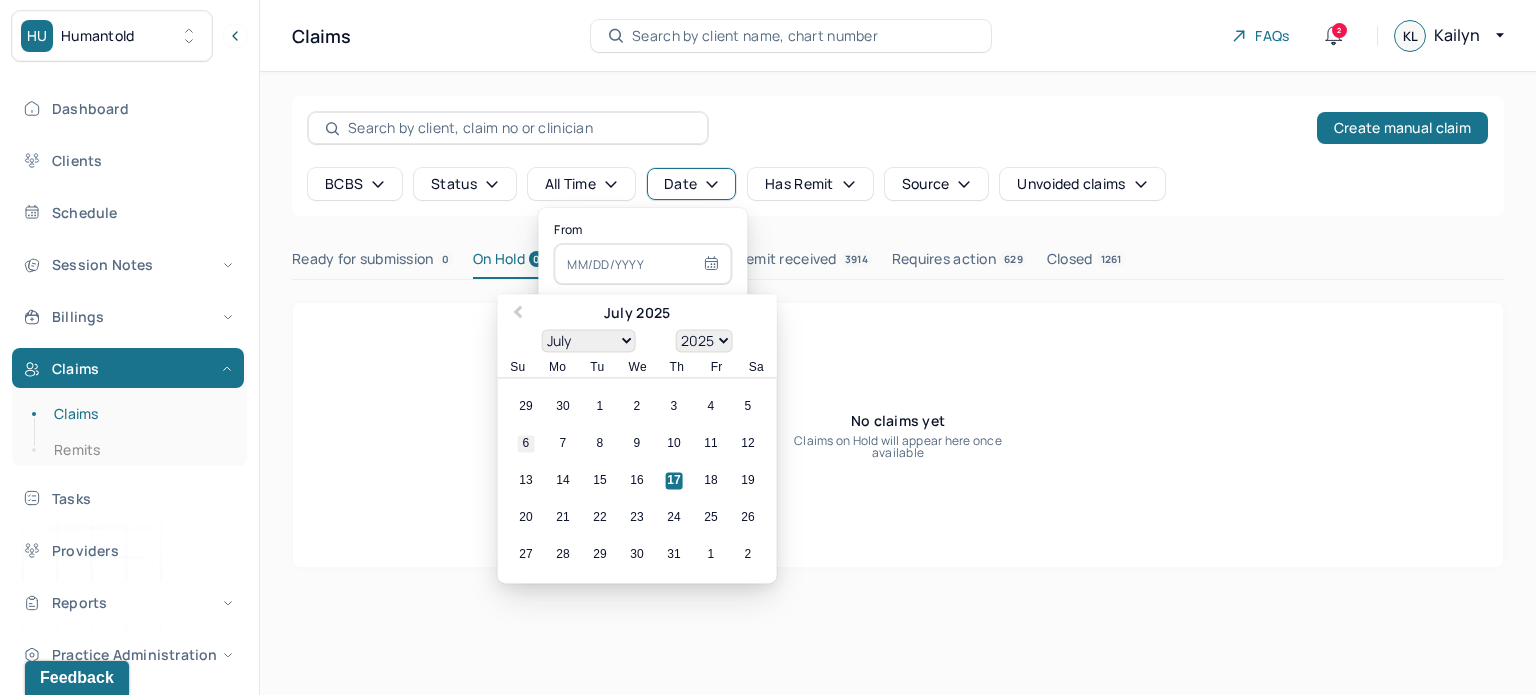 click on "6" at bounding box center (526, 444) 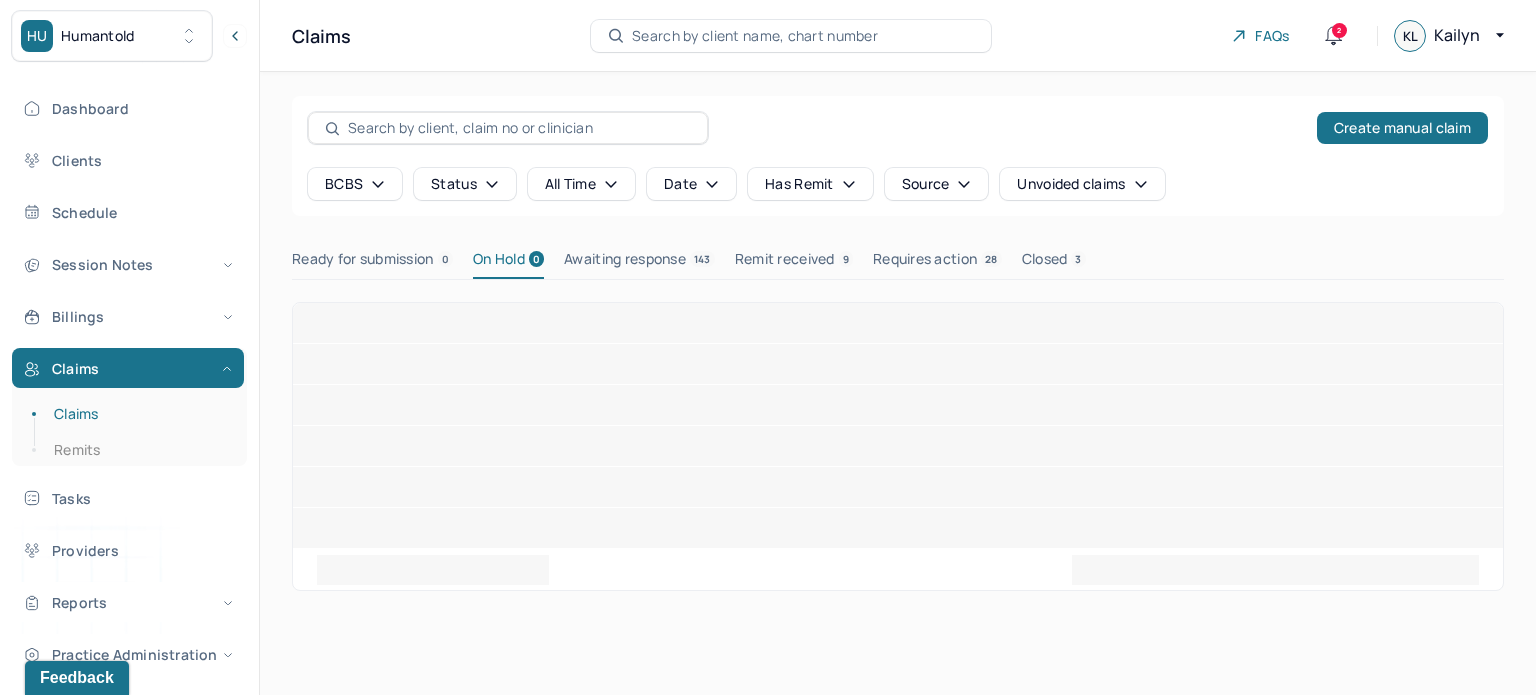 click on "Create manual claim     BCBS     Status     all time     Date     Has Remit     Source     Unvoided claims     Ready for submission 0     On Hold 0     Awaiting response 143     Remit received 9     Requires action 28     Closed 3" at bounding box center [898, 343] 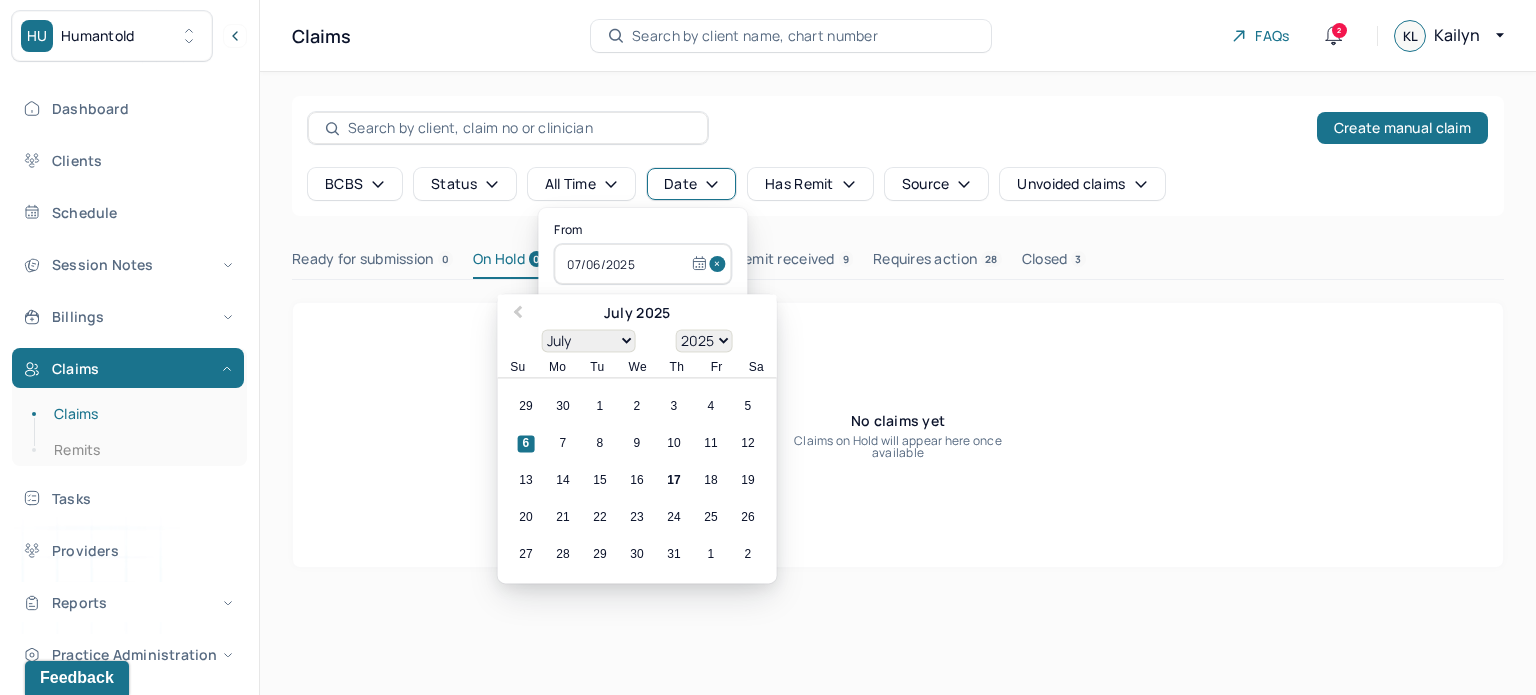 click at bounding box center [720, 264] 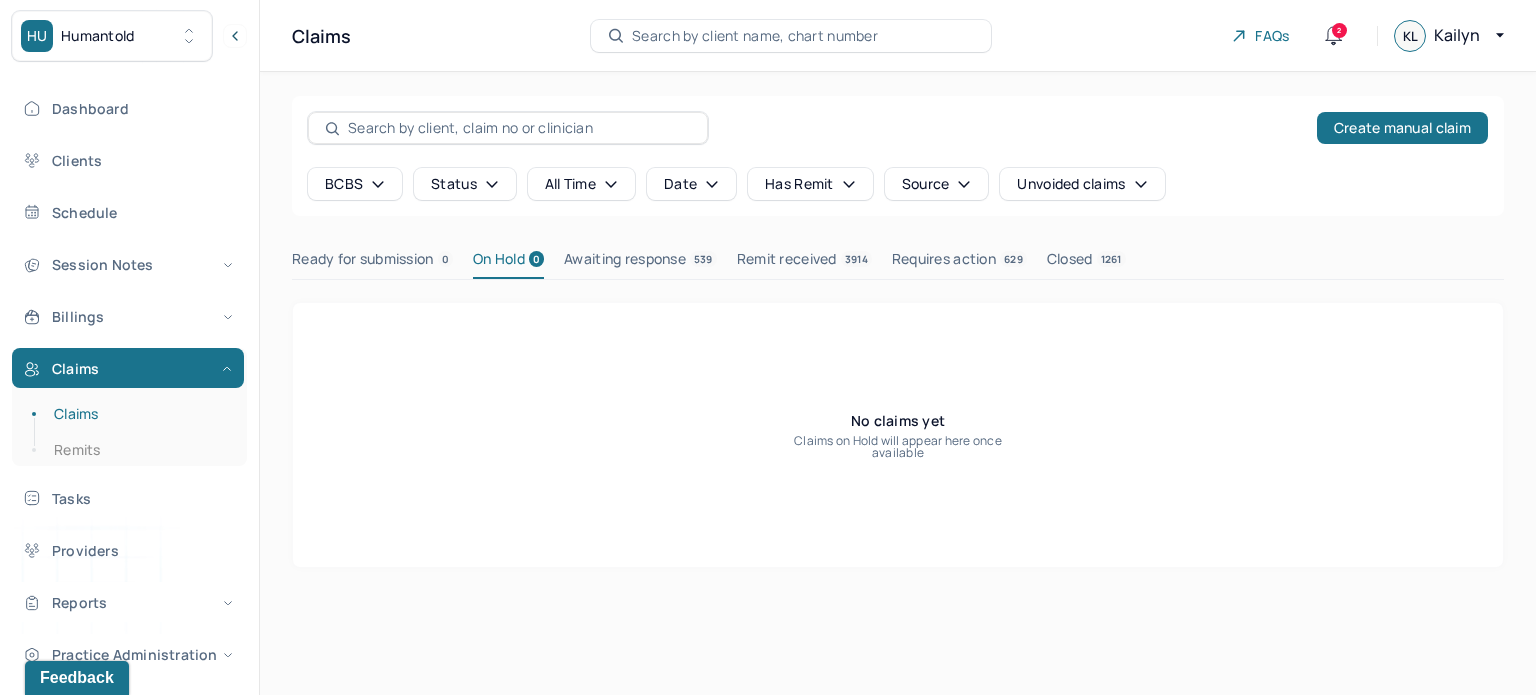 click on "Ready for submission 0     On Hold 0     Awaiting response 539     Remit received 3914     Requires action 629     Closed 1261" at bounding box center (898, 264) 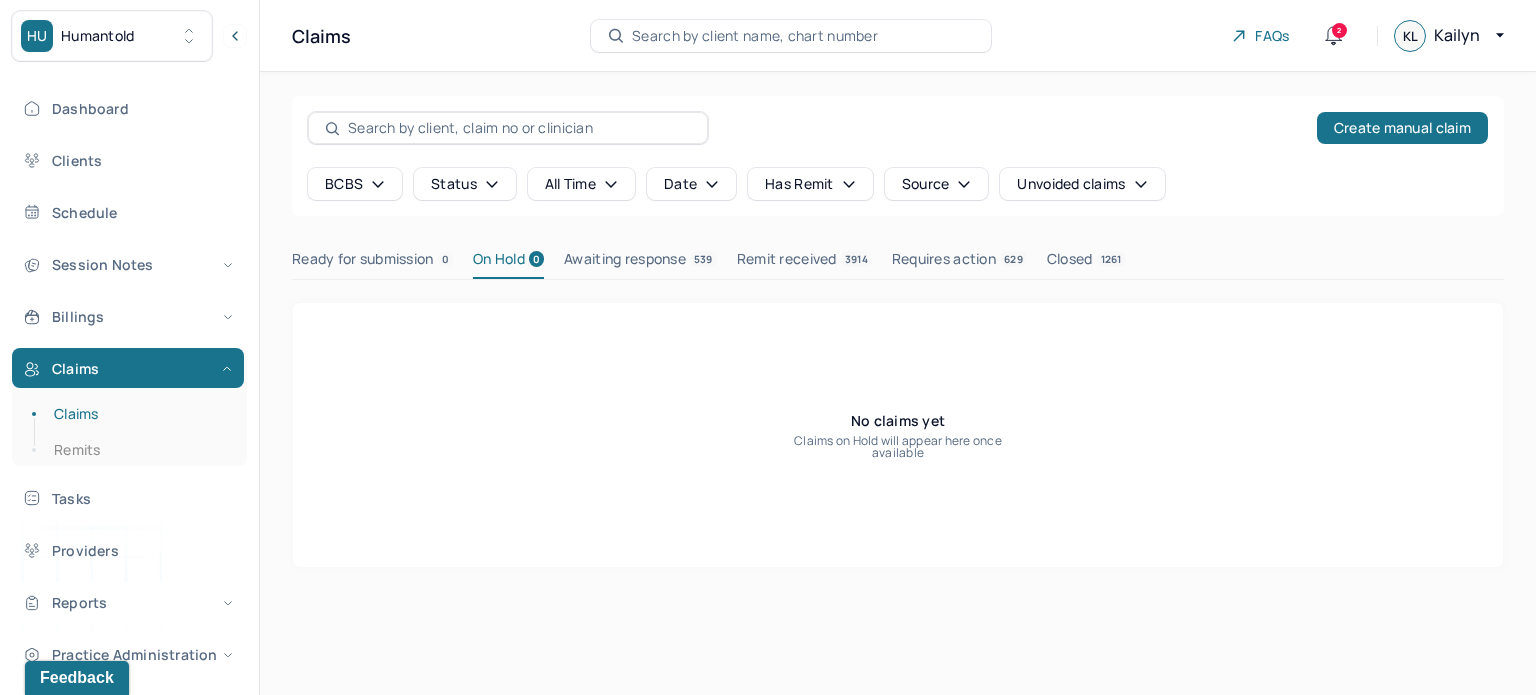 click on "all time" at bounding box center (581, 184) 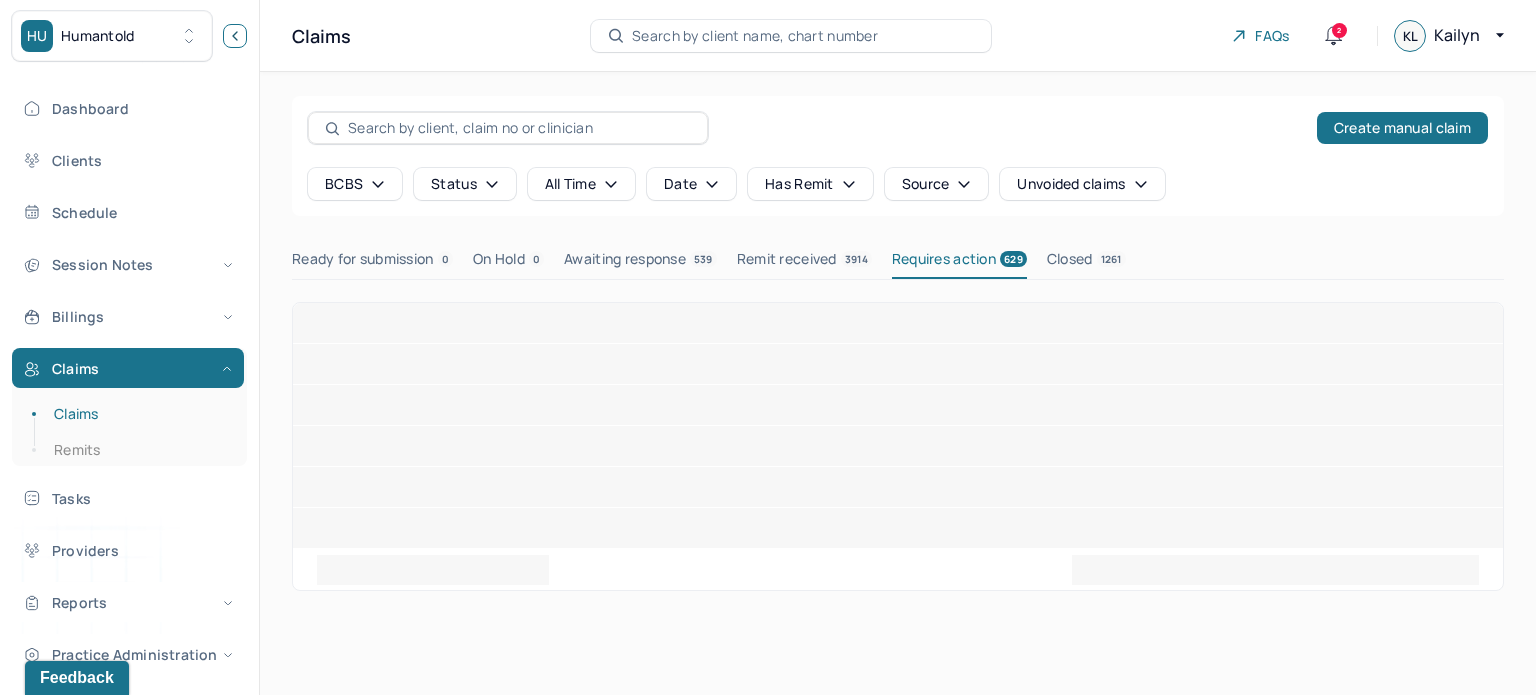 click at bounding box center (235, 36) 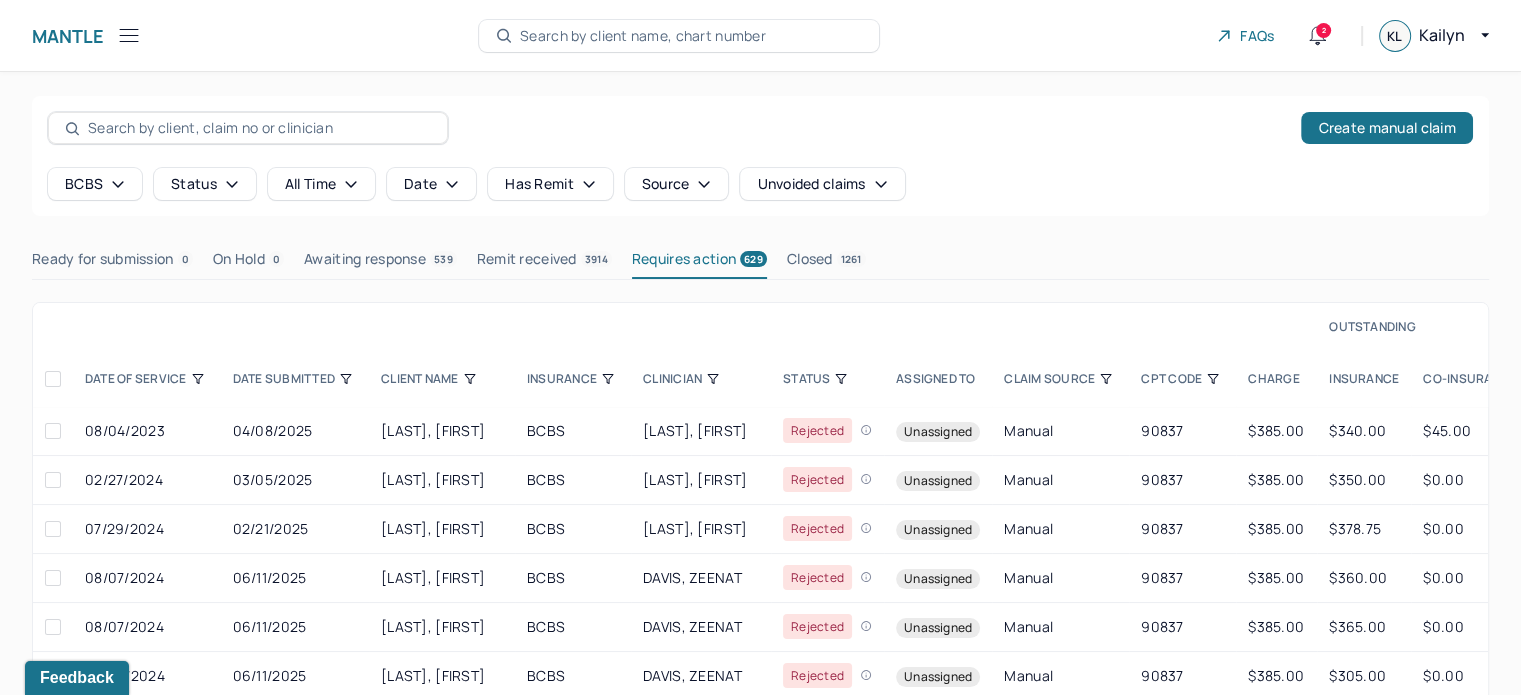 click on "Search by client name, chart number" at bounding box center [643, 36] 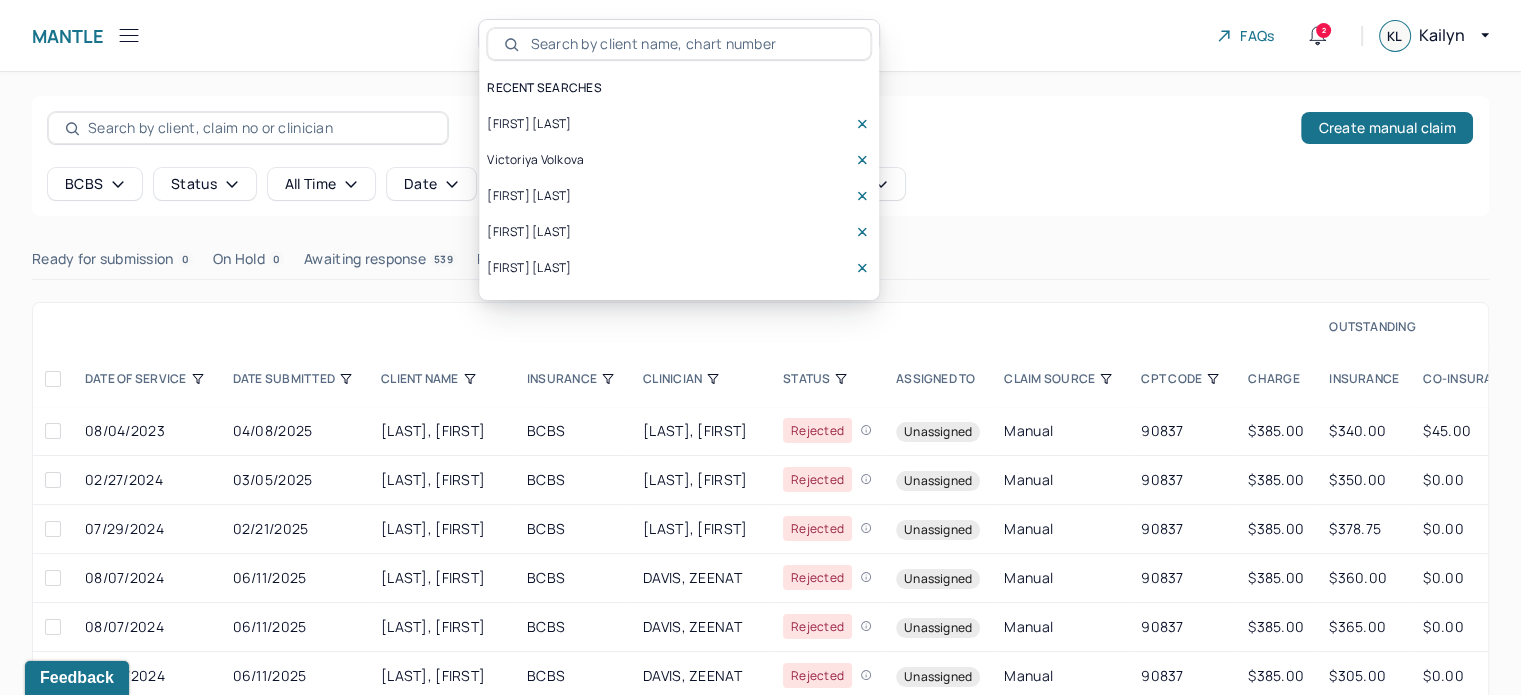 click at bounding box center (690, 44) 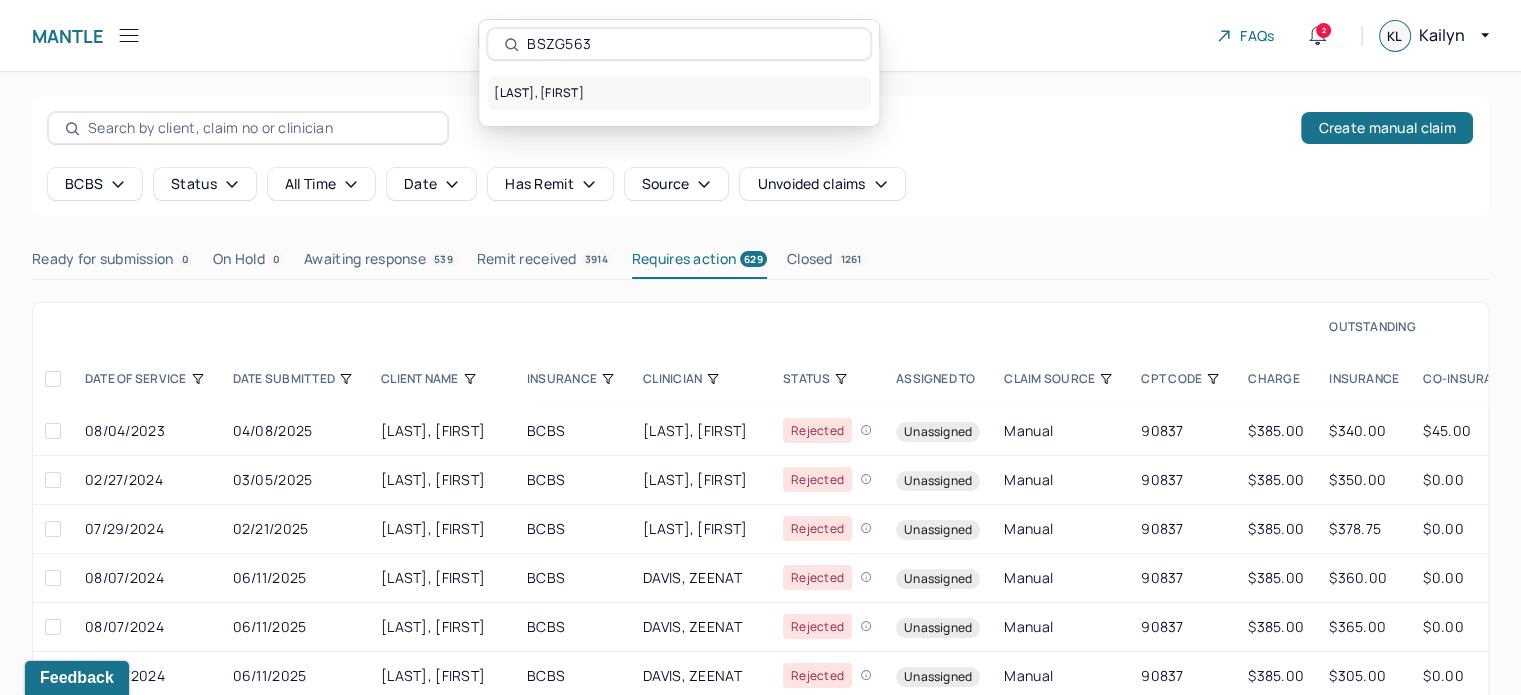 type on "BSZG563" 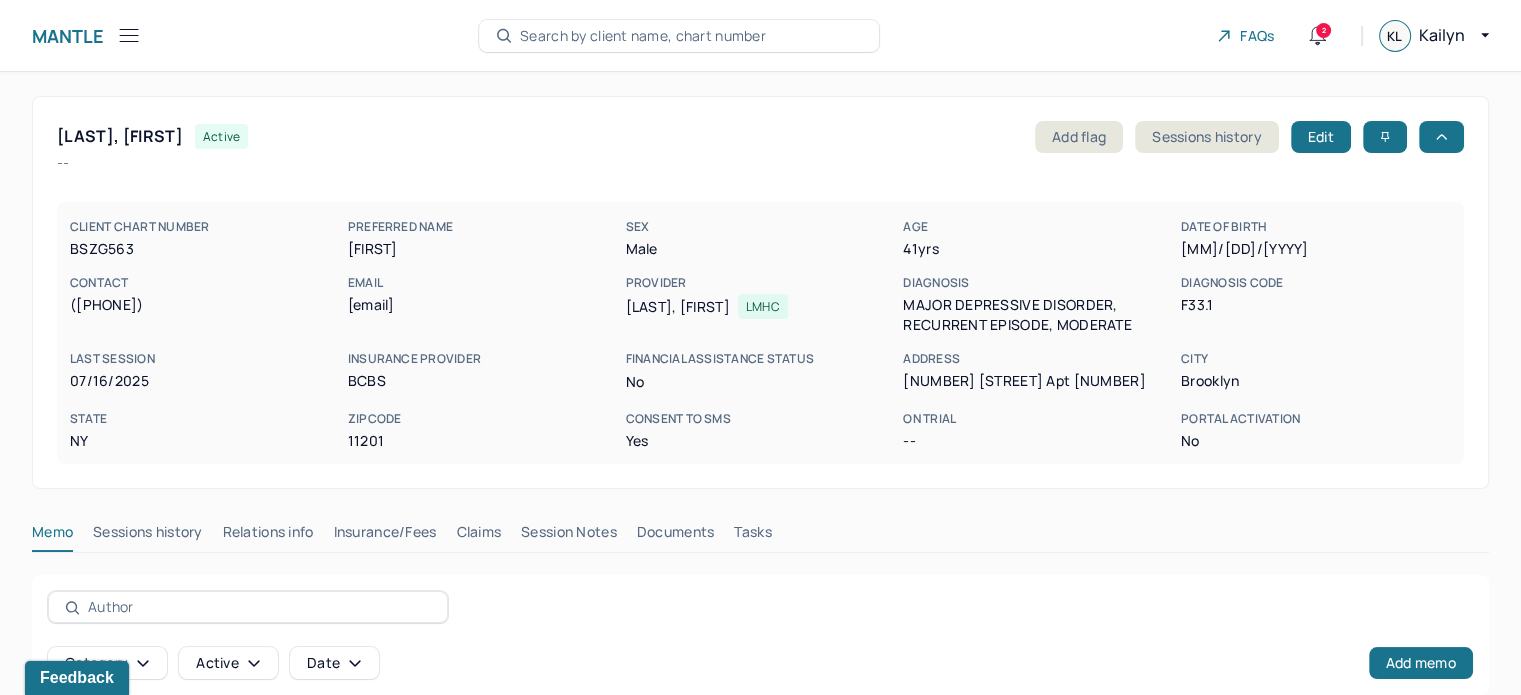 click on "Claims" at bounding box center (478, 536) 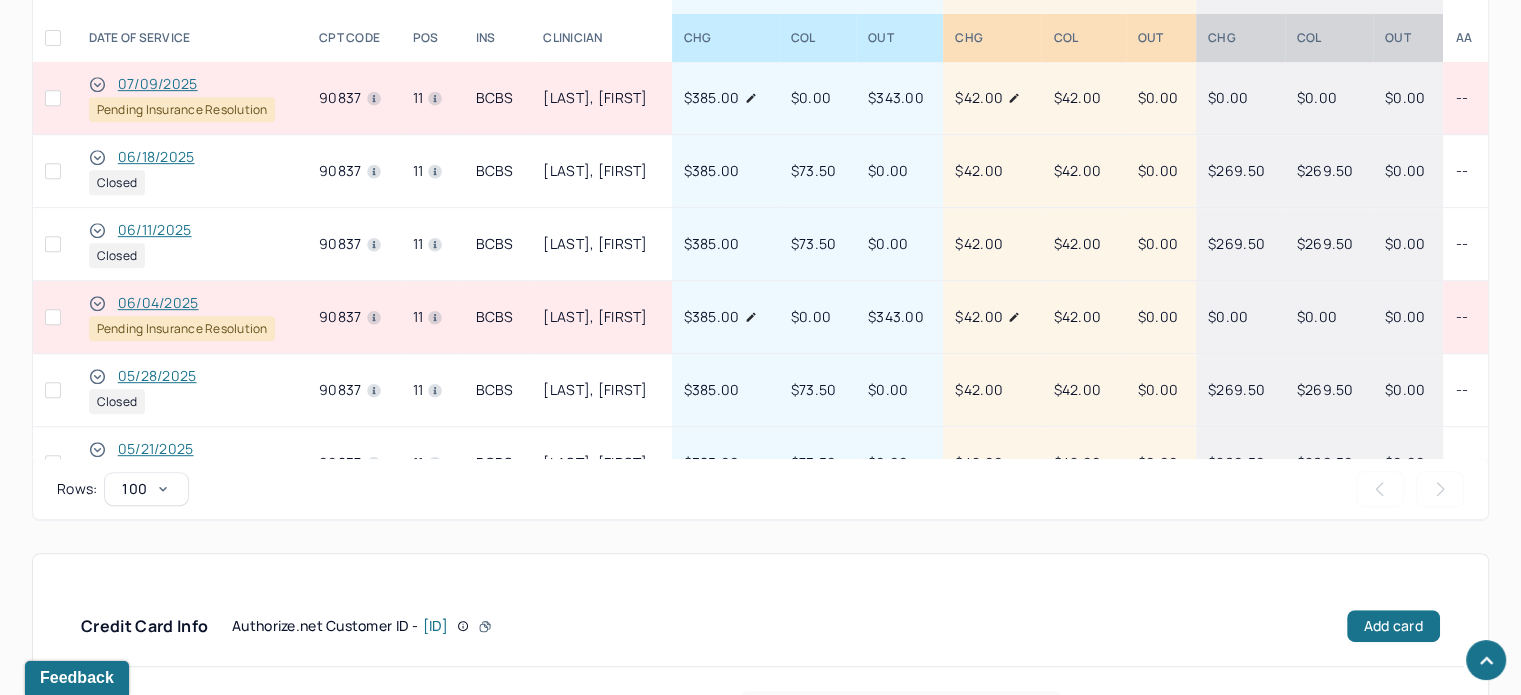 scroll, scrollTop: 900, scrollLeft: 0, axis: vertical 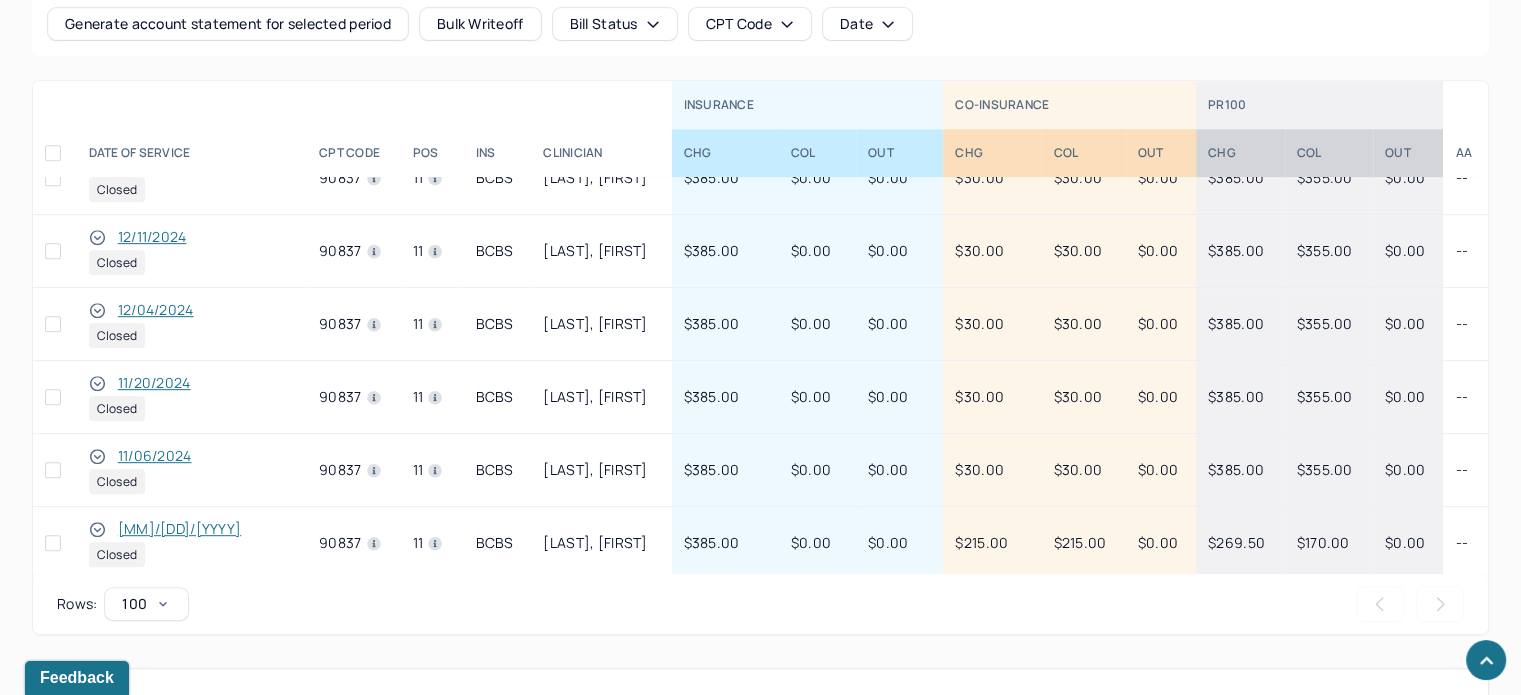 click 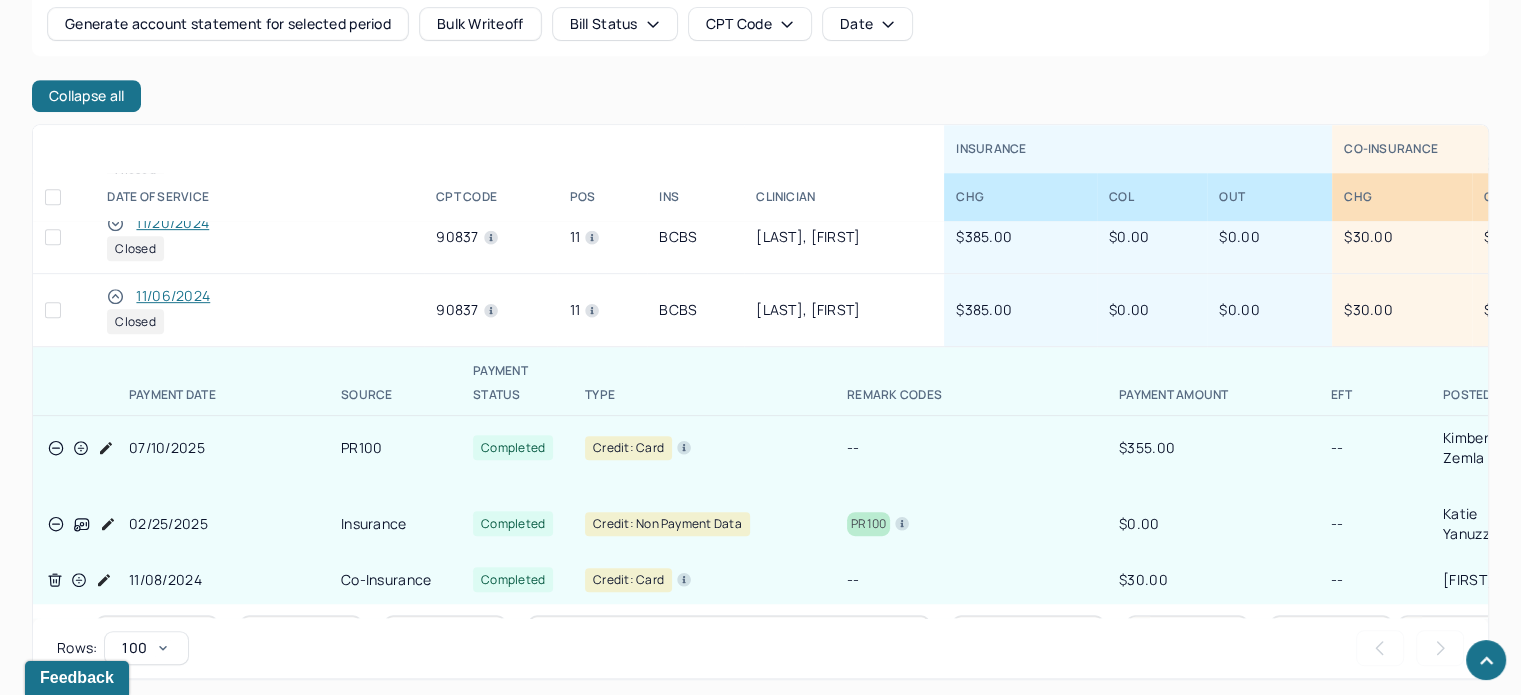 scroll, scrollTop: 1868, scrollLeft: 0, axis: vertical 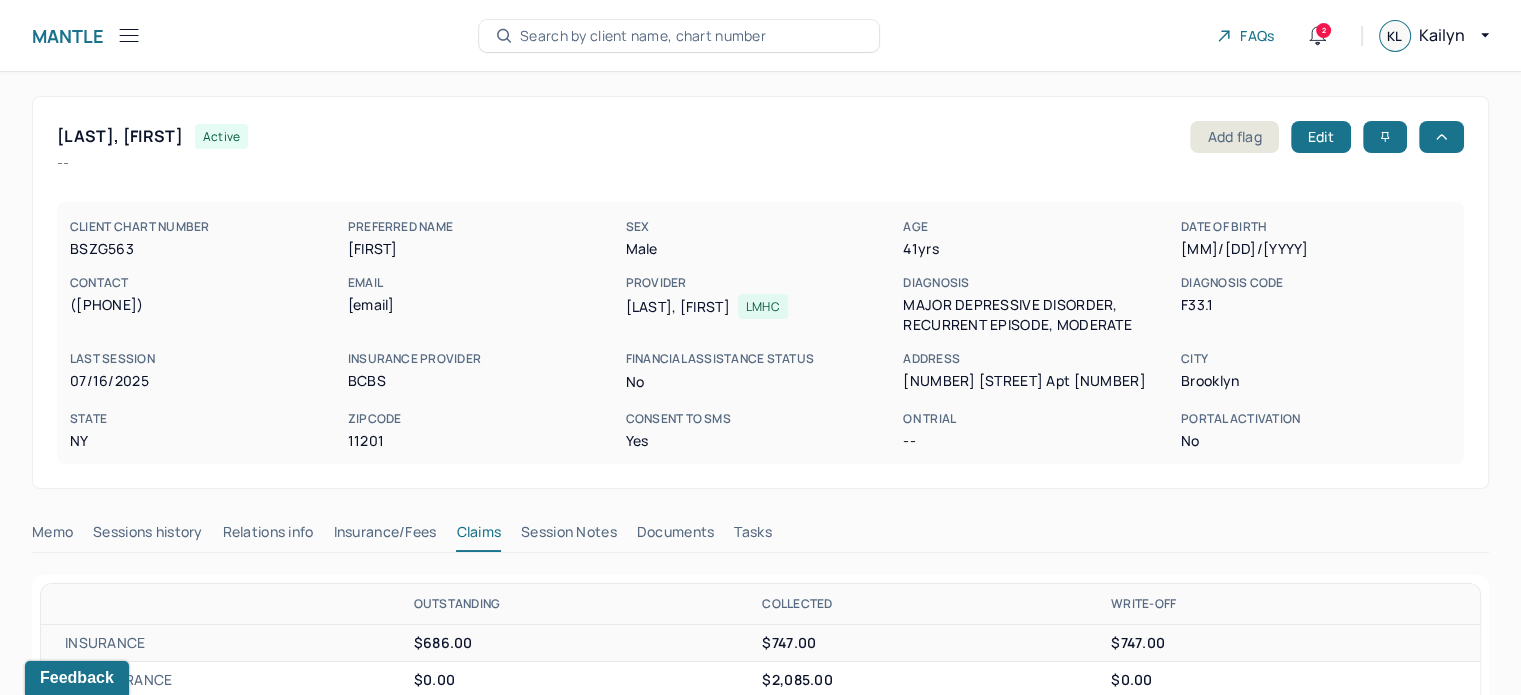 click on "Search by client name, chart number" at bounding box center [643, 36] 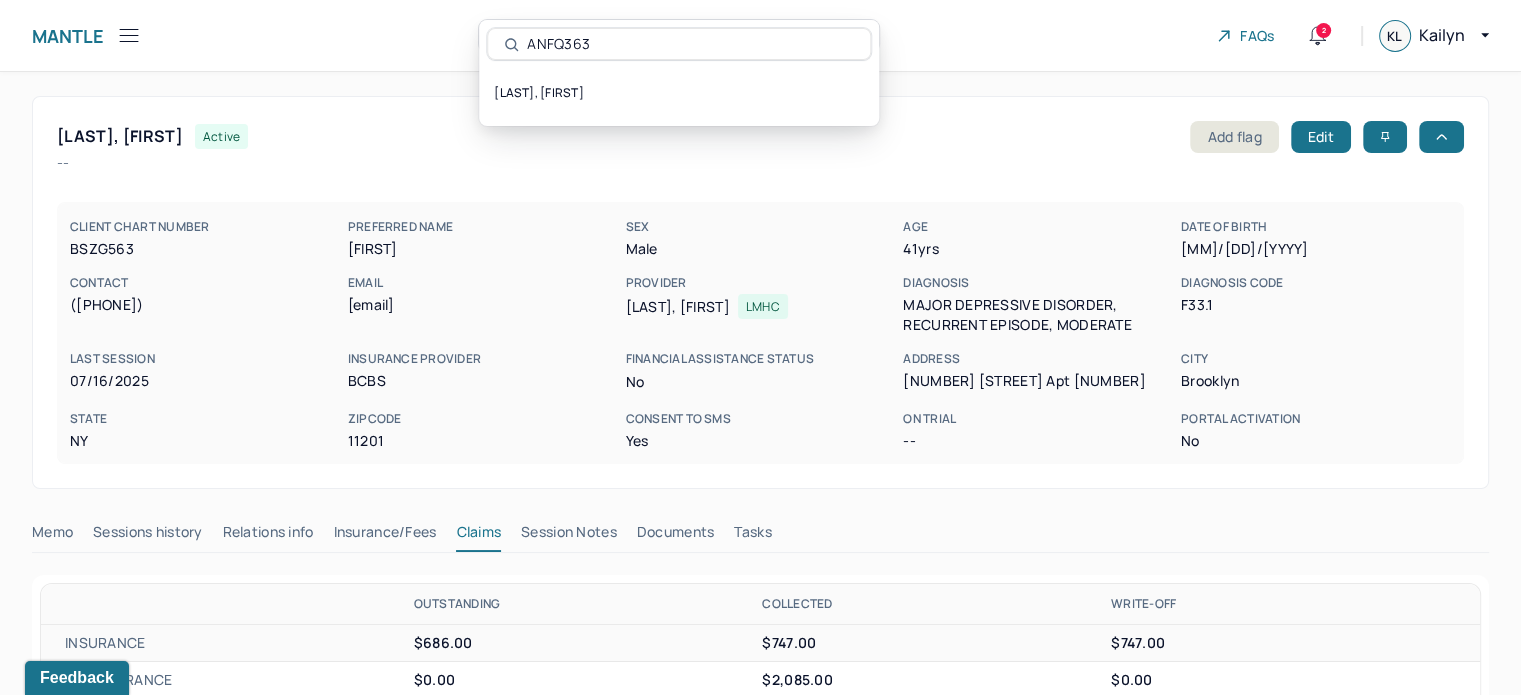 type on "ANFQ363" 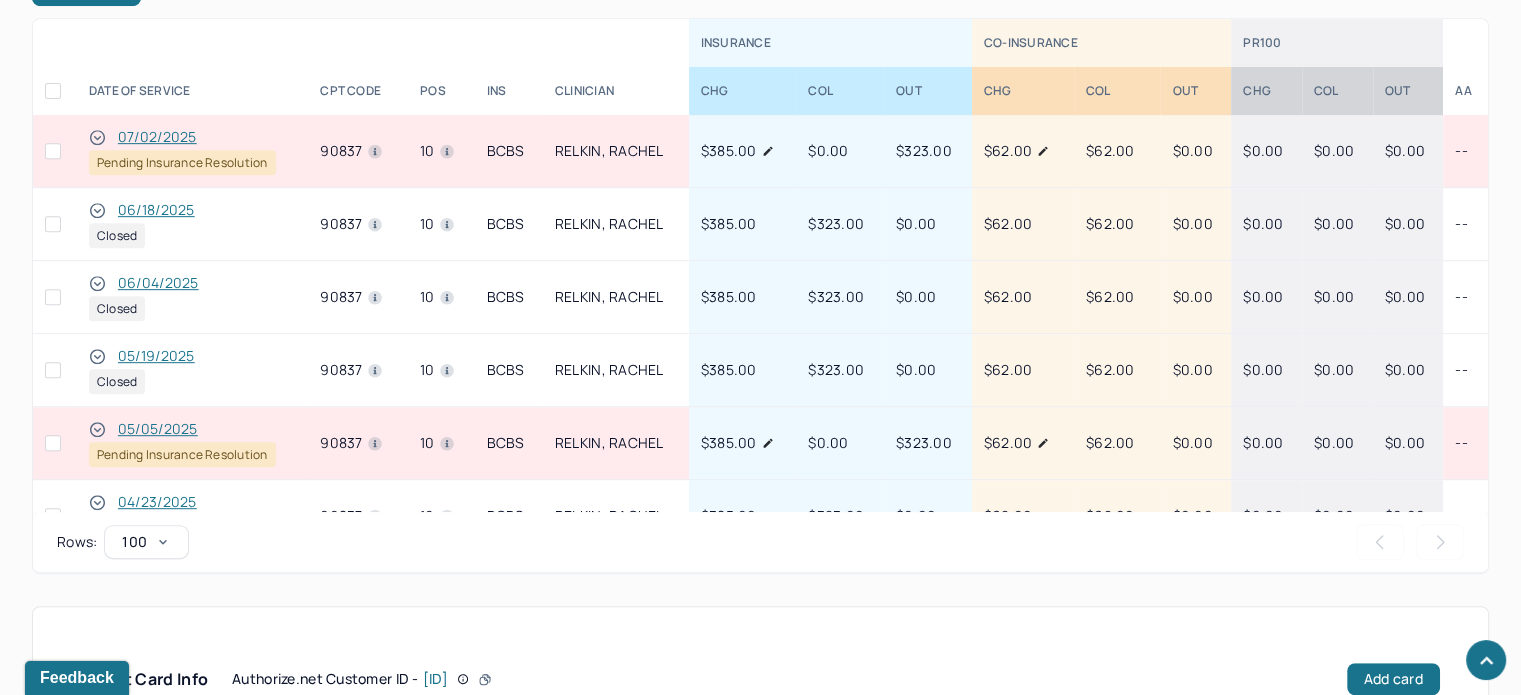 scroll, scrollTop: 1100, scrollLeft: 0, axis: vertical 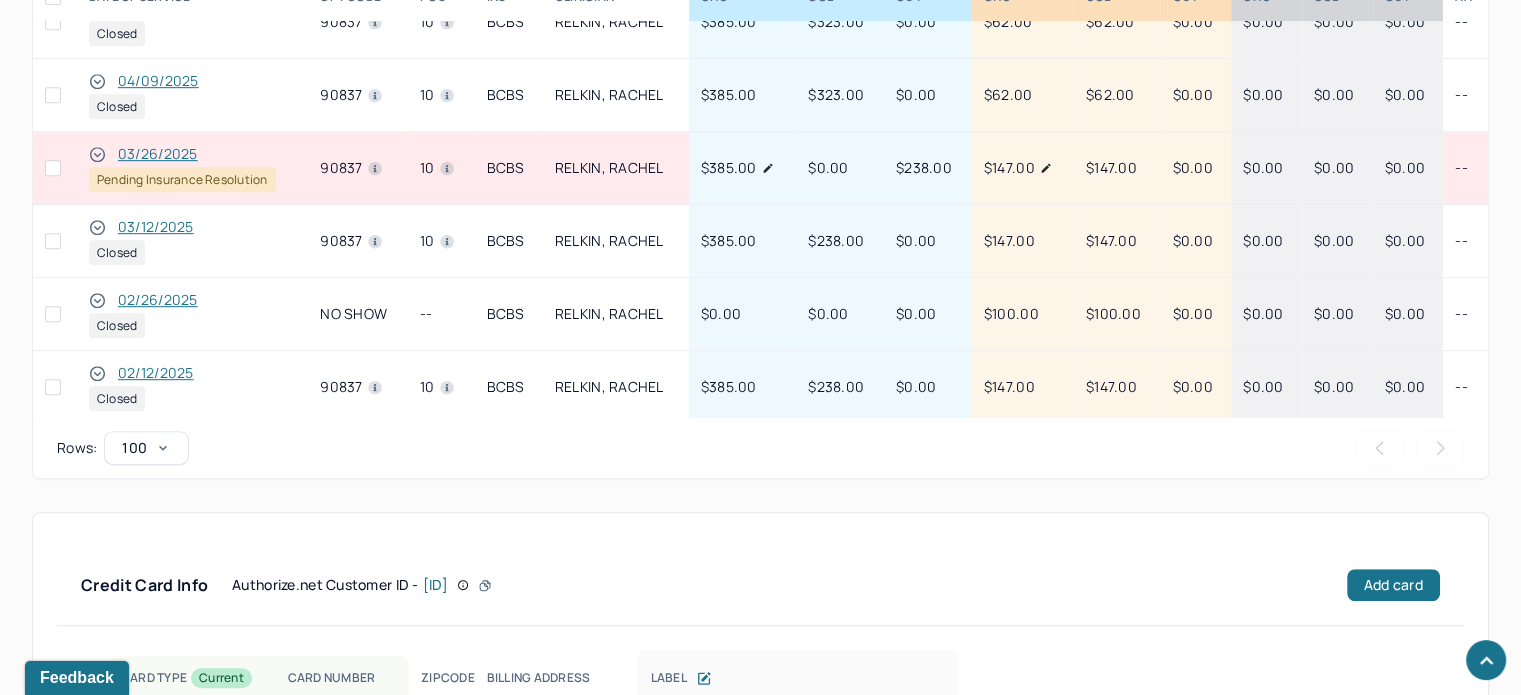 click on "03/26/2025" at bounding box center [158, 154] 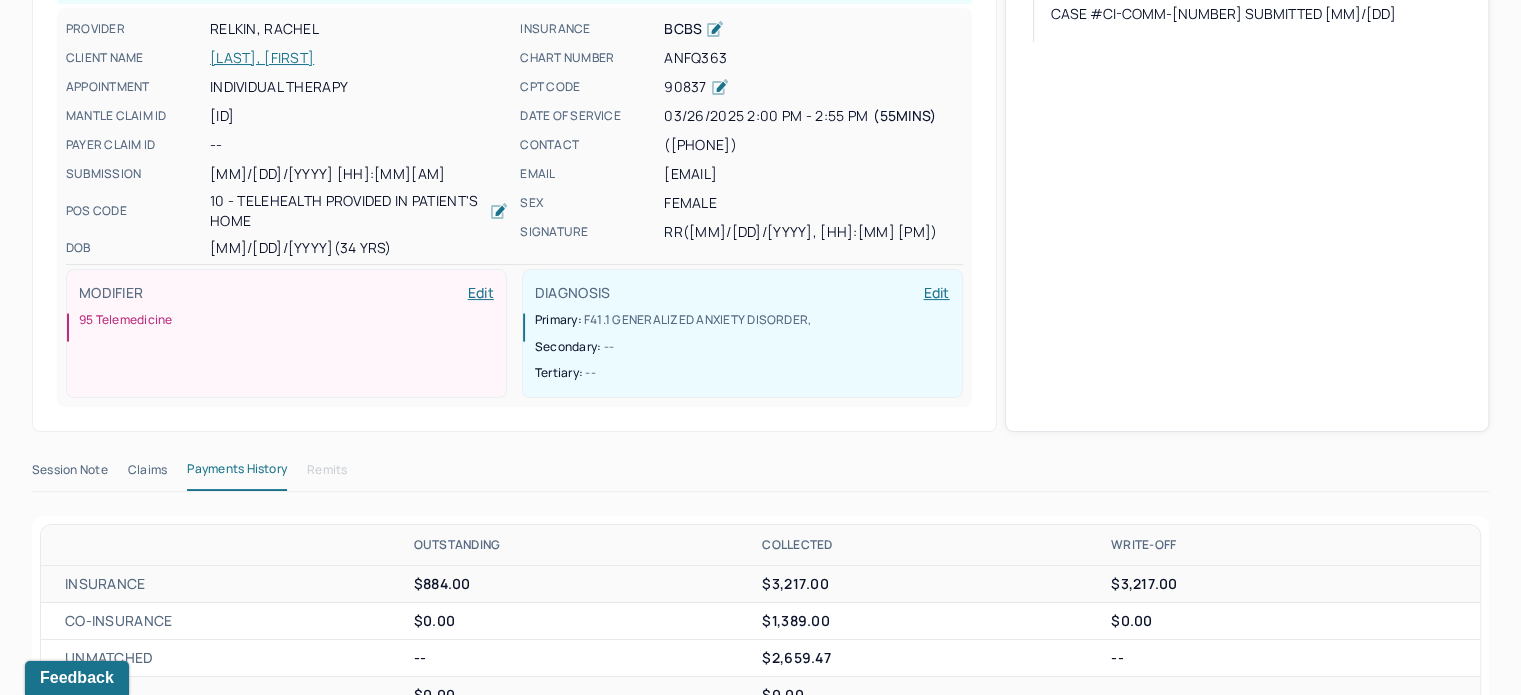 scroll, scrollTop: 77, scrollLeft: 0, axis: vertical 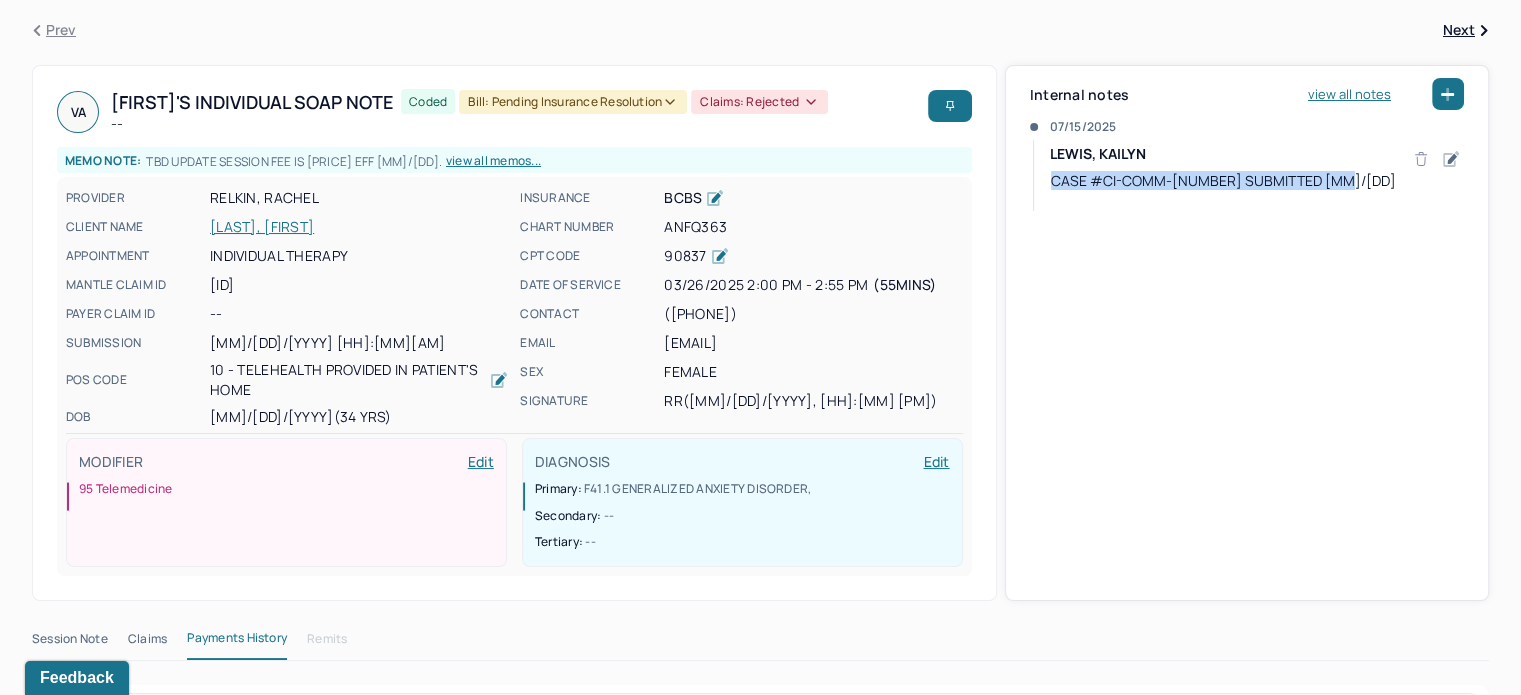 drag, startPoint x: 1342, startPoint y: 177, endPoint x: 1052, endPoint y: 183, distance: 290.06207 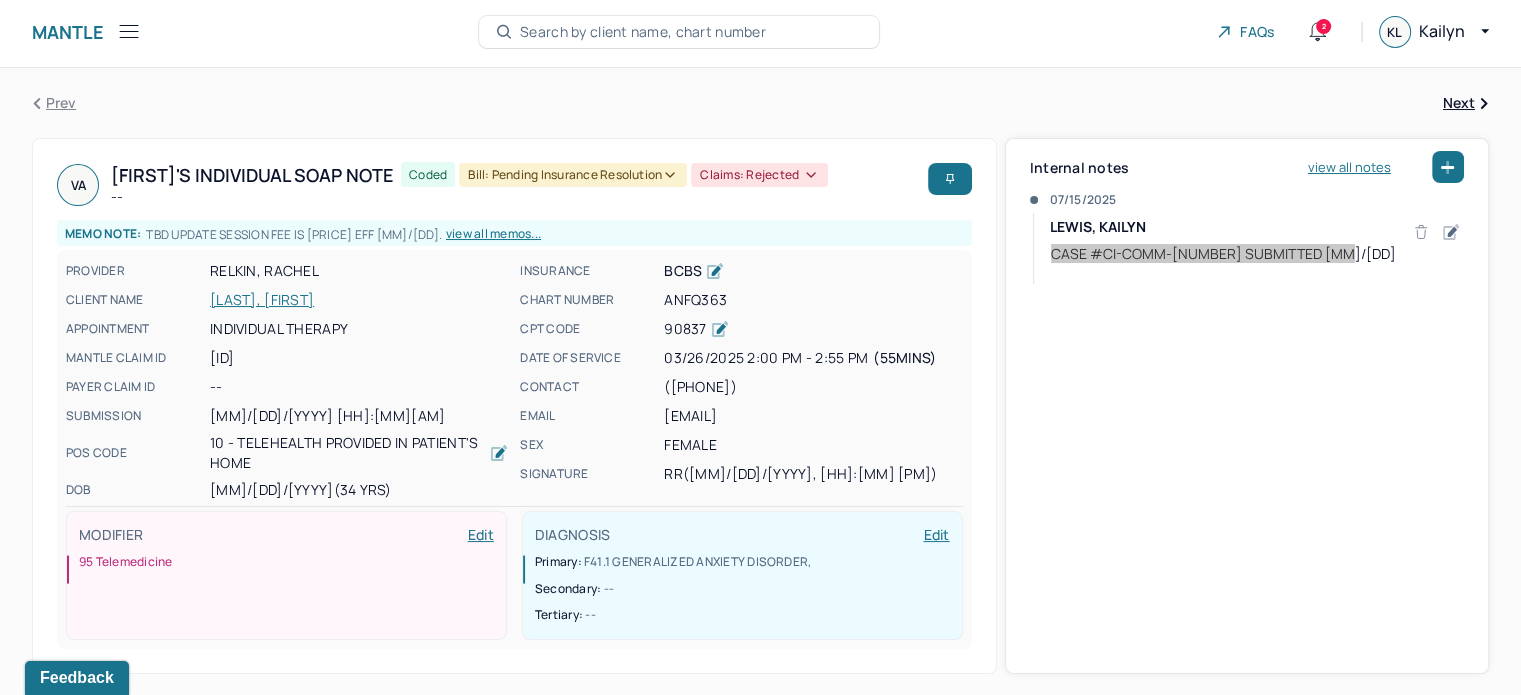 scroll, scrollTop: 0, scrollLeft: 0, axis: both 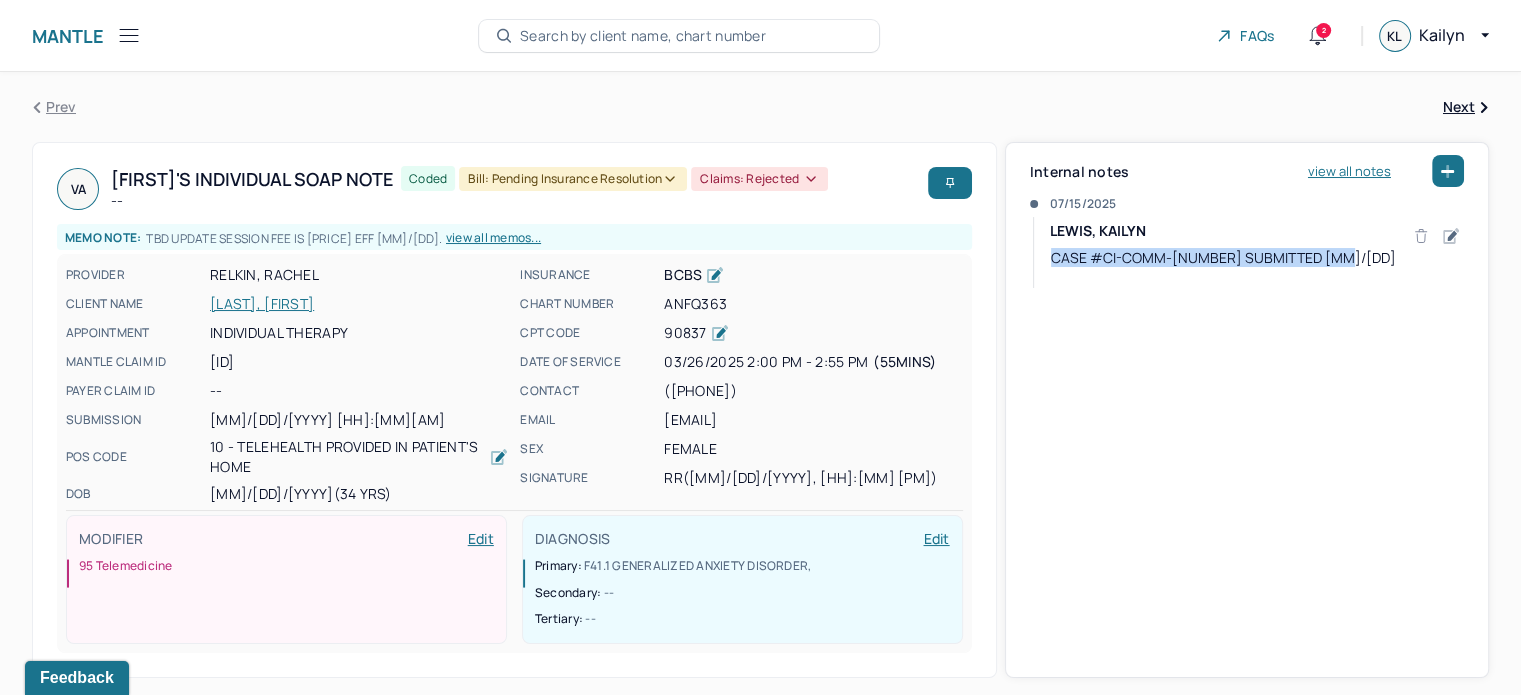 click on "Search by client name, chart number" at bounding box center [643, 36] 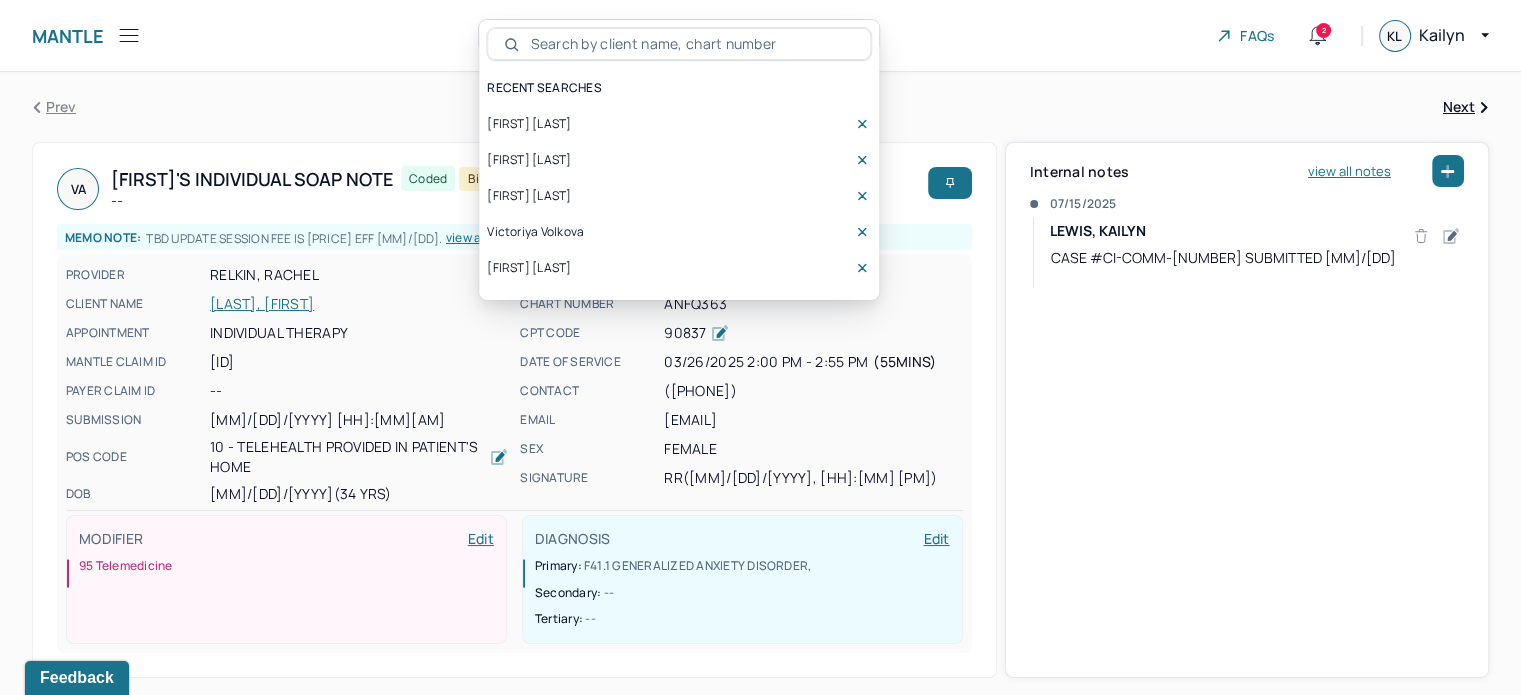 click at bounding box center [690, 44] 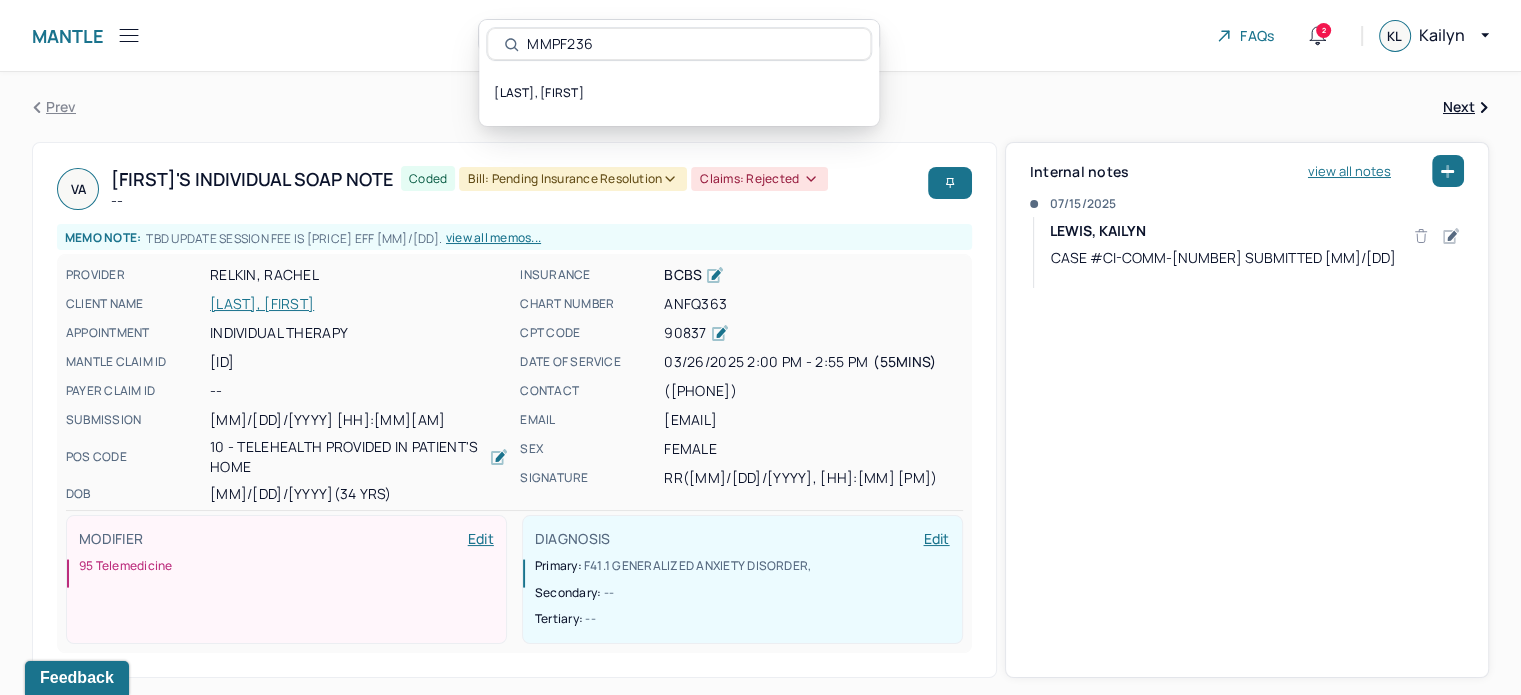 type on "MMPF236" 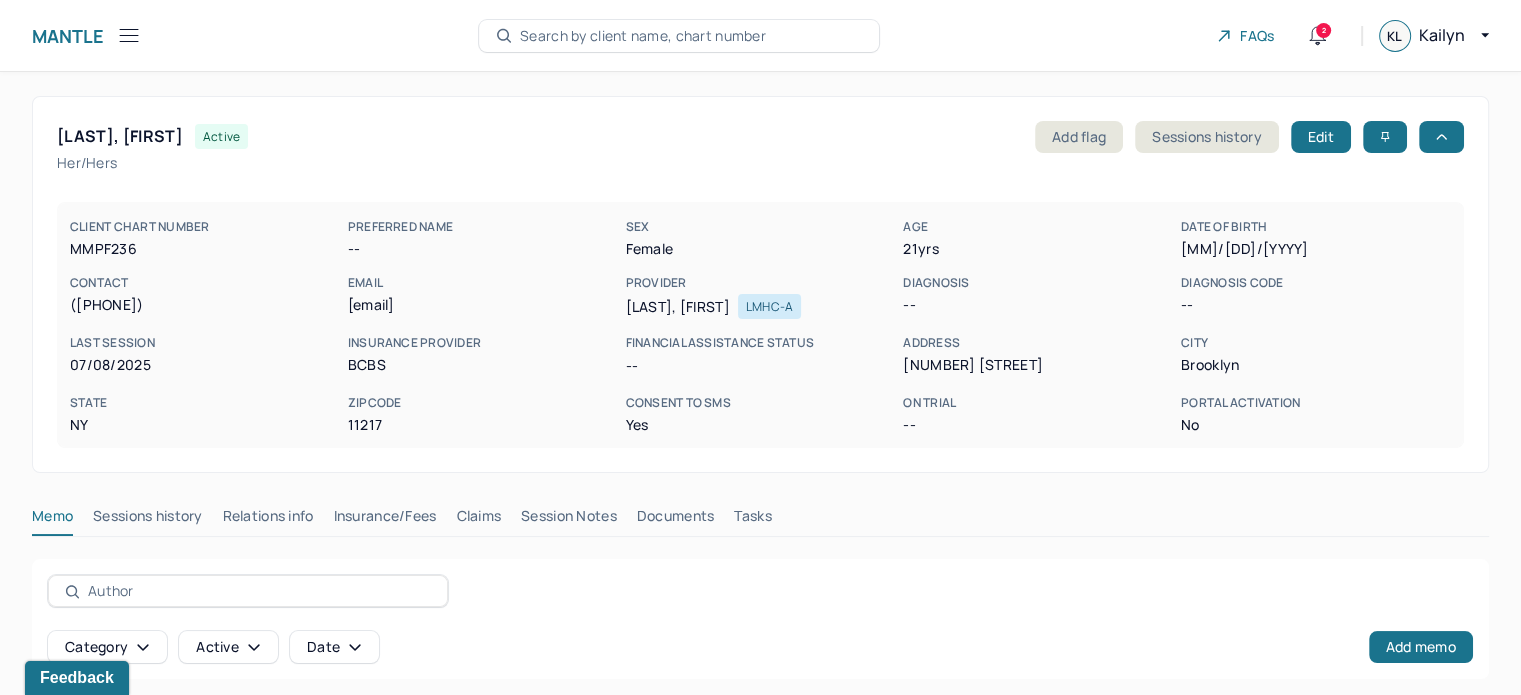 click on "Claims" at bounding box center [478, 520] 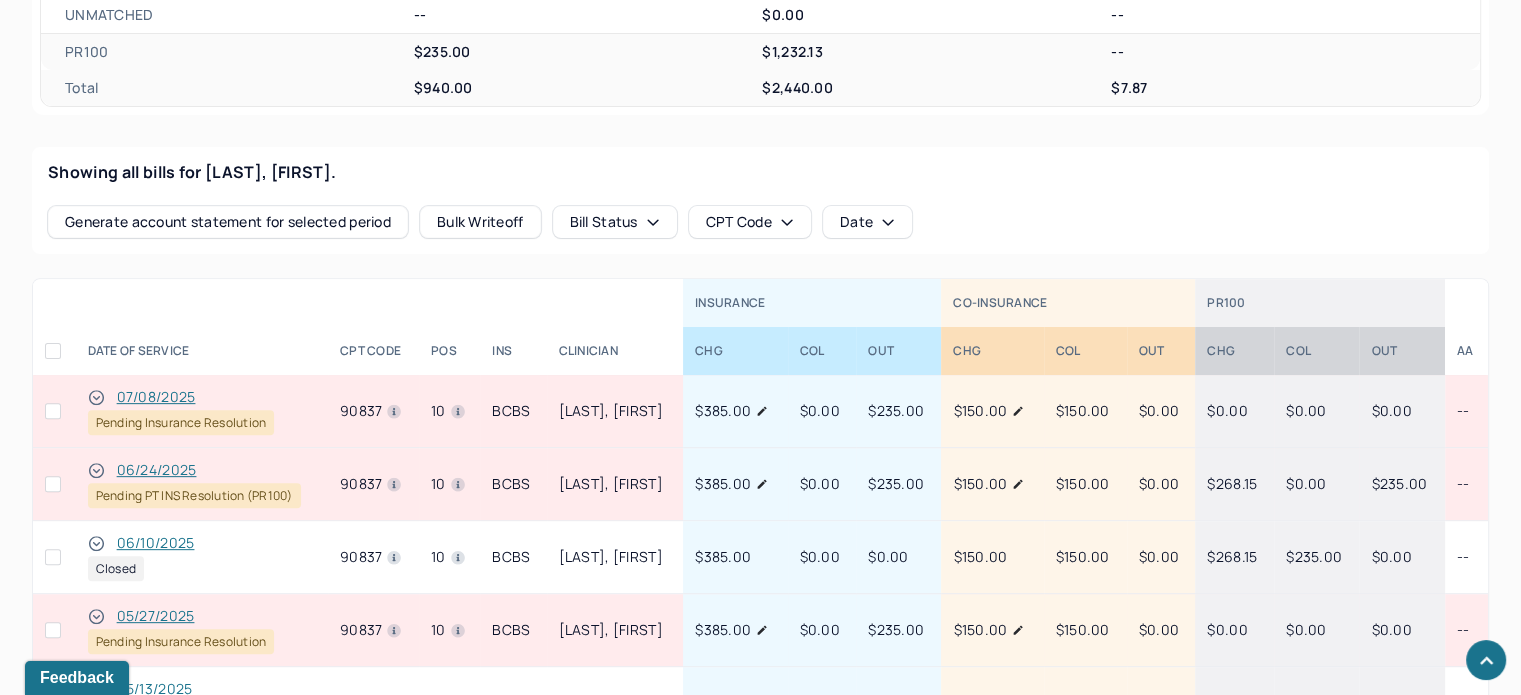 scroll, scrollTop: 700, scrollLeft: 0, axis: vertical 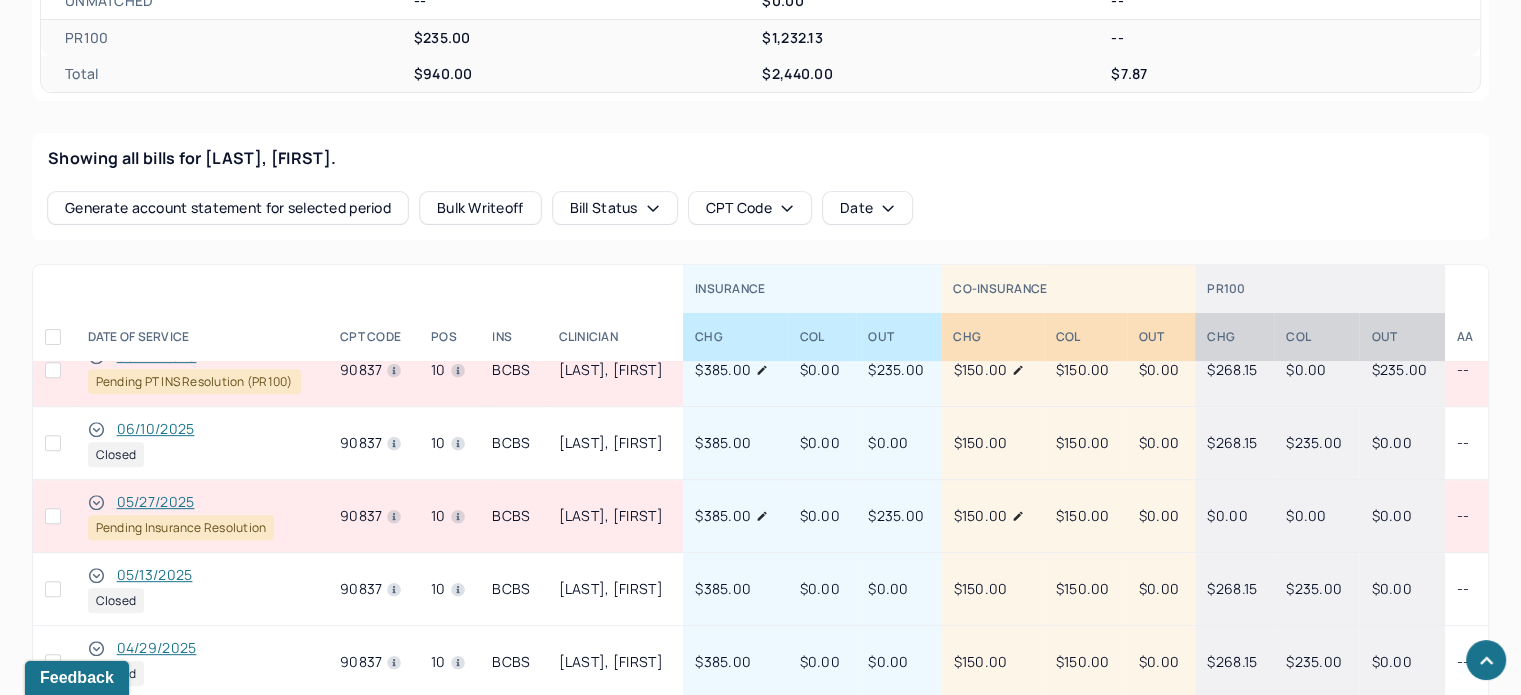 click on "05/27/2025" at bounding box center (156, 502) 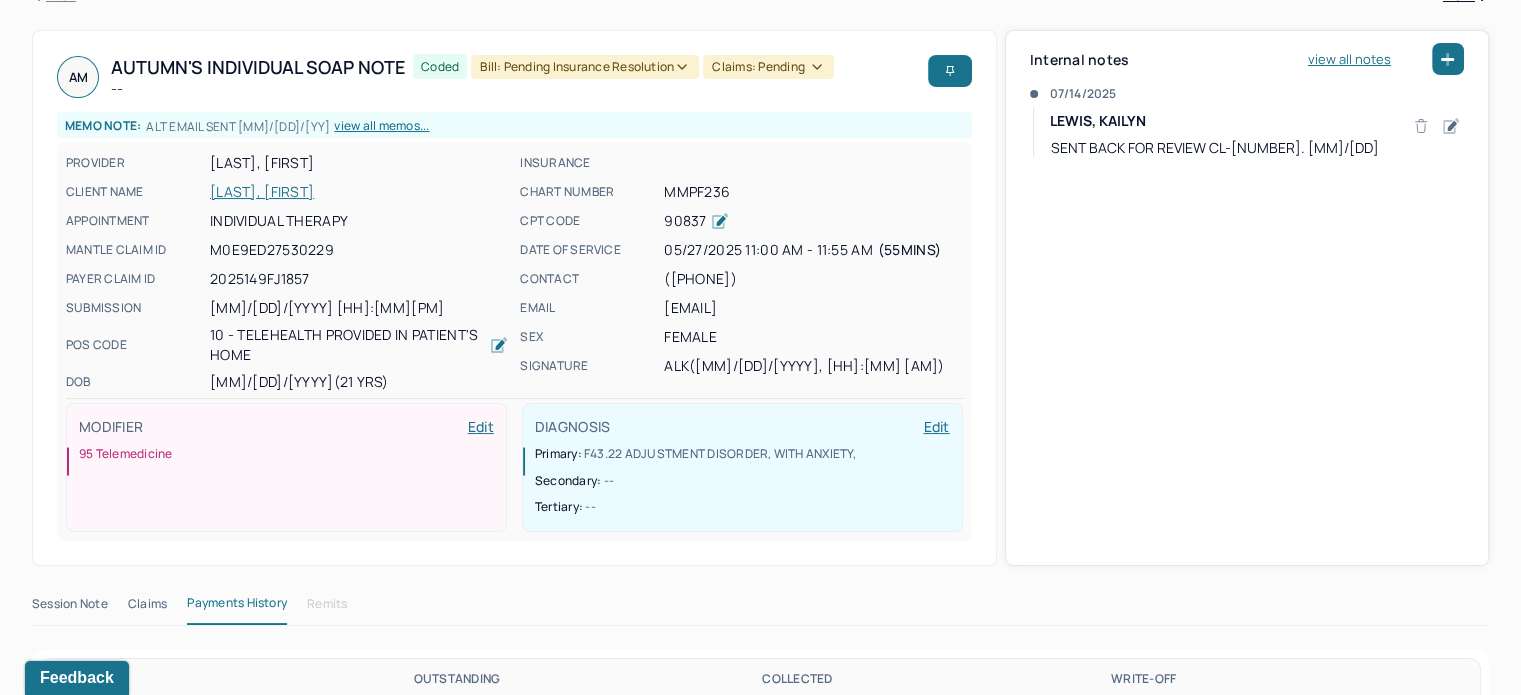scroll, scrollTop: 0, scrollLeft: 0, axis: both 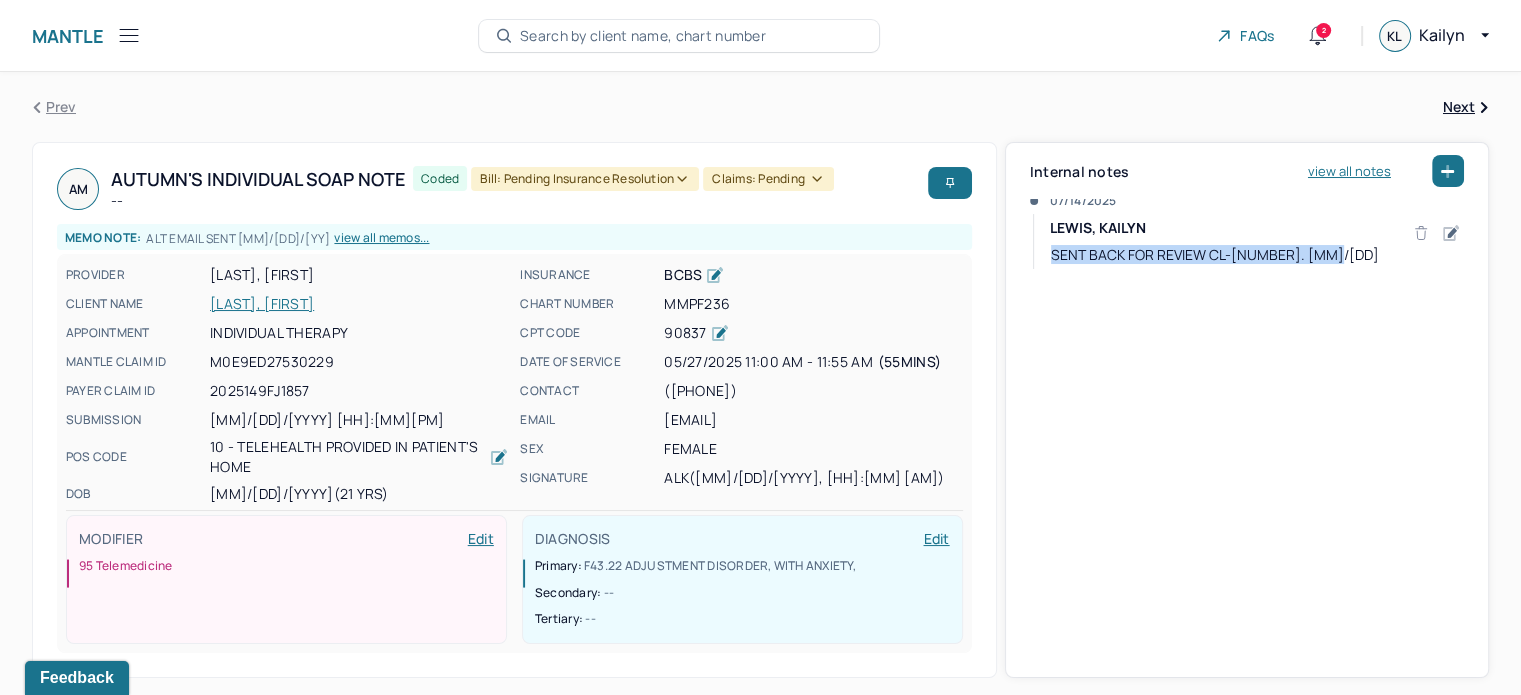 drag, startPoint x: 1324, startPoint y: 261, endPoint x: 1038, endPoint y: 276, distance: 286.3931 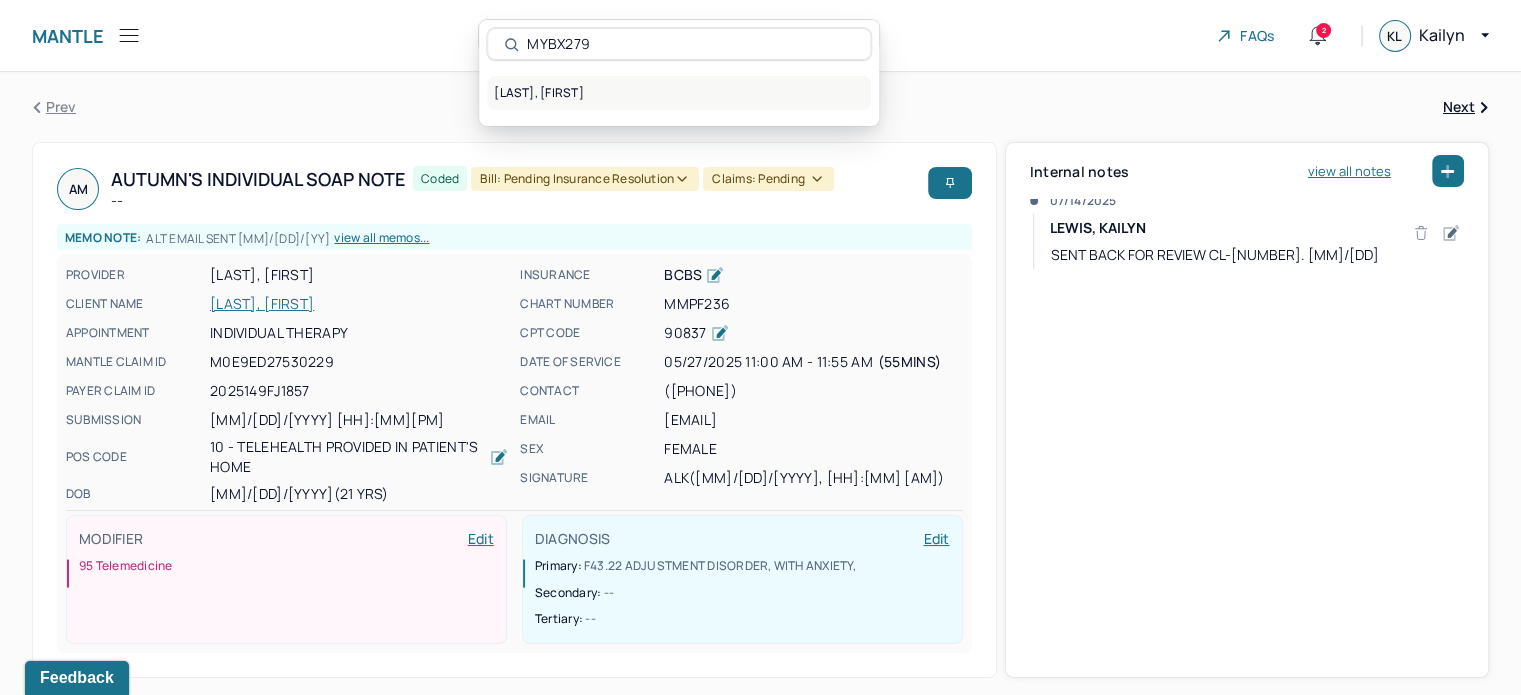 type on "MYBX279" 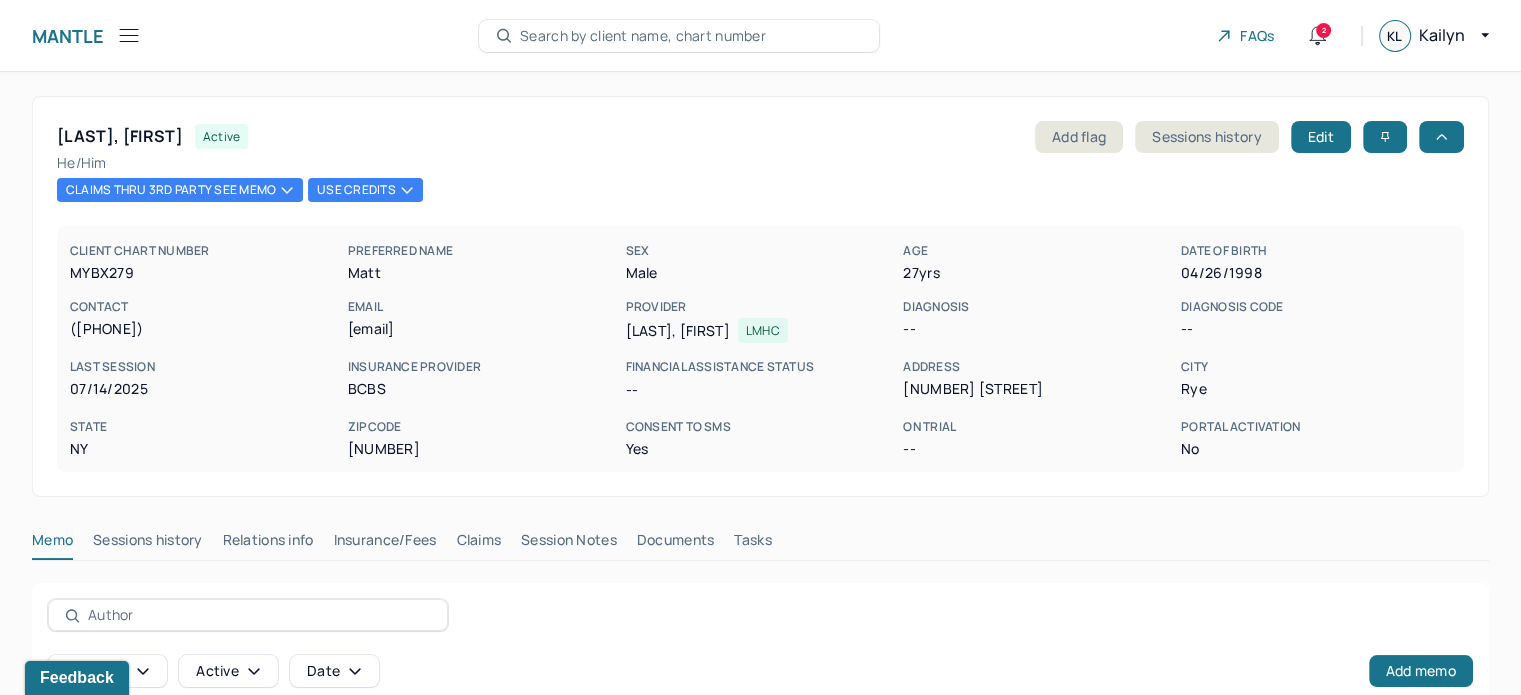 click on "Claims" at bounding box center [478, 544] 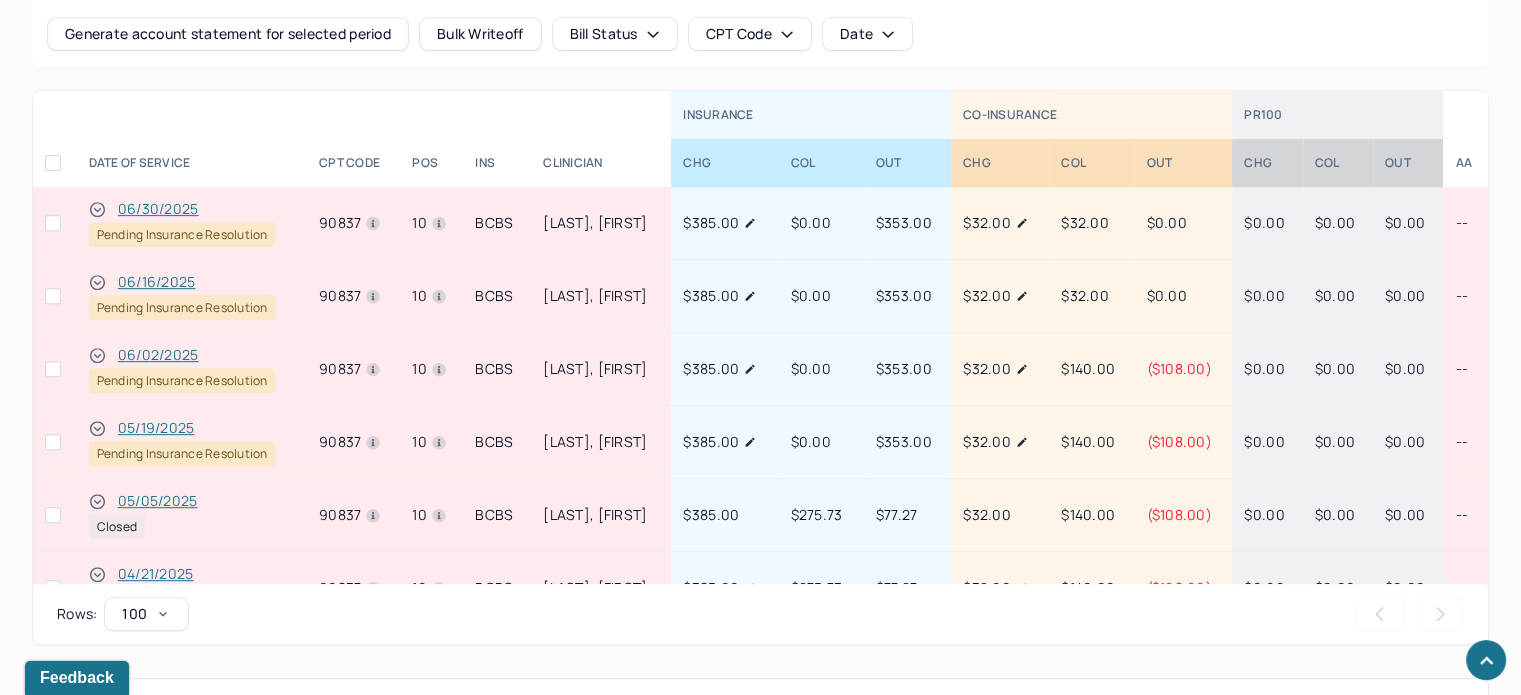 scroll, scrollTop: 900, scrollLeft: 0, axis: vertical 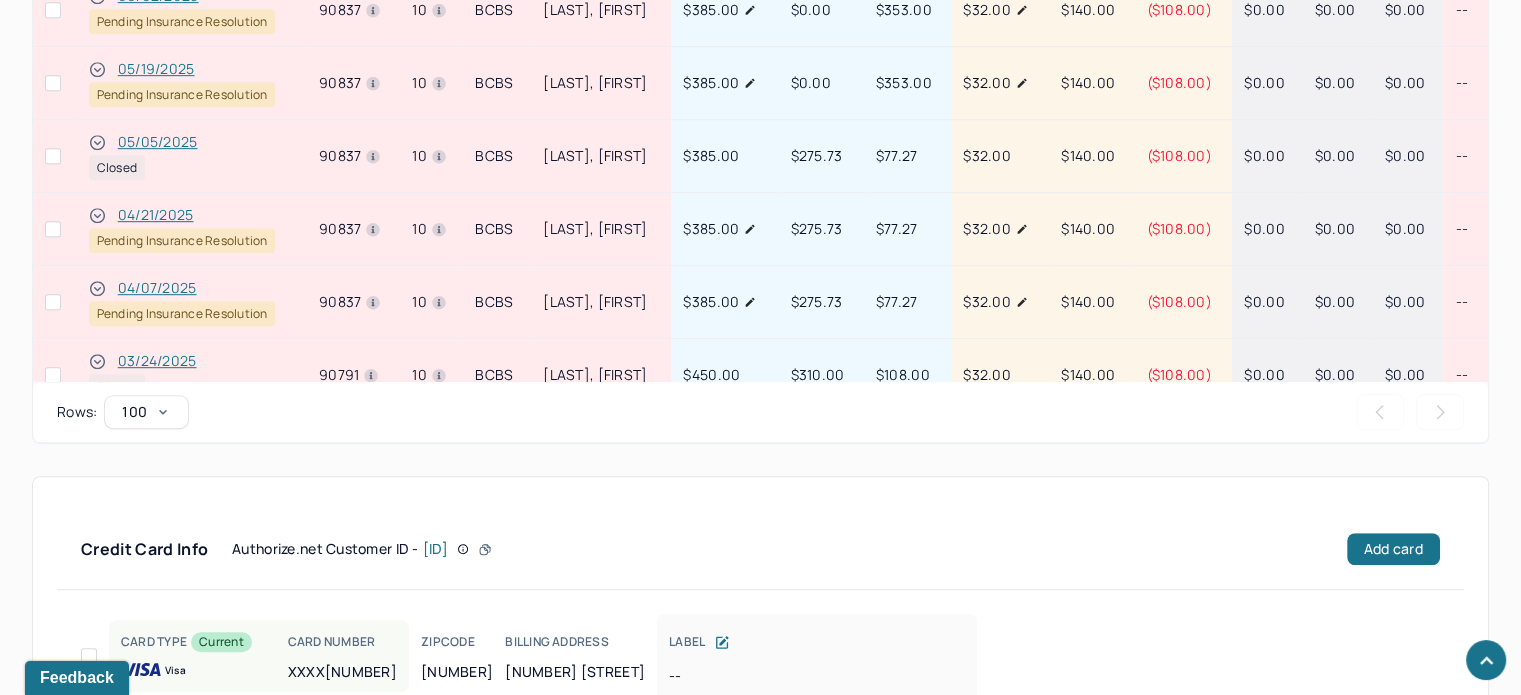 click 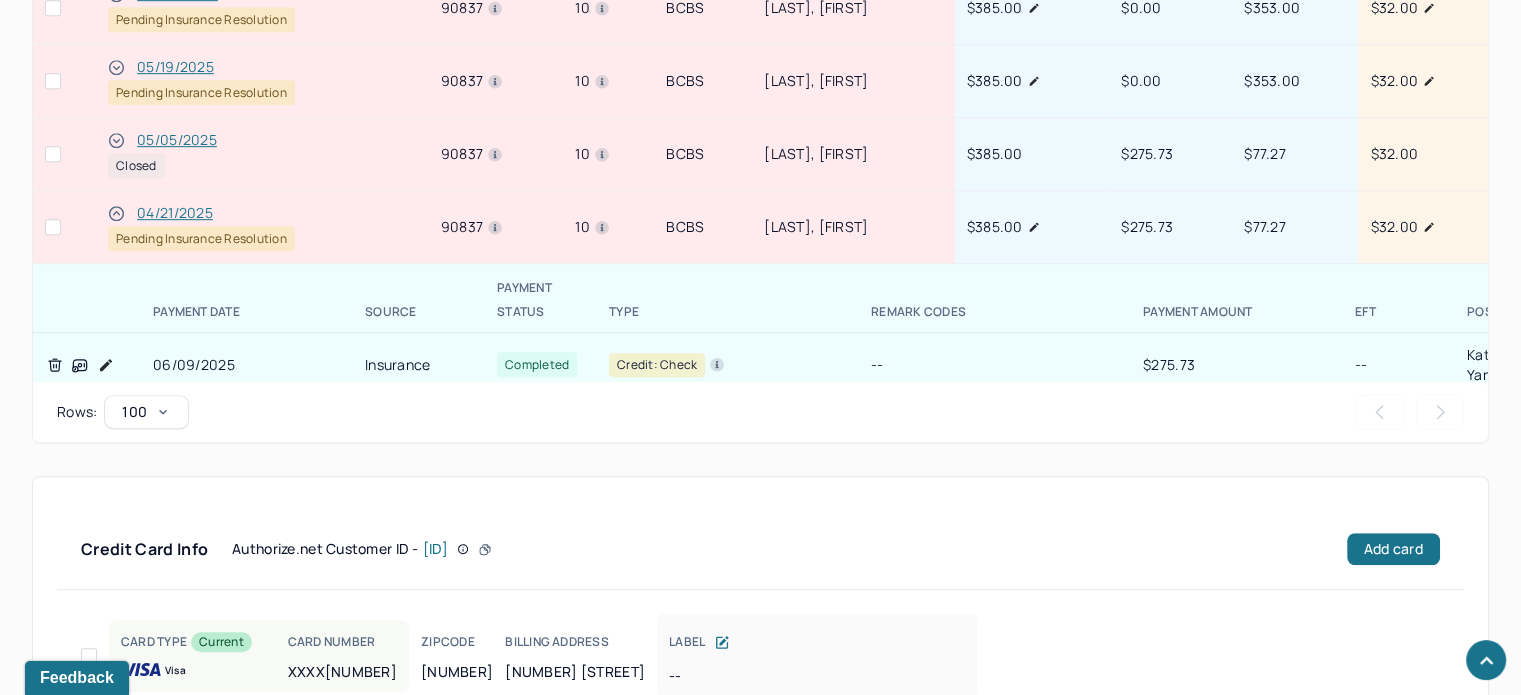 scroll, scrollTop: 157, scrollLeft: 0, axis: vertical 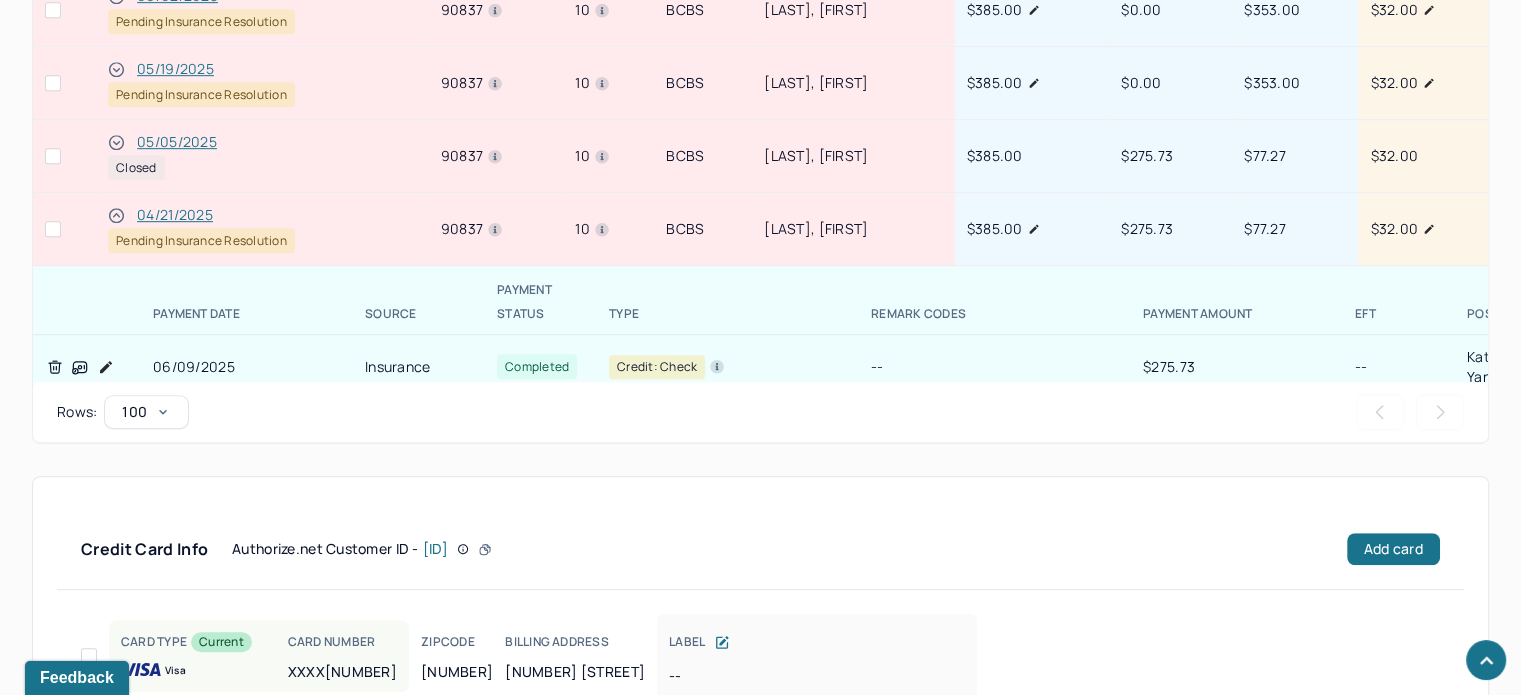 click on "04/21/2025" at bounding box center (175, 215) 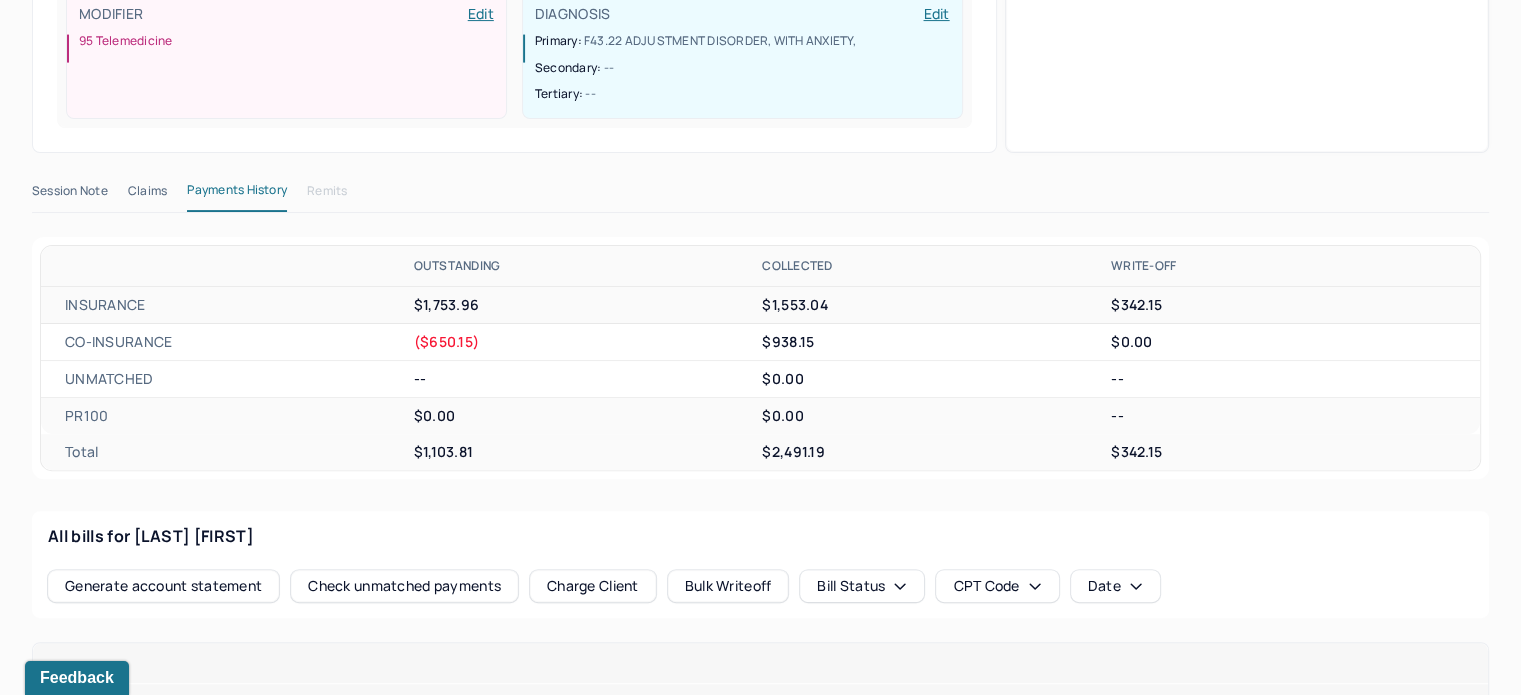 scroll, scrollTop: 547, scrollLeft: 0, axis: vertical 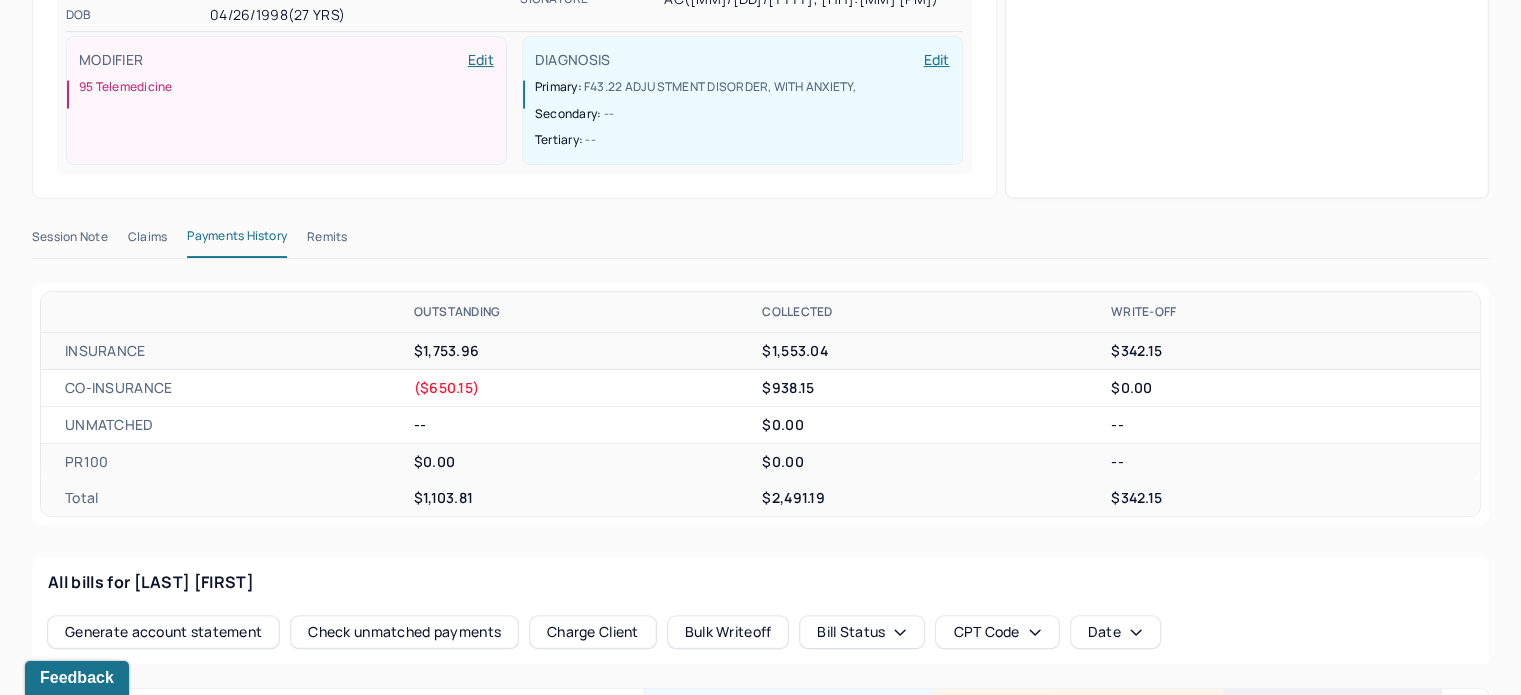 click on "Remits" at bounding box center (327, 241) 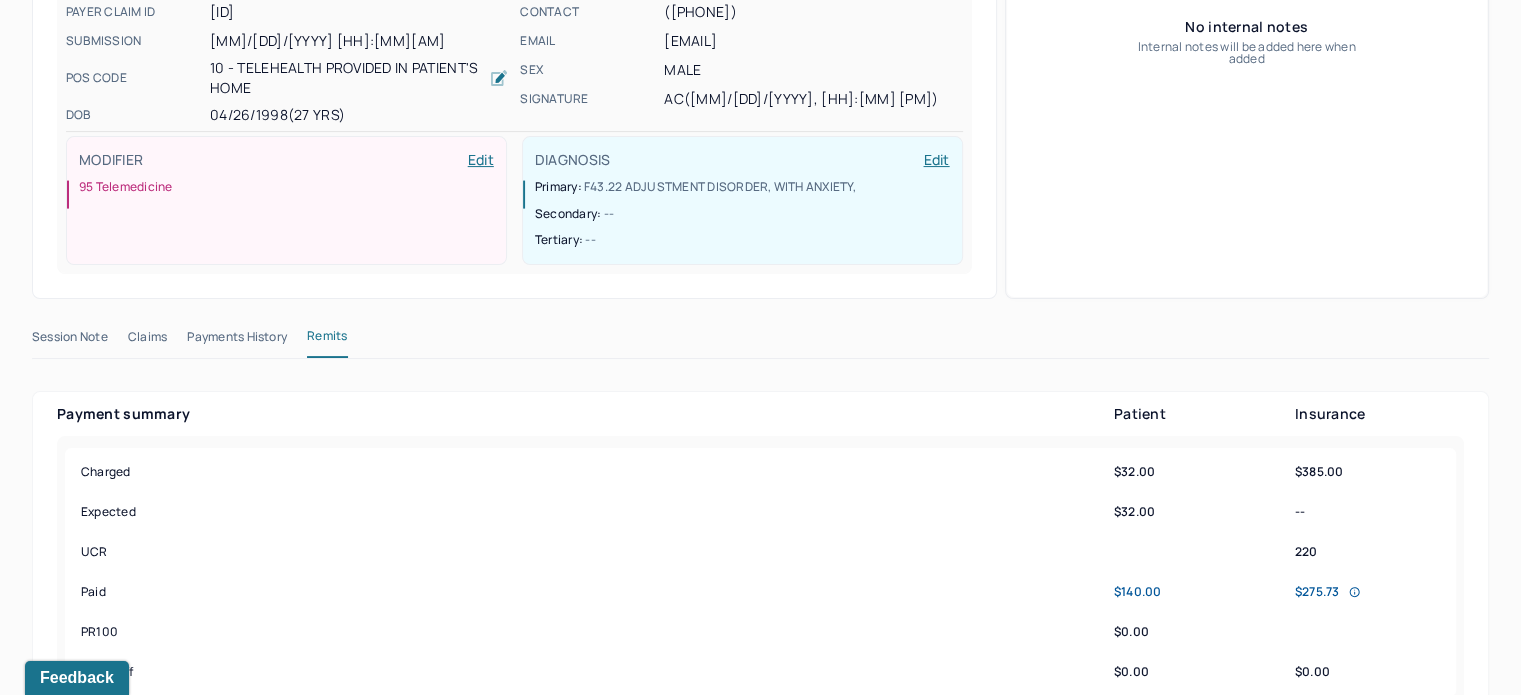 scroll, scrollTop: 247, scrollLeft: 0, axis: vertical 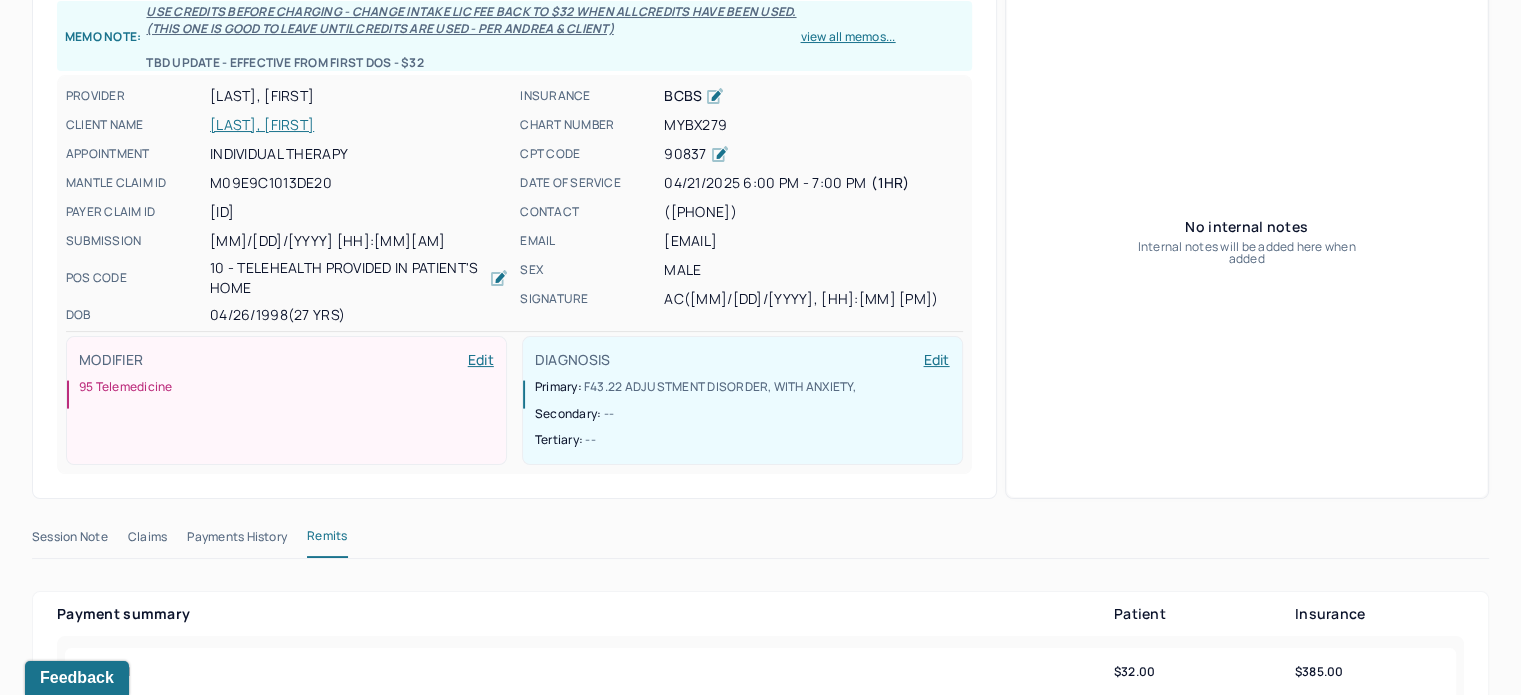 click on "[LAST], [FIRST]" at bounding box center (359, 125) 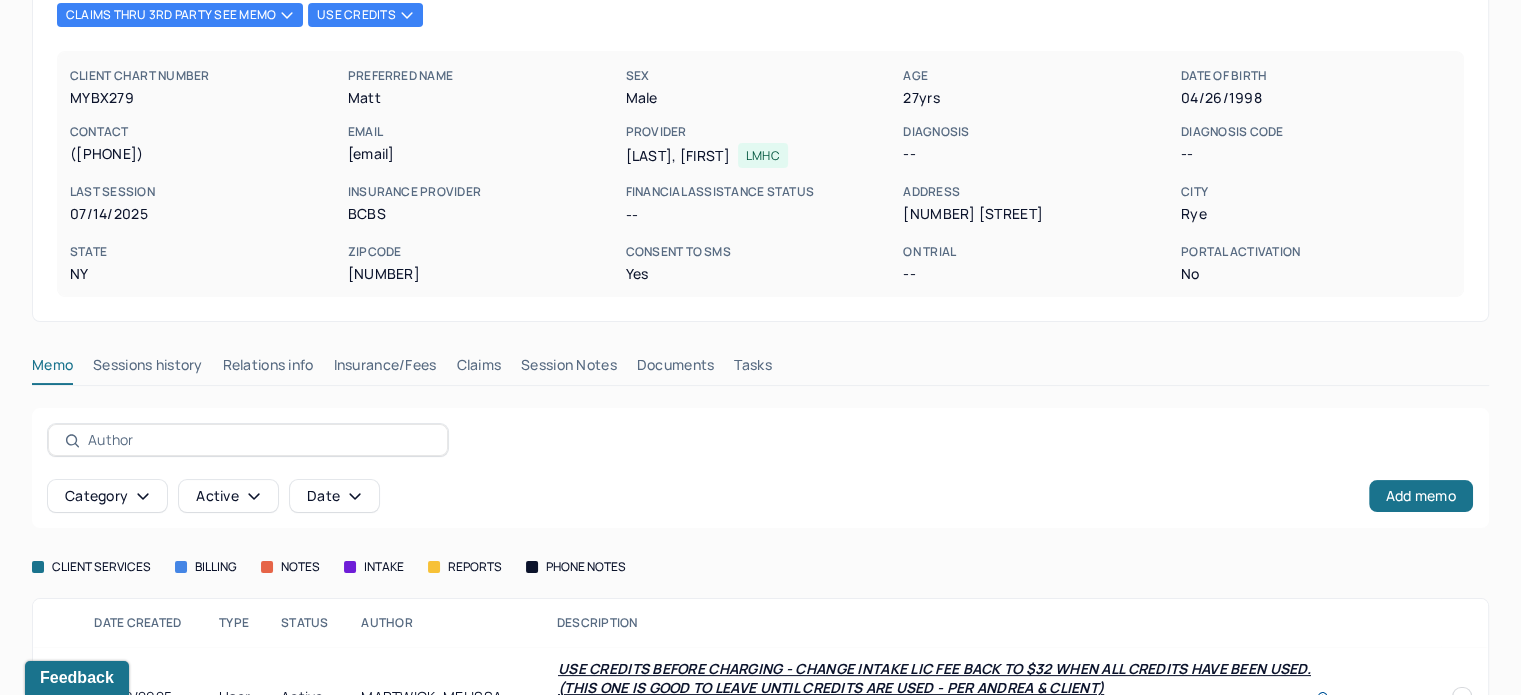 click on "Claims" at bounding box center [478, 369] 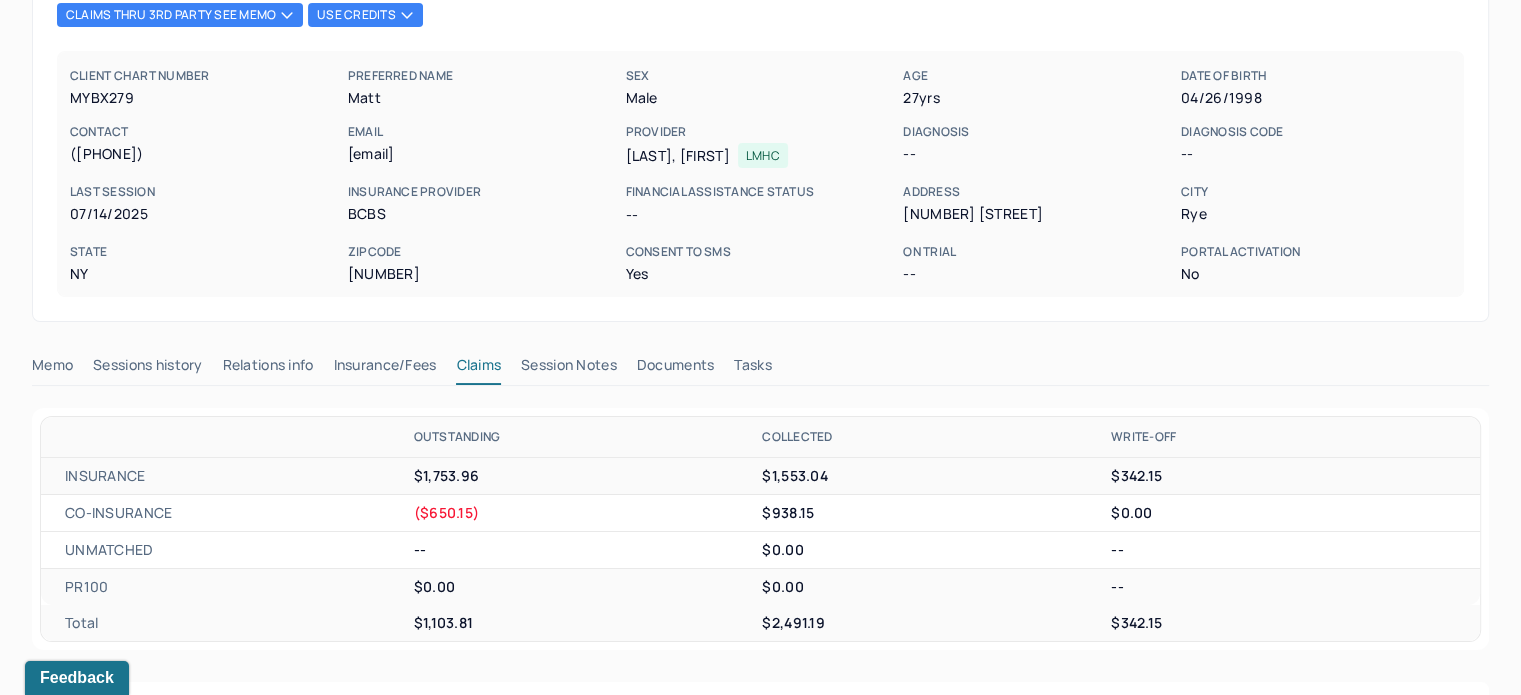 scroll, scrollTop: 675, scrollLeft: 0, axis: vertical 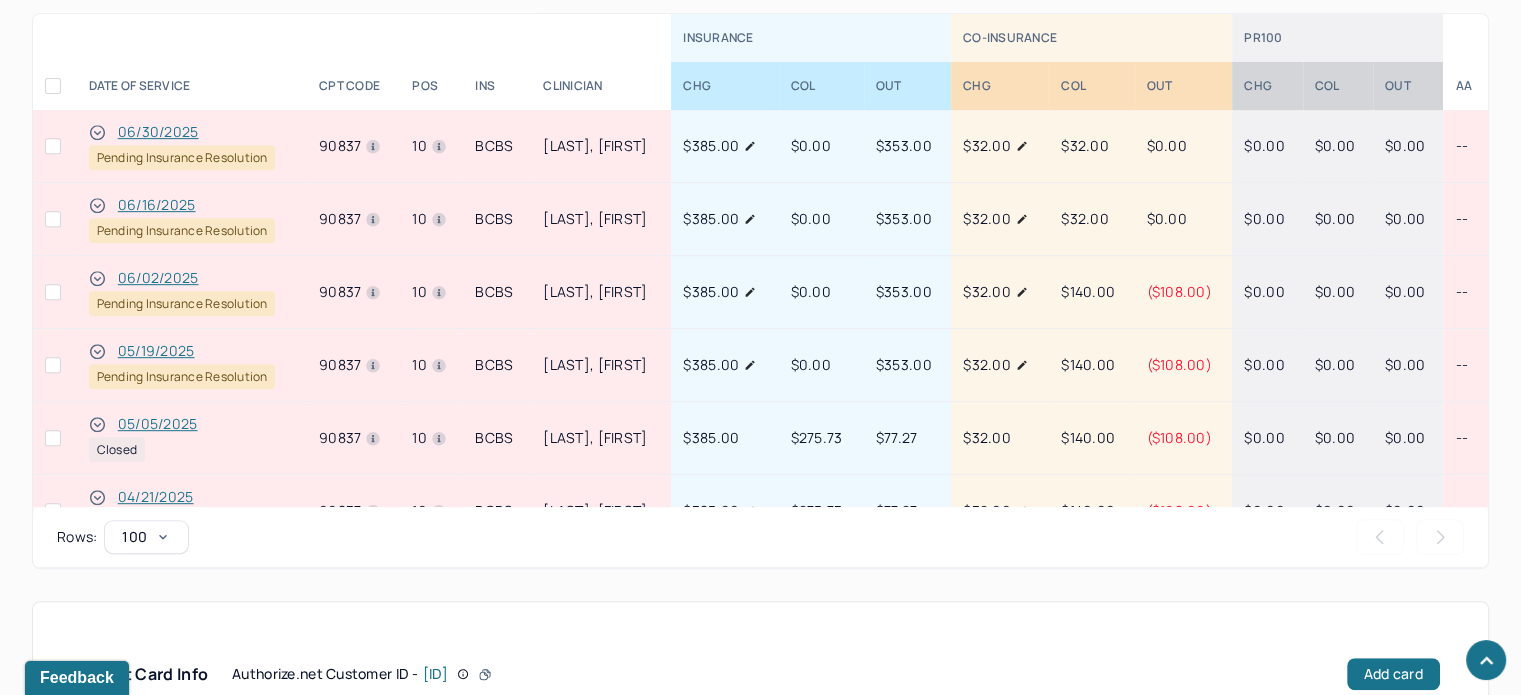 click on "05/19/2025" at bounding box center [156, 351] 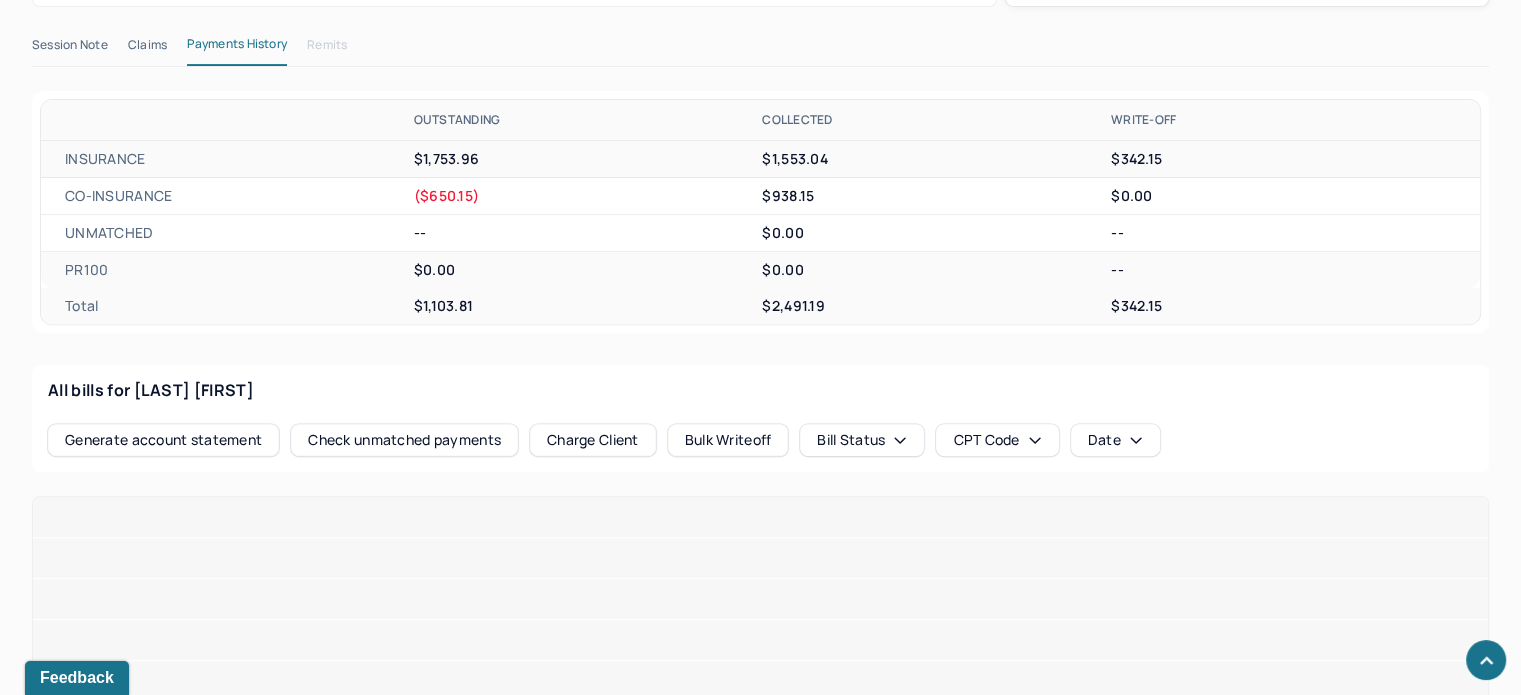 scroll, scrollTop: 547, scrollLeft: 0, axis: vertical 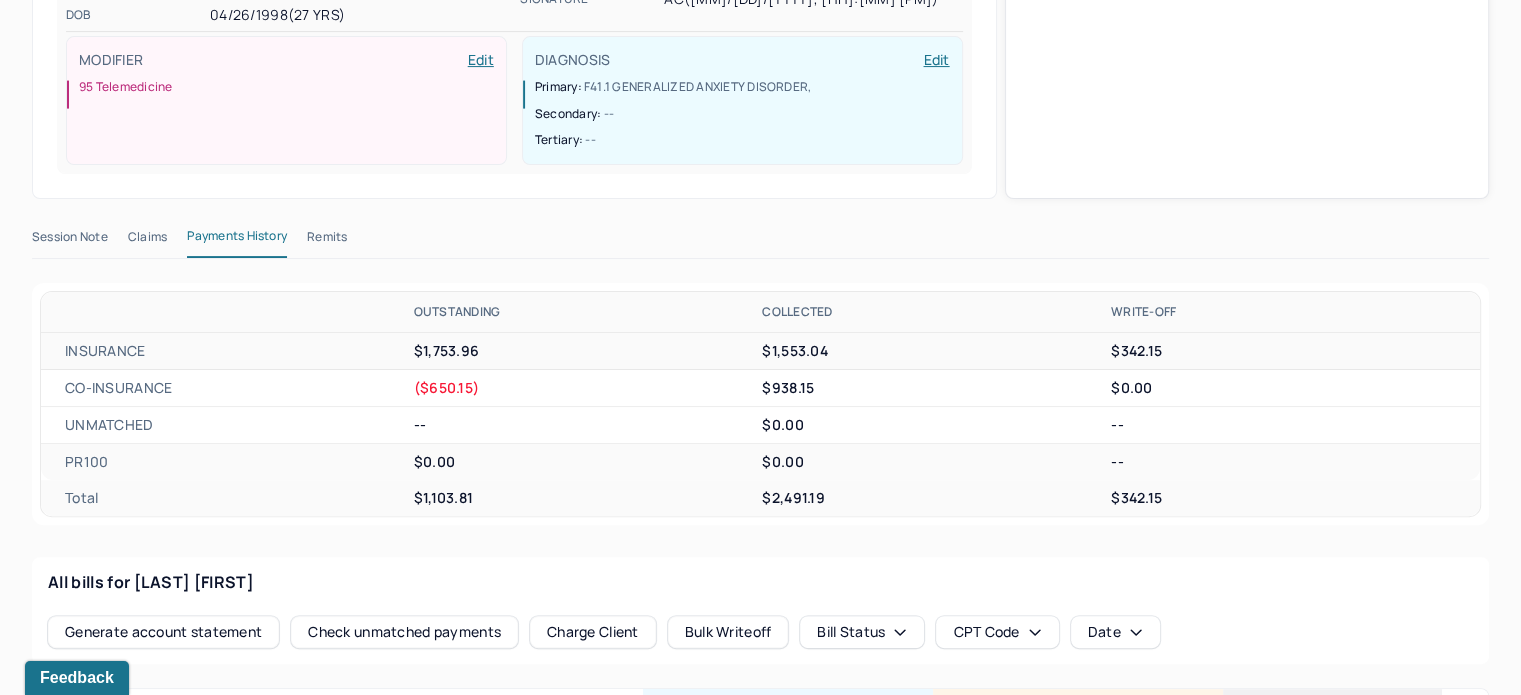 click on "Remits" at bounding box center (327, 241) 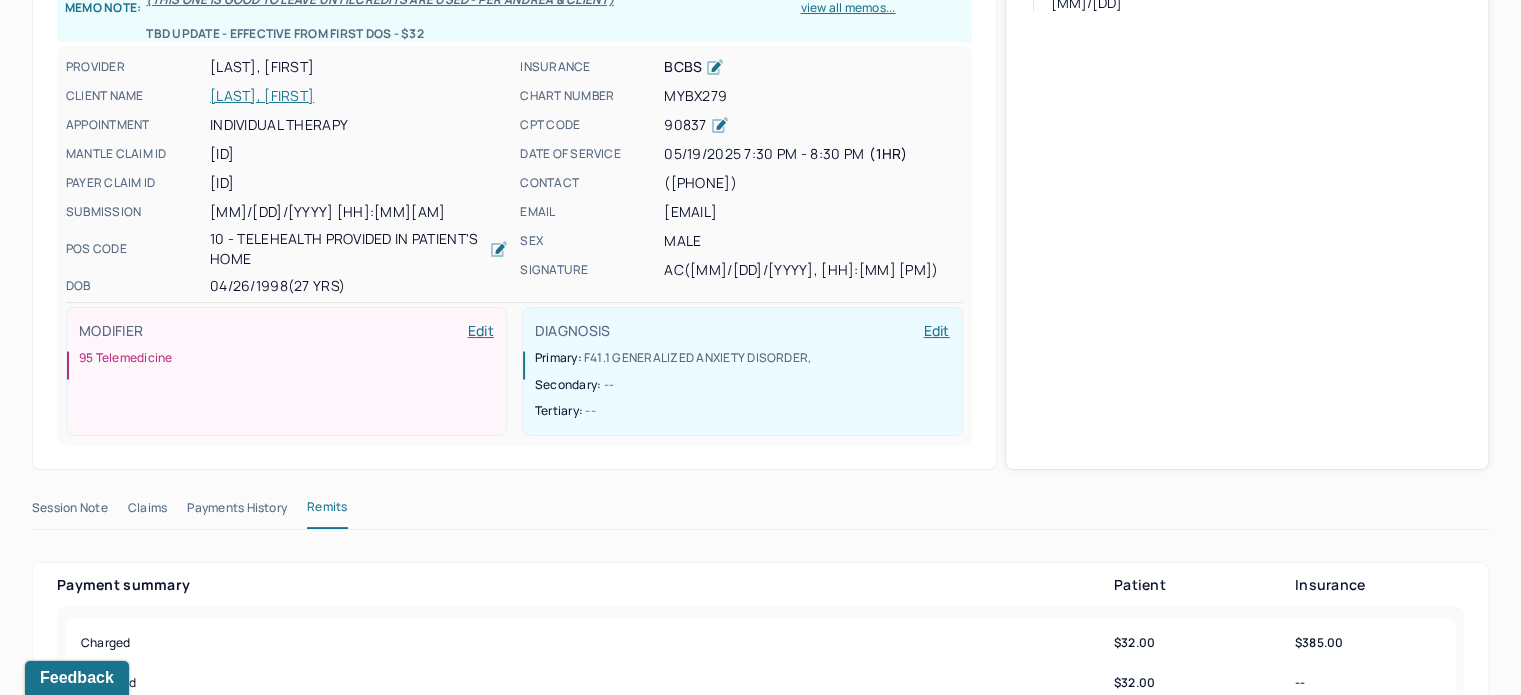 scroll, scrollTop: 47, scrollLeft: 0, axis: vertical 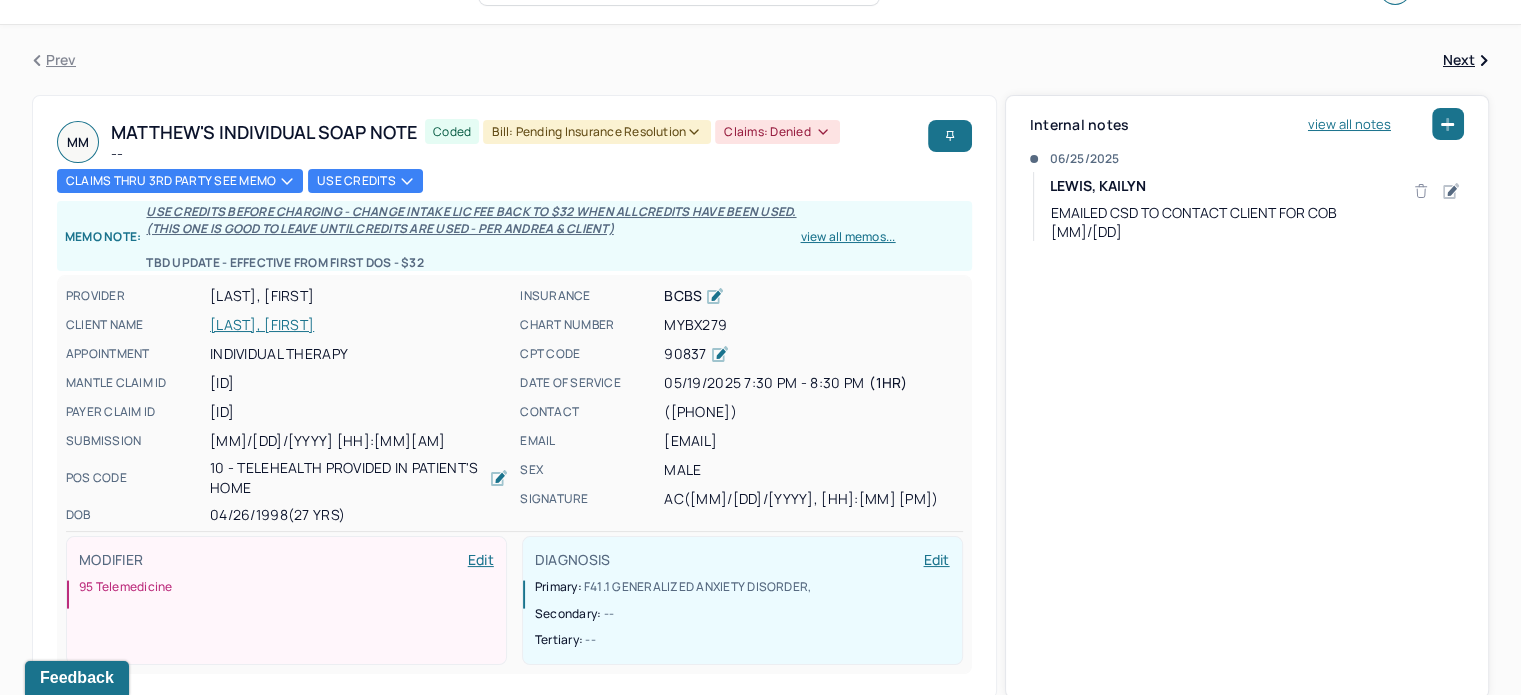 click on "[LAST], [FIRST]" at bounding box center [359, 325] 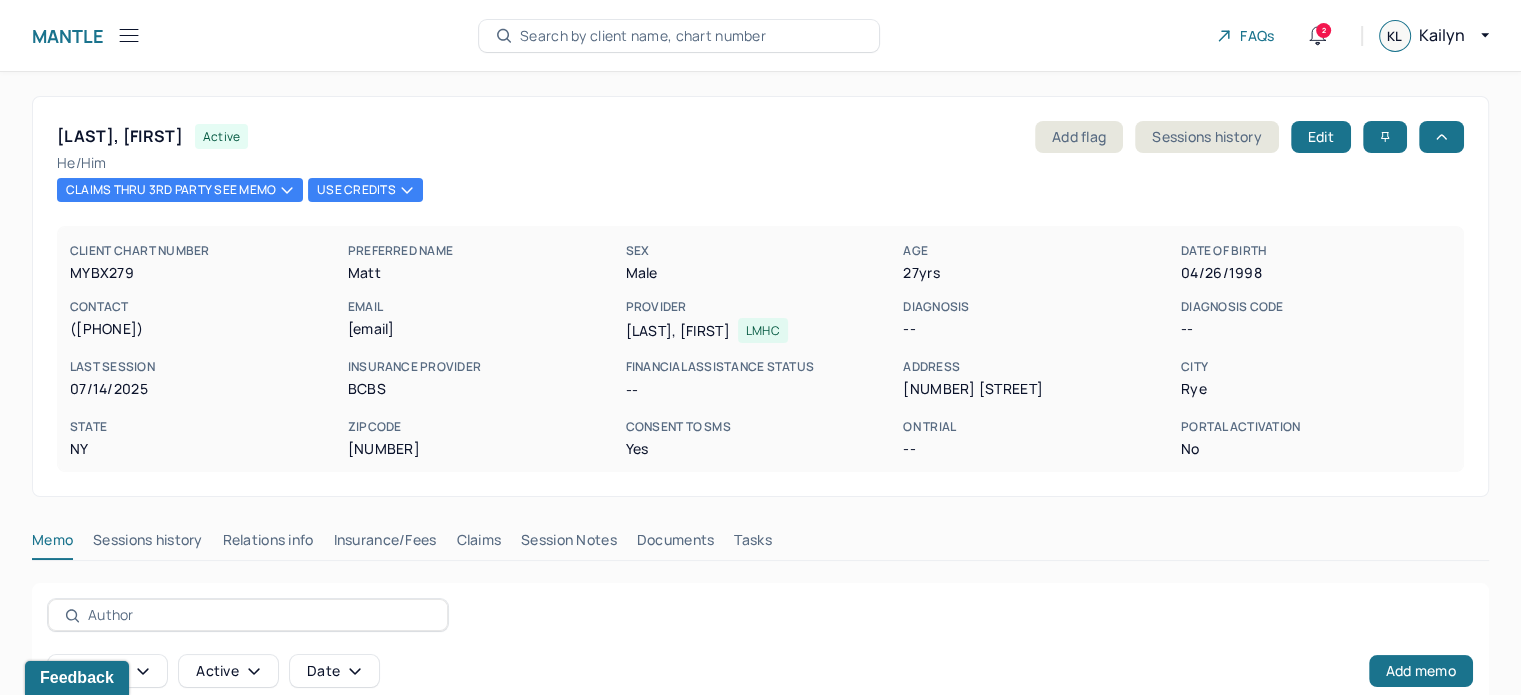 click on "Claims" at bounding box center (478, 544) 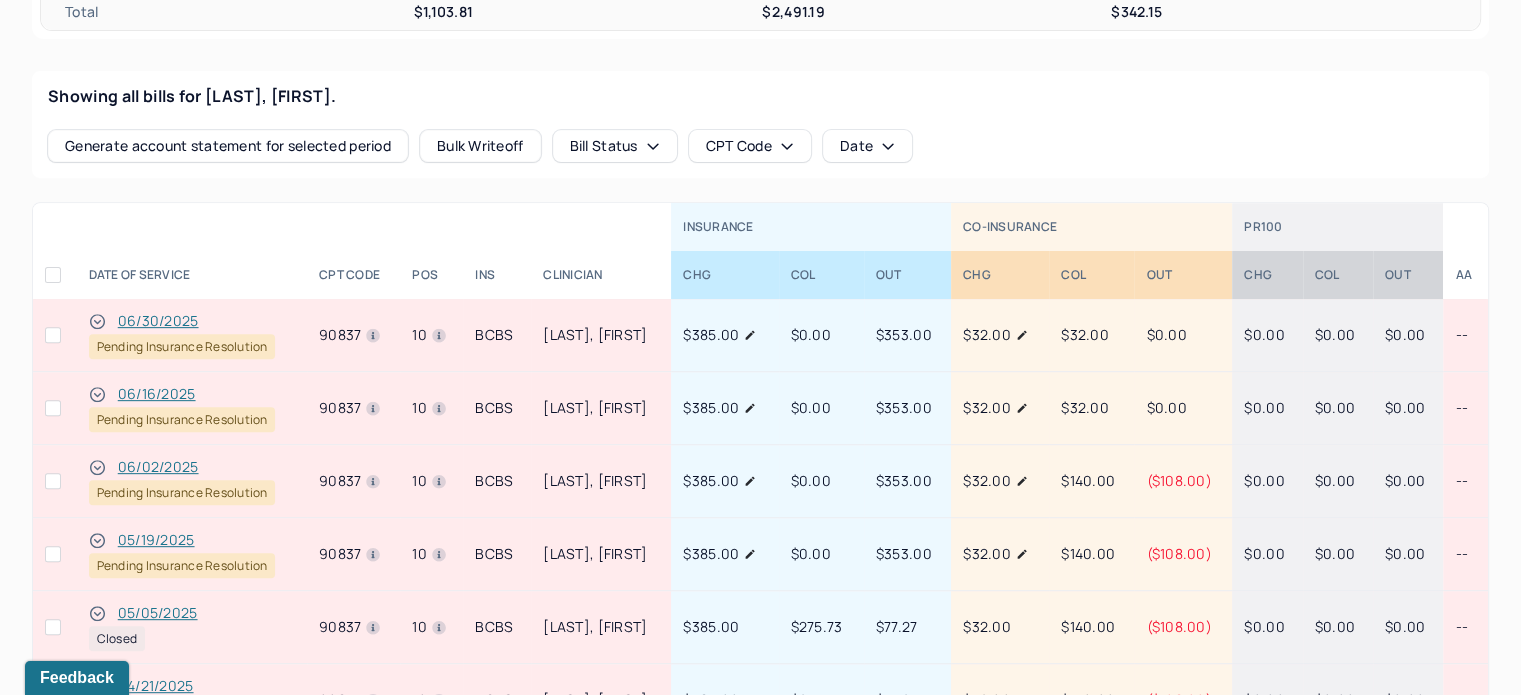 scroll, scrollTop: 800, scrollLeft: 0, axis: vertical 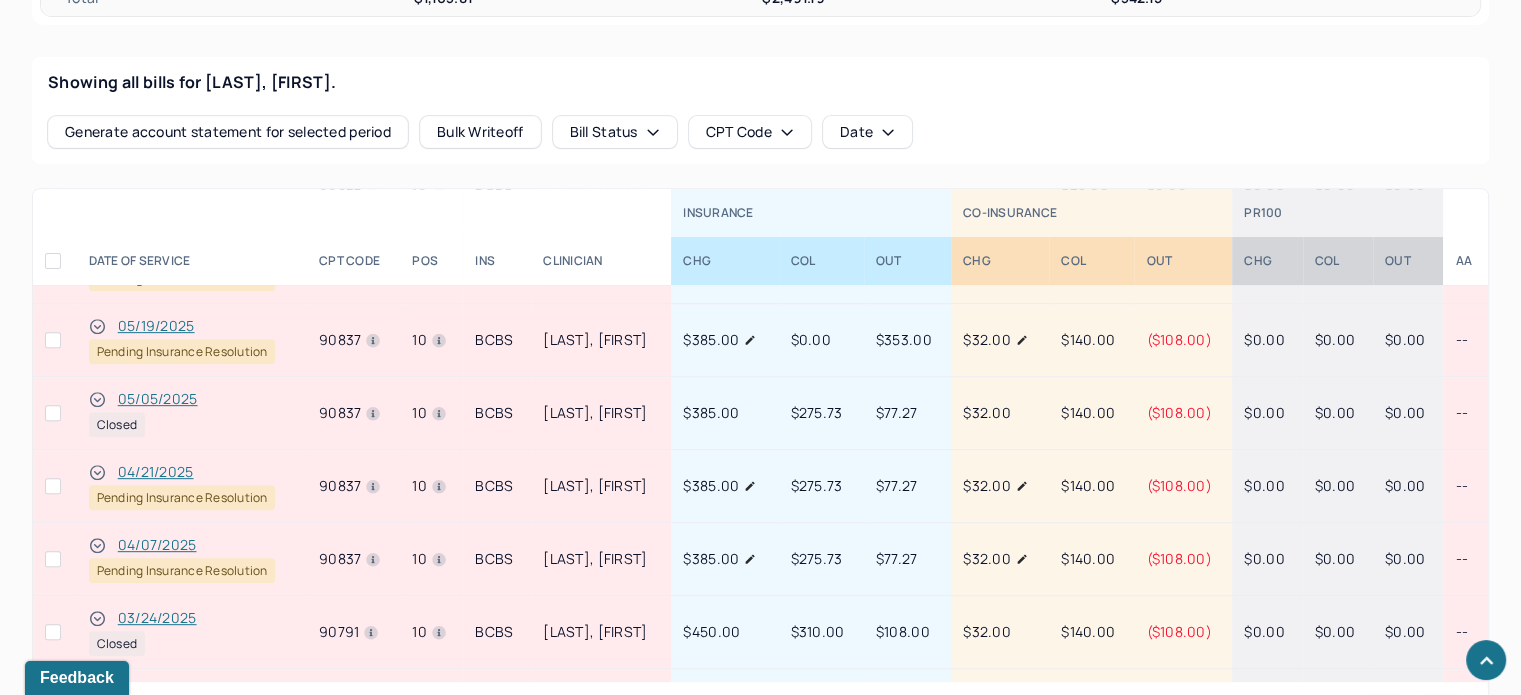 click 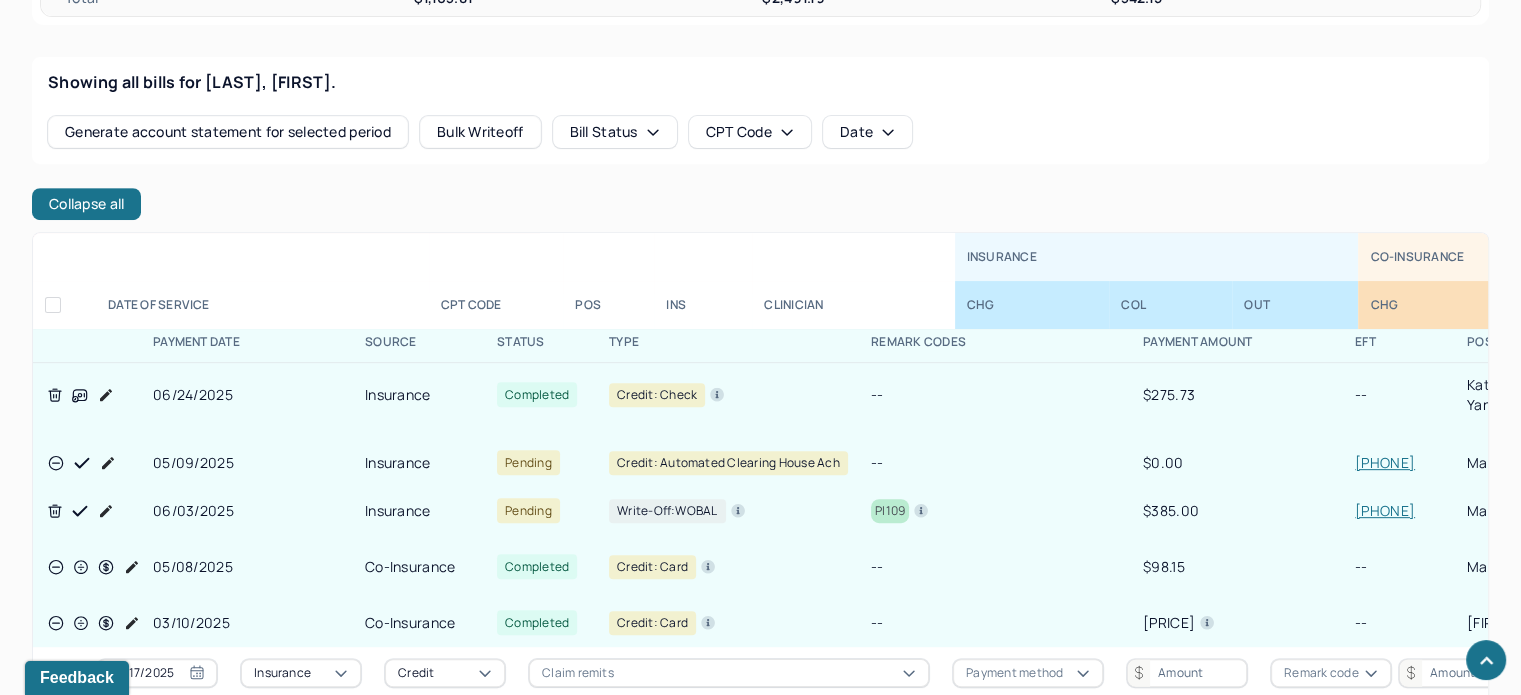 scroll, scrollTop: 300, scrollLeft: 0, axis: vertical 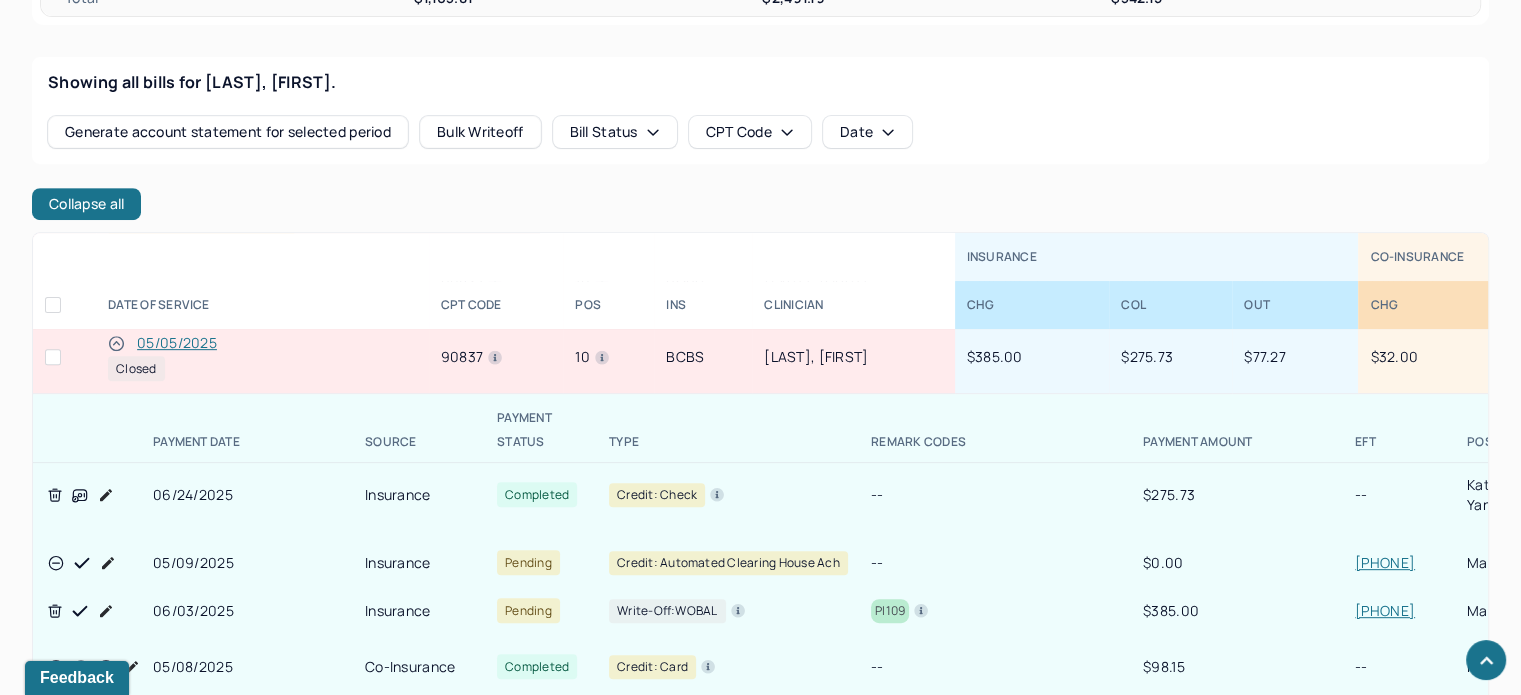 click at bounding box center [116, 343] 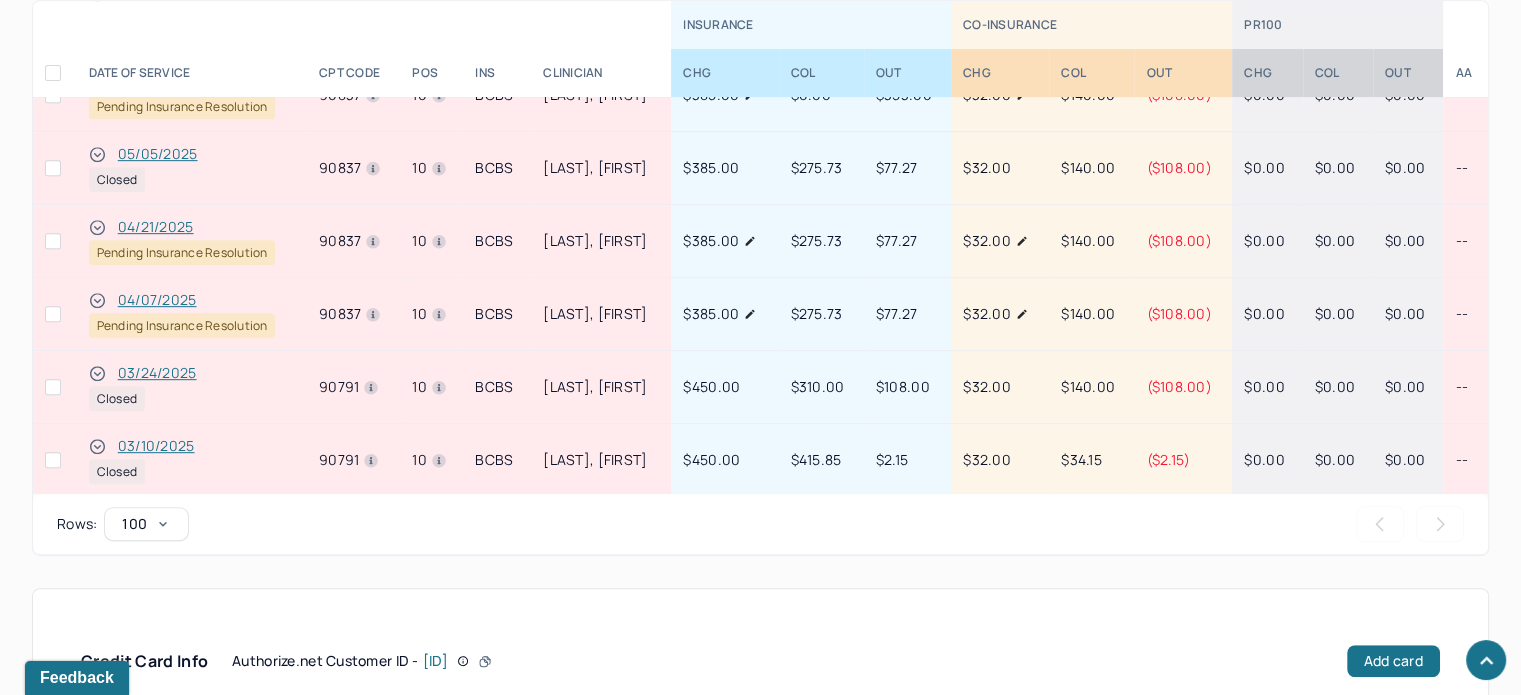 scroll, scrollTop: 1000, scrollLeft: 0, axis: vertical 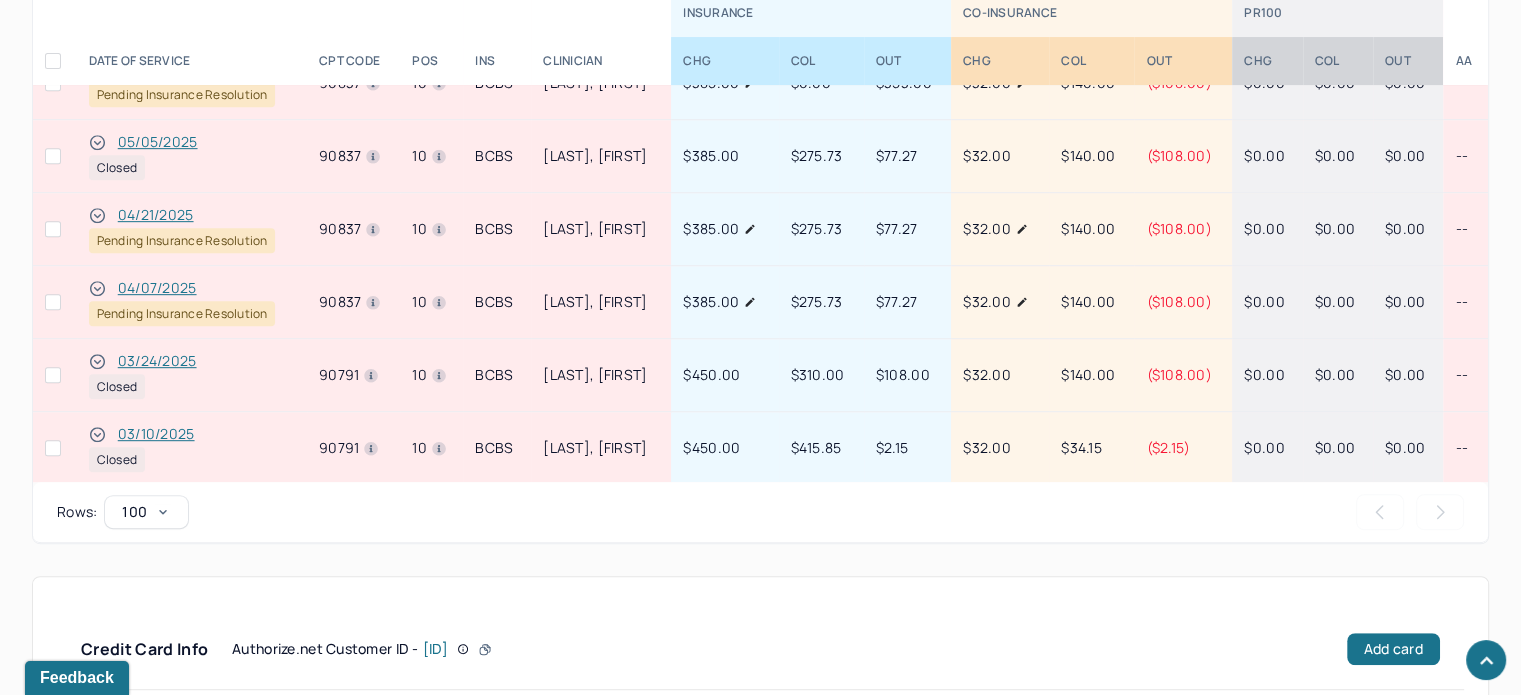 click on "04/07/2025" at bounding box center [157, 288] 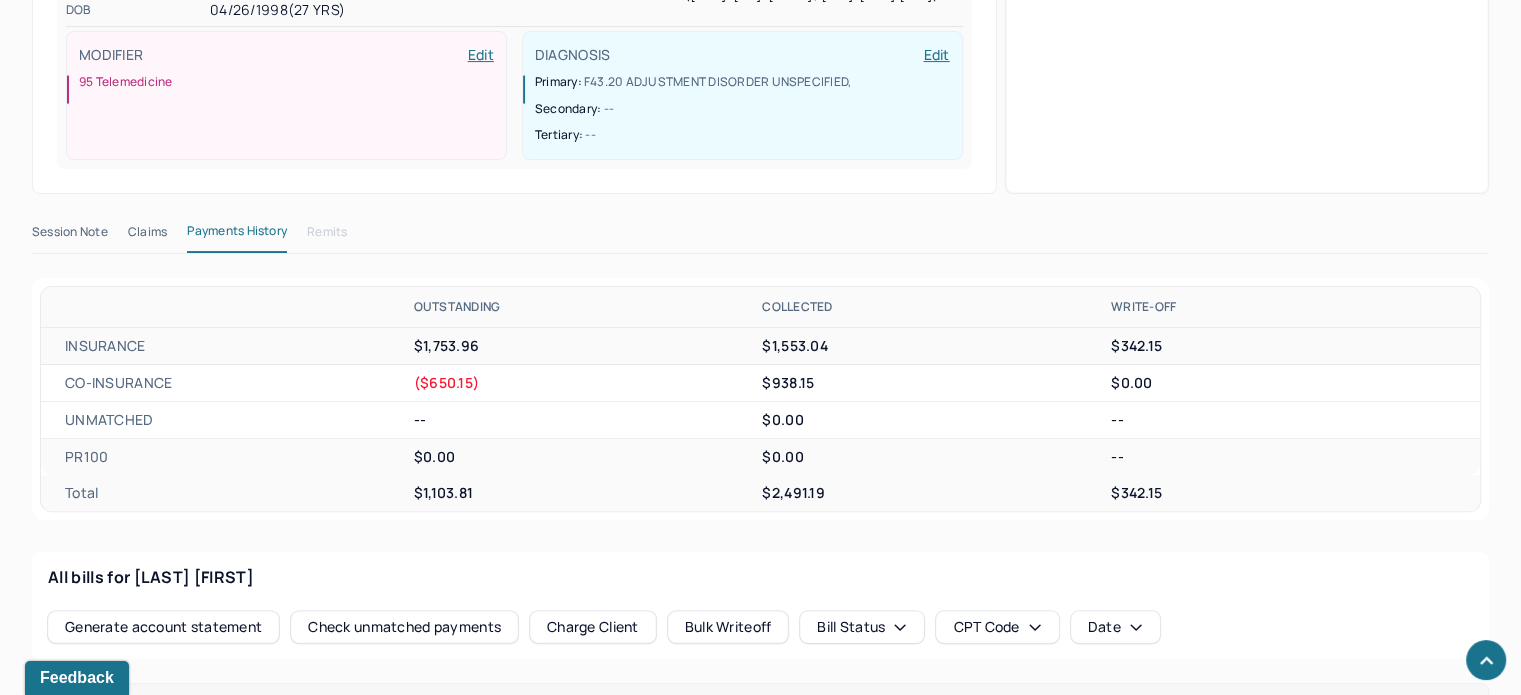 scroll, scrollTop: 547, scrollLeft: 0, axis: vertical 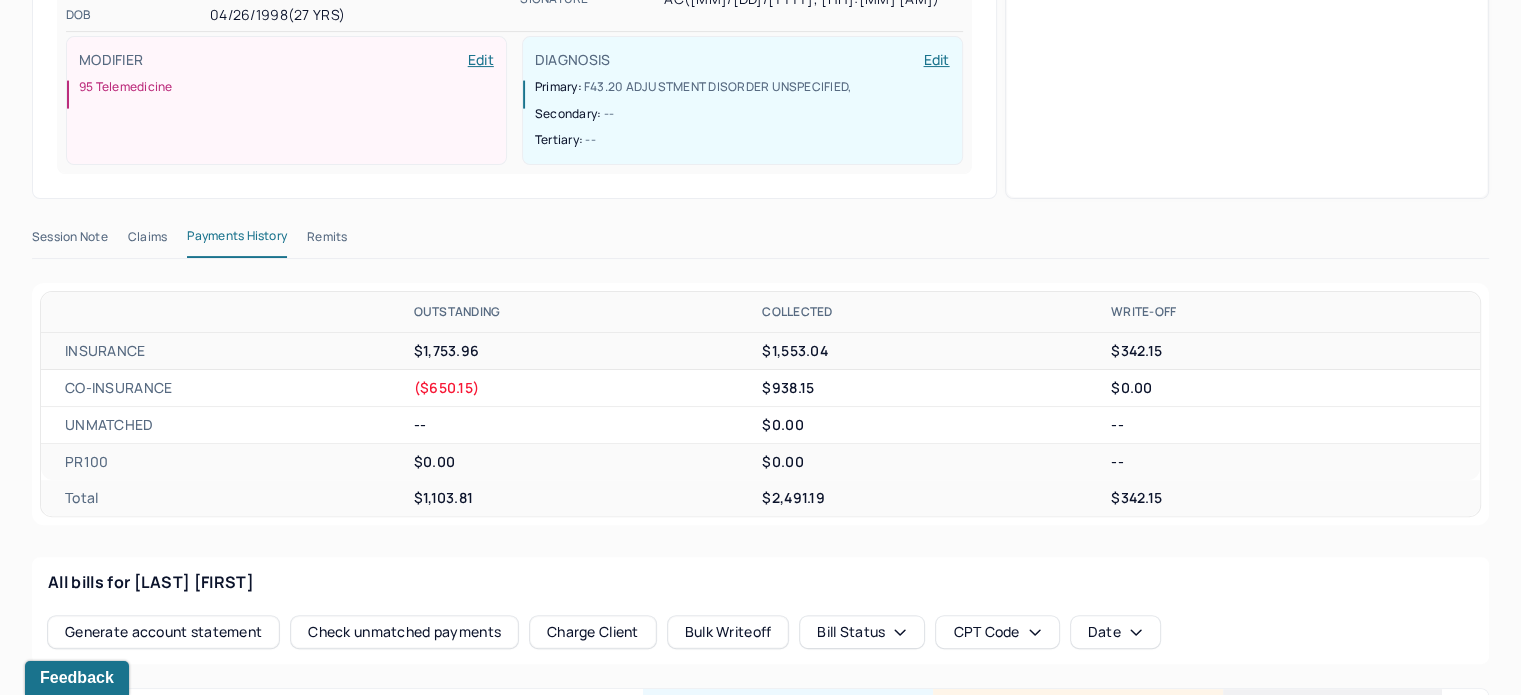 click on "Remits" at bounding box center [327, 241] 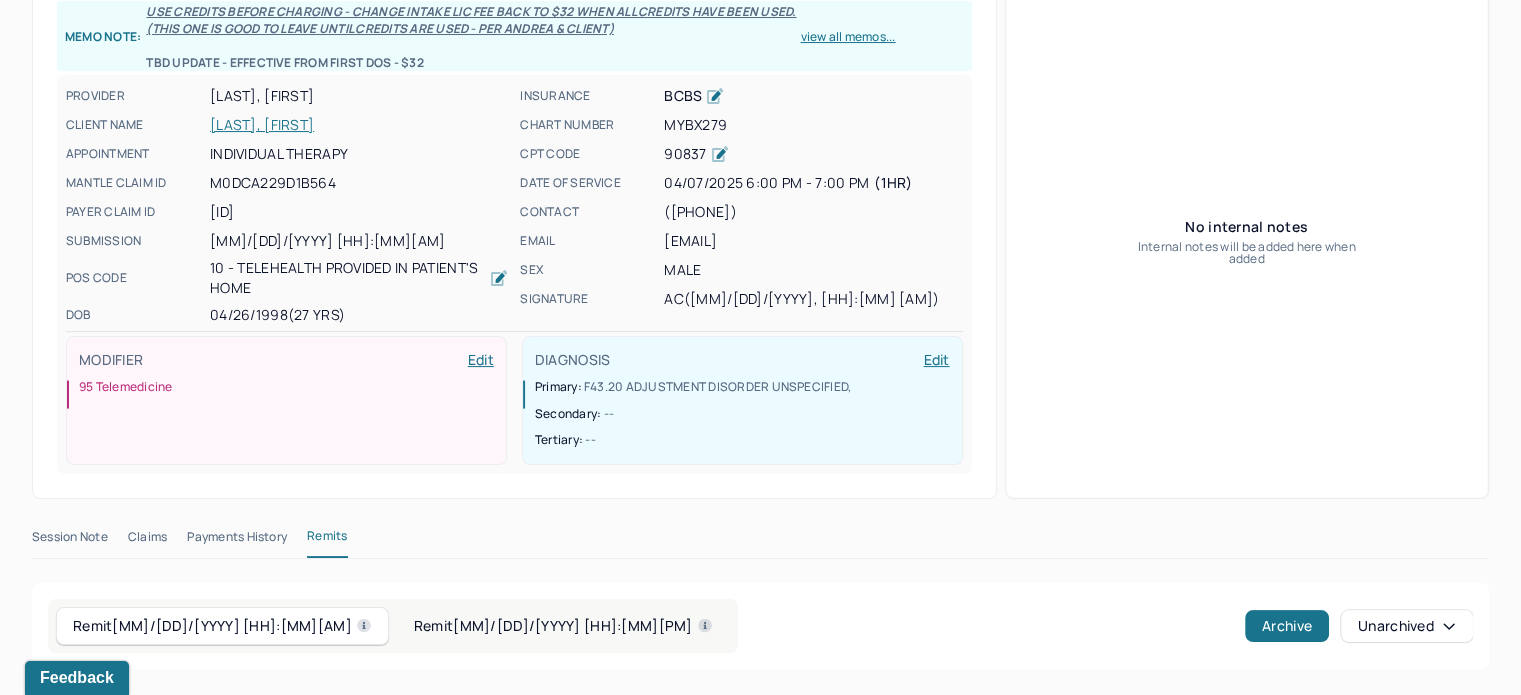 scroll, scrollTop: 0, scrollLeft: 0, axis: both 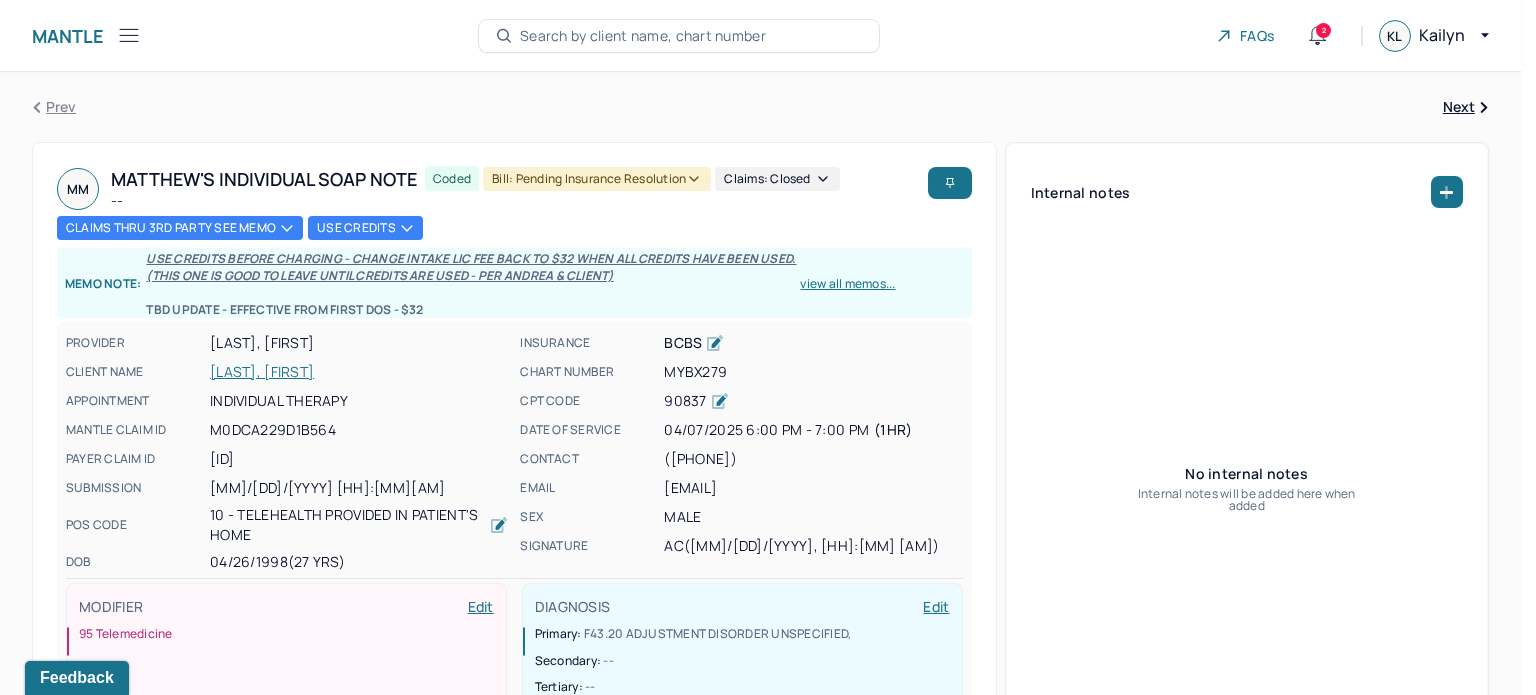 click on "Bill: Pending Insurance Resolution" at bounding box center [597, 179] 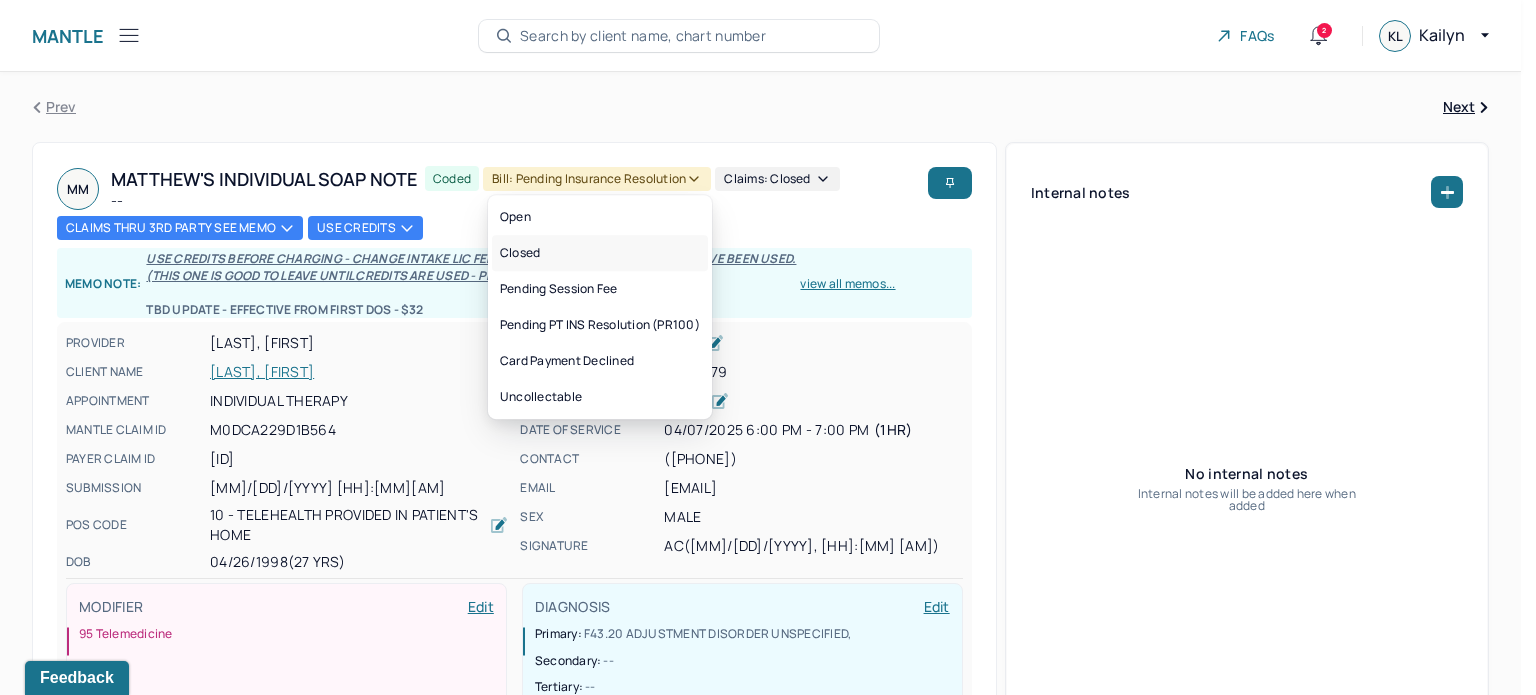 click on "Closed" at bounding box center [600, 253] 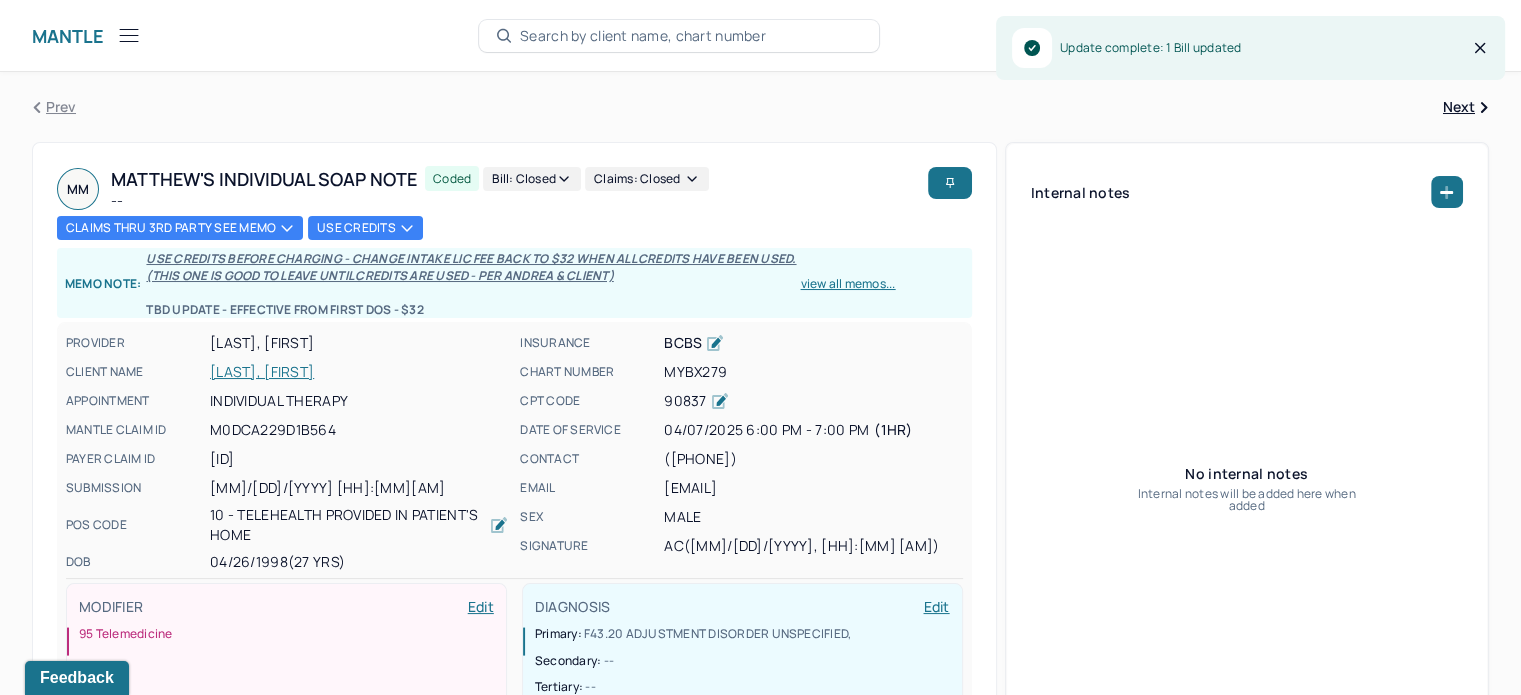 click on "[LAST], [FIRST]" at bounding box center [359, 372] 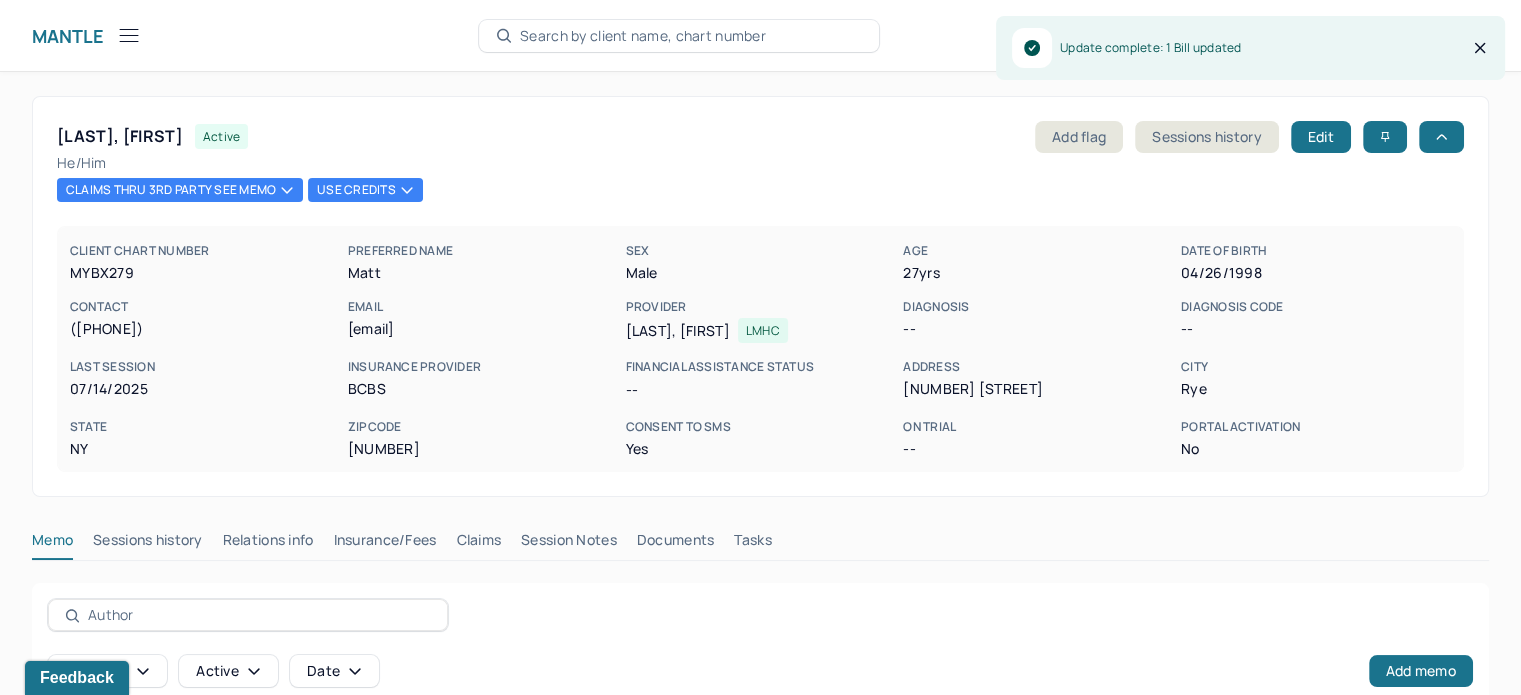 click on "Claims" at bounding box center (478, 544) 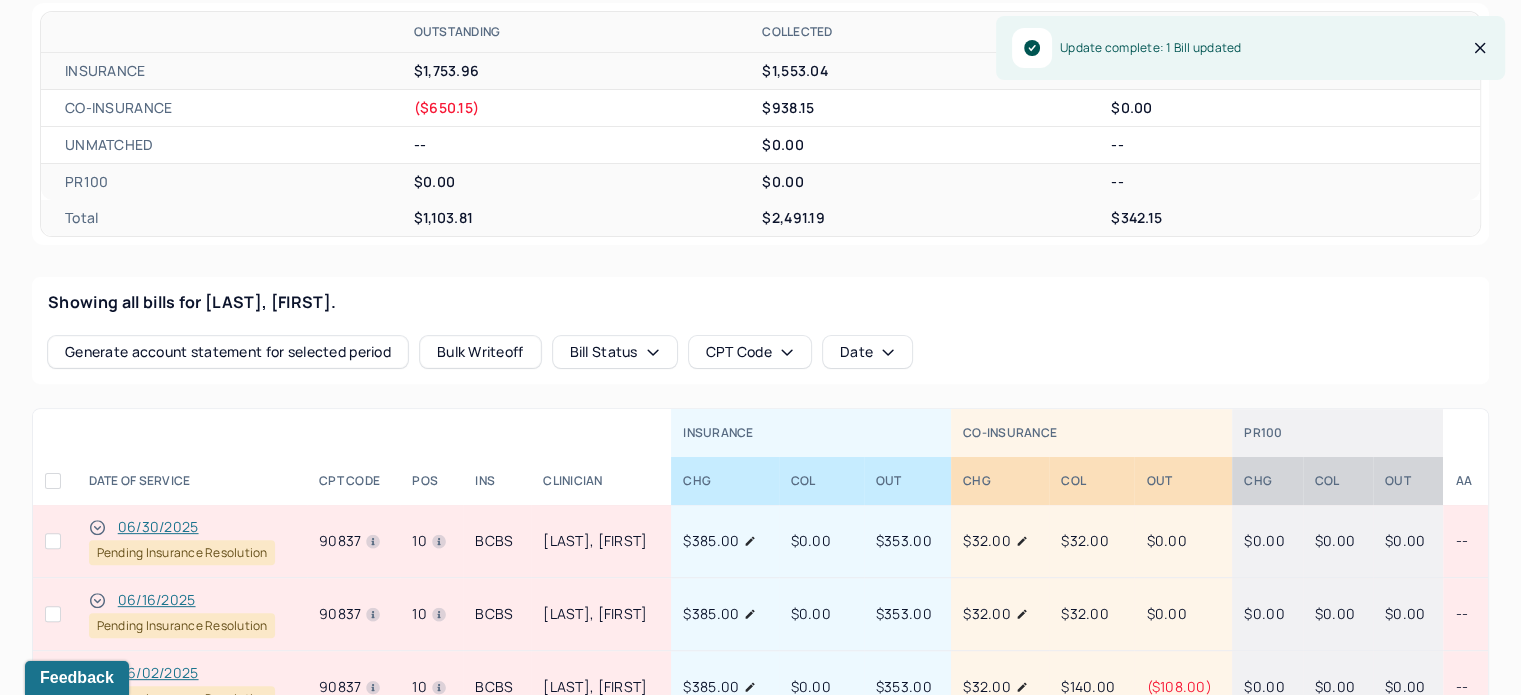 scroll, scrollTop: 700, scrollLeft: 0, axis: vertical 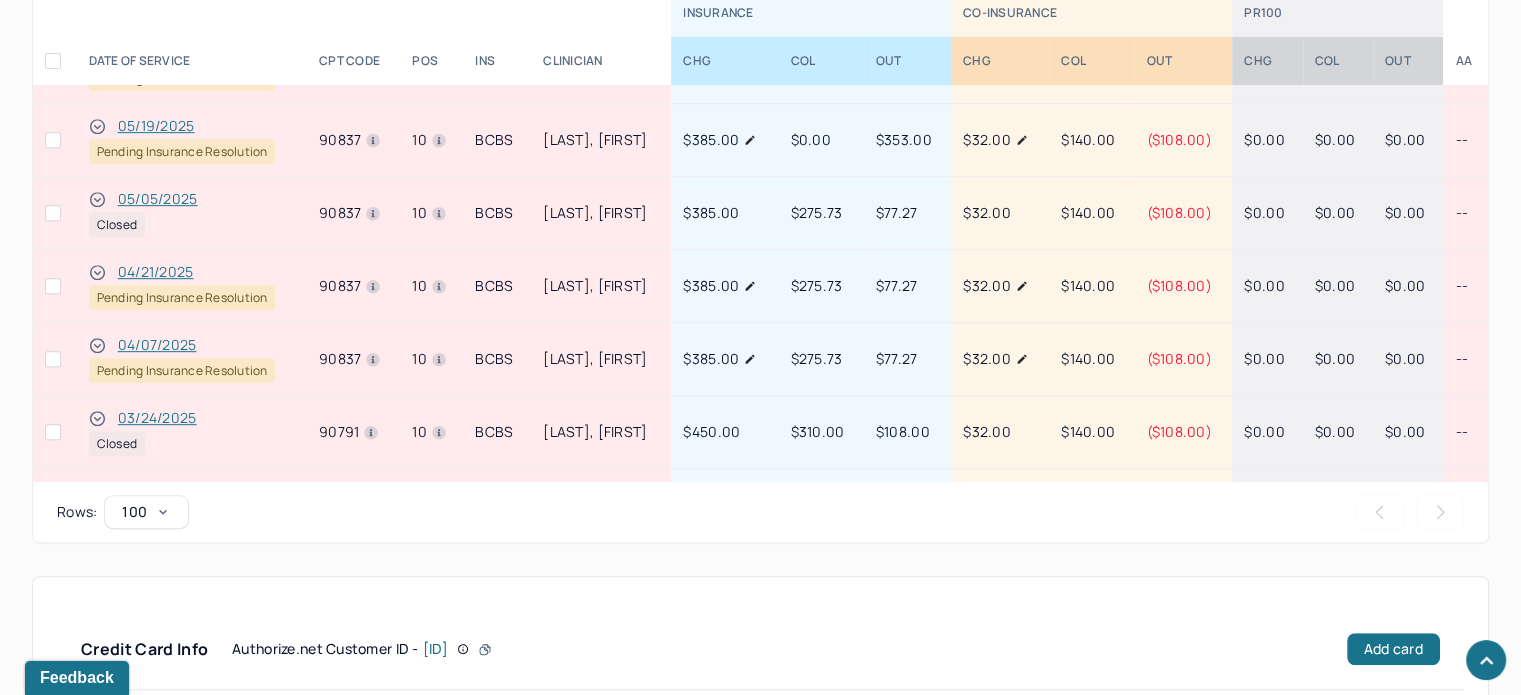 click on "04/21/2025" at bounding box center (156, 272) 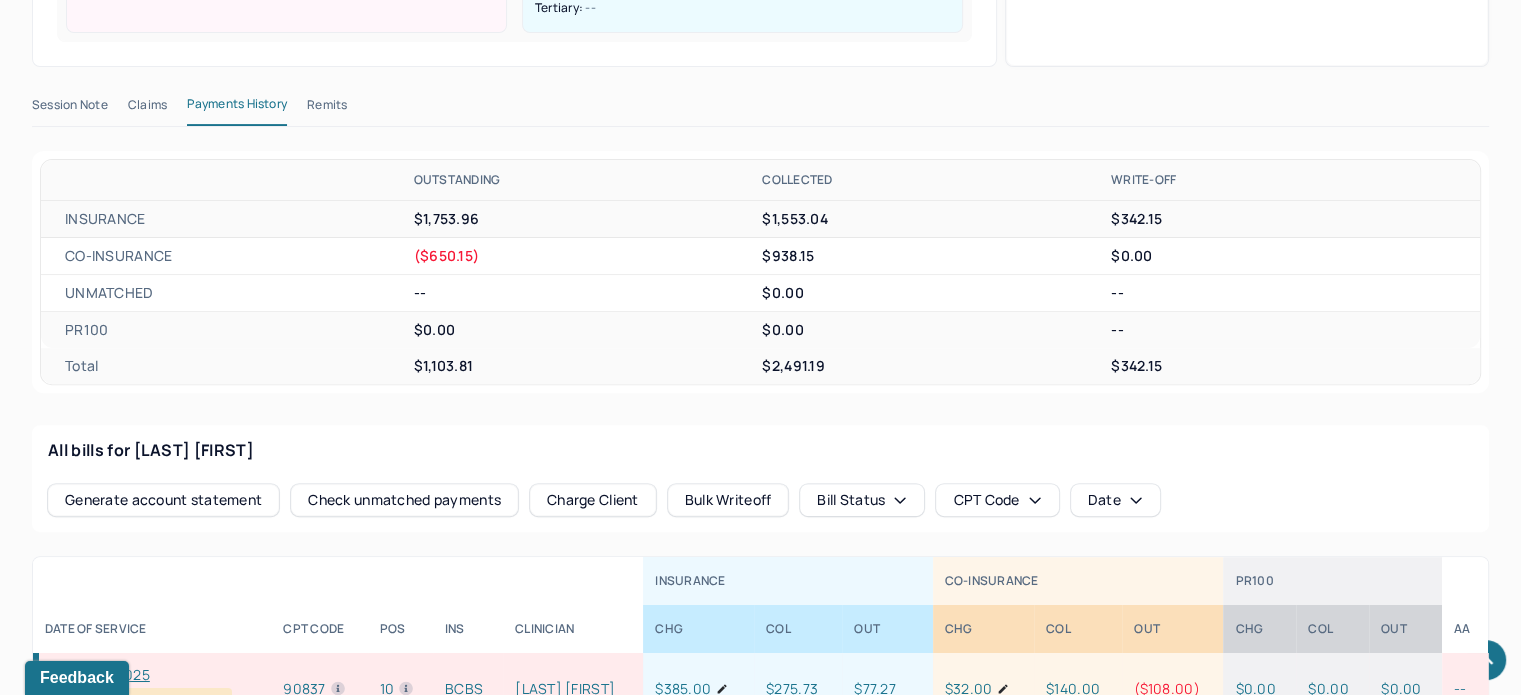 scroll, scrollTop: 428, scrollLeft: 0, axis: vertical 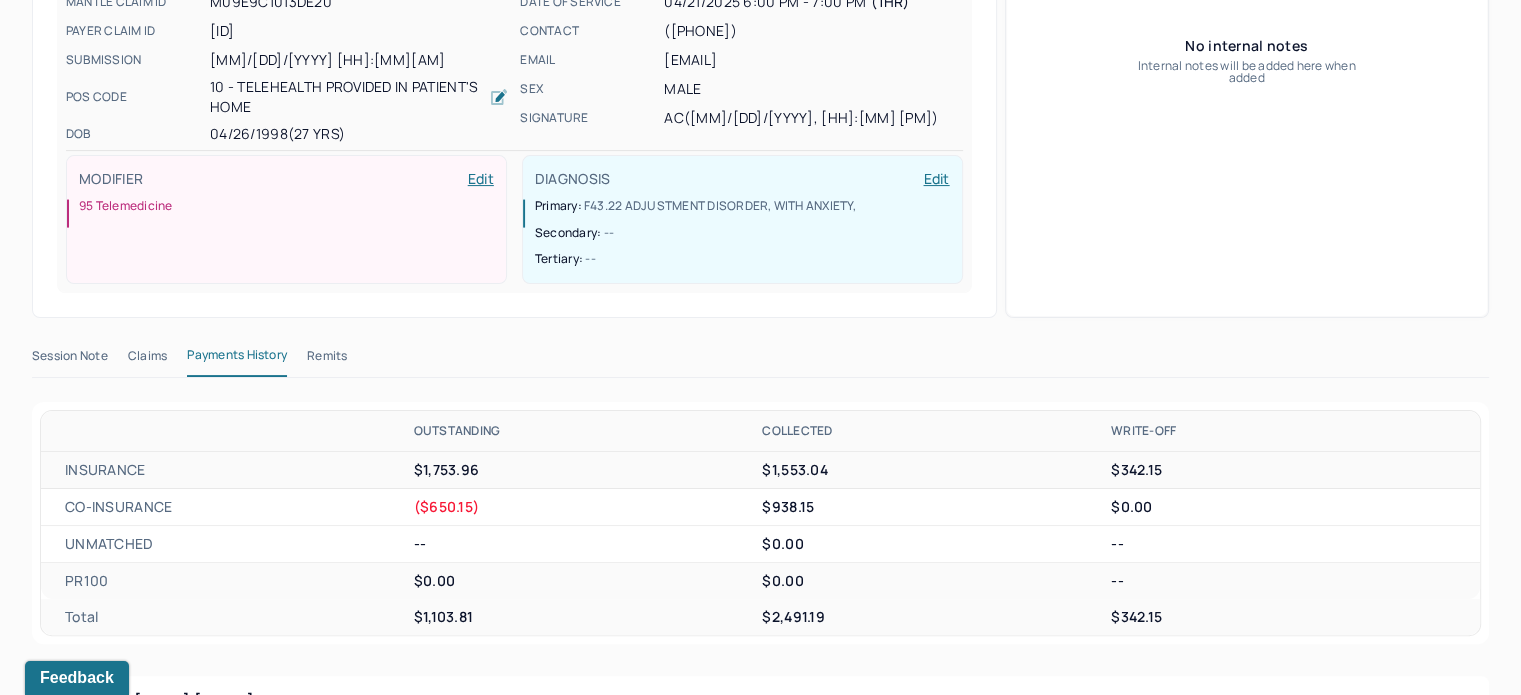 click on "Remits" at bounding box center (327, 360) 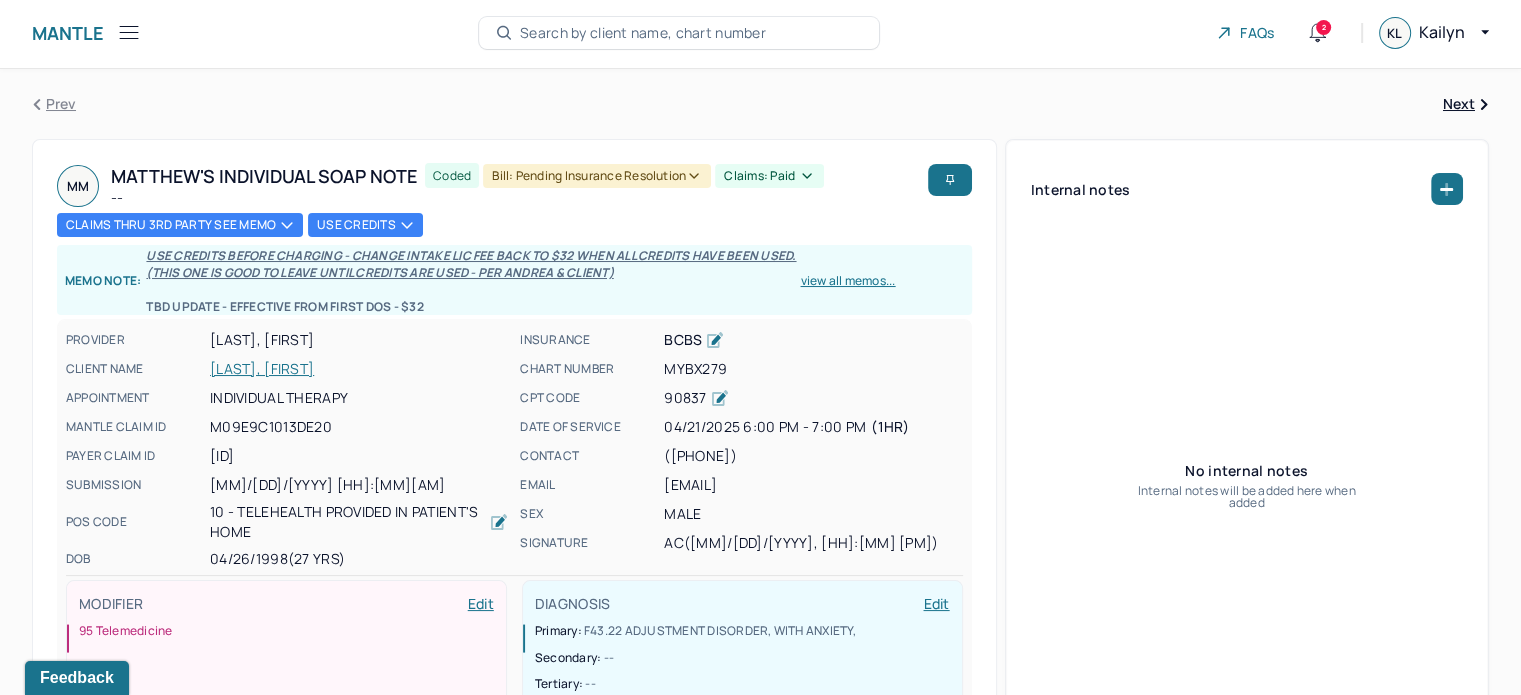 scroll, scrollTop: 0, scrollLeft: 0, axis: both 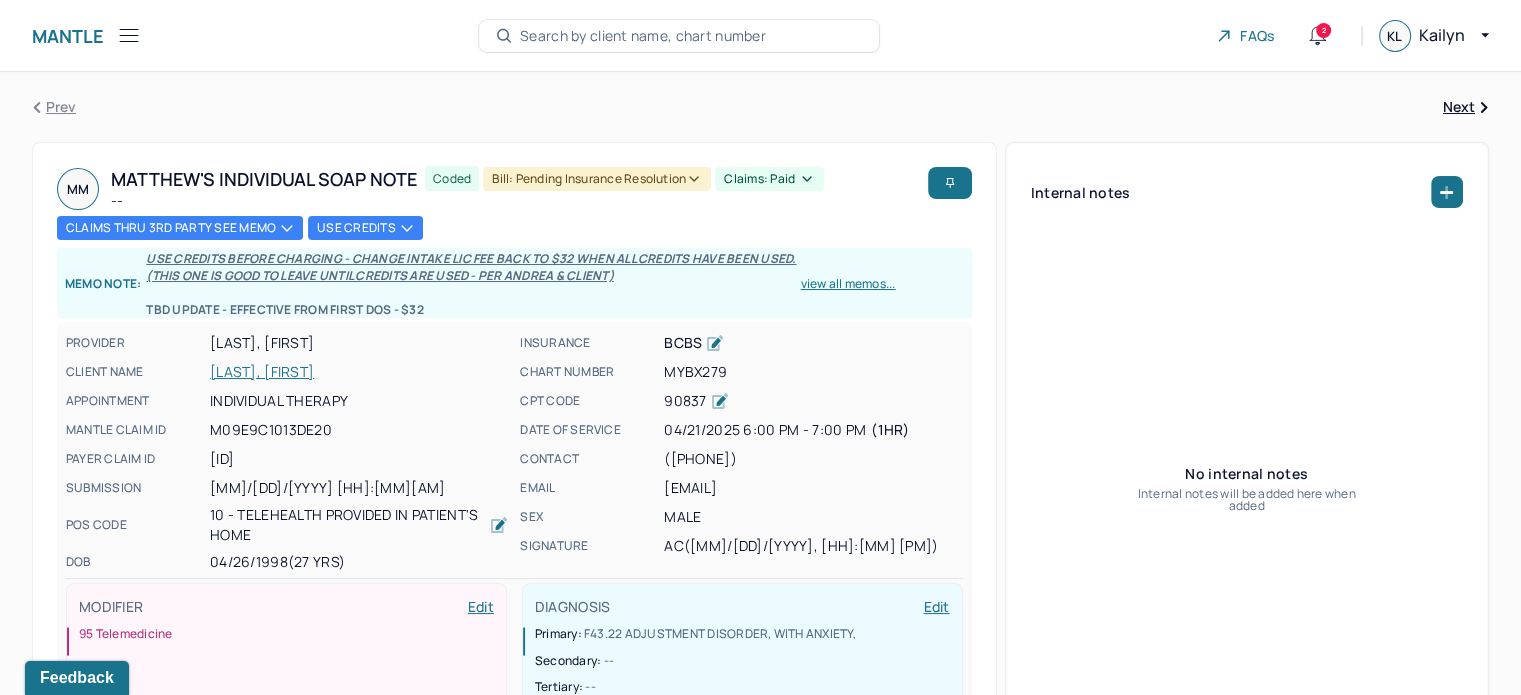 click on "Claims: paid" at bounding box center (769, 179) 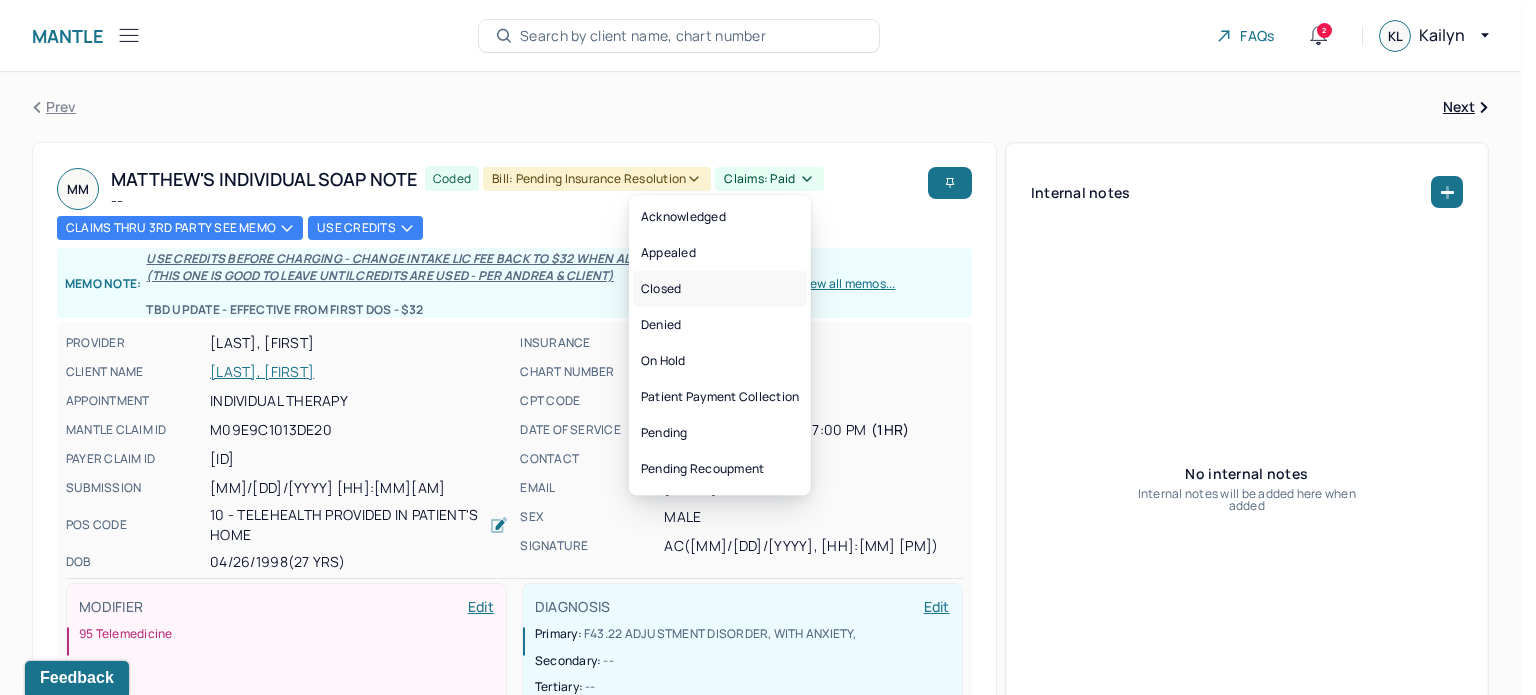 click on "Closed" at bounding box center (720, 289) 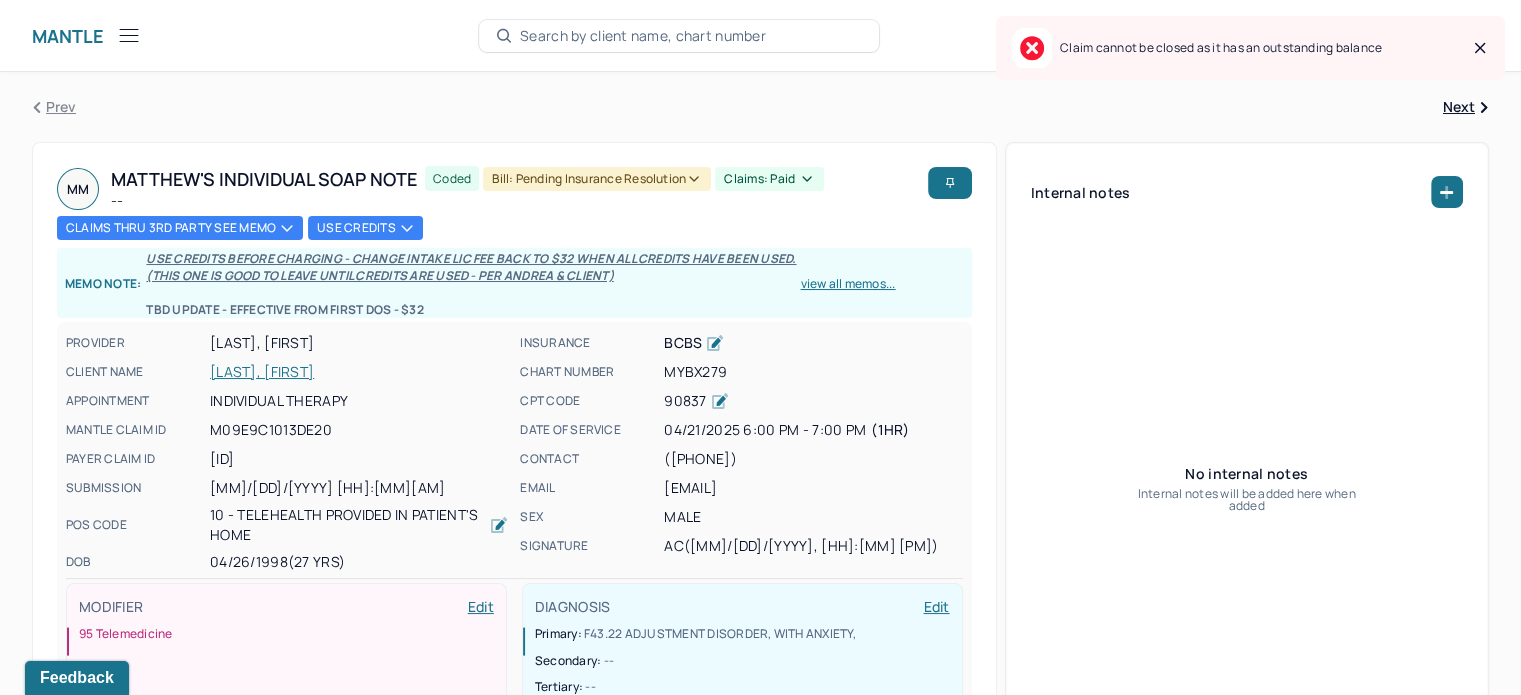 click on "Bill: Pending Insurance Resolution" at bounding box center (597, 179) 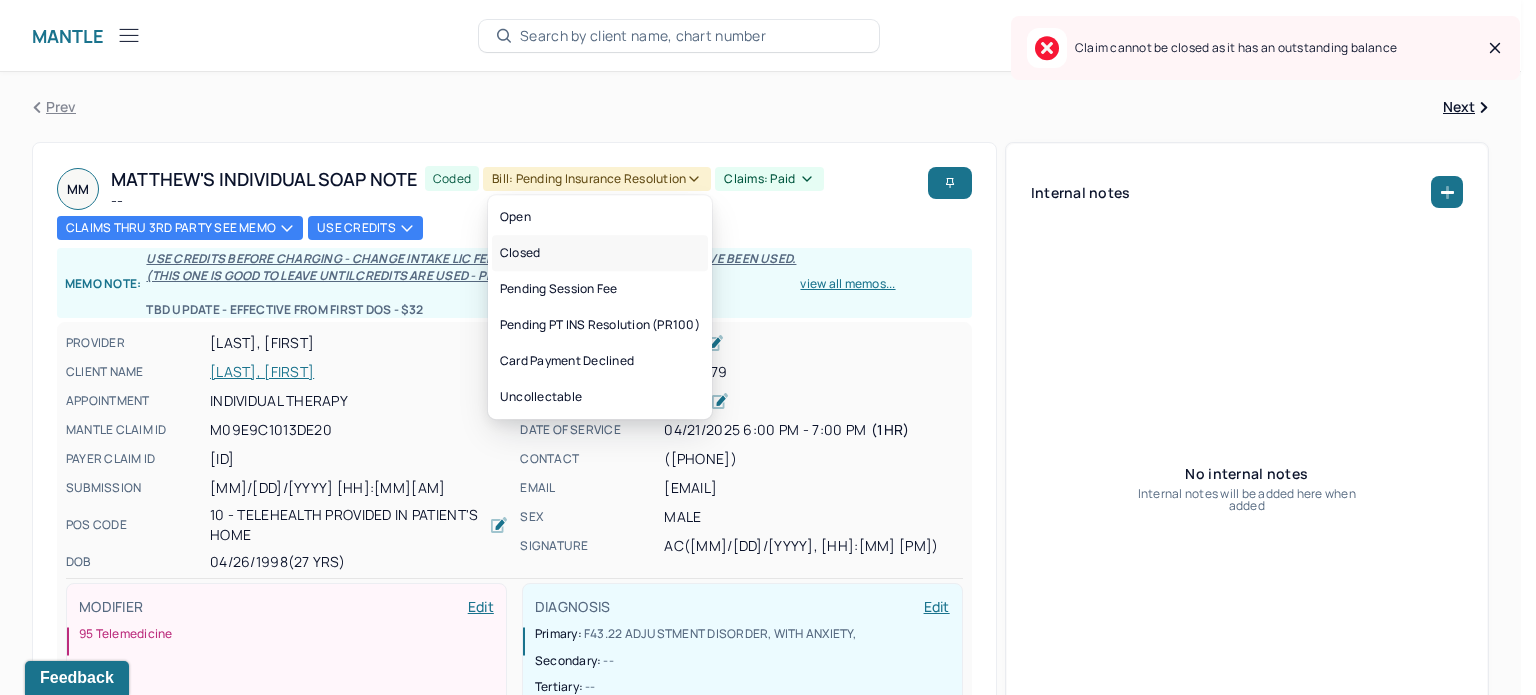 click on "Closed" at bounding box center [600, 253] 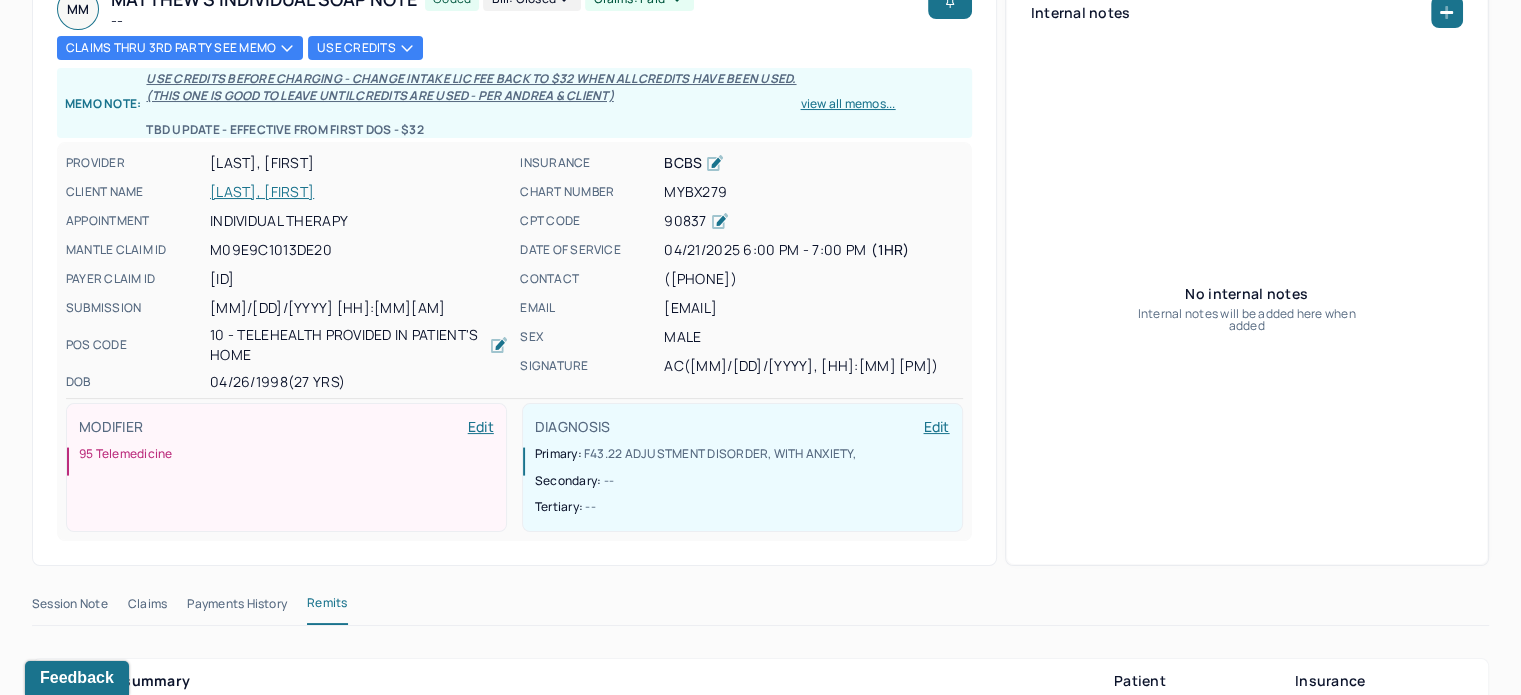 scroll, scrollTop: 0, scrollLeft: 0, axis: both 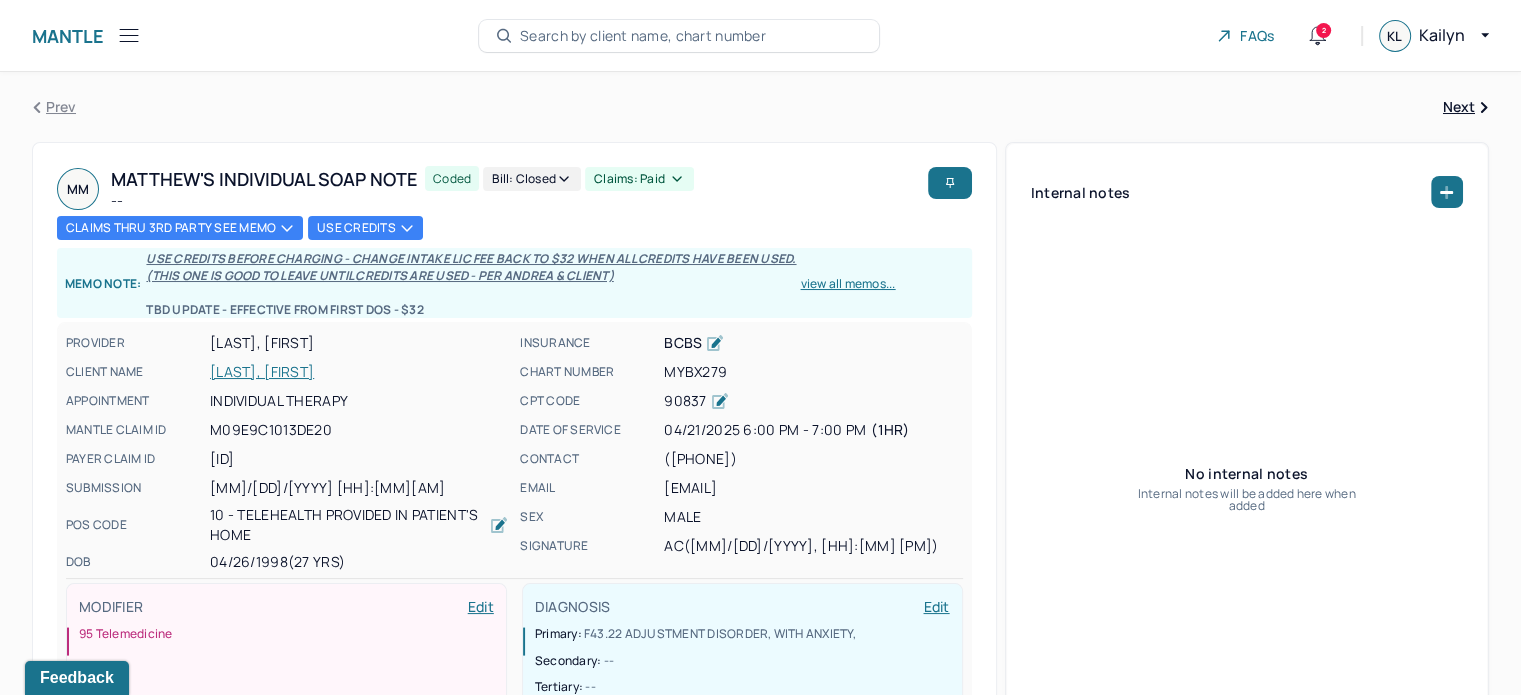 click on "[LAST], [FIRST]" at bounding box center (359, 372) 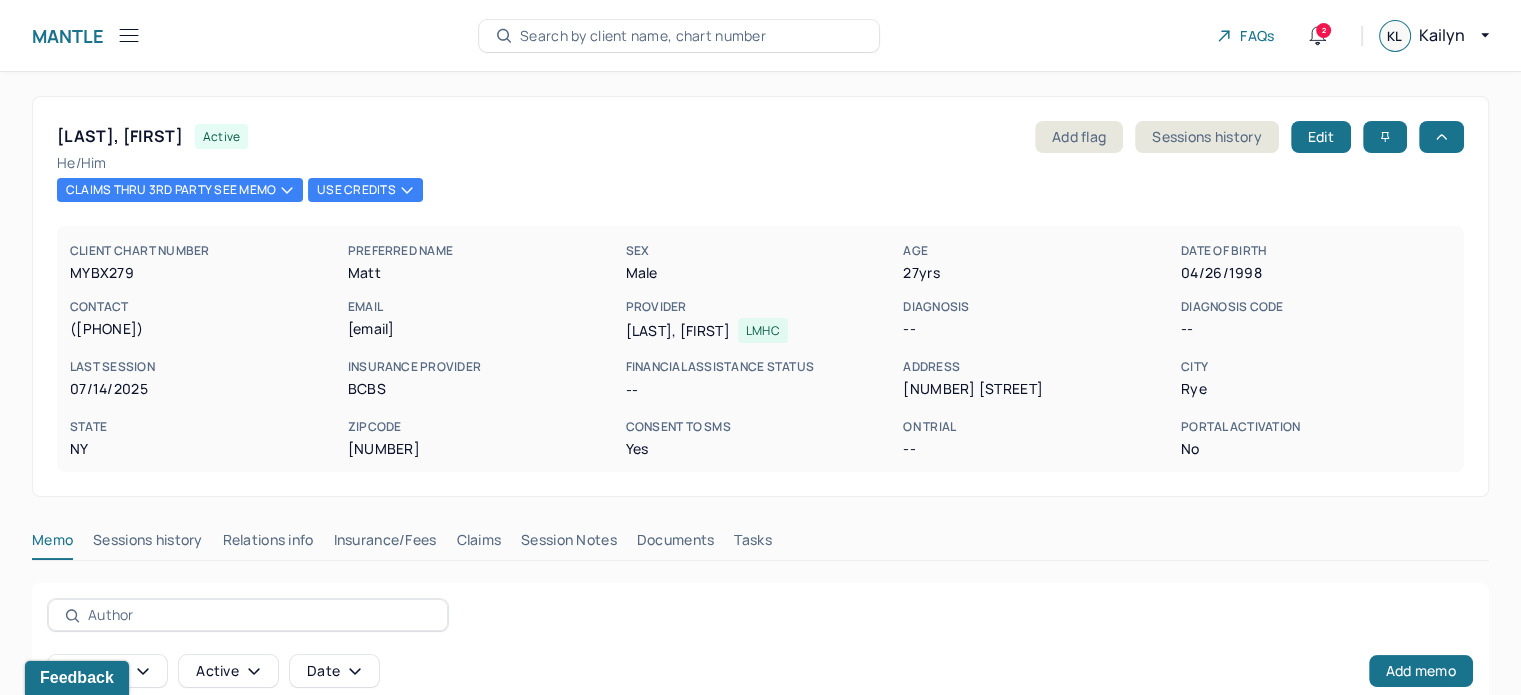 click on "Claims" at bounding box center [478, 544] 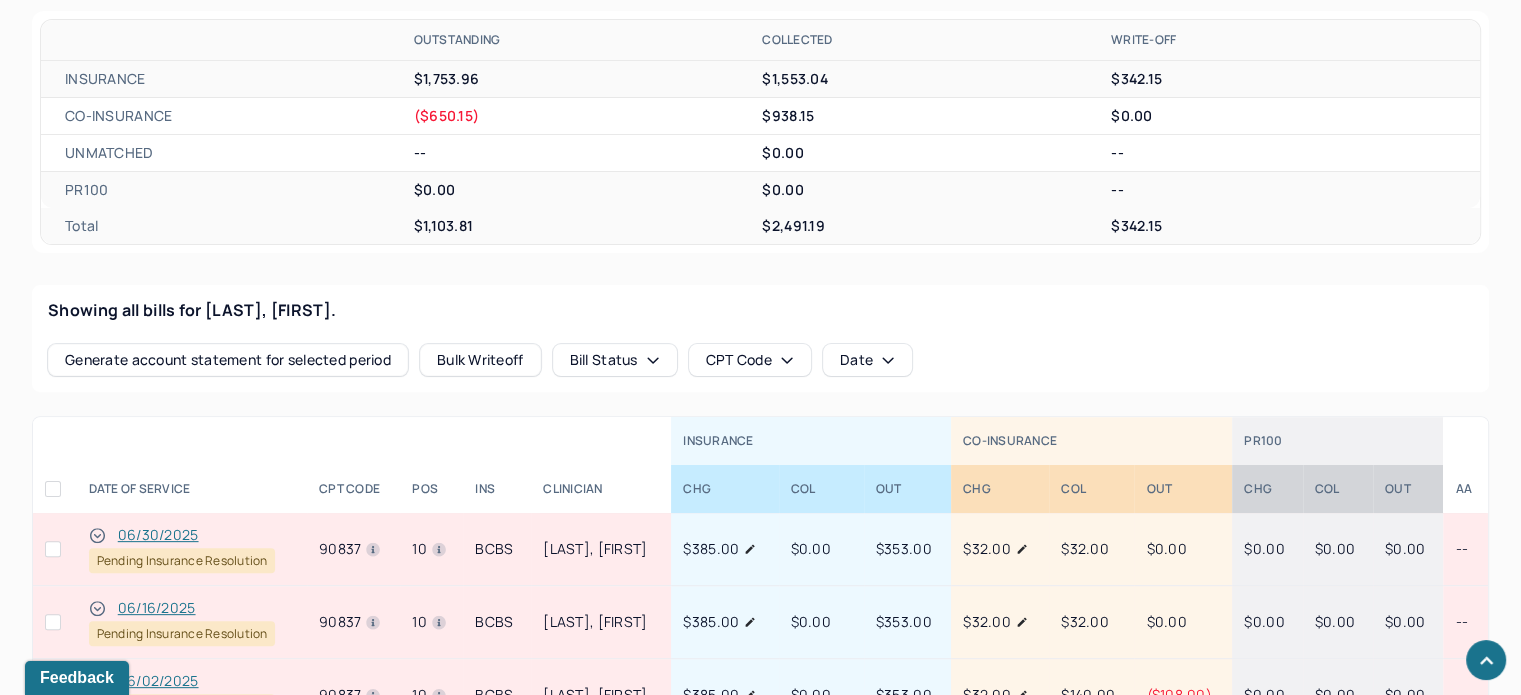 scroll, scrollTop: 800, scrollLeft: 0, axis: vertical 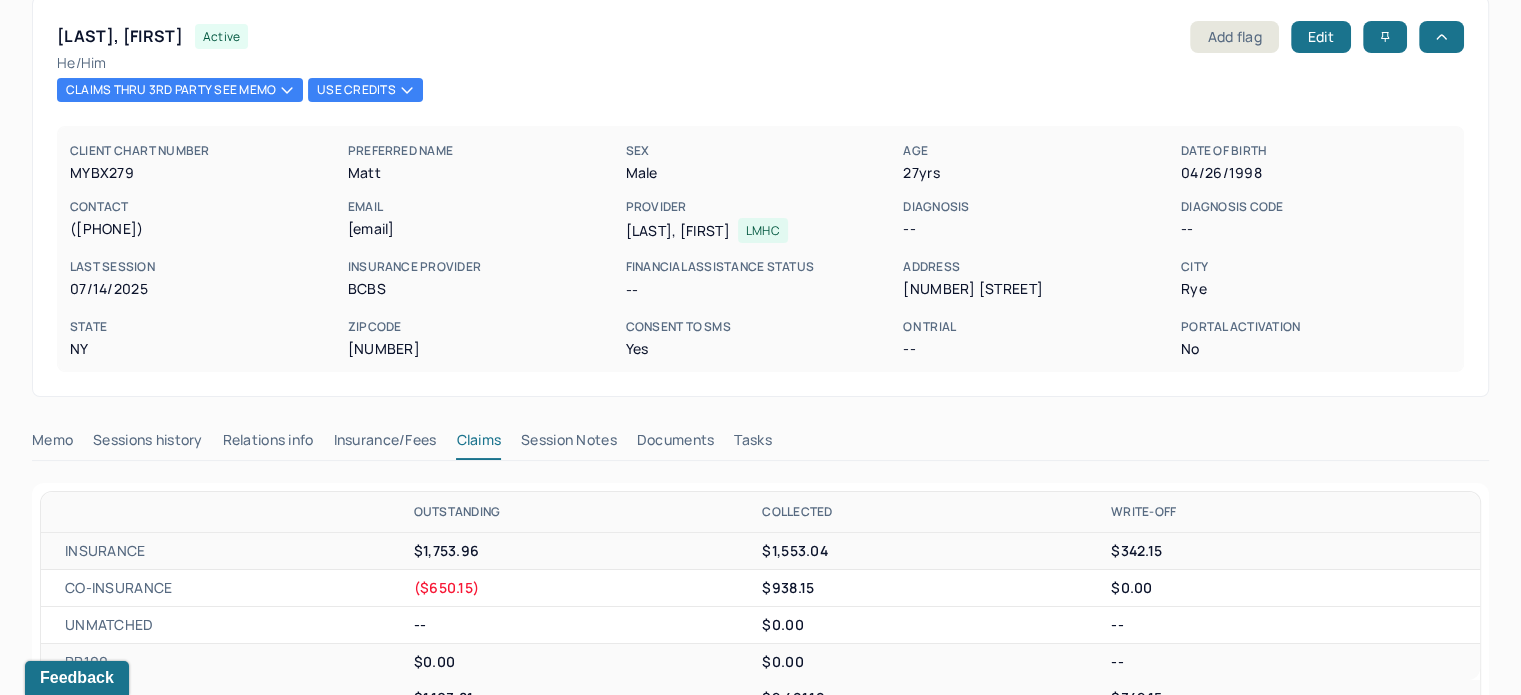 click on "MYBX279" at bounding box center (205, 173) 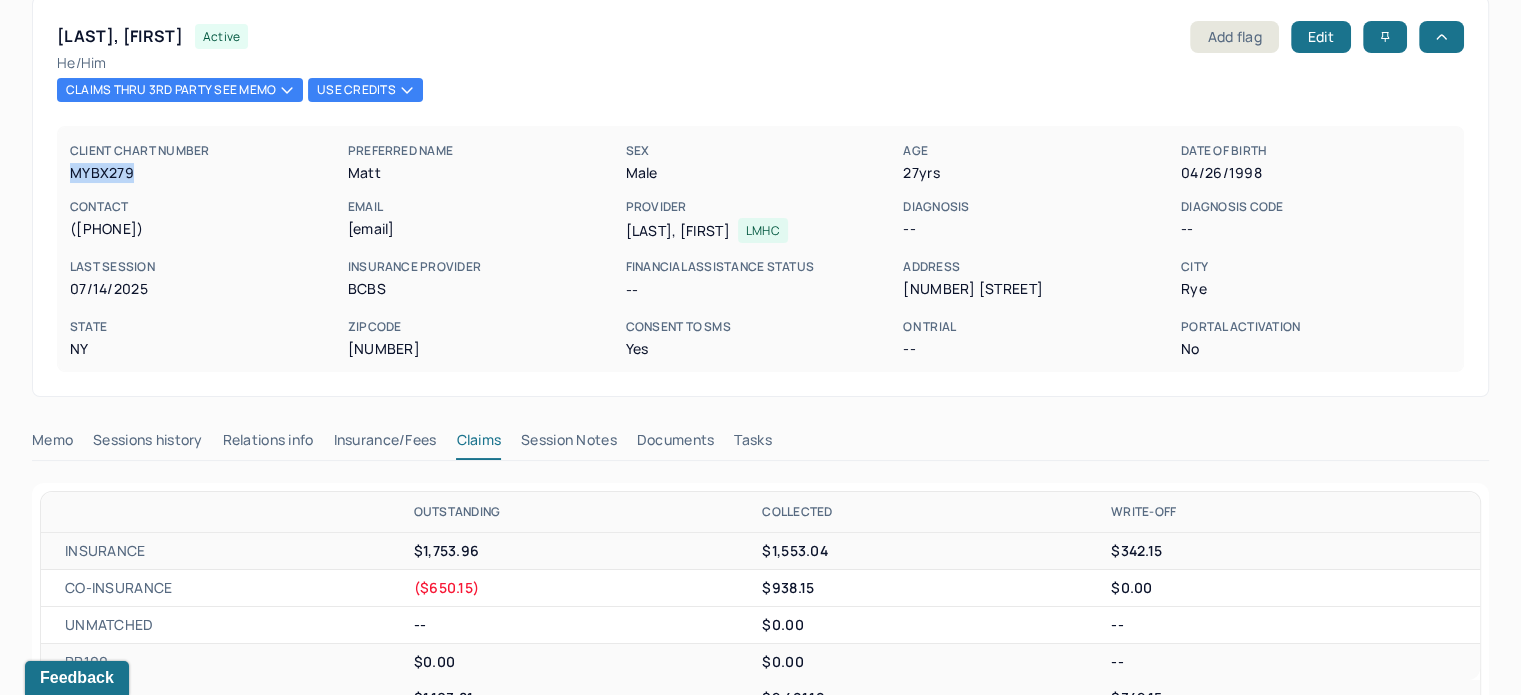 click on "MYBX279" at bounding box center [205, 173] 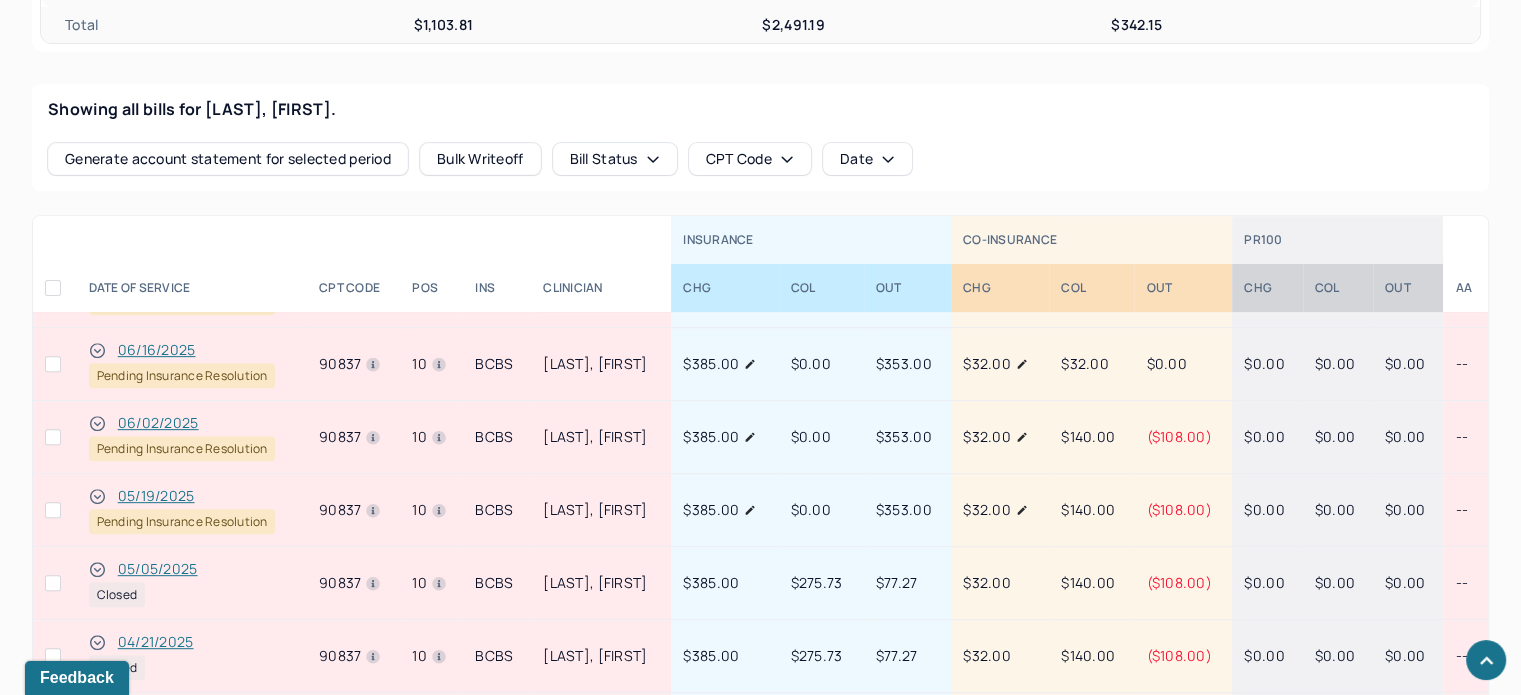 scroll, scrollTop: 800, scrollLeft: 0, axis: vertical 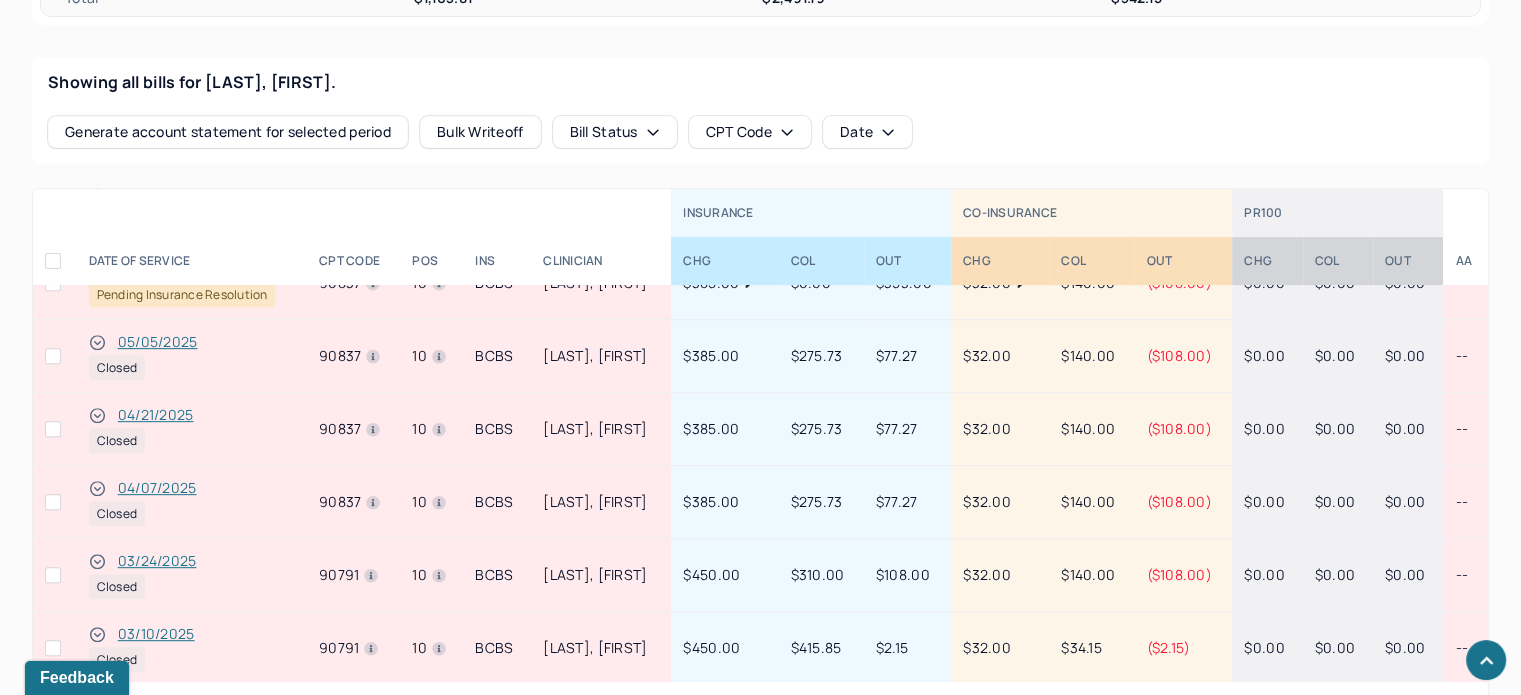 click 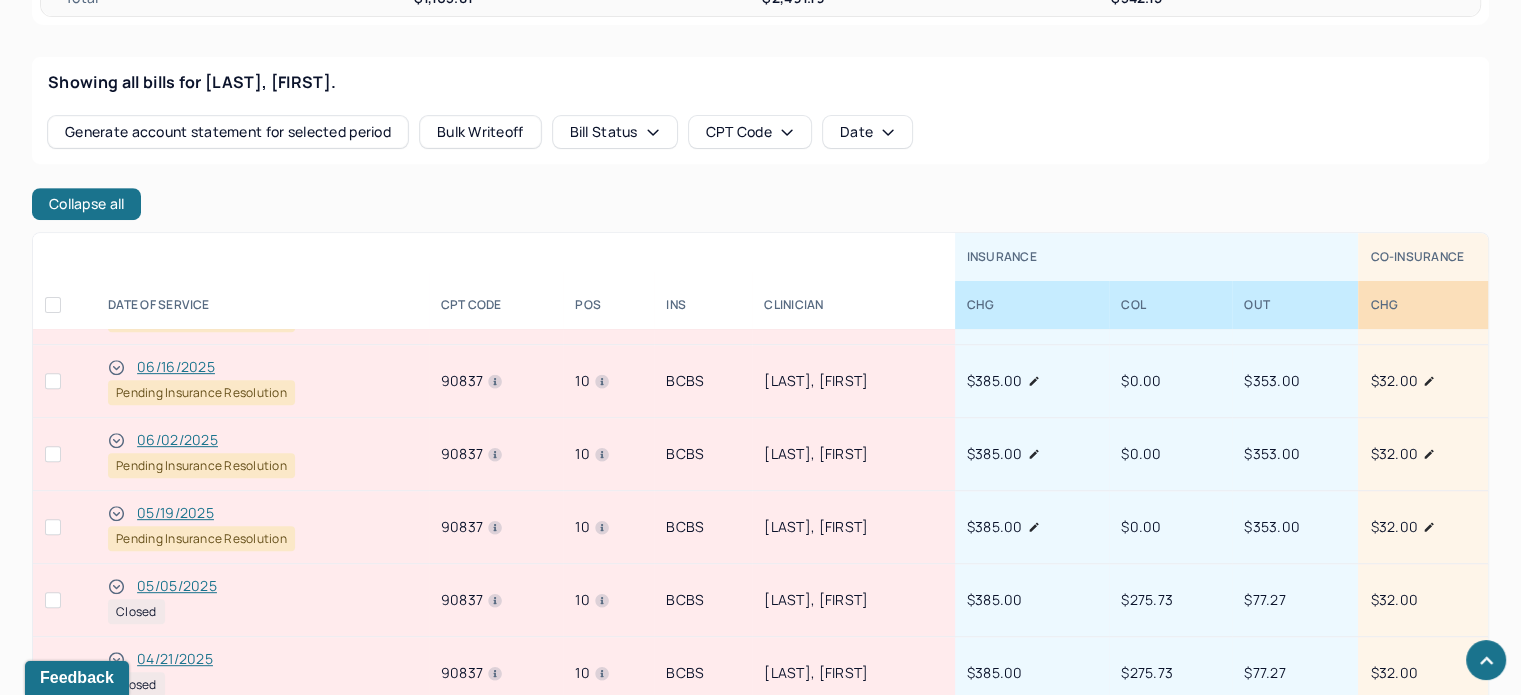 scroll, scrollTop: 157, scrollLeft: 0, axis: vertical 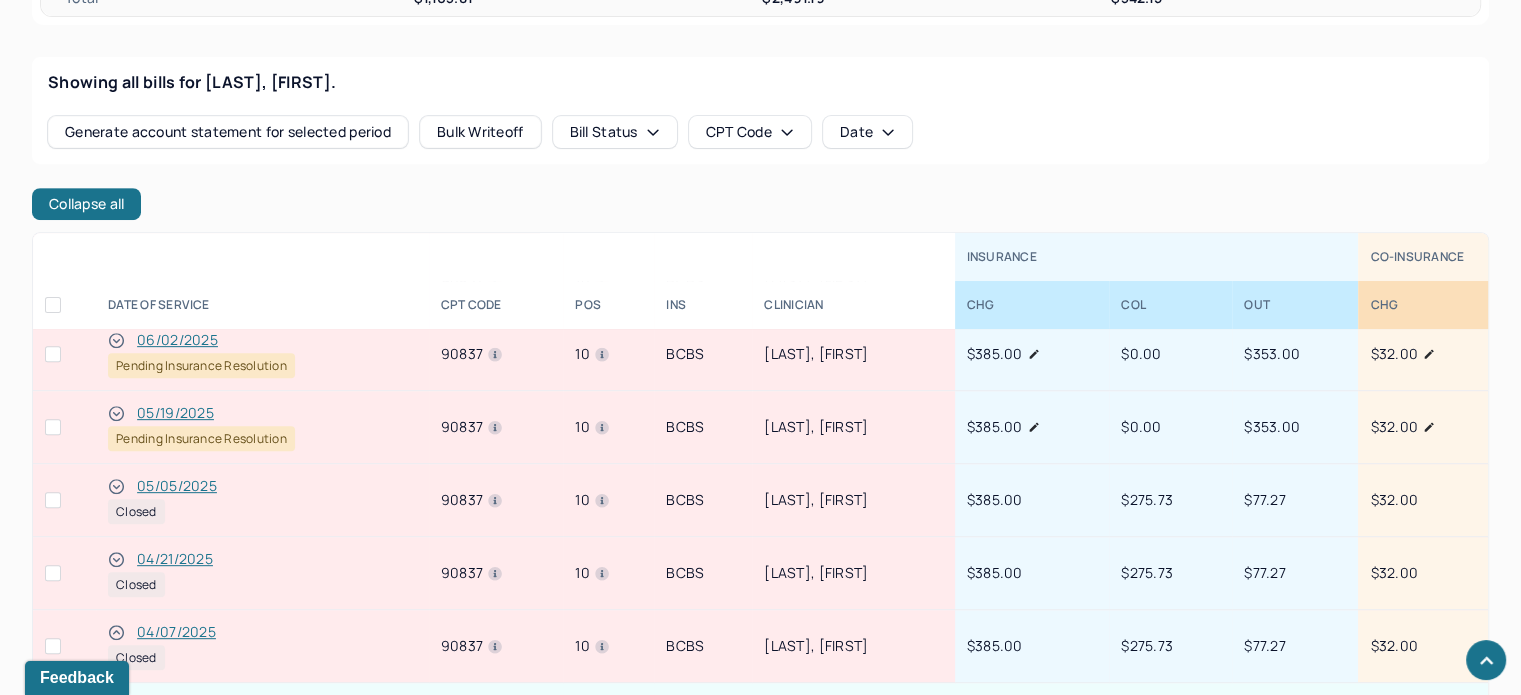 click on "04/07/2025" at bounding box center [176, 632] 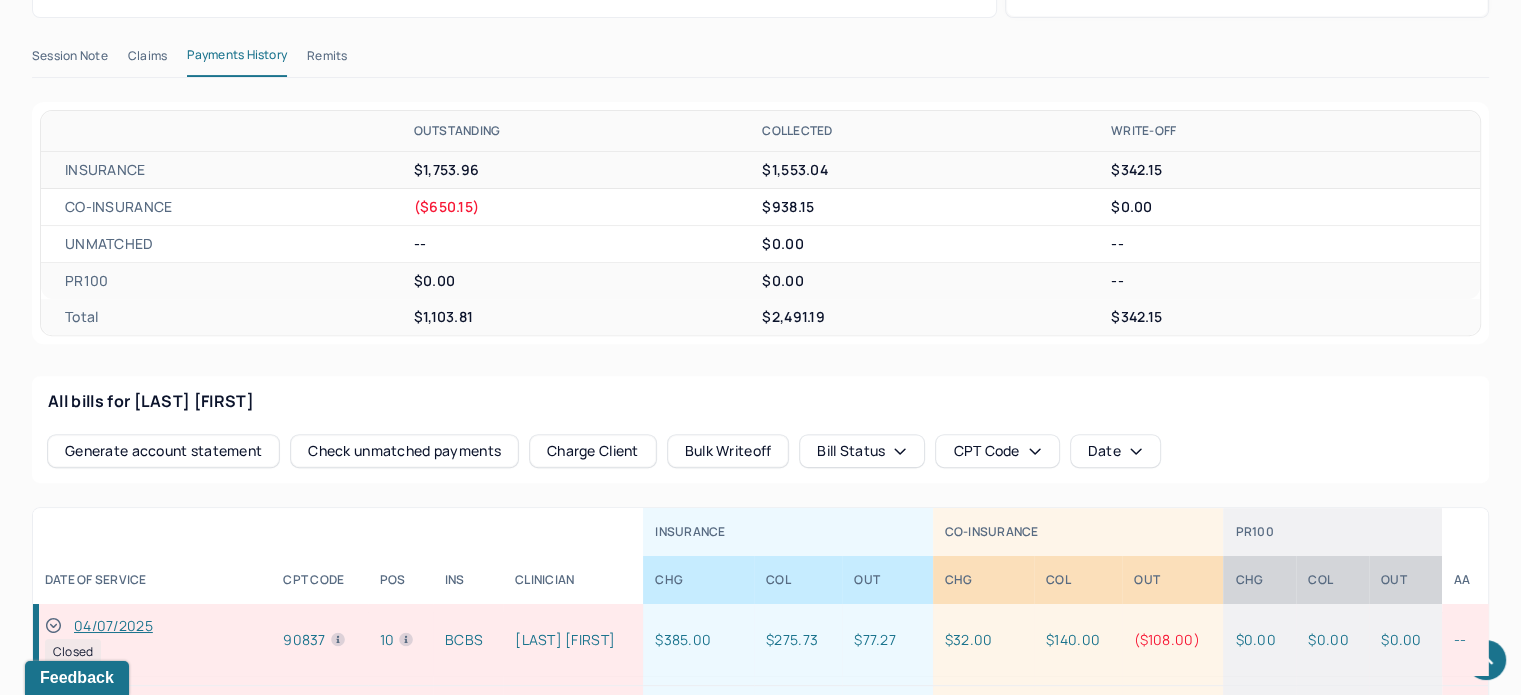 scroll, scrollTop: 100, scrollLeft: 0, axis: vertical 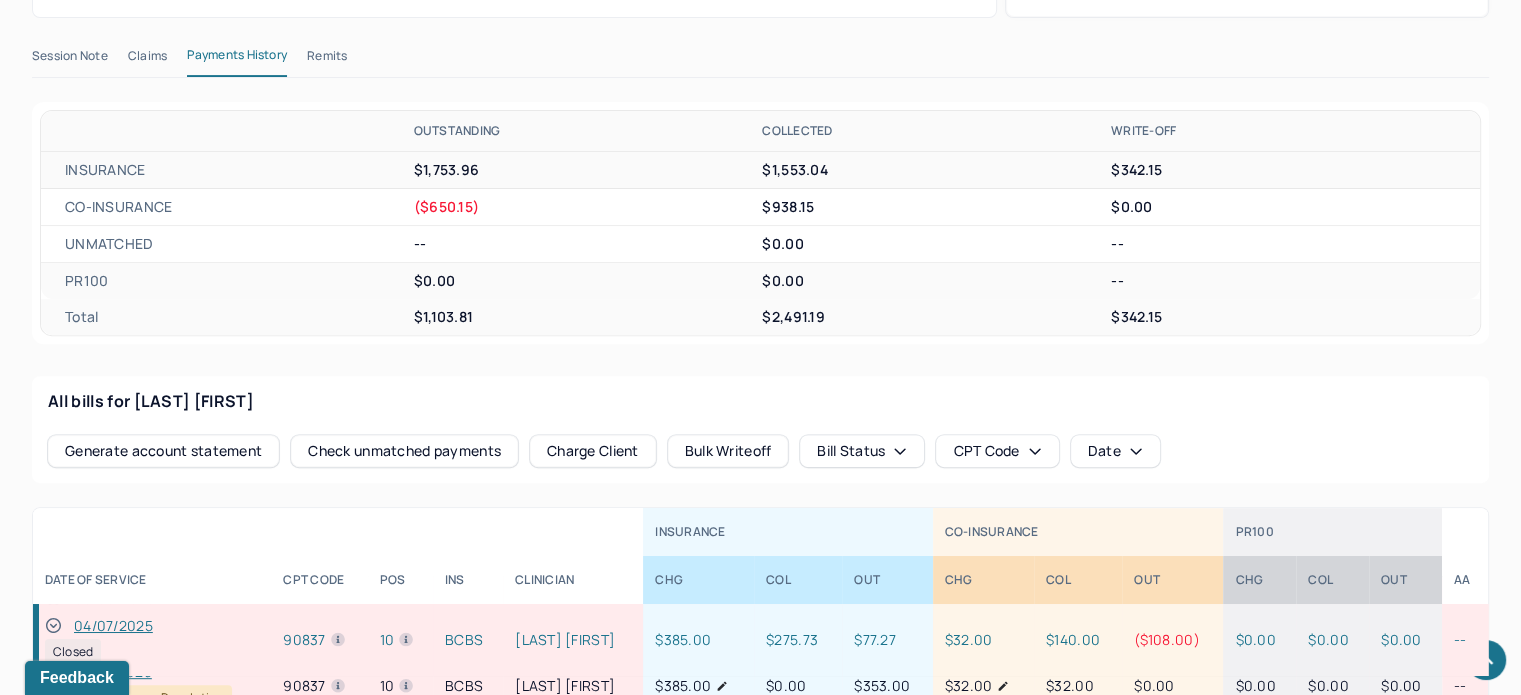 click on "Remits" at bounding box center [327, 60] 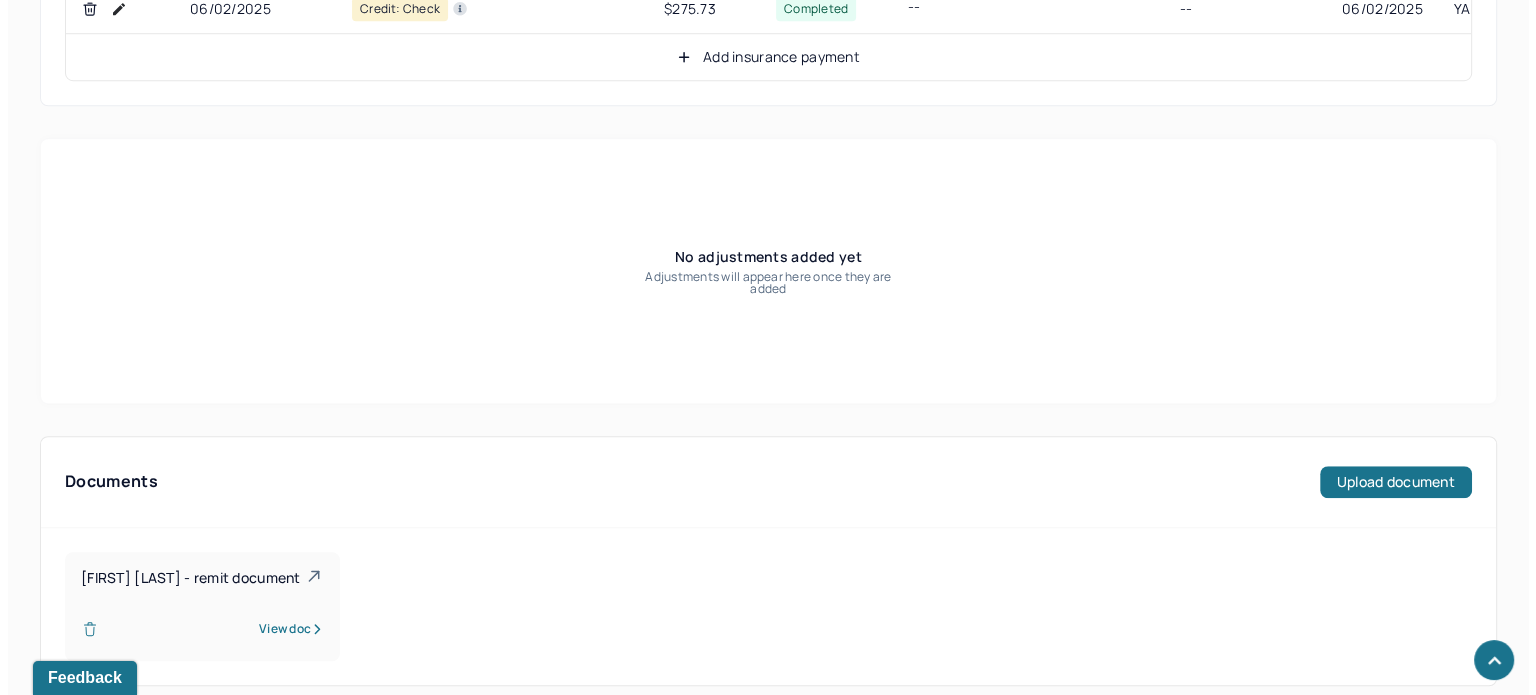 scroll, scrollTop: 1609, scrollLeft: 0, axis: vertical 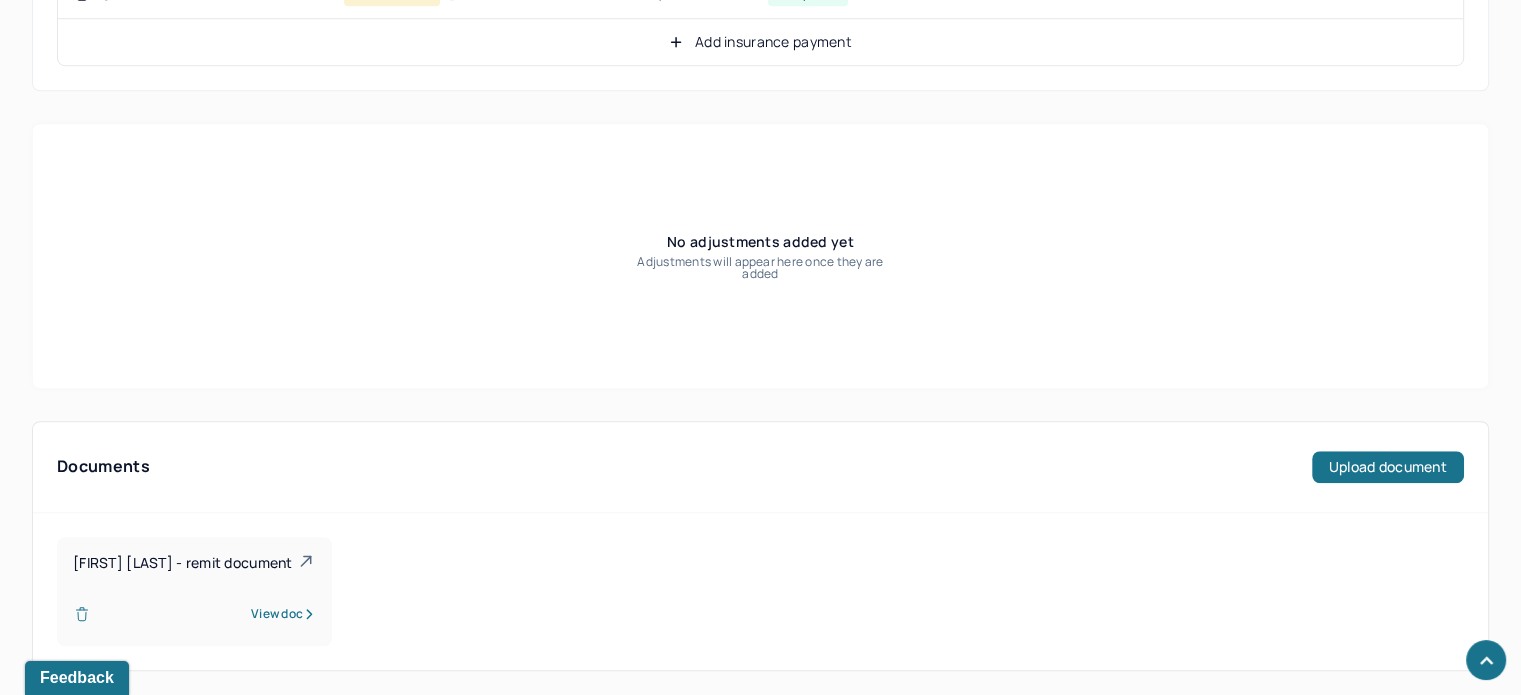 click on "View doc" at bounding box center (283, 614) 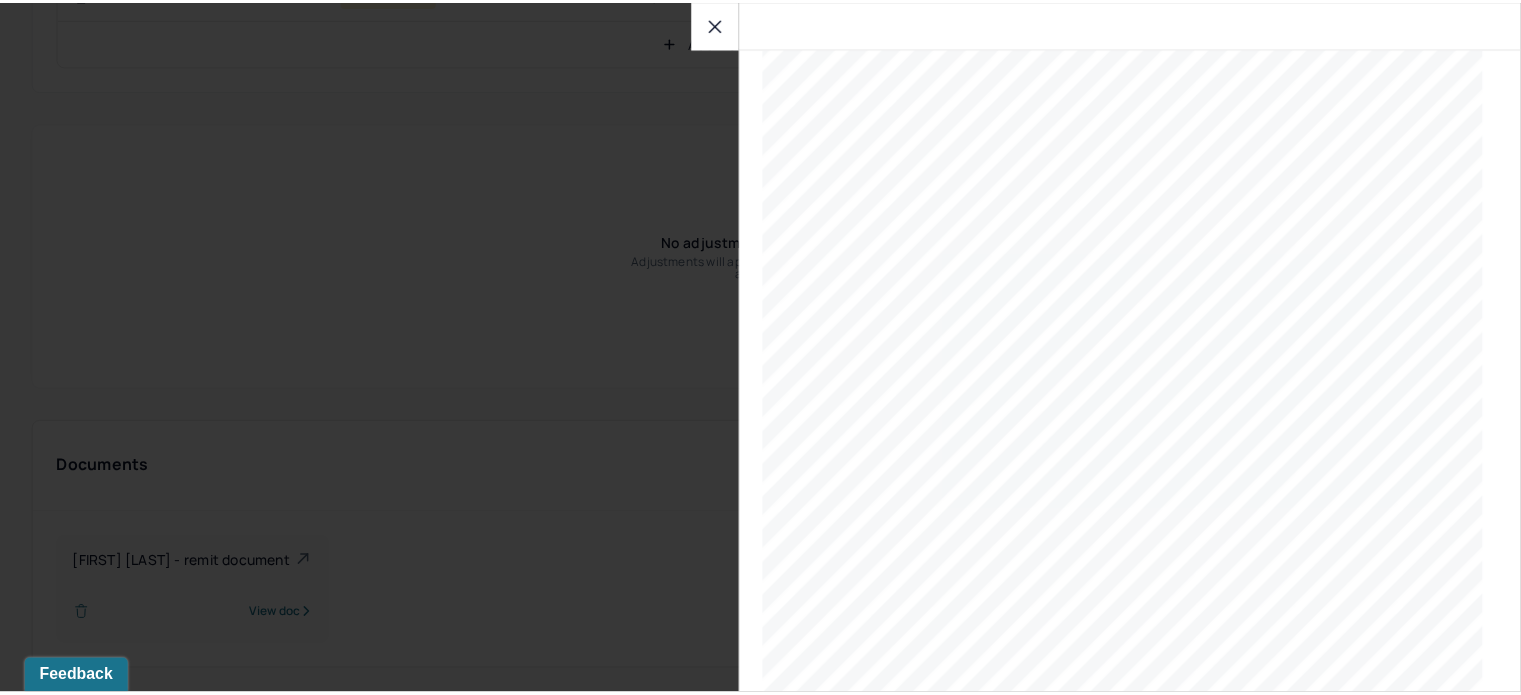 scroll, scrollTop: 0, scrollLeft: 0, axis: both 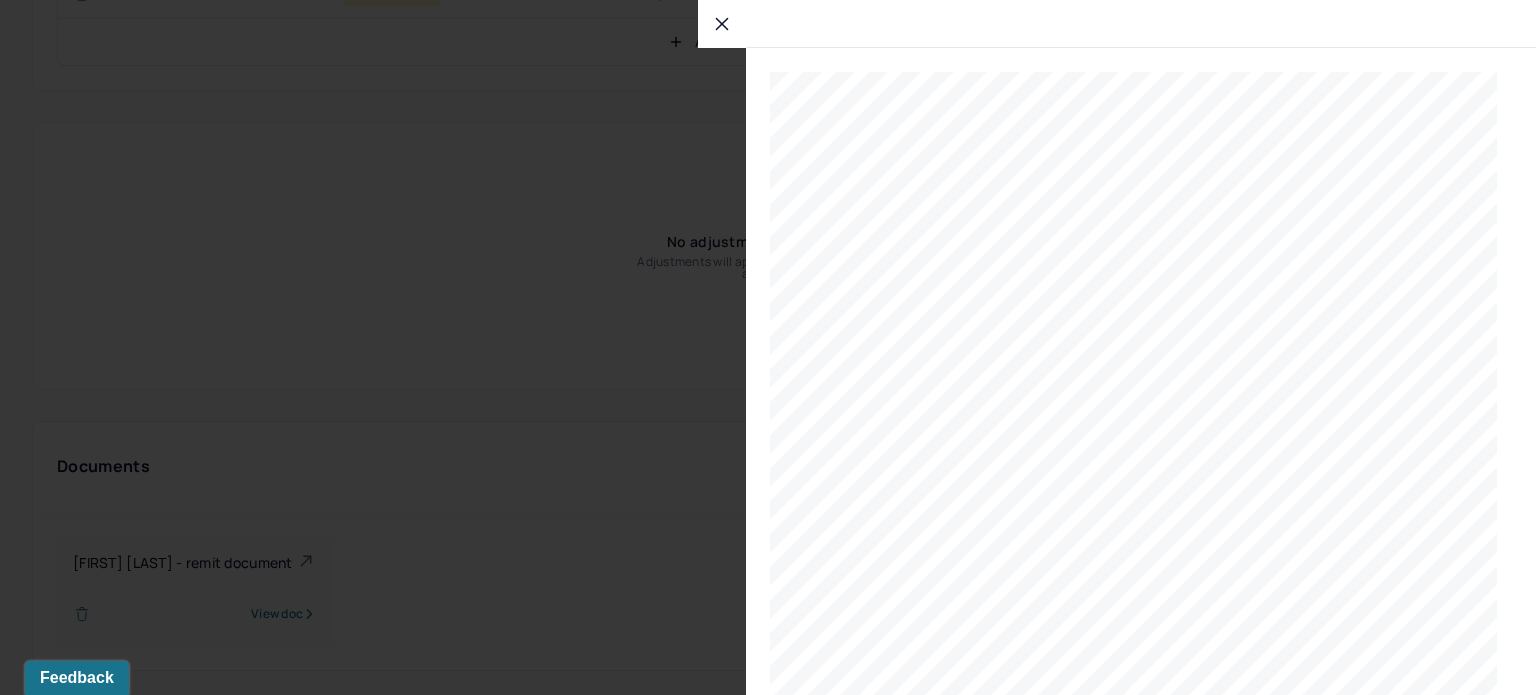 click 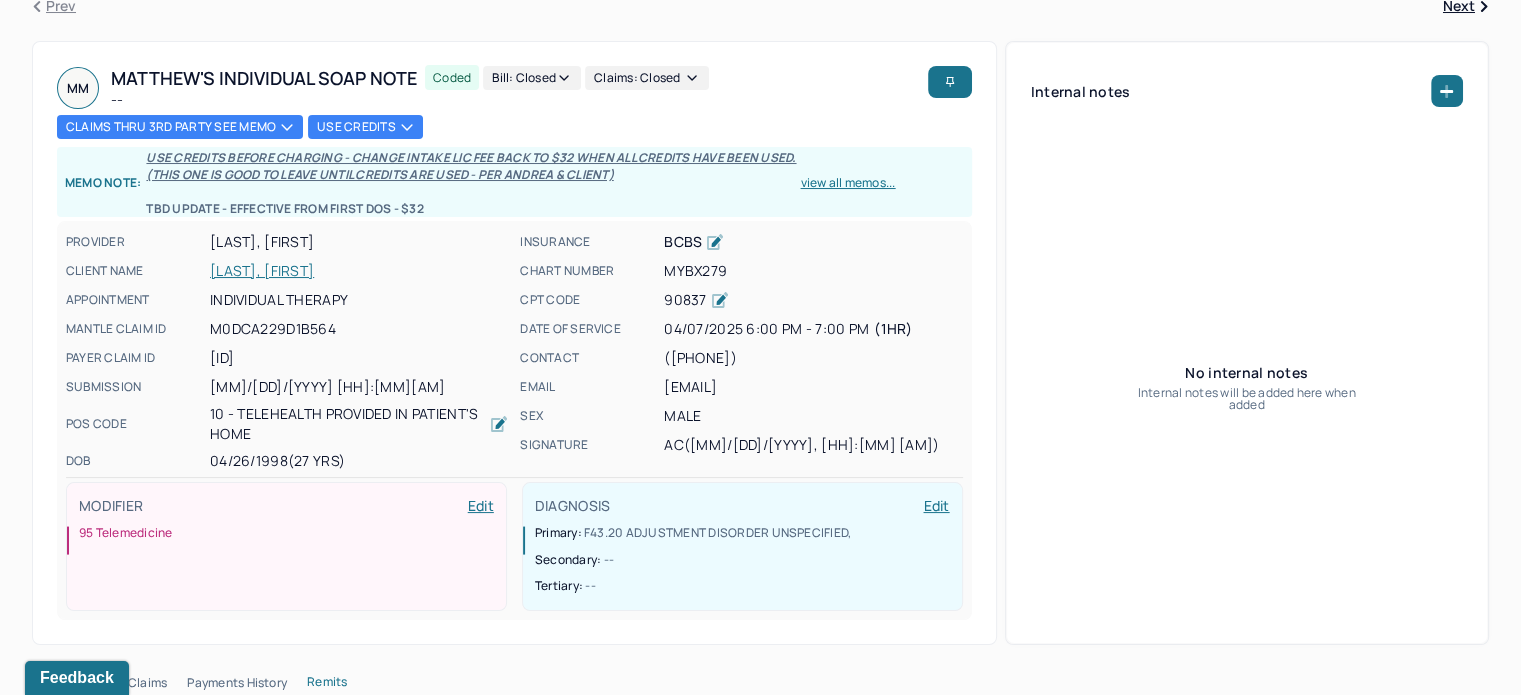 scroll, scrollTop: 0, scrollLeft: 0, axis: both 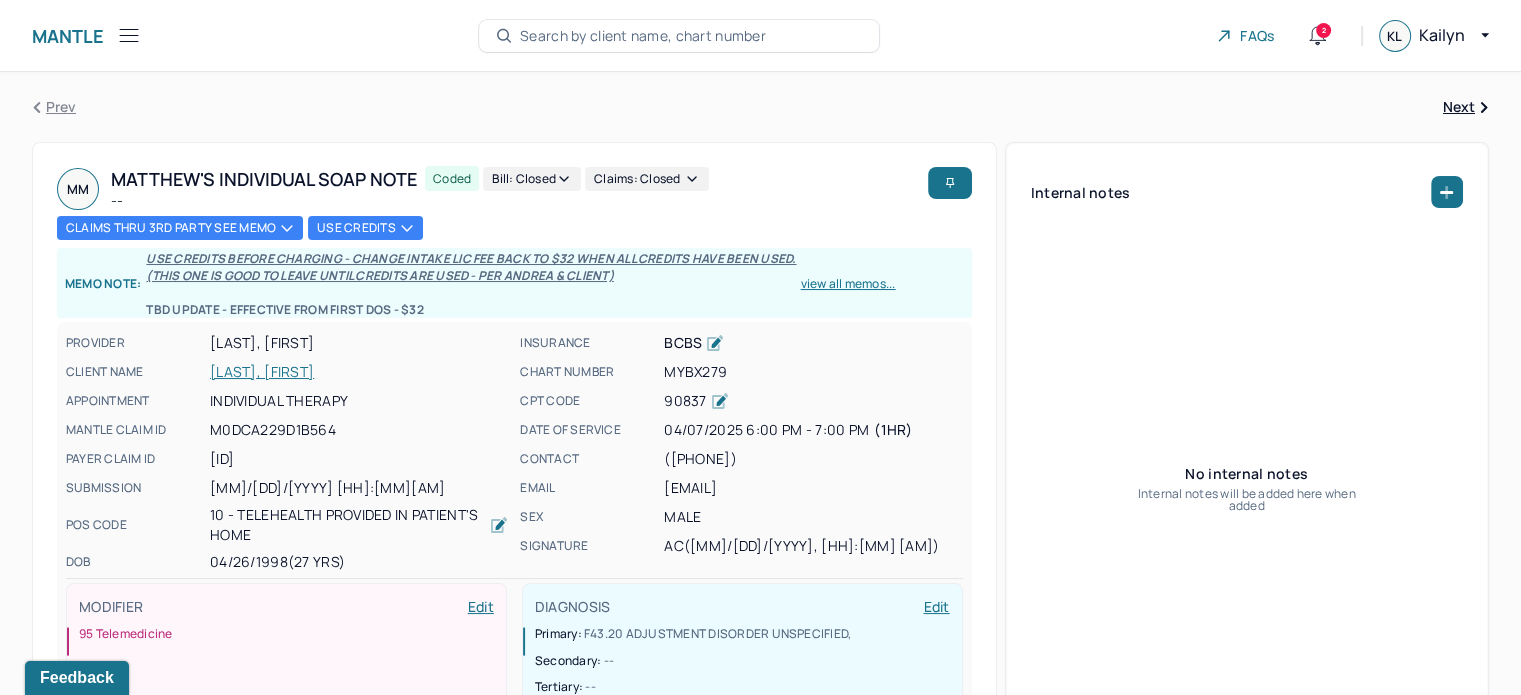 click on "Search by client name, chart number" at bounding box center [679, 36] 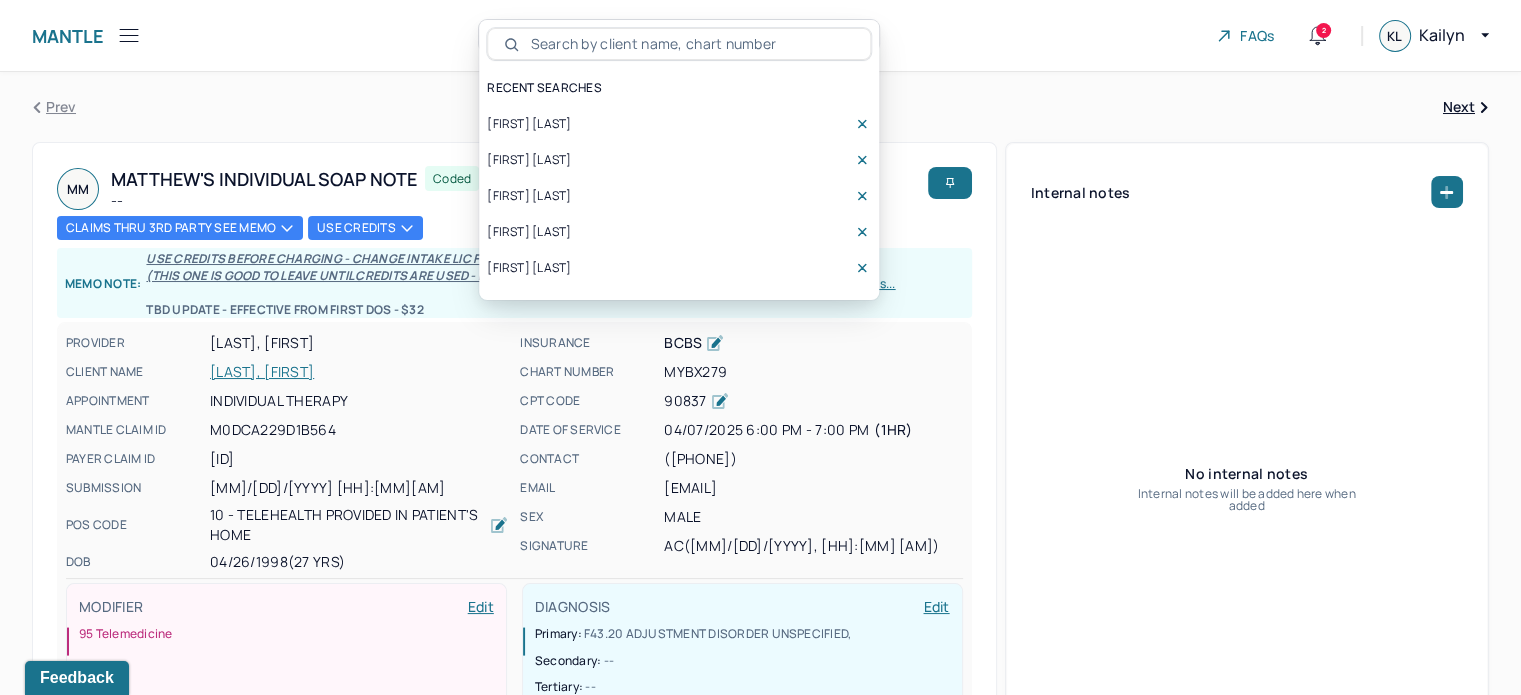 click at bounding box center (679, 44) 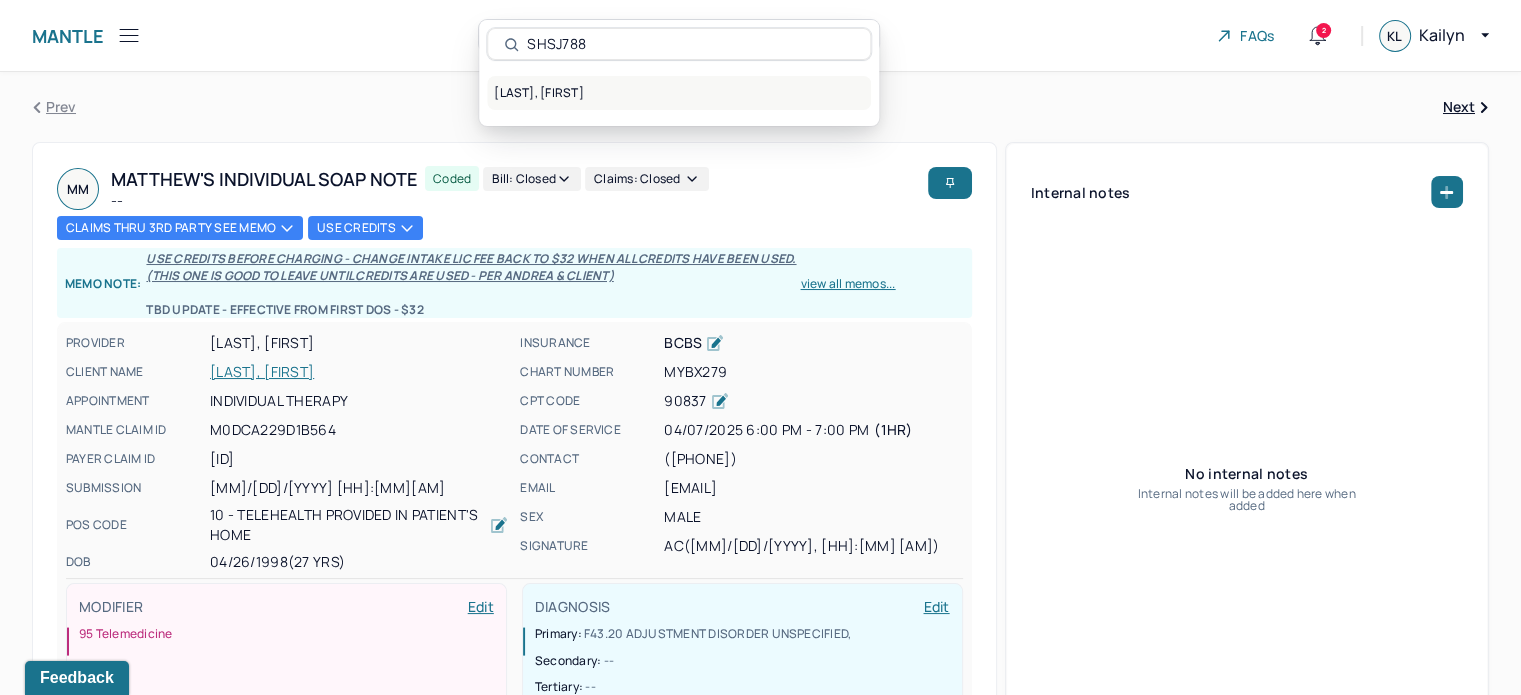 type on "SHSJ788" 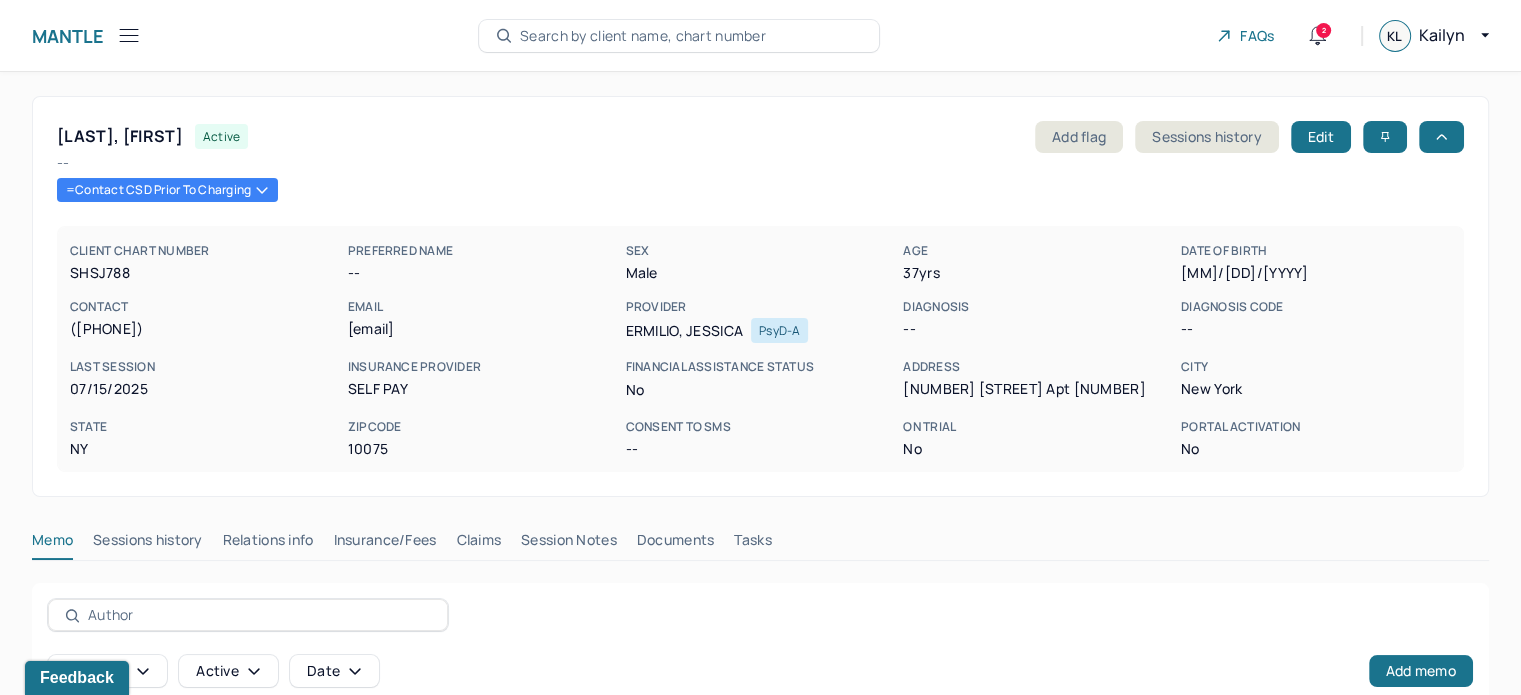 click on "Claims" at bounding box center (478, 544) 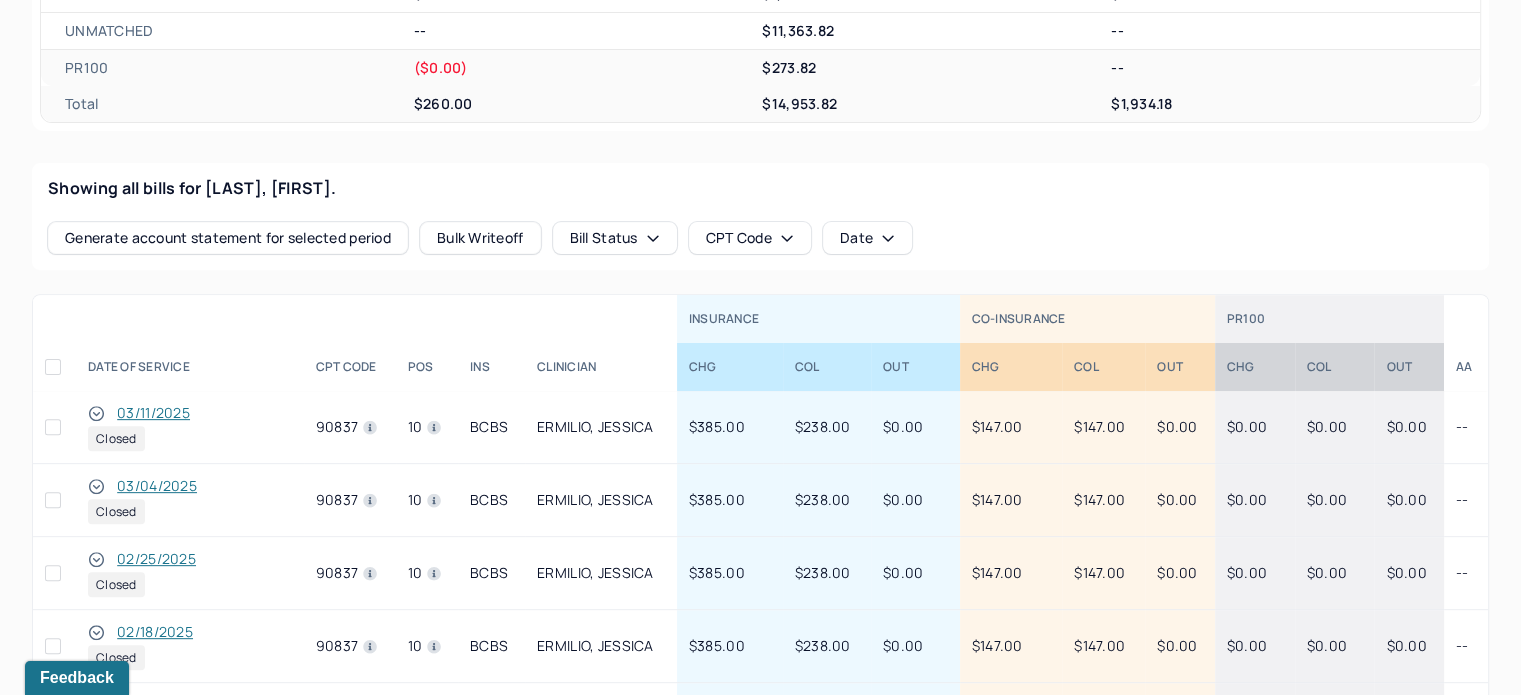 scroll, scrollTop: 700, scrollLeft: 0, axis: vertical 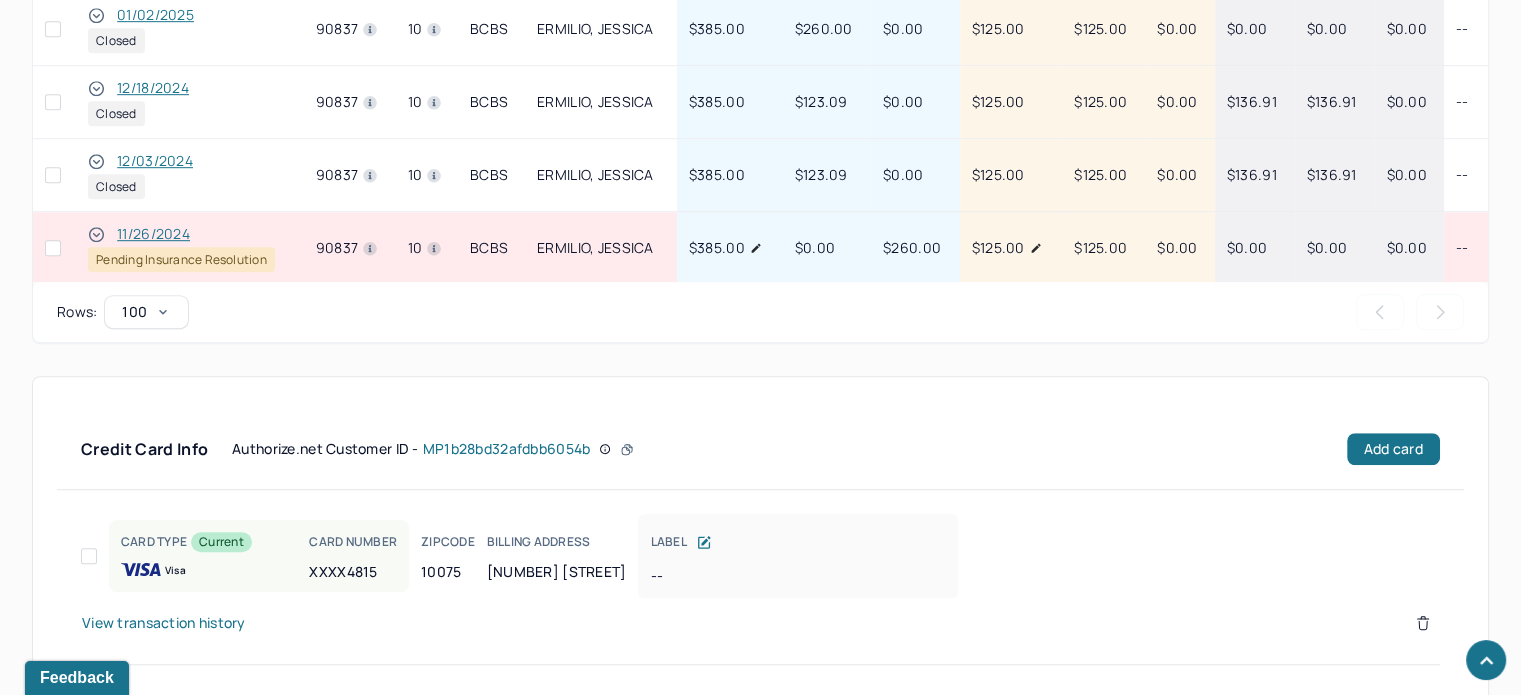 click on "11/26/2024" at bounding box center (153, 234) 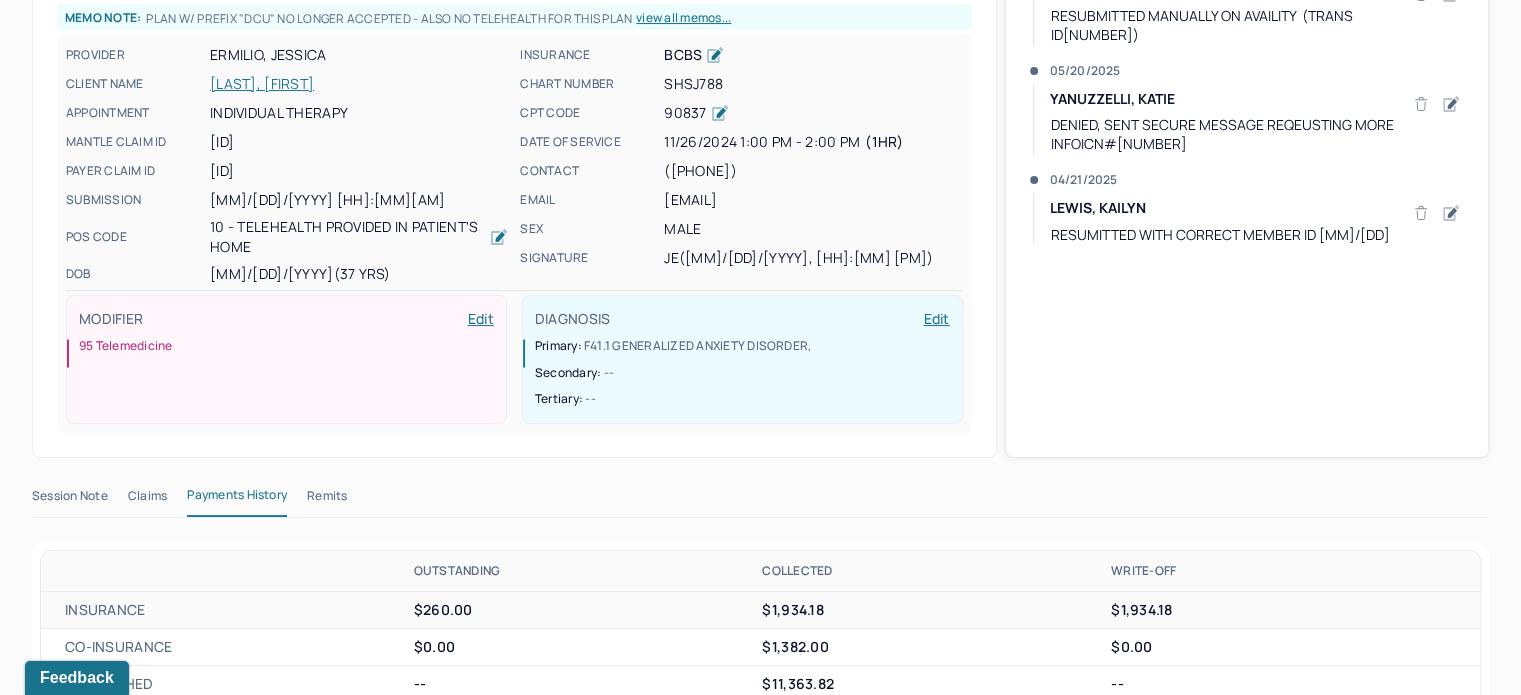 scroll, scrollTop: 404, scrollLeft: 0, axis: vertical 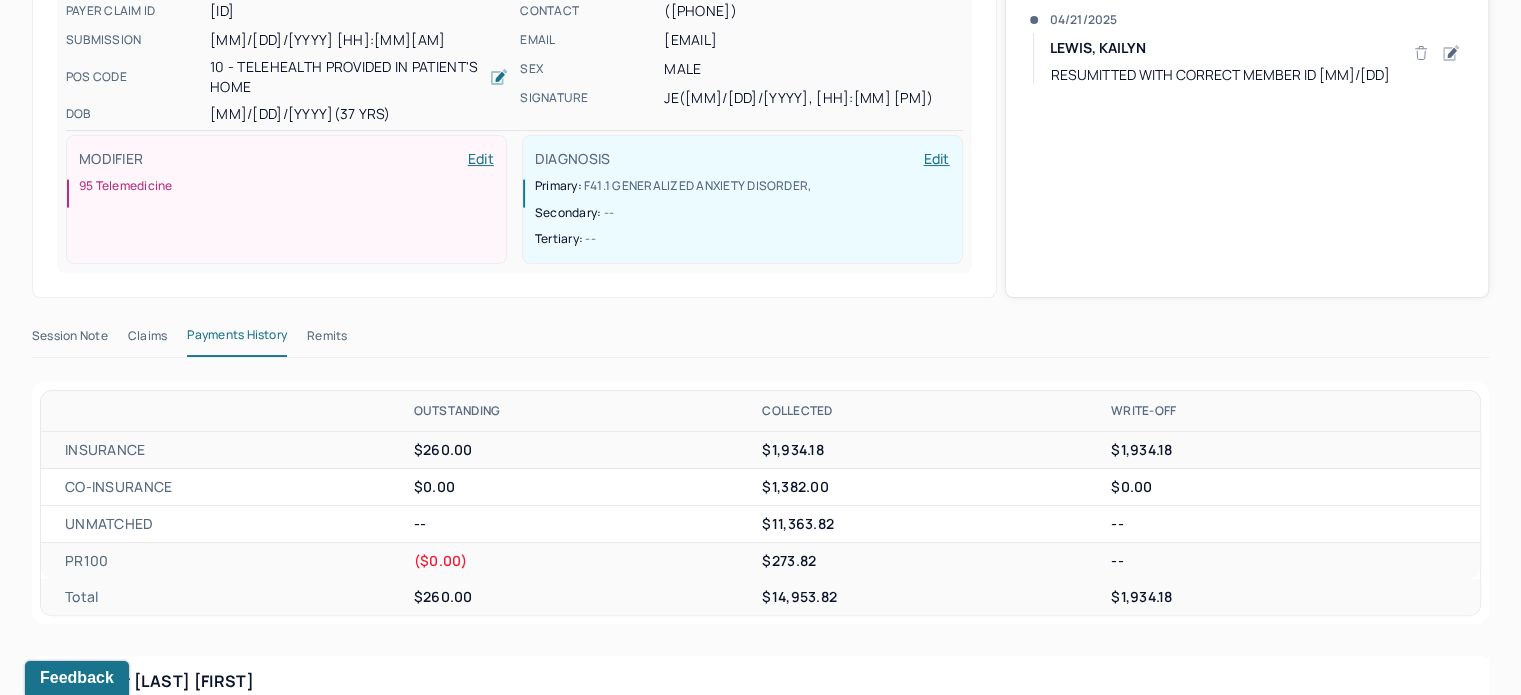 click on "Claims" at bounding box center [147, 340] 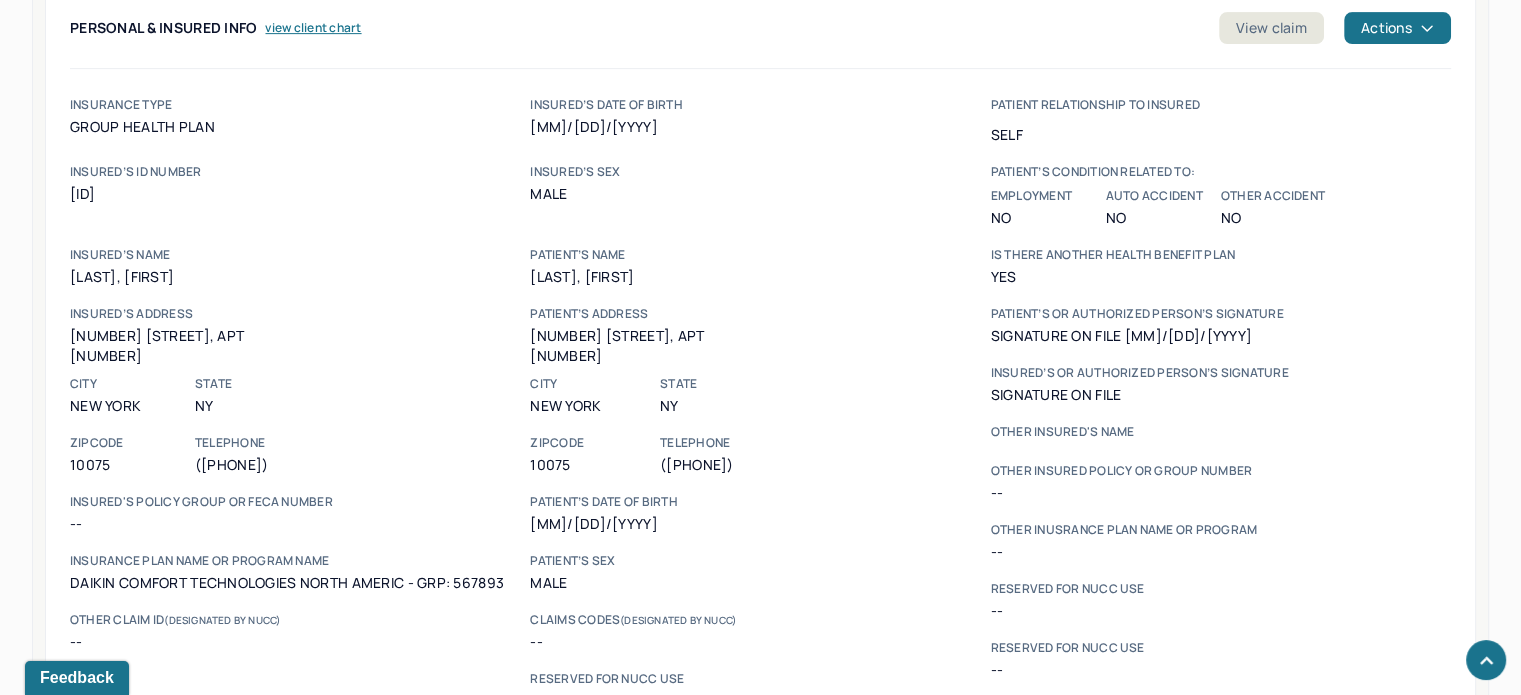 scroll, scrollTop: 904, scrollLeft: 0, axis: vertical 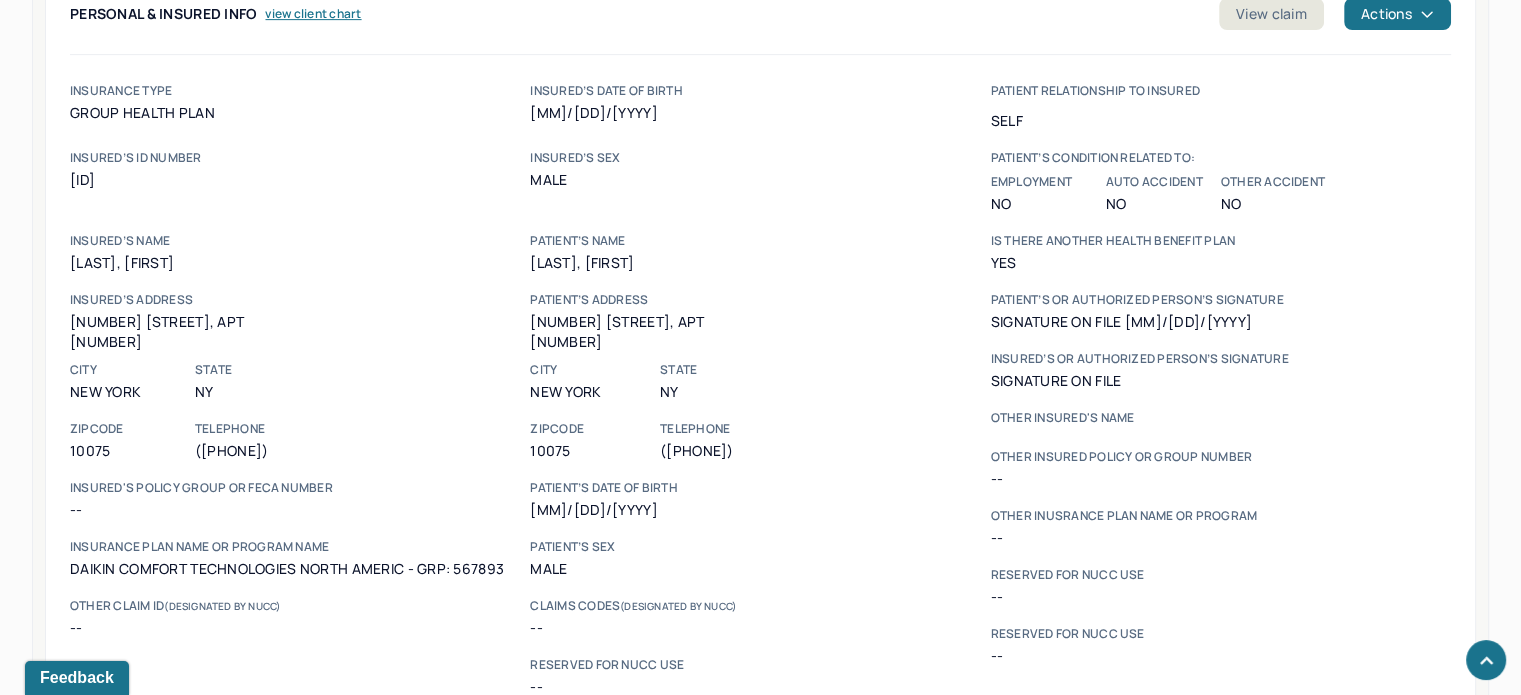 click on "[ID]" at bounding box center (300, 180) 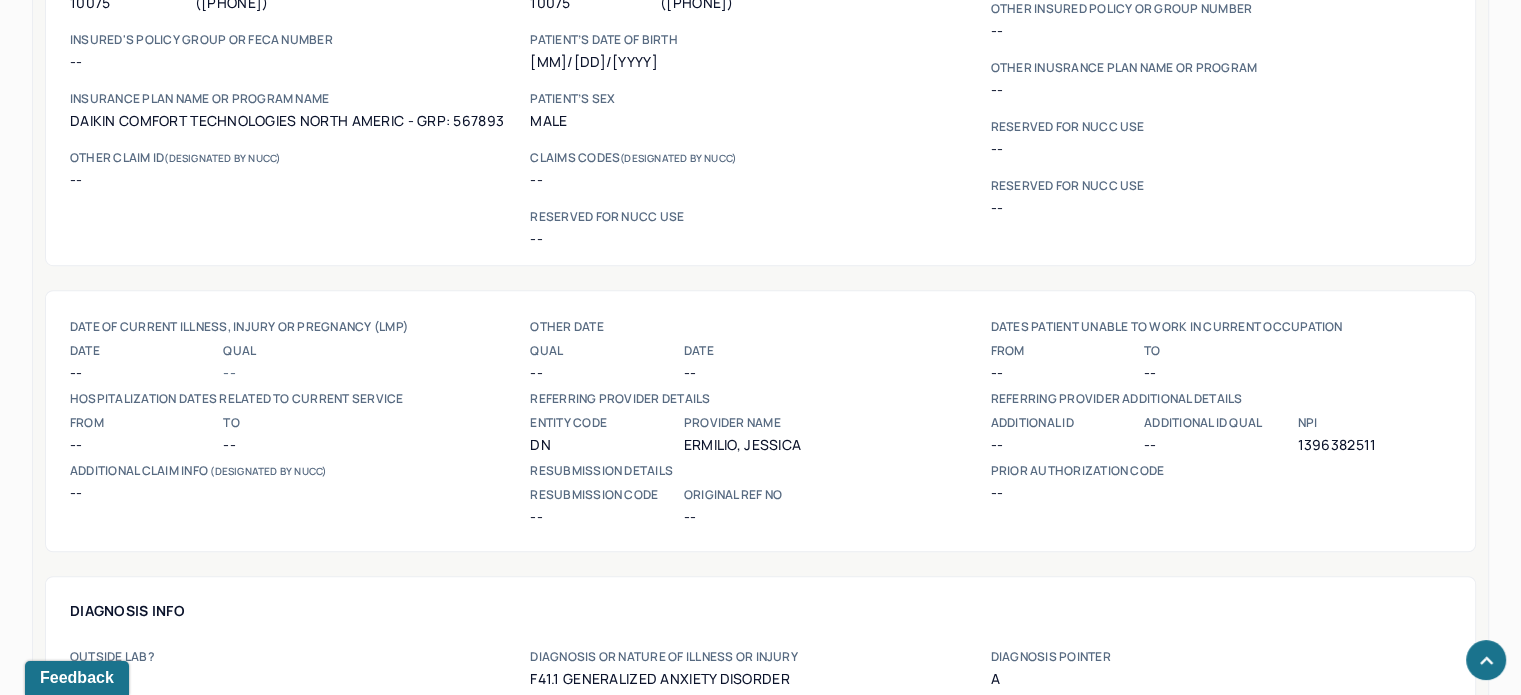 scroll, scrollTop: 1504, scrollLeft: 0, axis: vertical 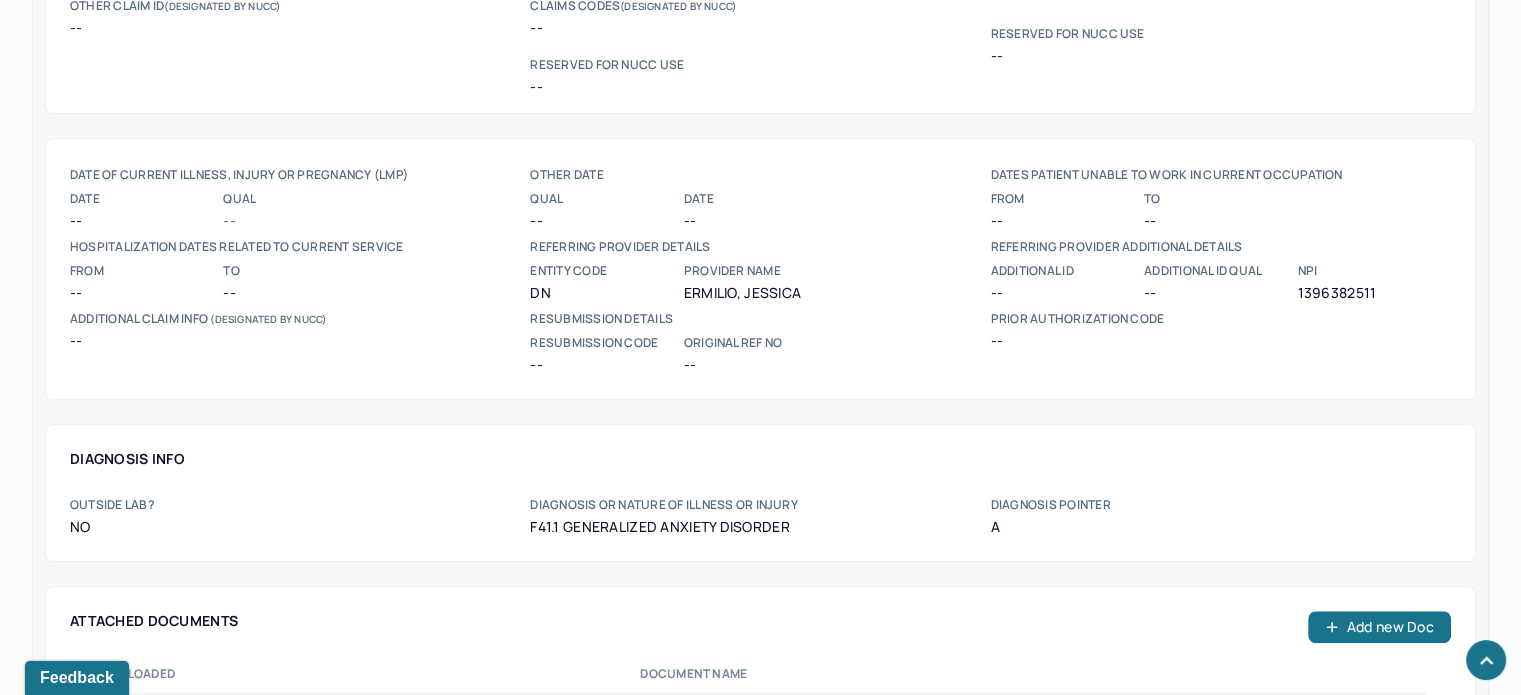 click on "1396382511" at bounding box center (1373, 293) 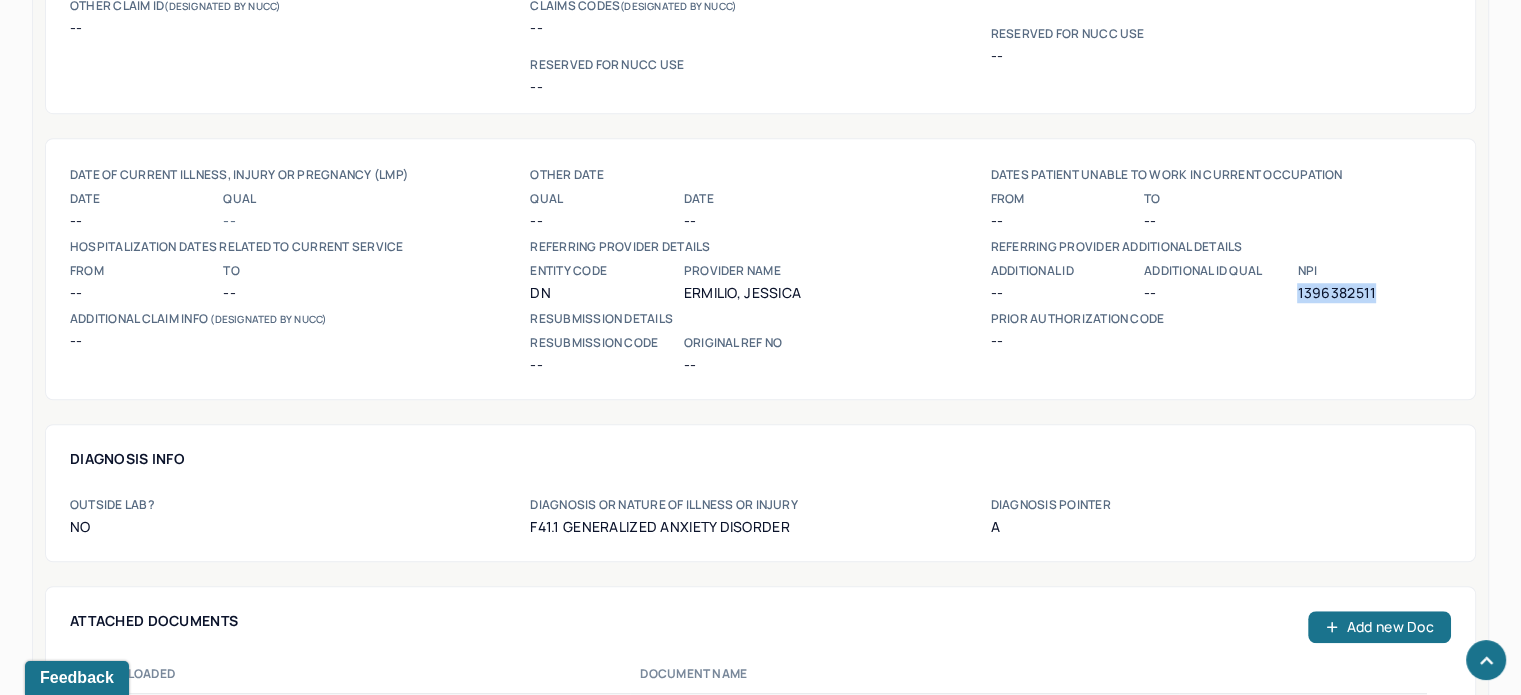 click on "1396382511" at bounding box center (1373, 293) 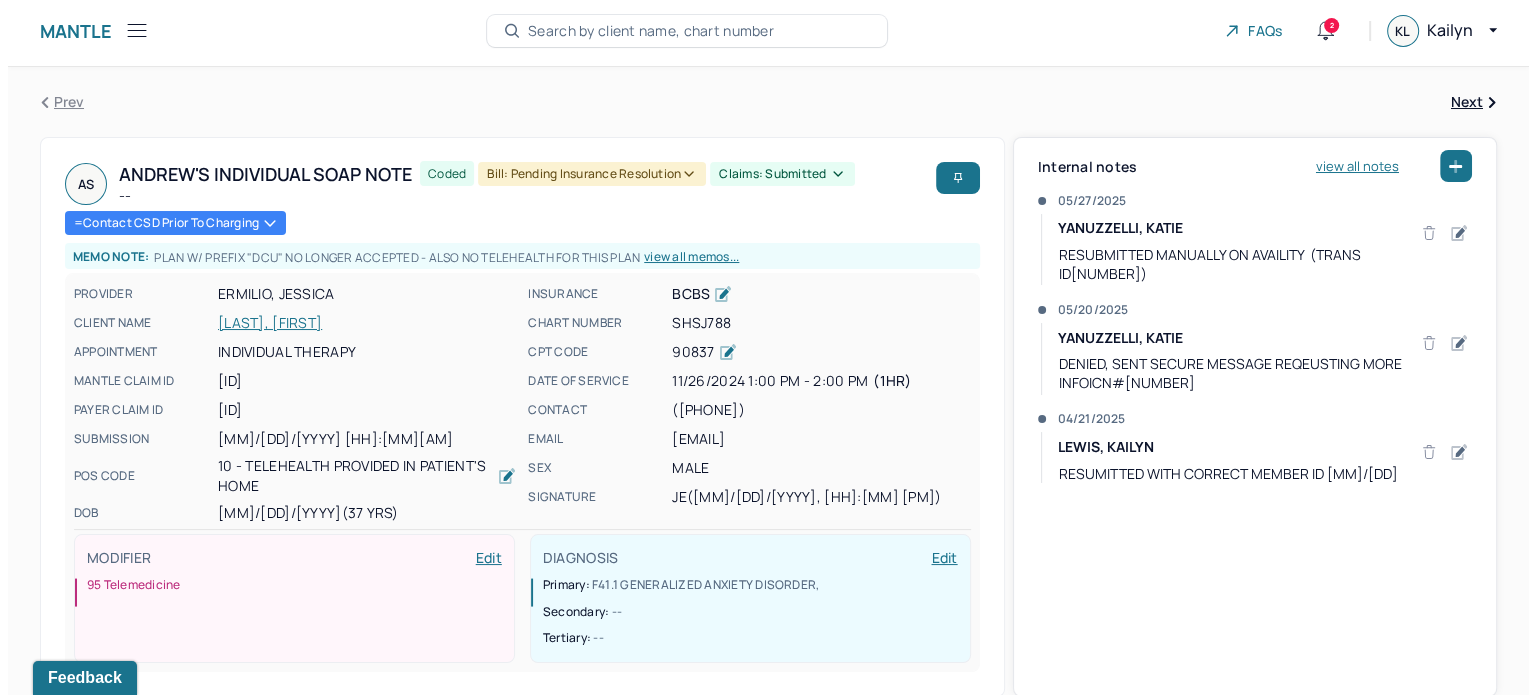 scroll, scrollTop: 0, scrollLeft: 0, axis: both 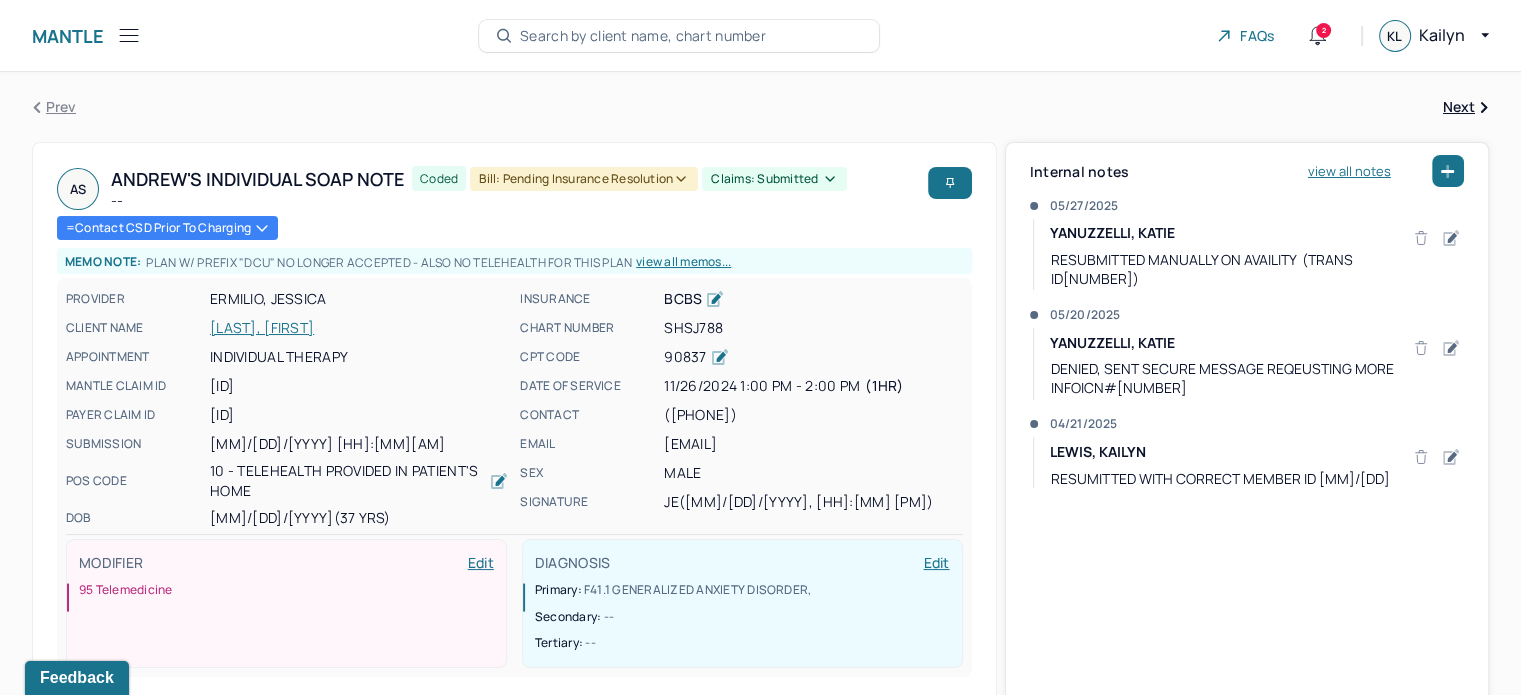 click 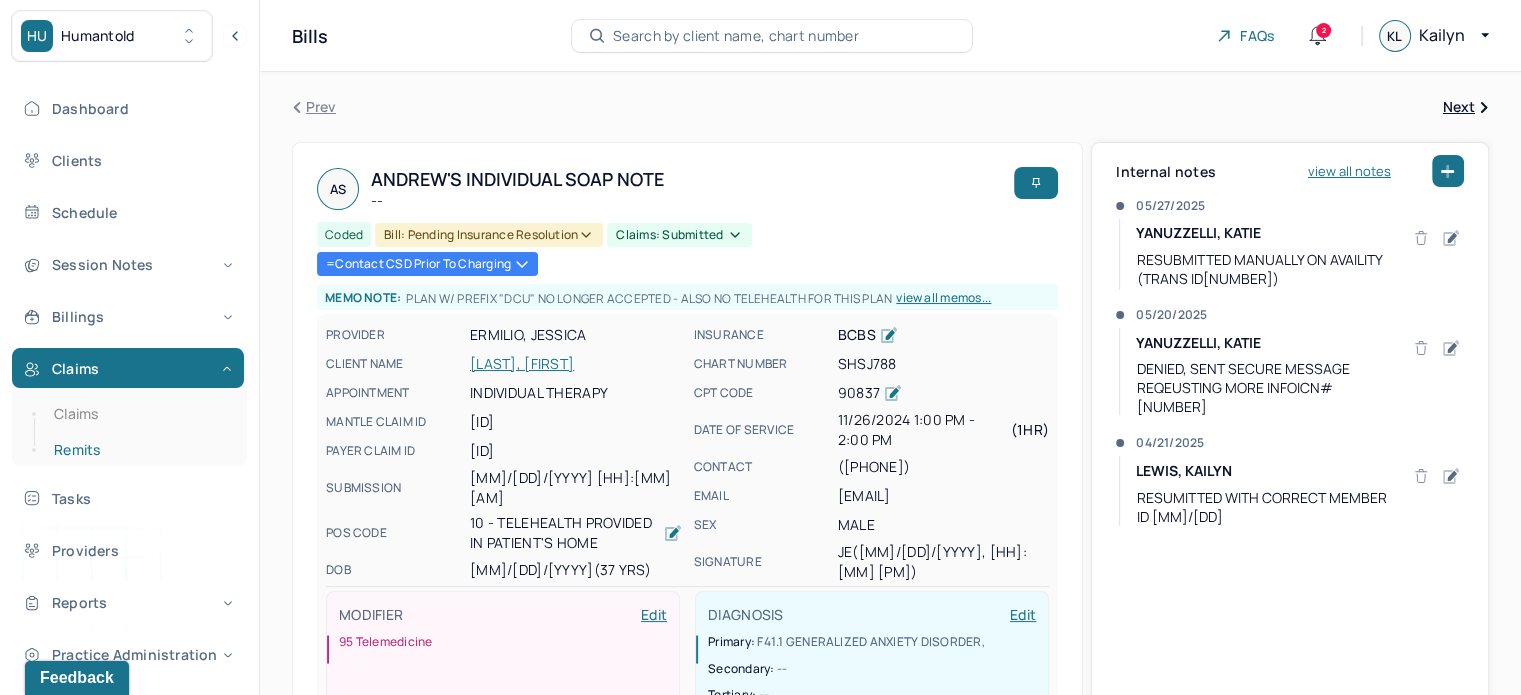 click on "Remits" at bounding box center [139, 450] 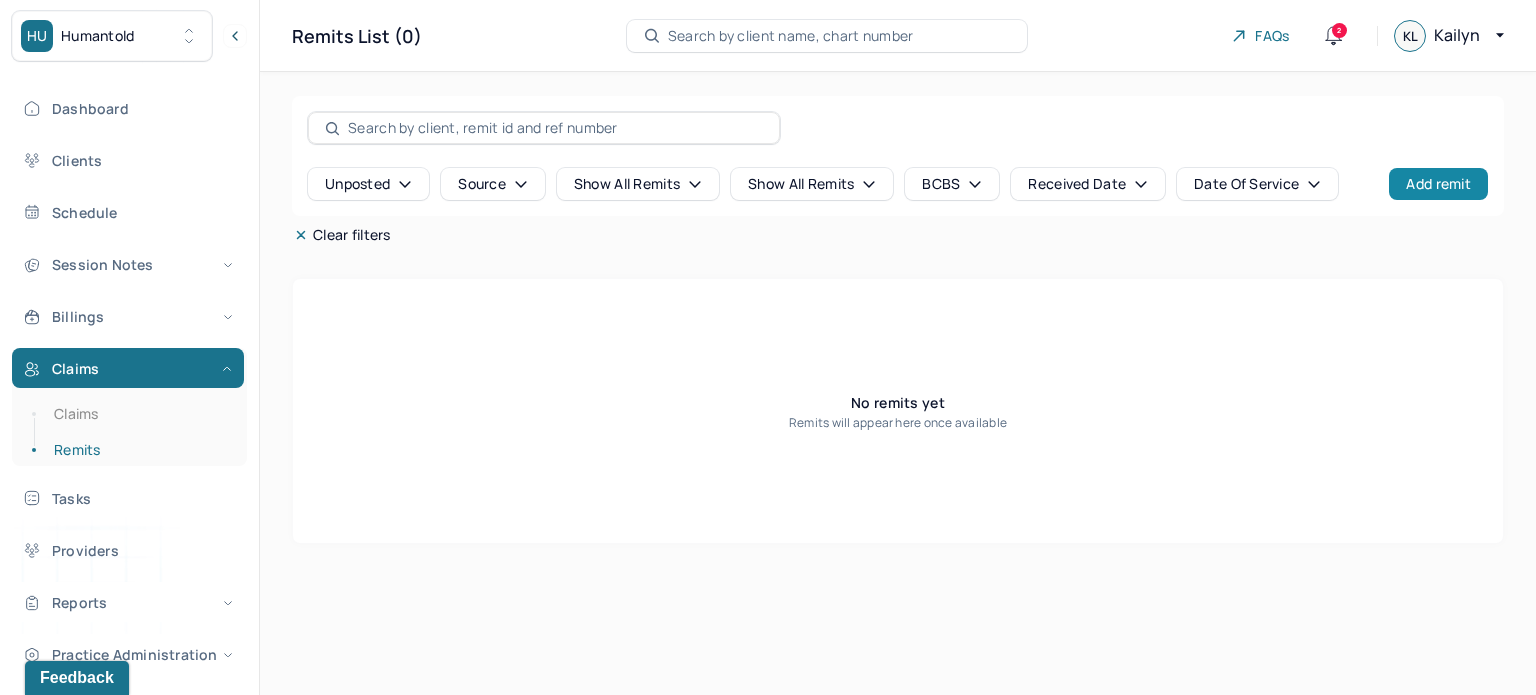 click on "Add remit" at bounding box center [1438, 184] 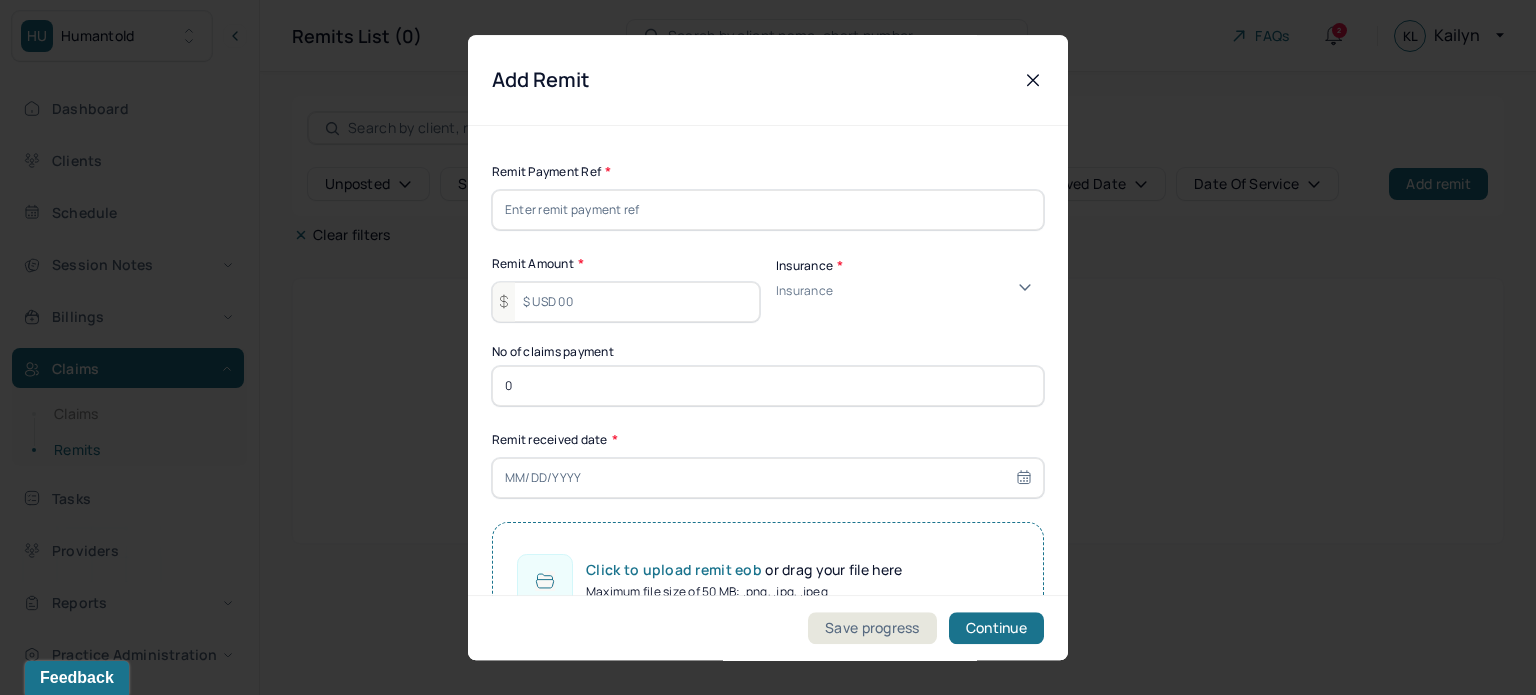 click at bounding box center [768, 210] 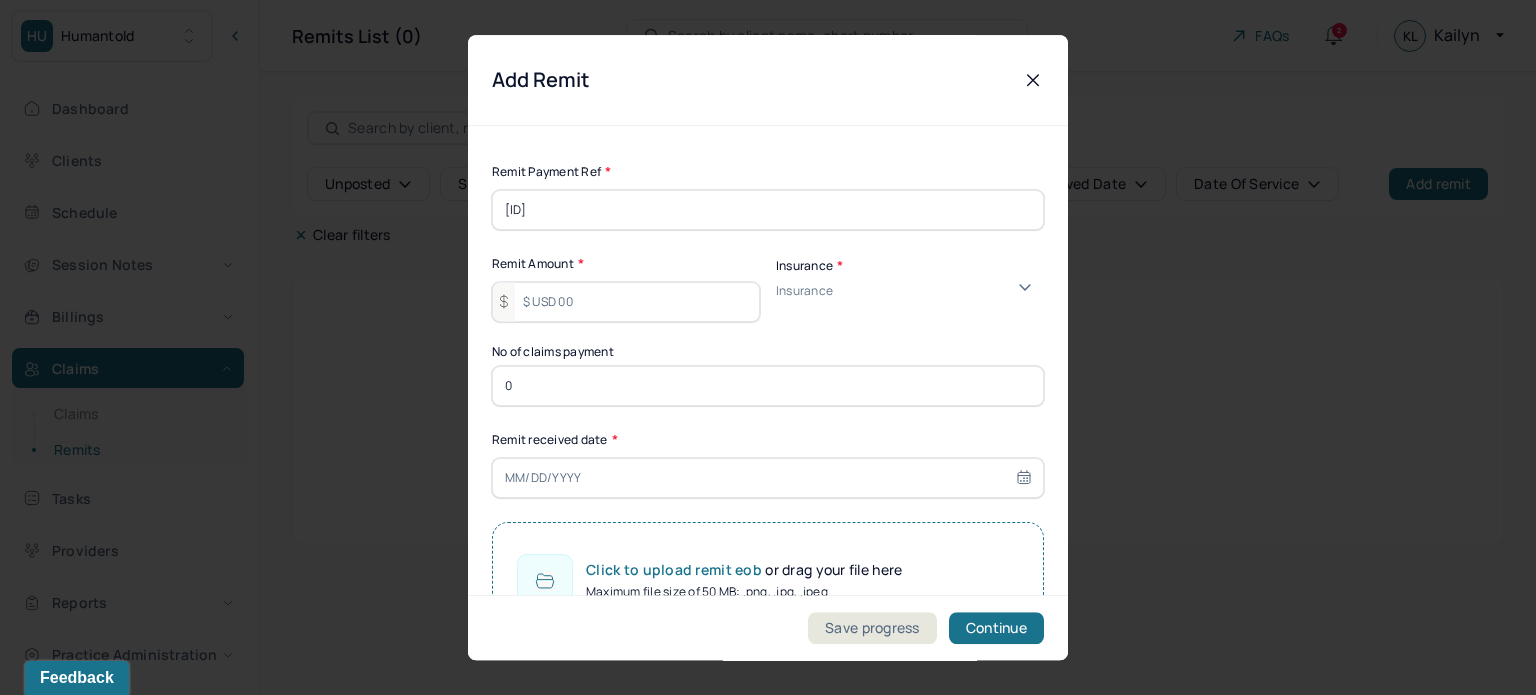 type on "[ID]" 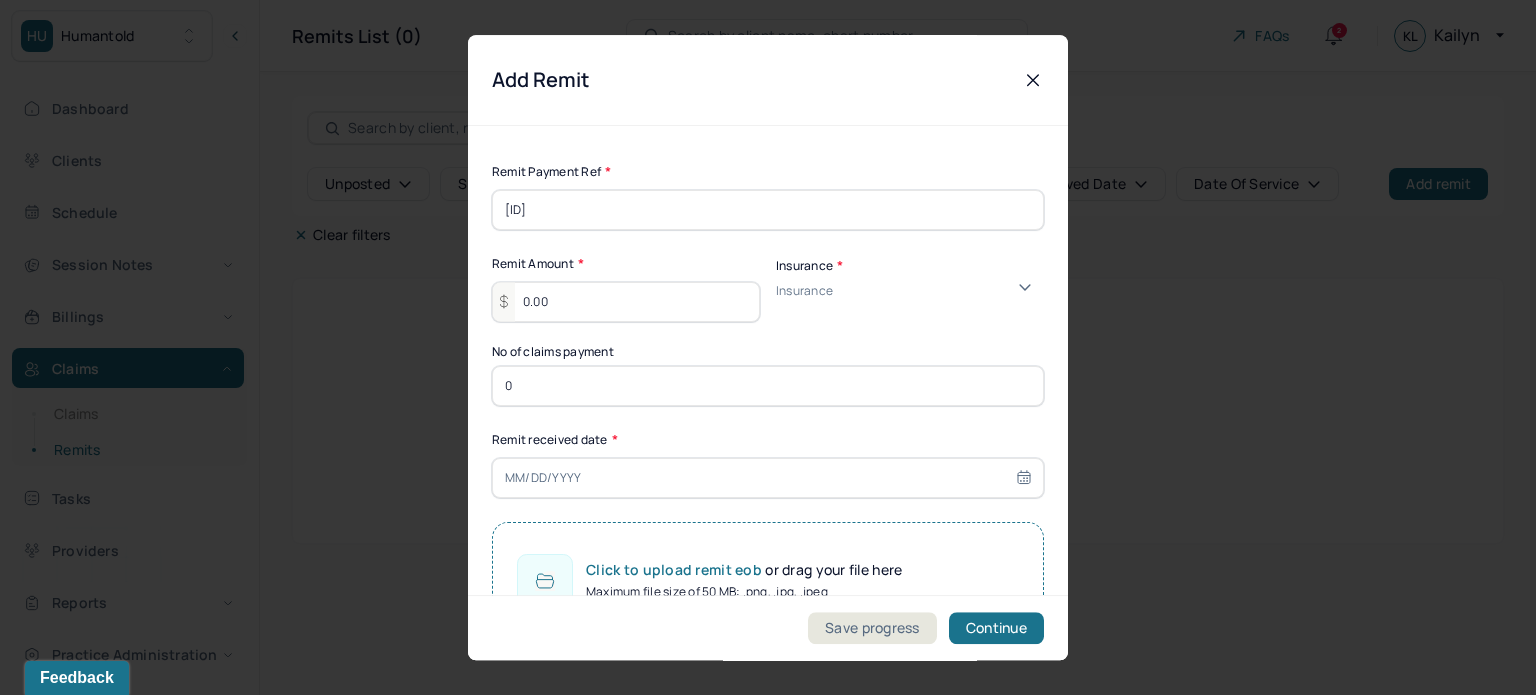 type on "0.00" 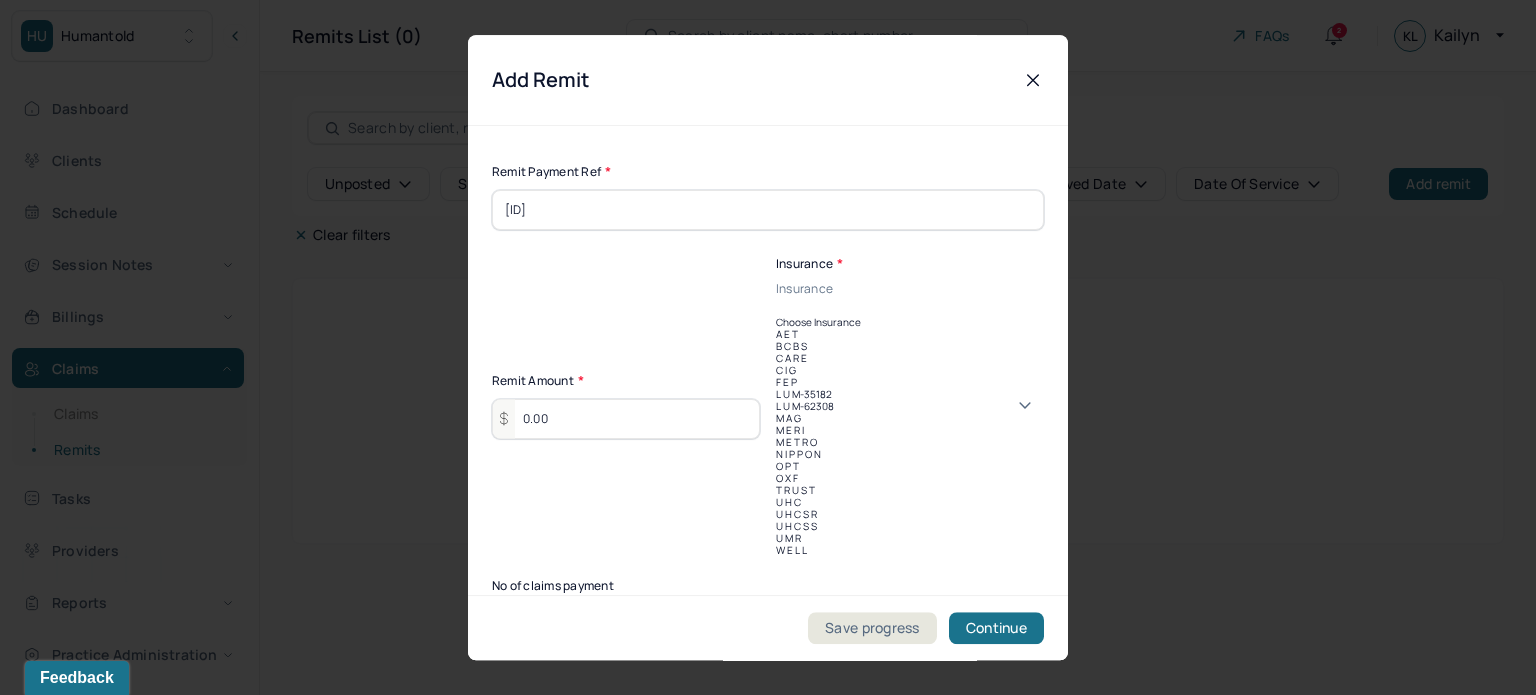 scroll, scrollTop: 12, scrollLeft: 0, axis: vertical 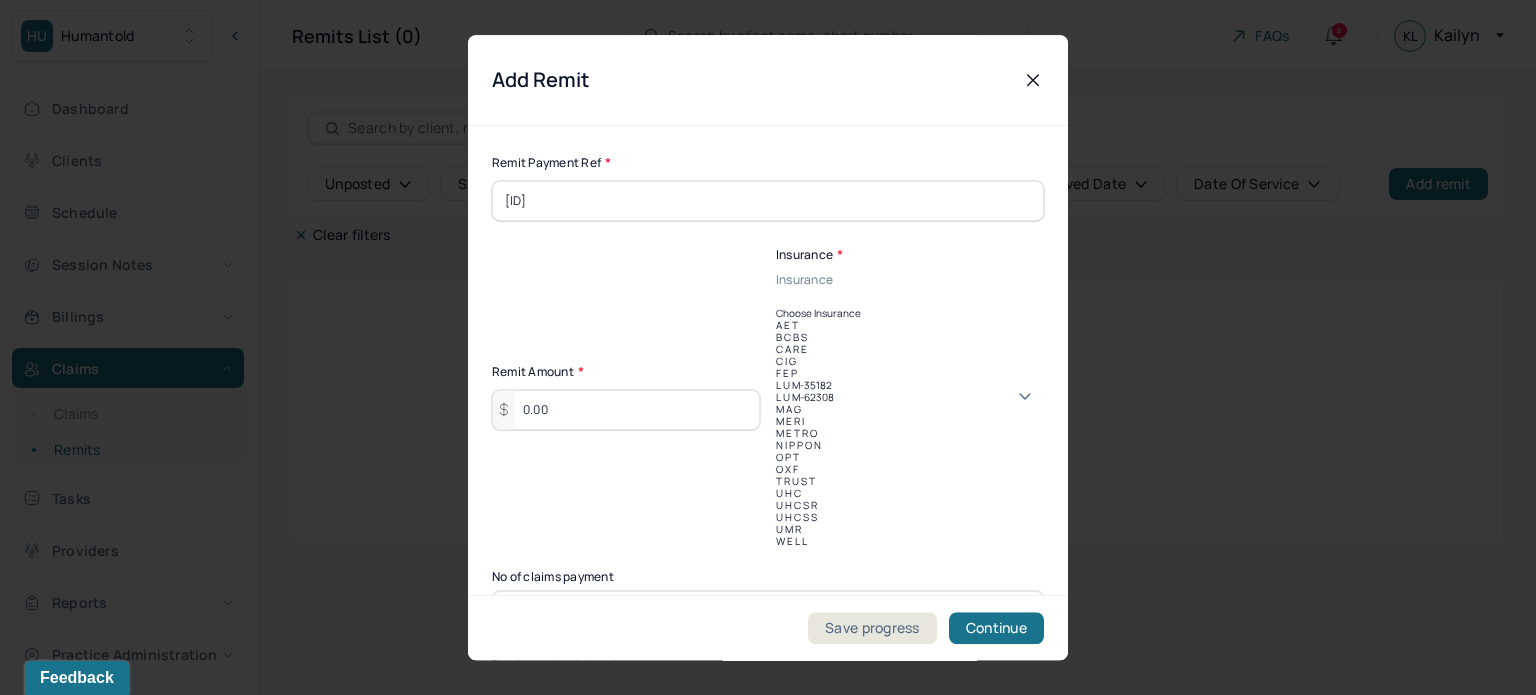 click on "Insurance" at bounding box center (910, 290) 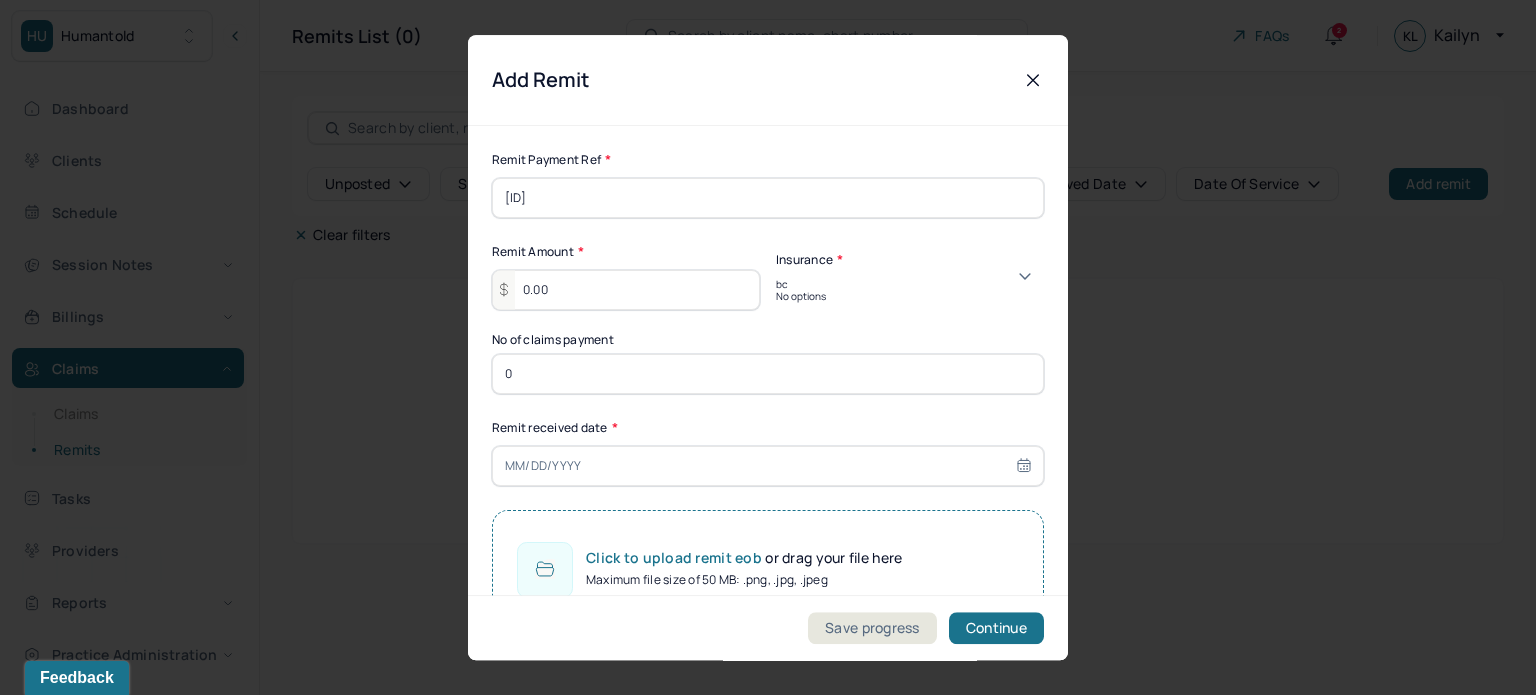 type on "b" 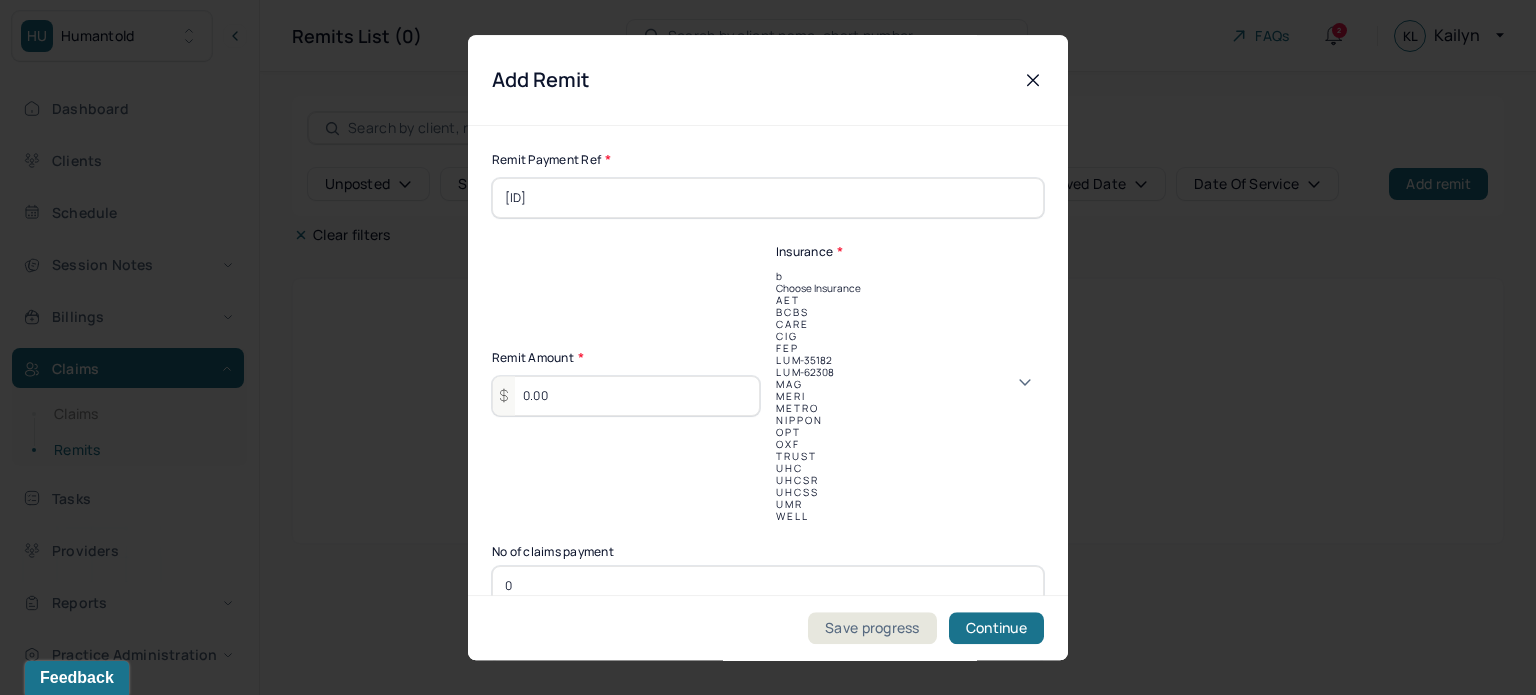type 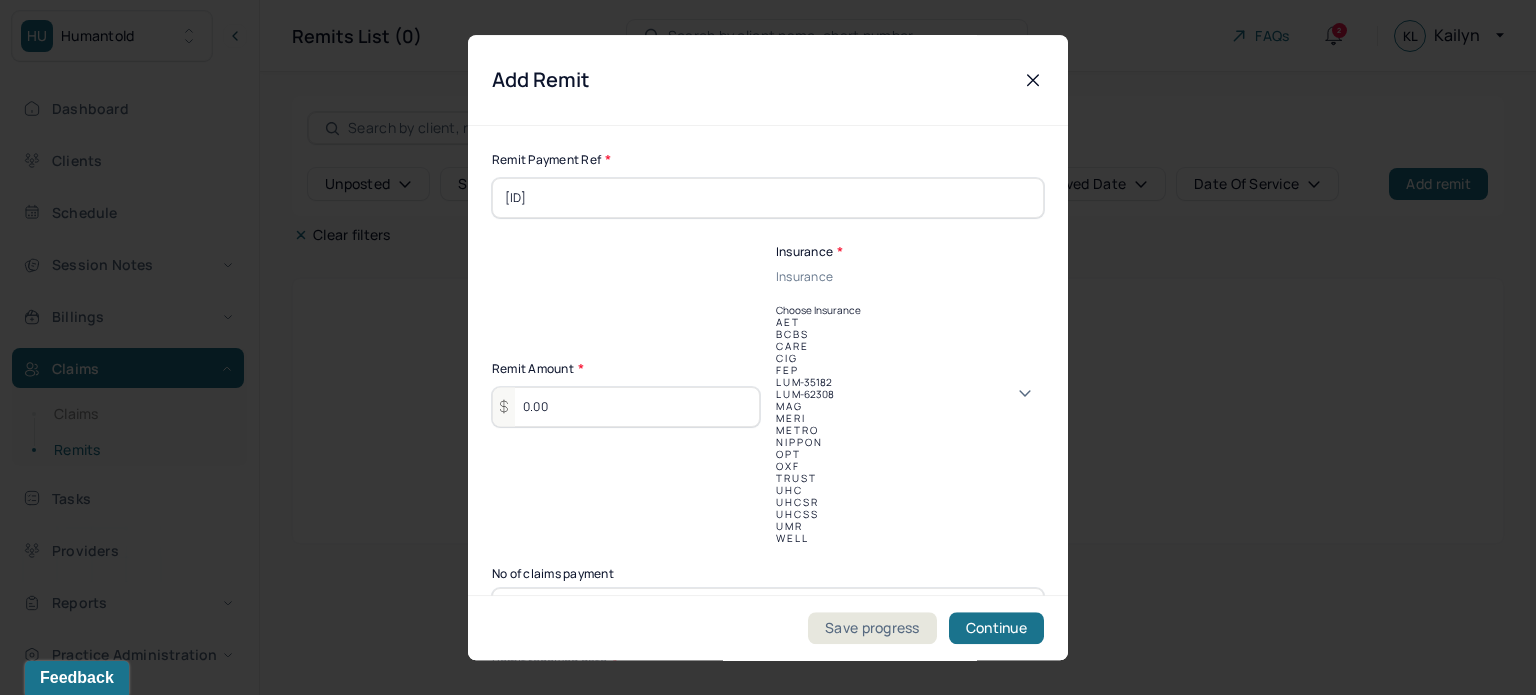 click on "B C B S" at bounding box center [910, 334] 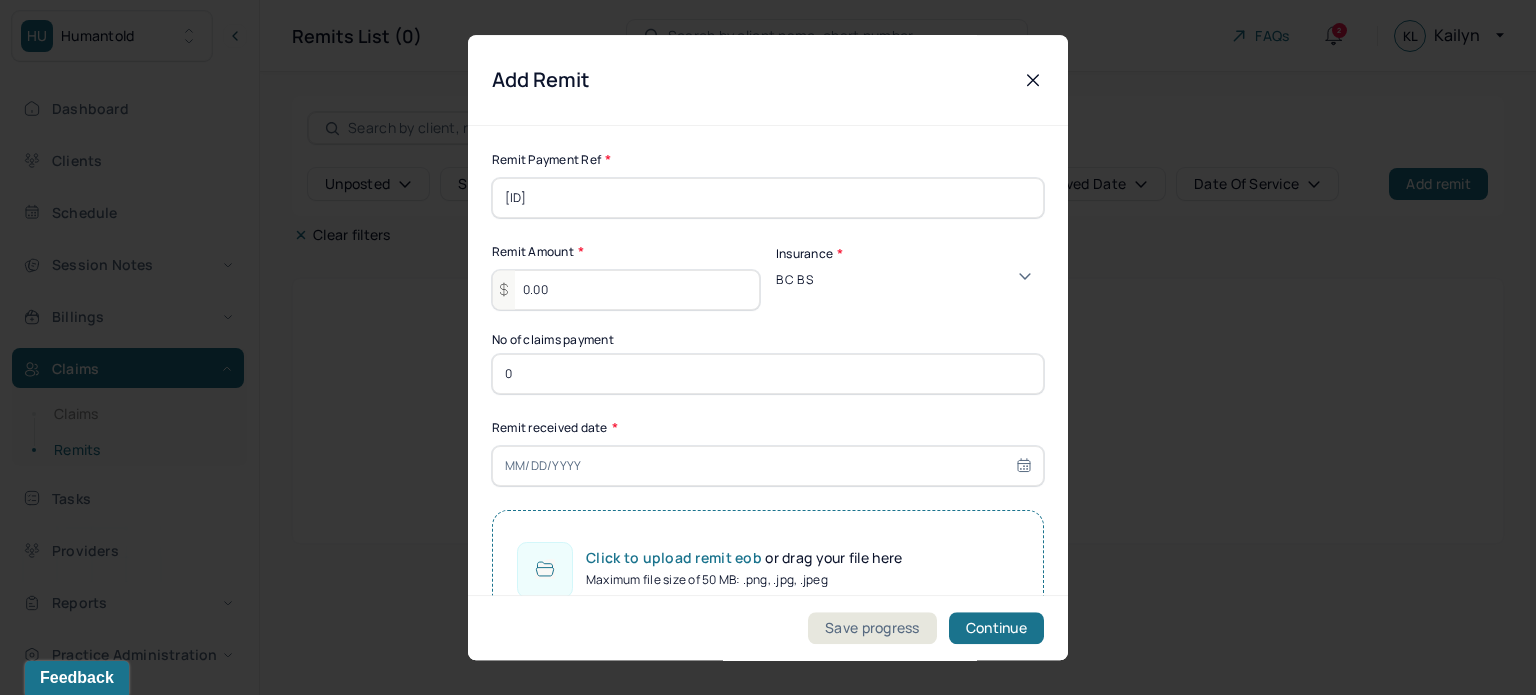 click on "No of claims payment 0" at bounding box center [768, 364] 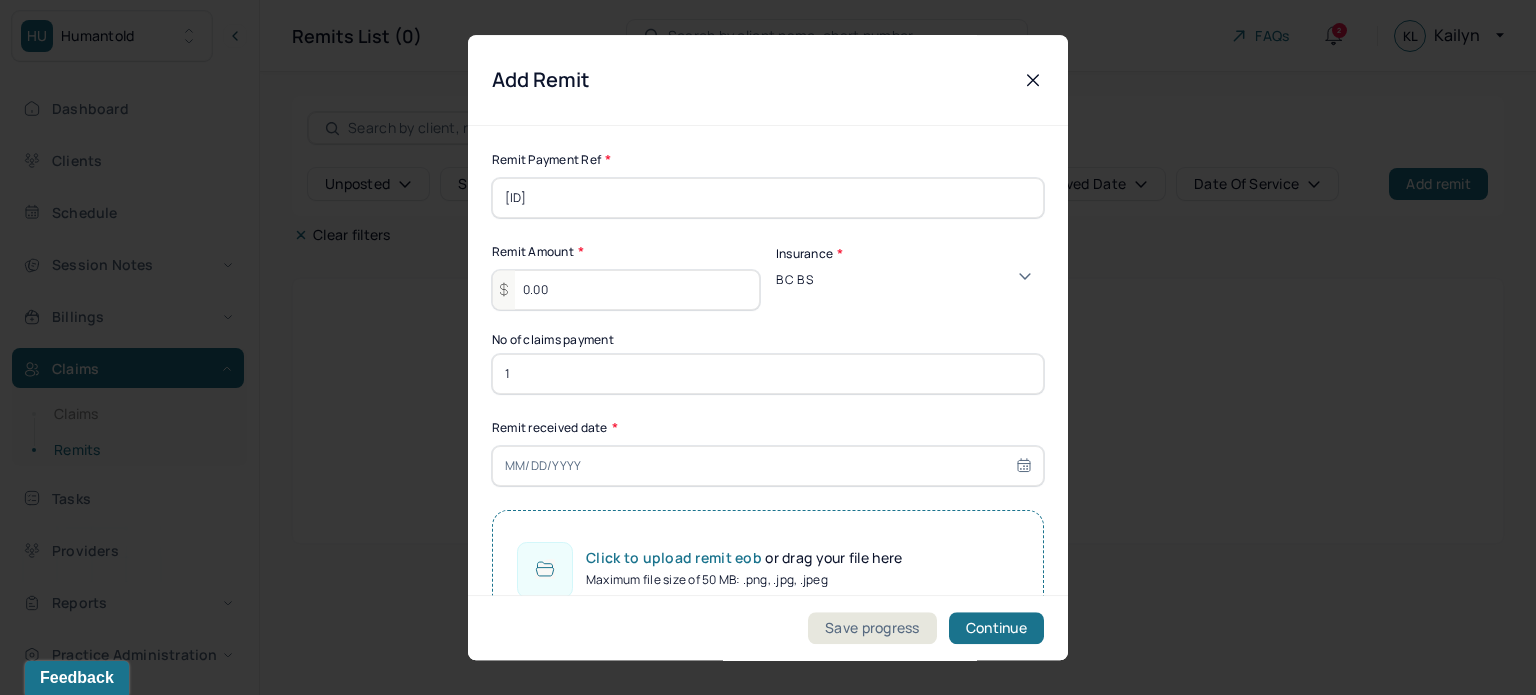 type on "1" 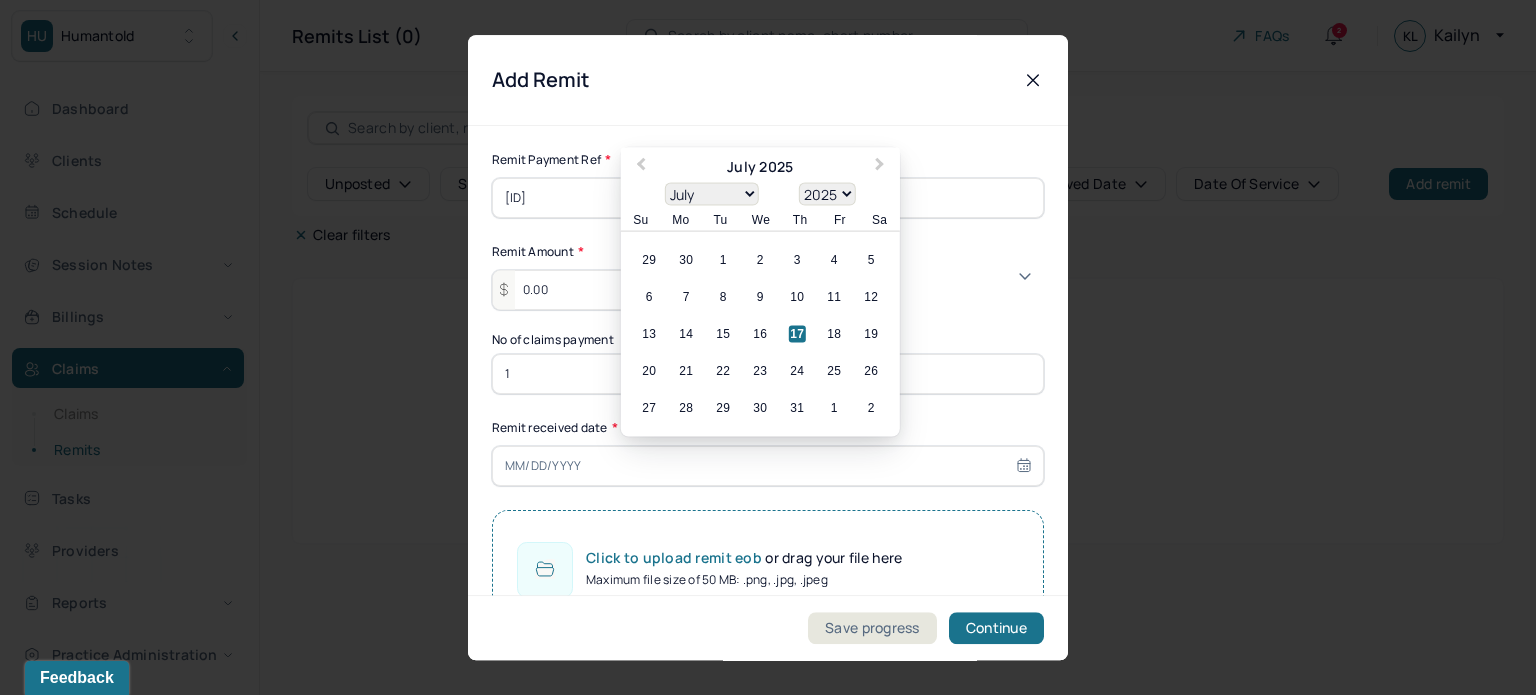 click at bounding box center (768, 466) 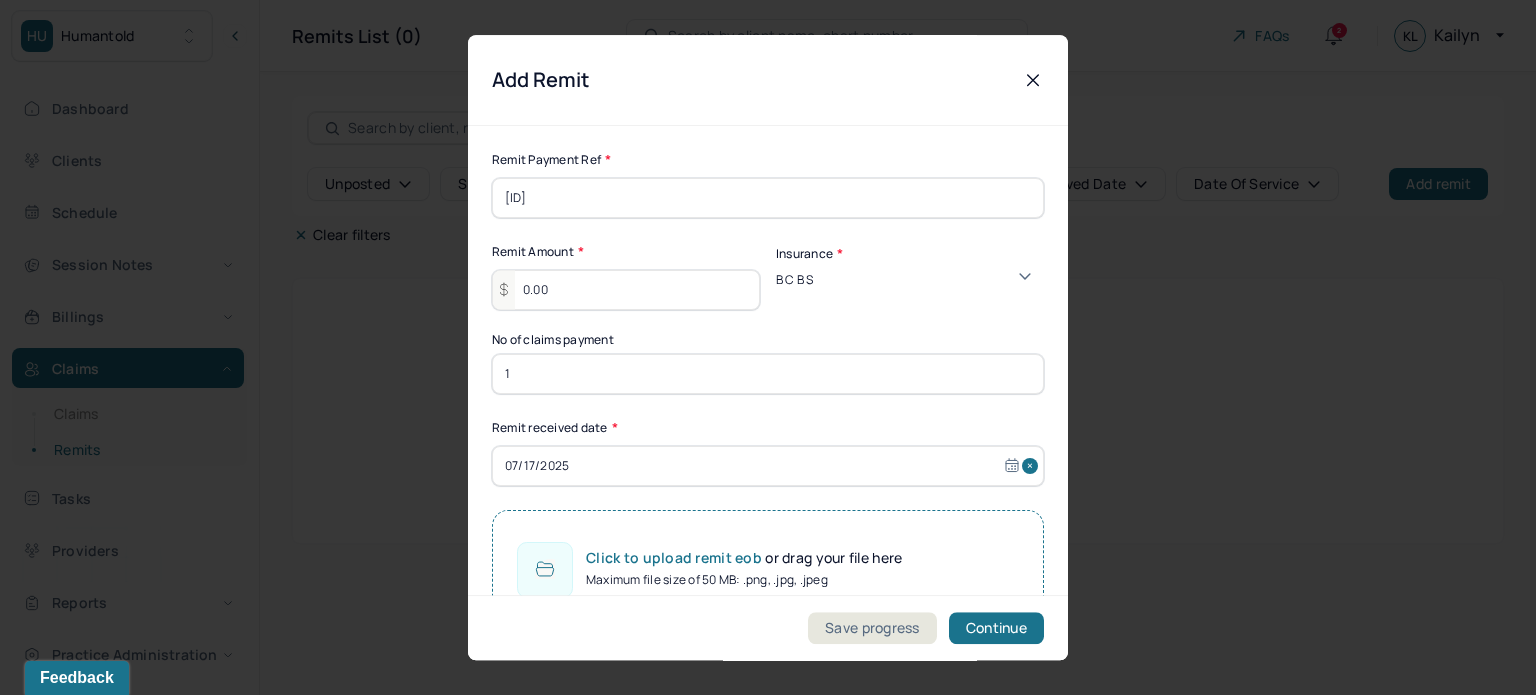 click on "Click to upload remit eob   or drag your file here Maximum file size of 50 MB: .png, .jpg, .jpeg" at bounding box center [768, 569] 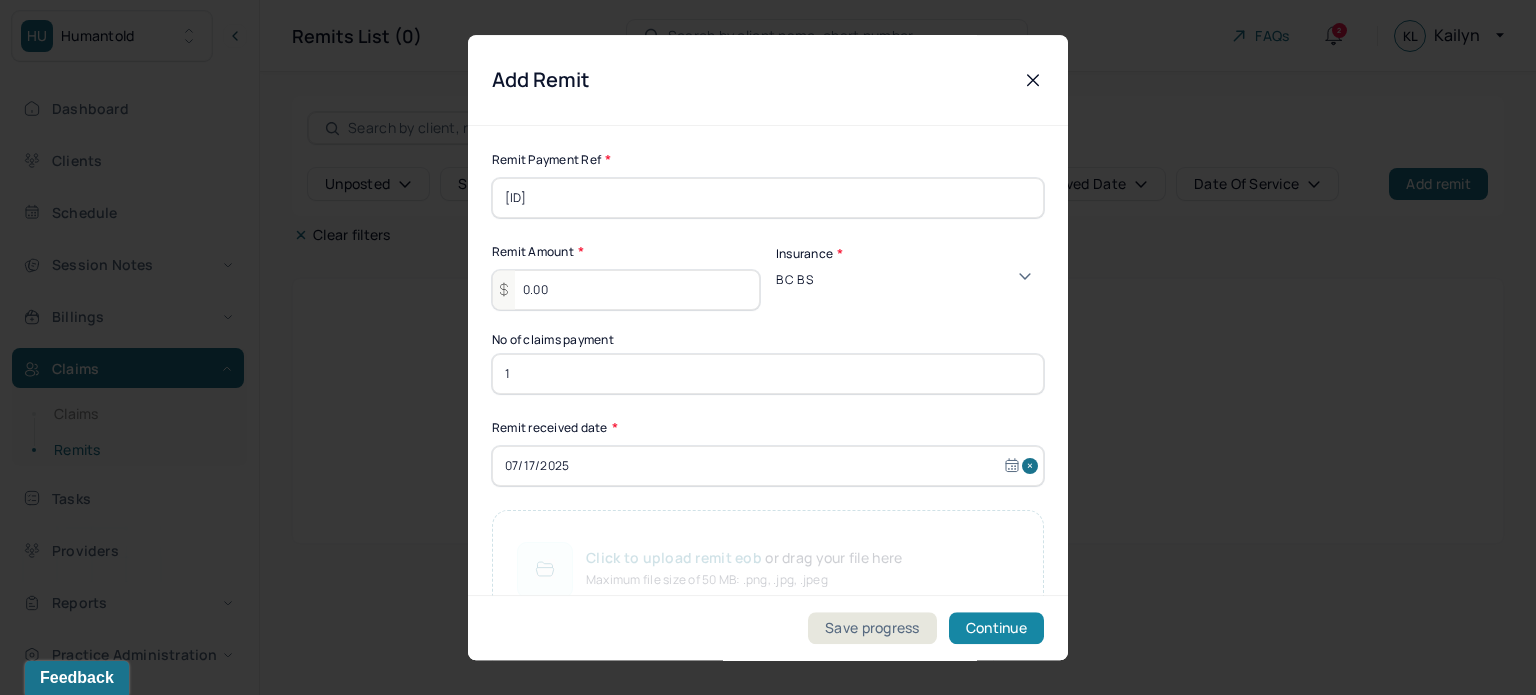 click on "Continue" at bounding box center [996, 628] 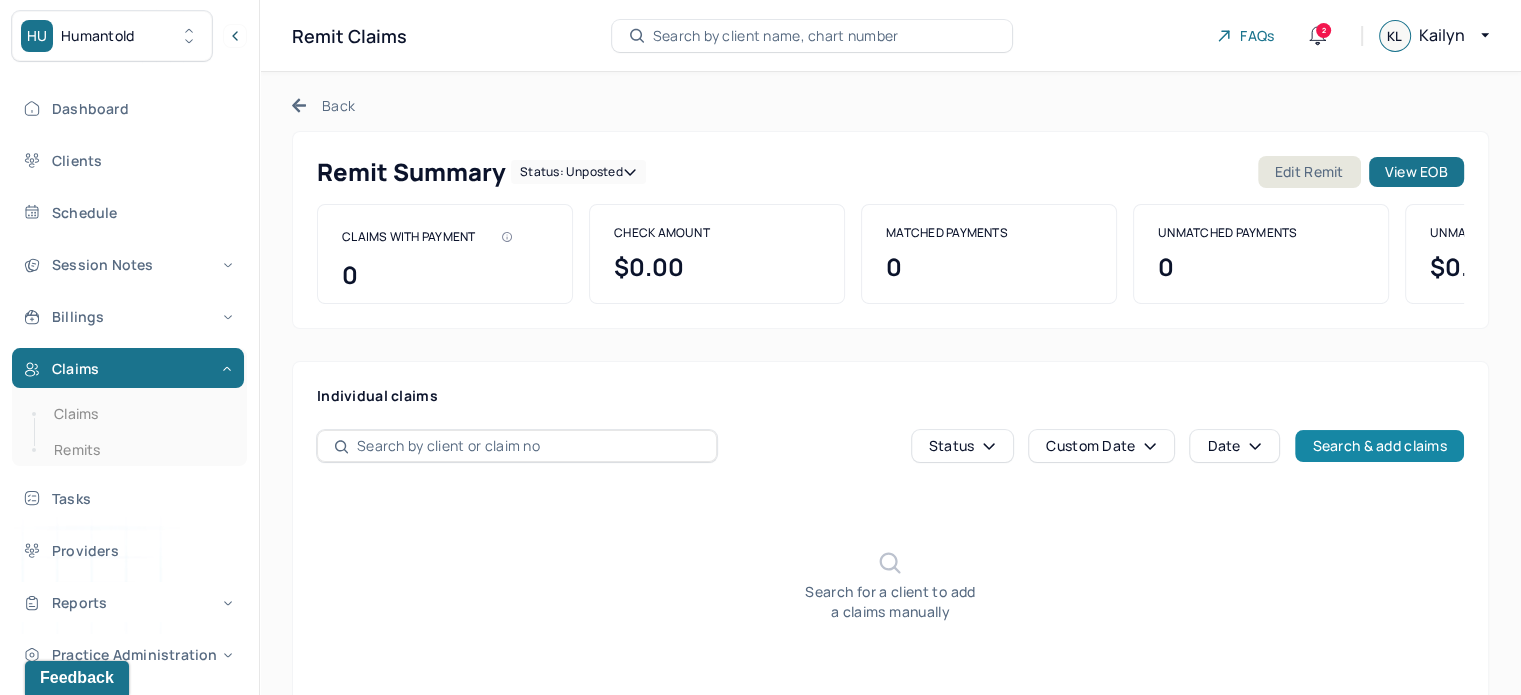 click on "Search & add claims" at bounding box center (1379, 446) 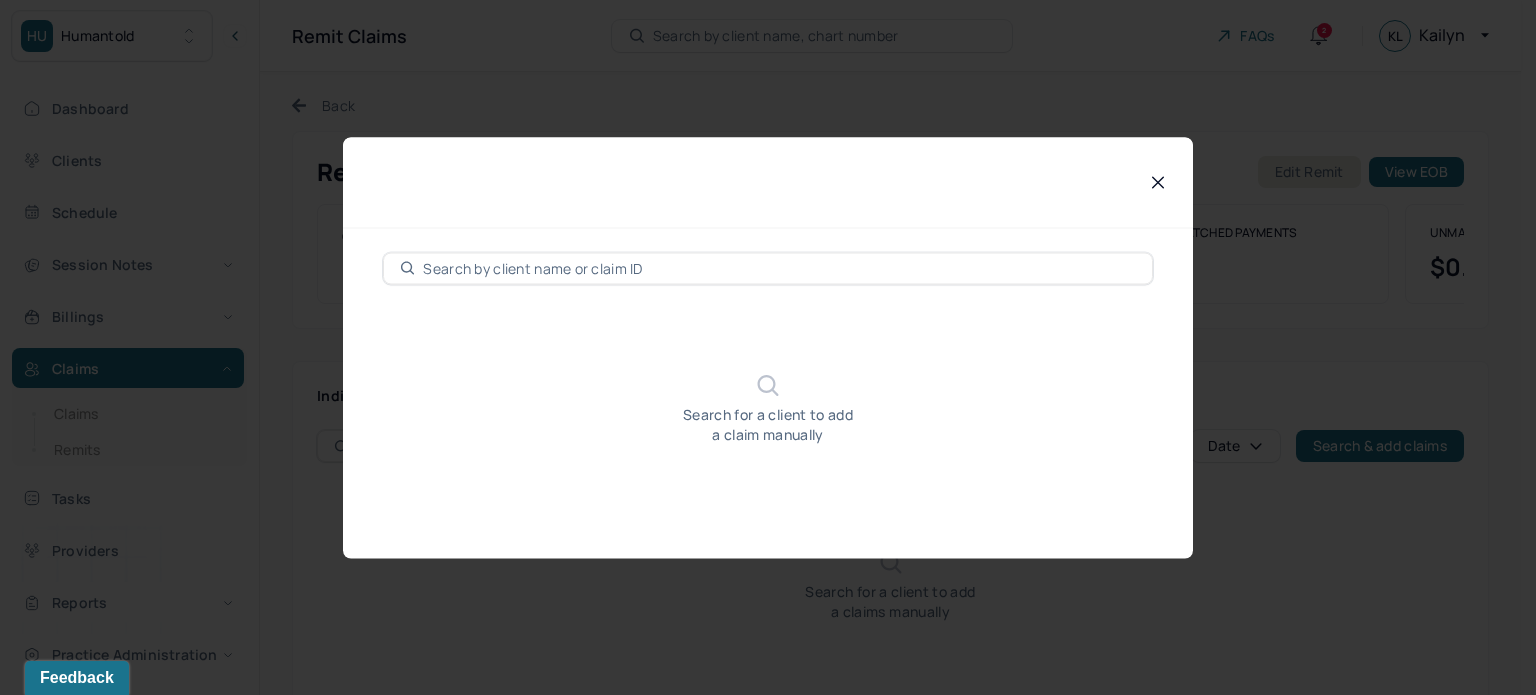 click at bounding box center [779, 268] 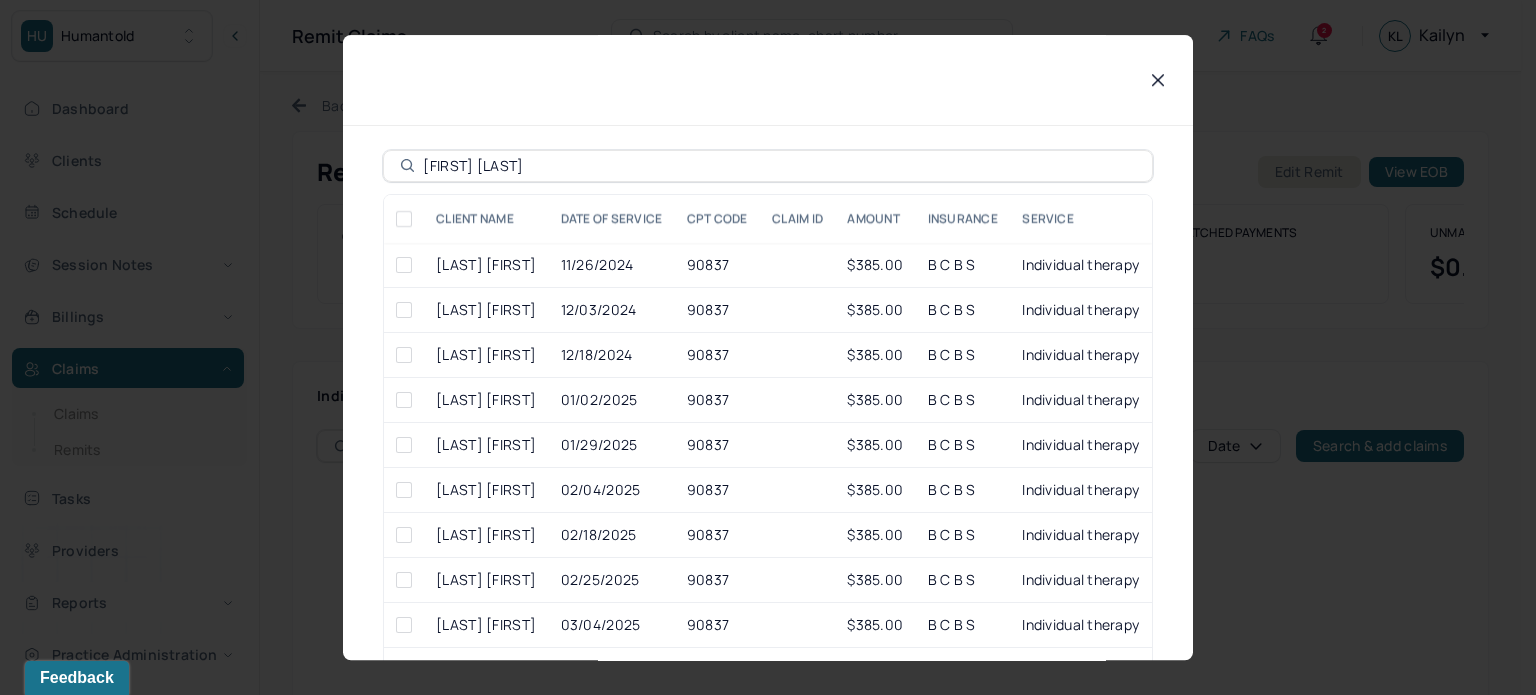 type on "[FIRST] [LAST]" 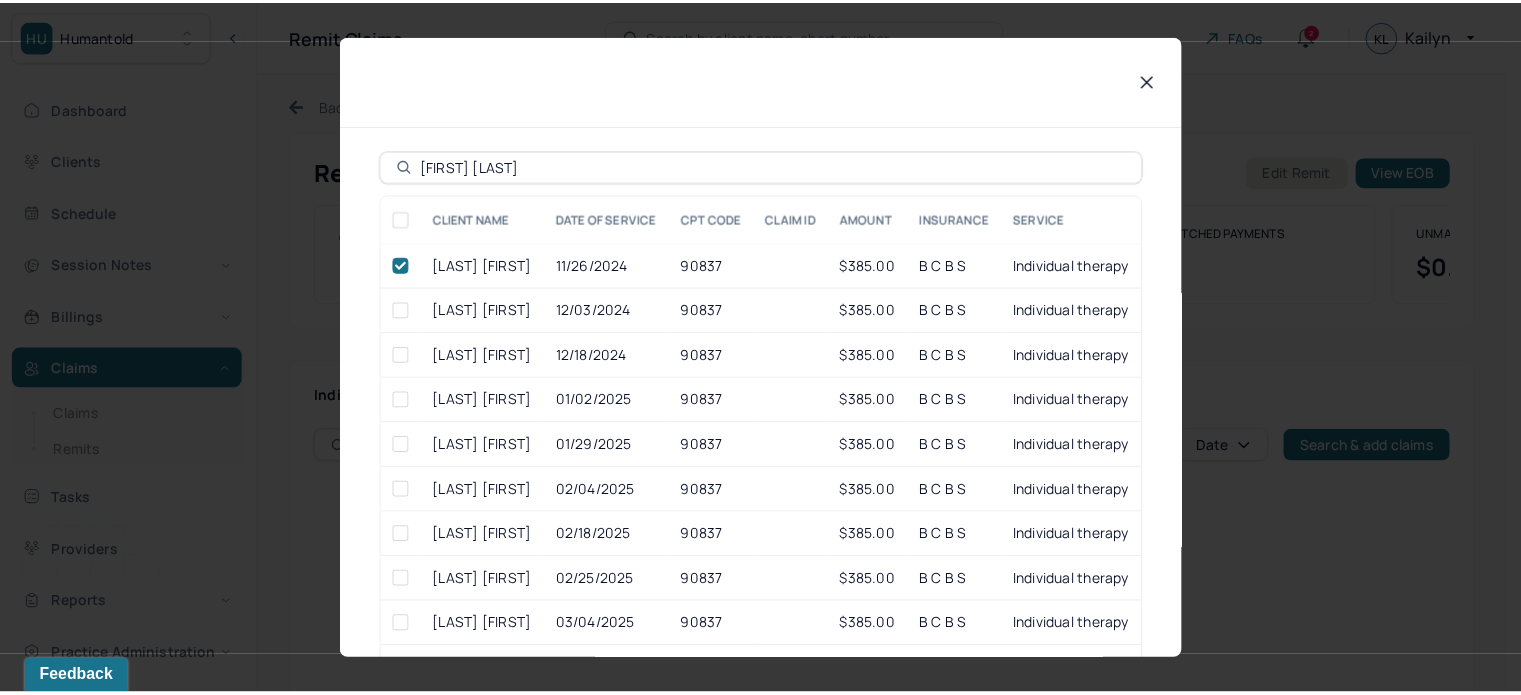scroll, scrollTop: 117, scrollLeft: 0, axis: vertical 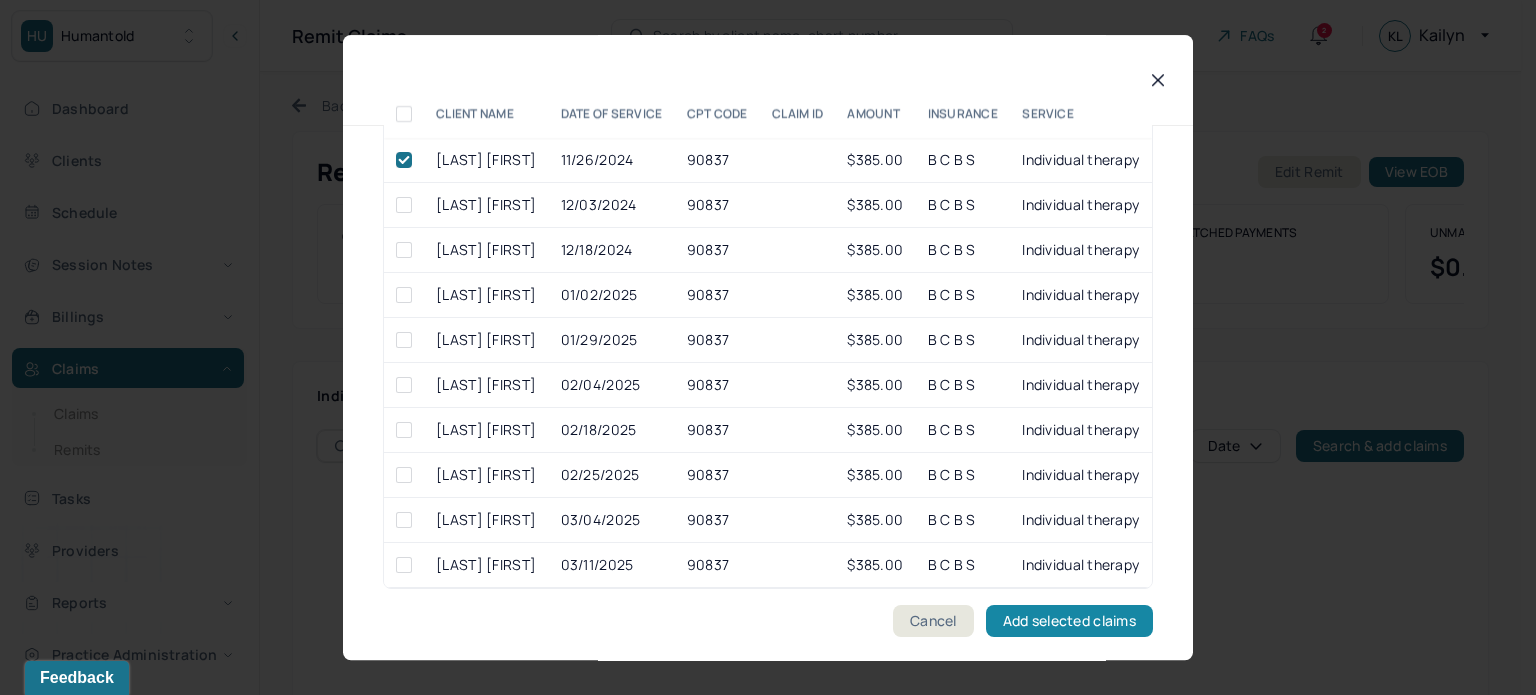 click on "Add selected claims" at bounding box center [1069, 621] 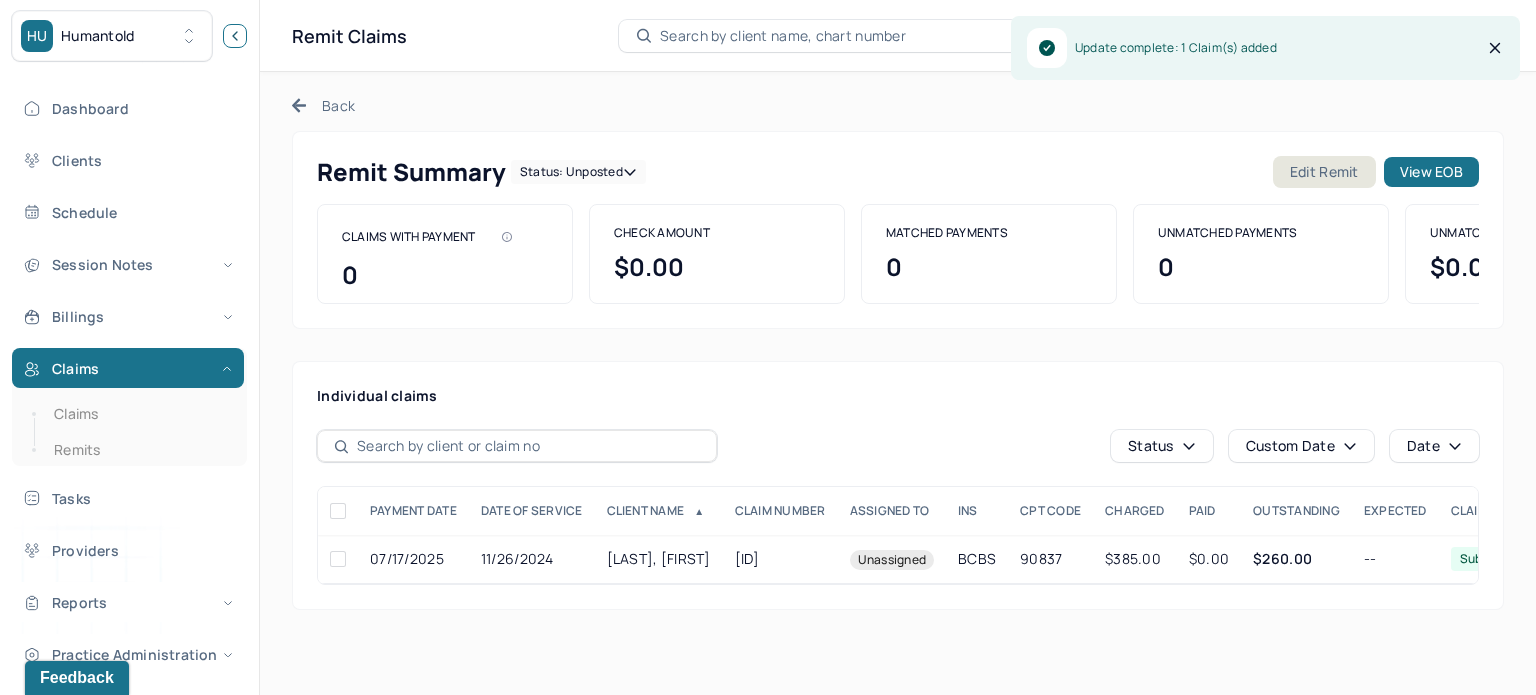 click at bounding box center [235, 36] 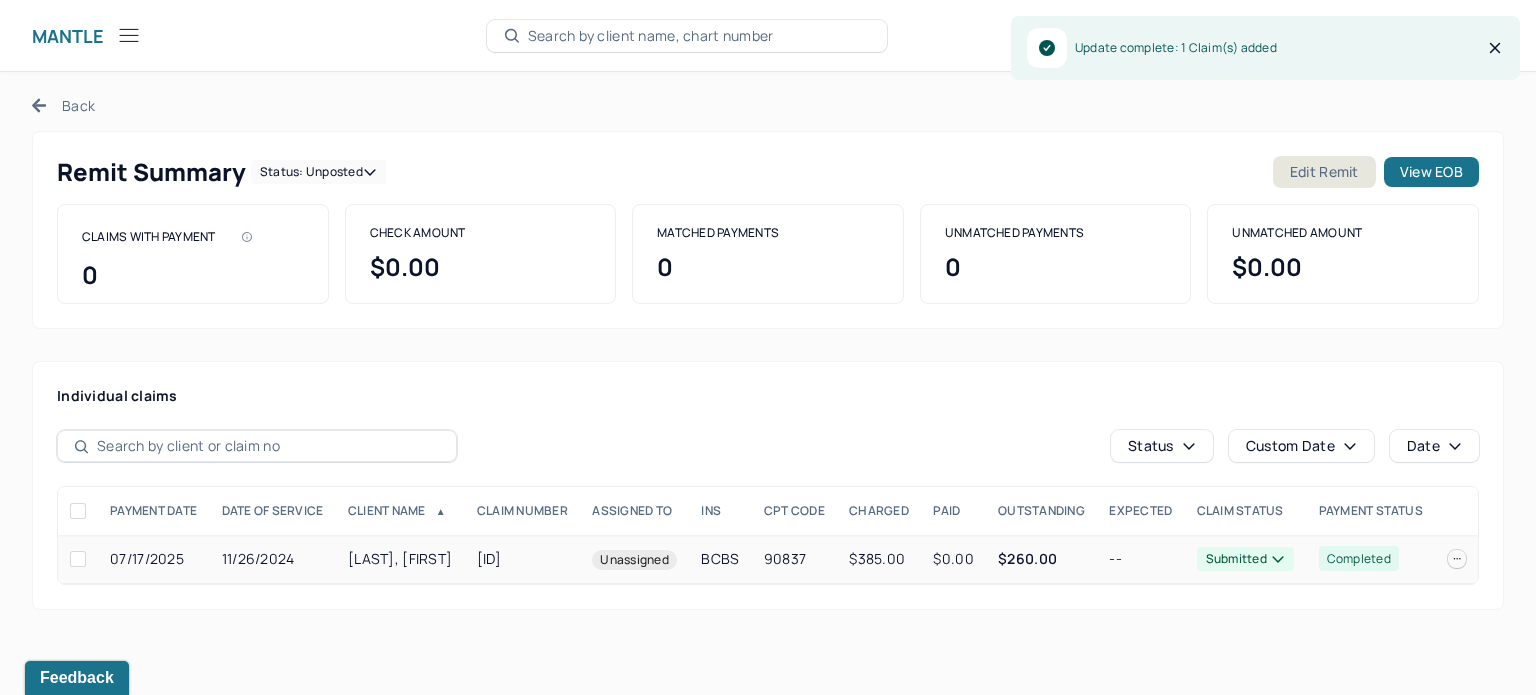 click on "$260.00" at bounding box center [1027, 558] 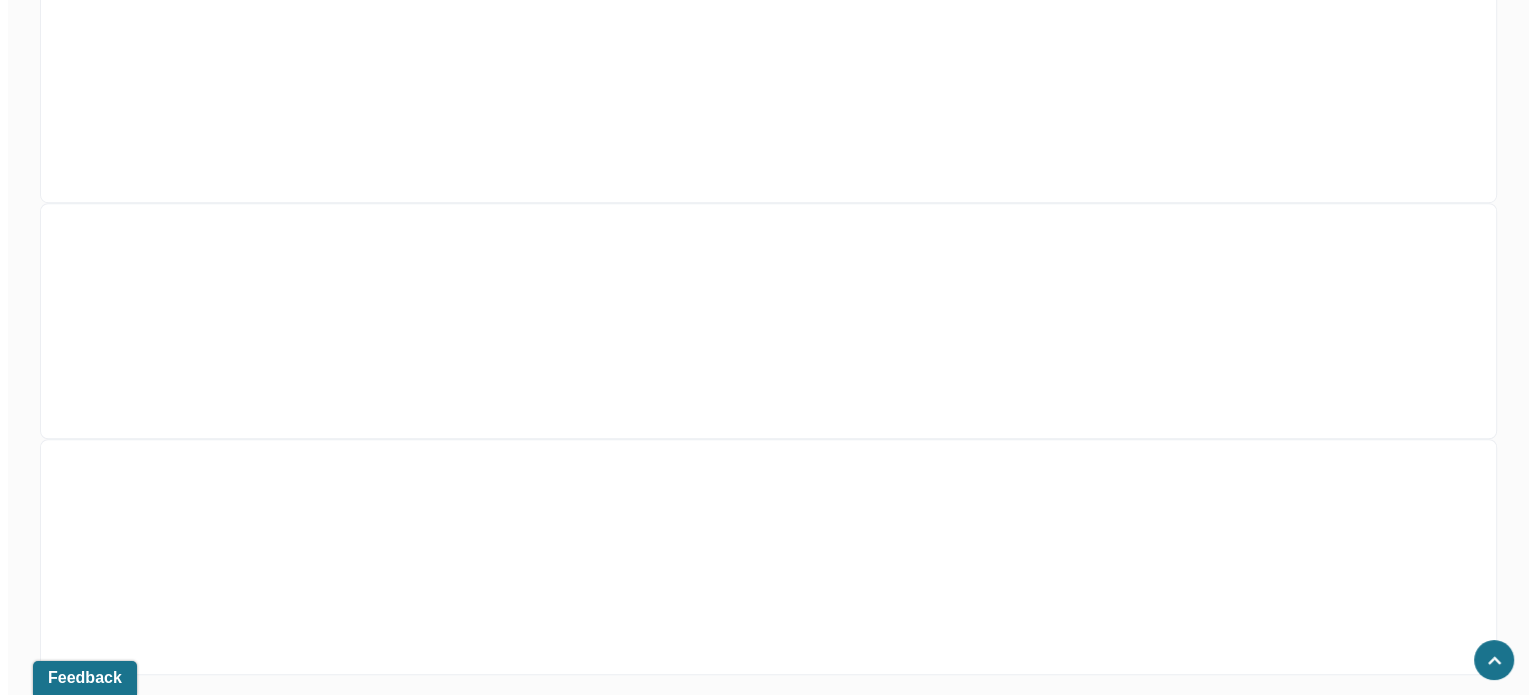 scroll, scrollTop: 1373, scrollLeft: 0, axis: vertical 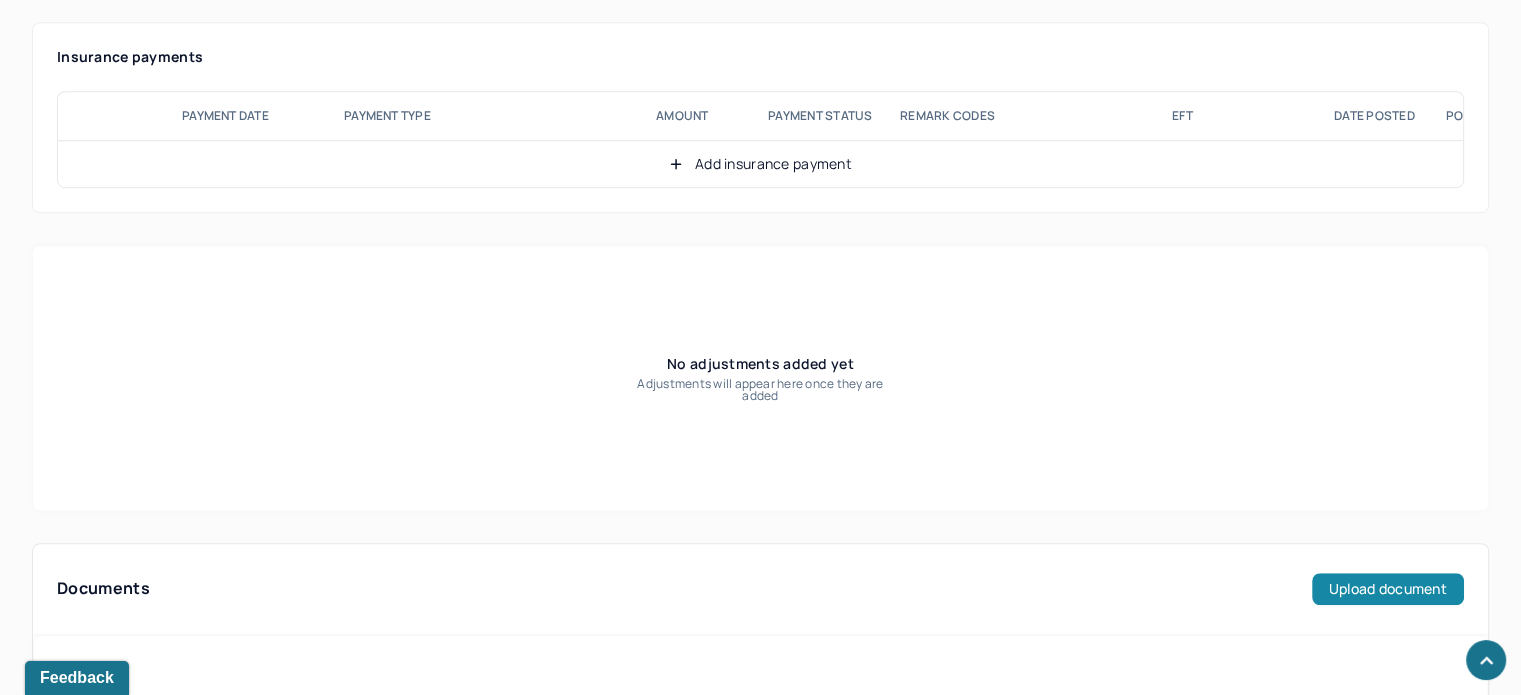 click on "Upload document" at bounding box center (1388, 589) 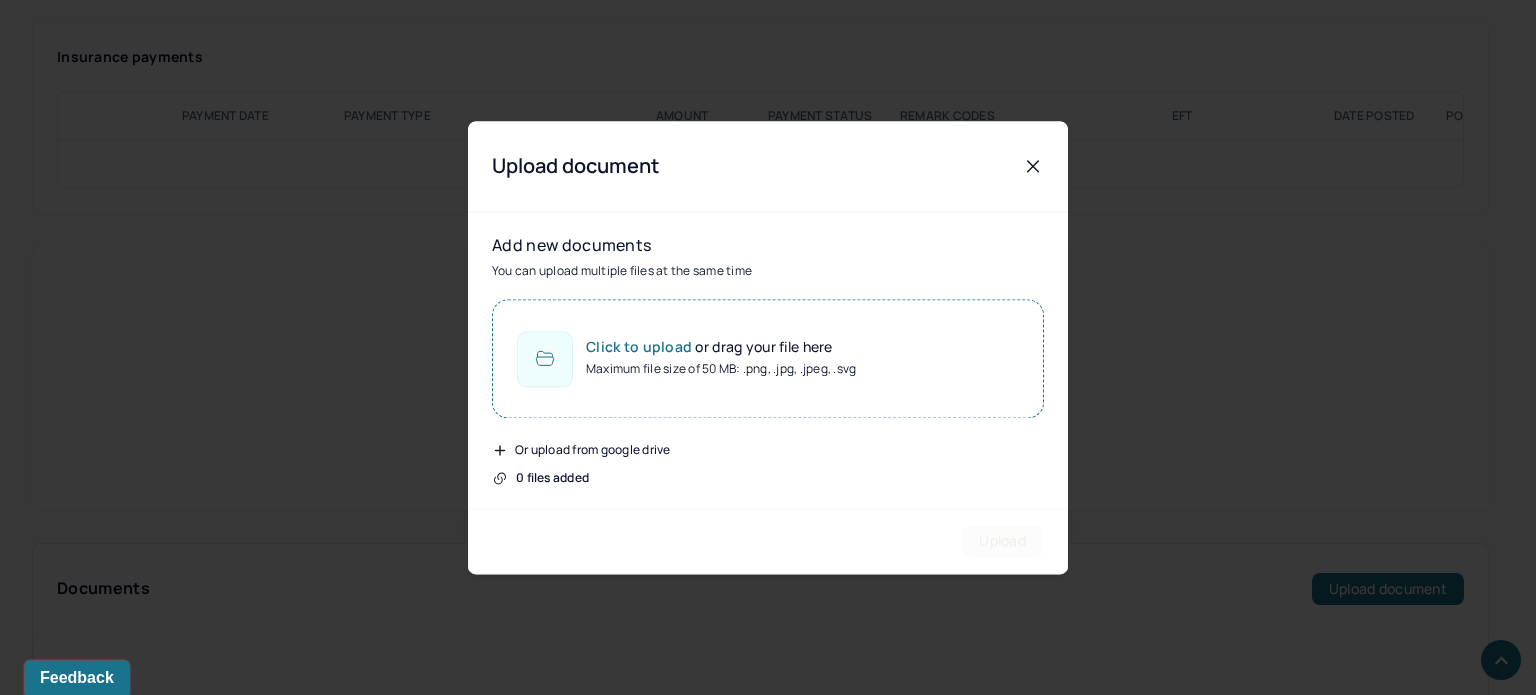 click on "Maximum file size of 50 MB: .png, .jpg, .jpeg, .svg" at bounding box center (721, 369) 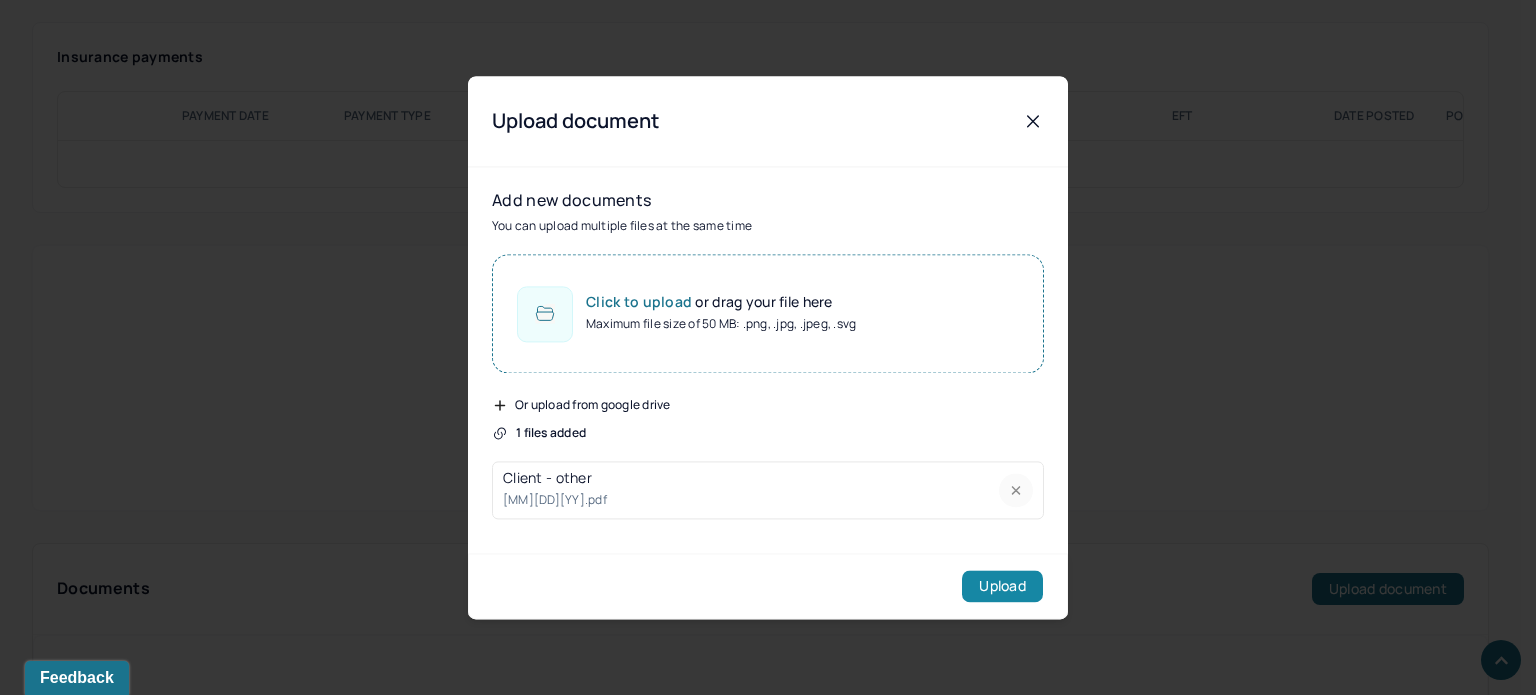 click on "Upload" at bounding box center (1002, 586) 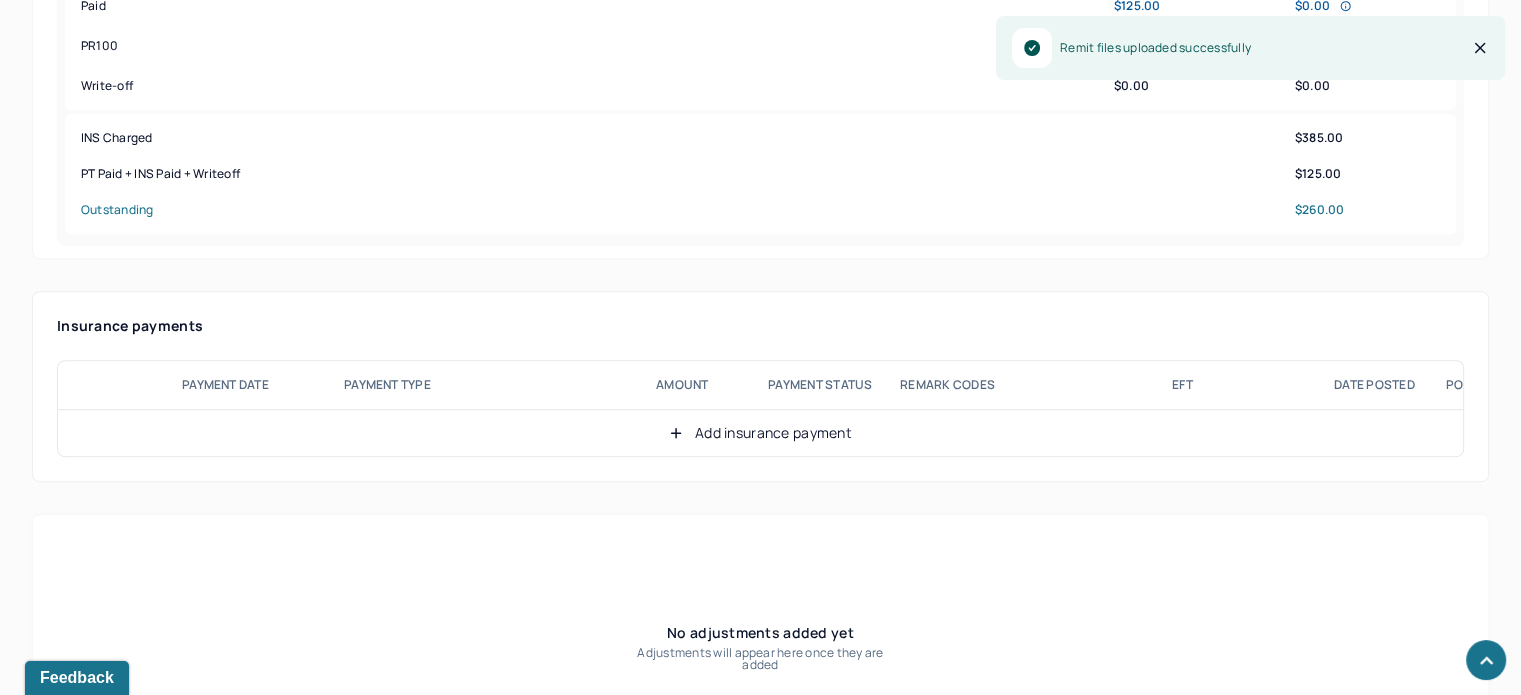 scroll, scrollTop: 1073, scrollLeft: 0, axis: vertical 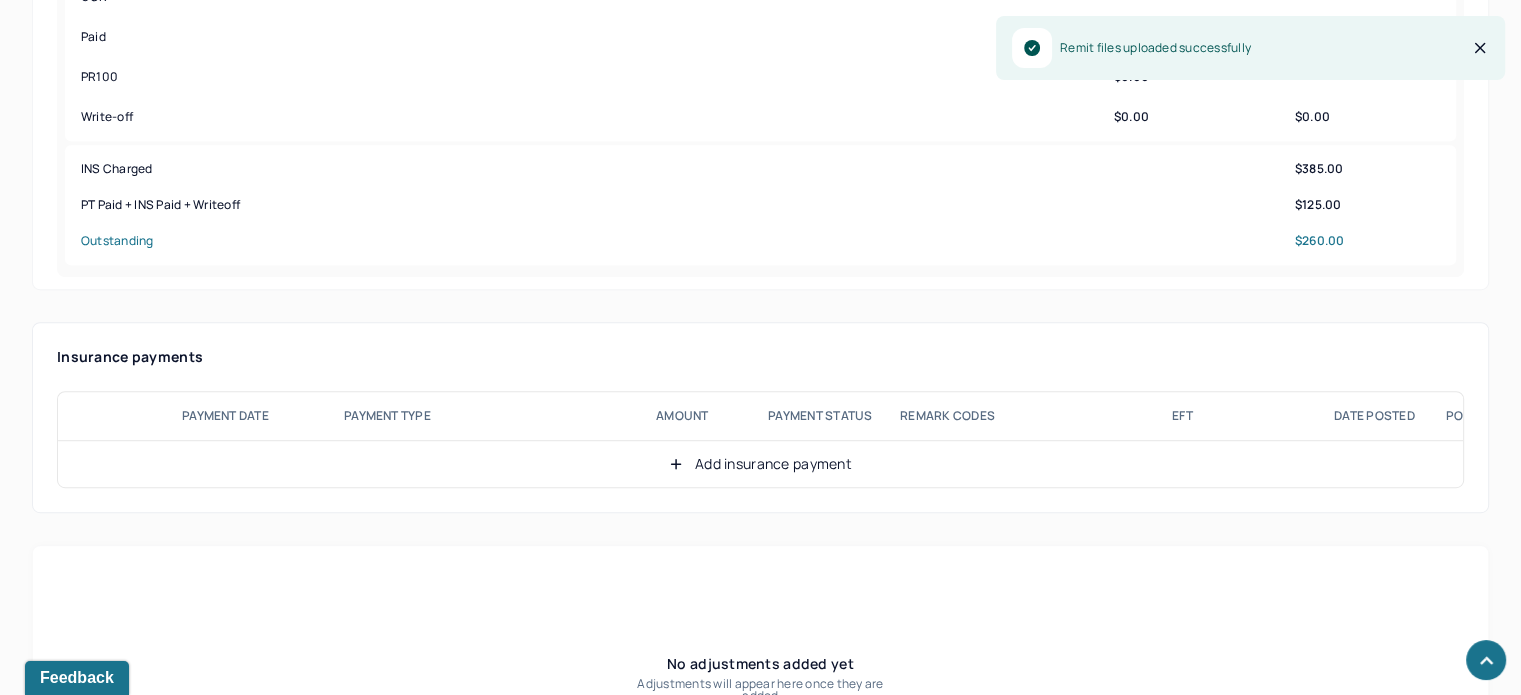 click on "Add insurance payment" at bounding box center [760, 464] 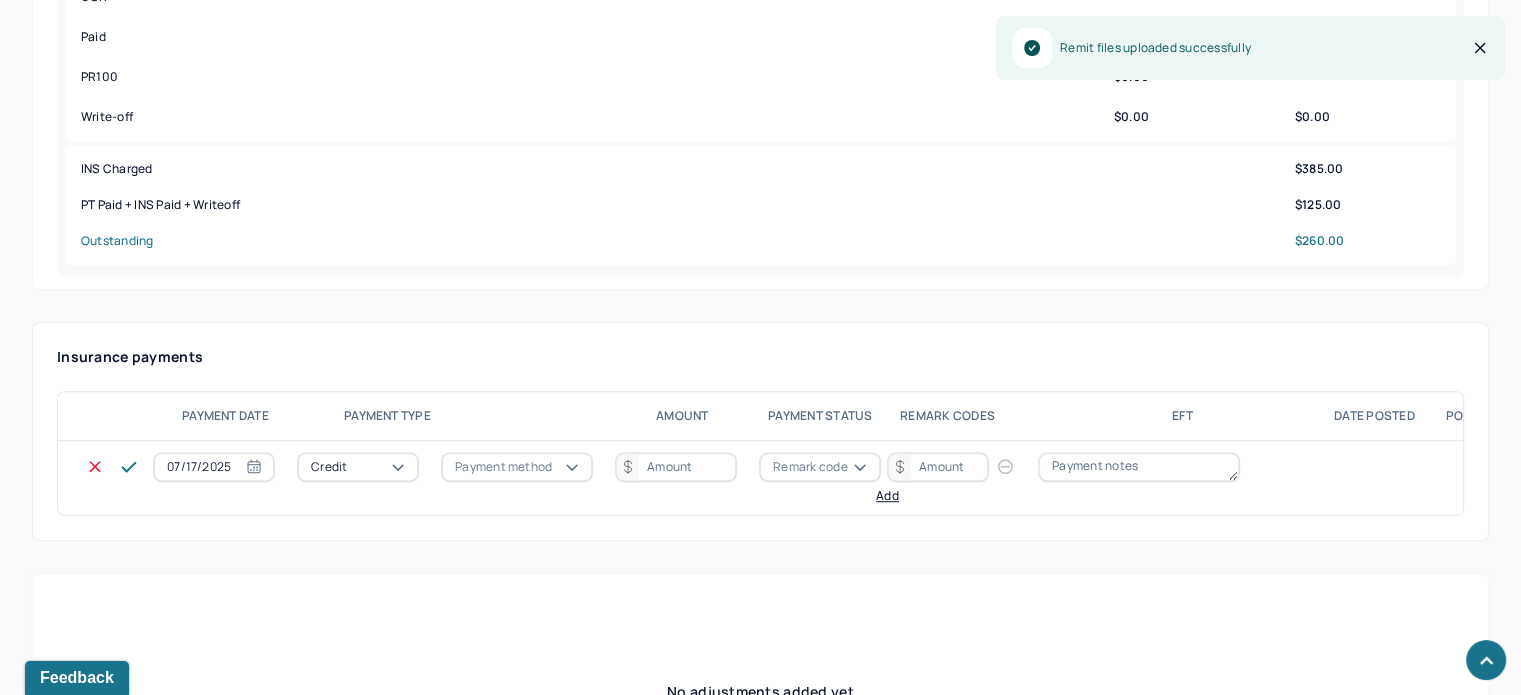 click on "Credit" at bounding box center (358, 467) 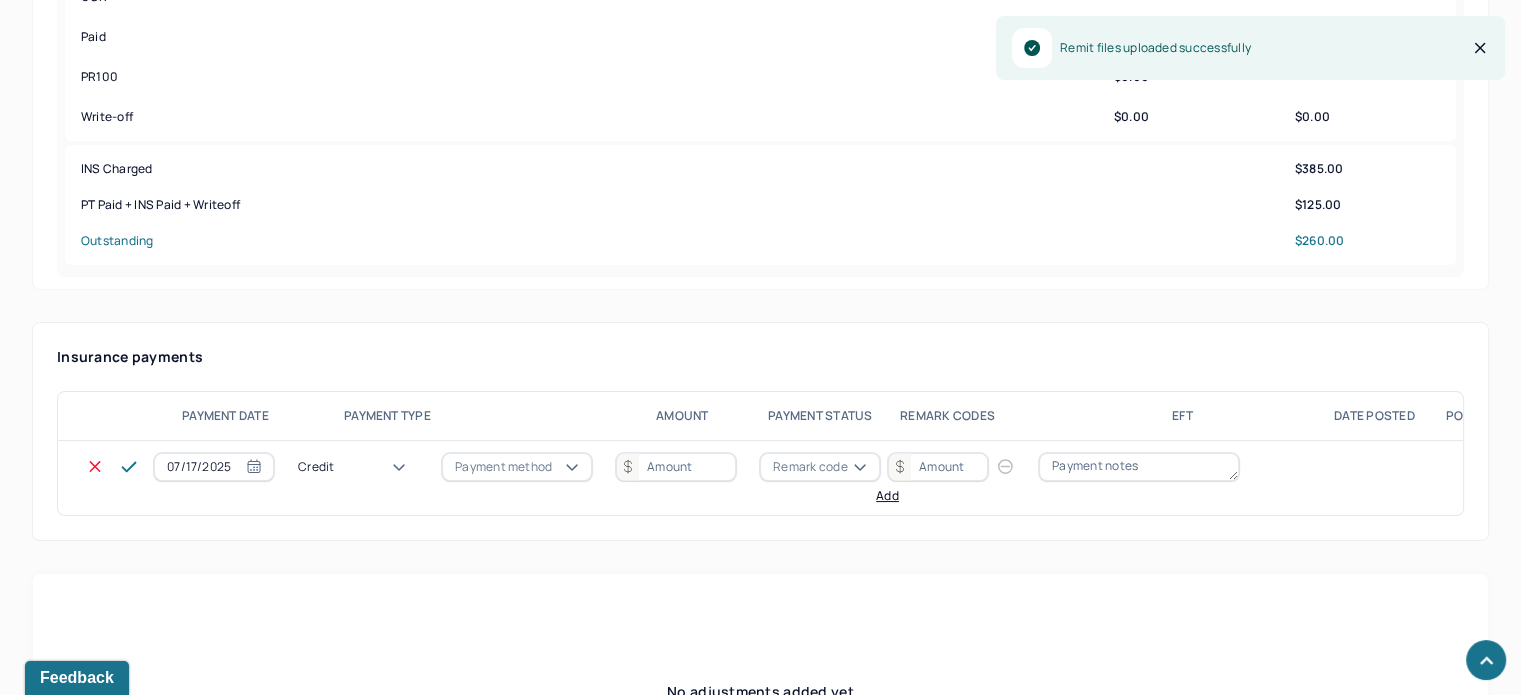 click on "Payment method" at bounding box center [503, 467] 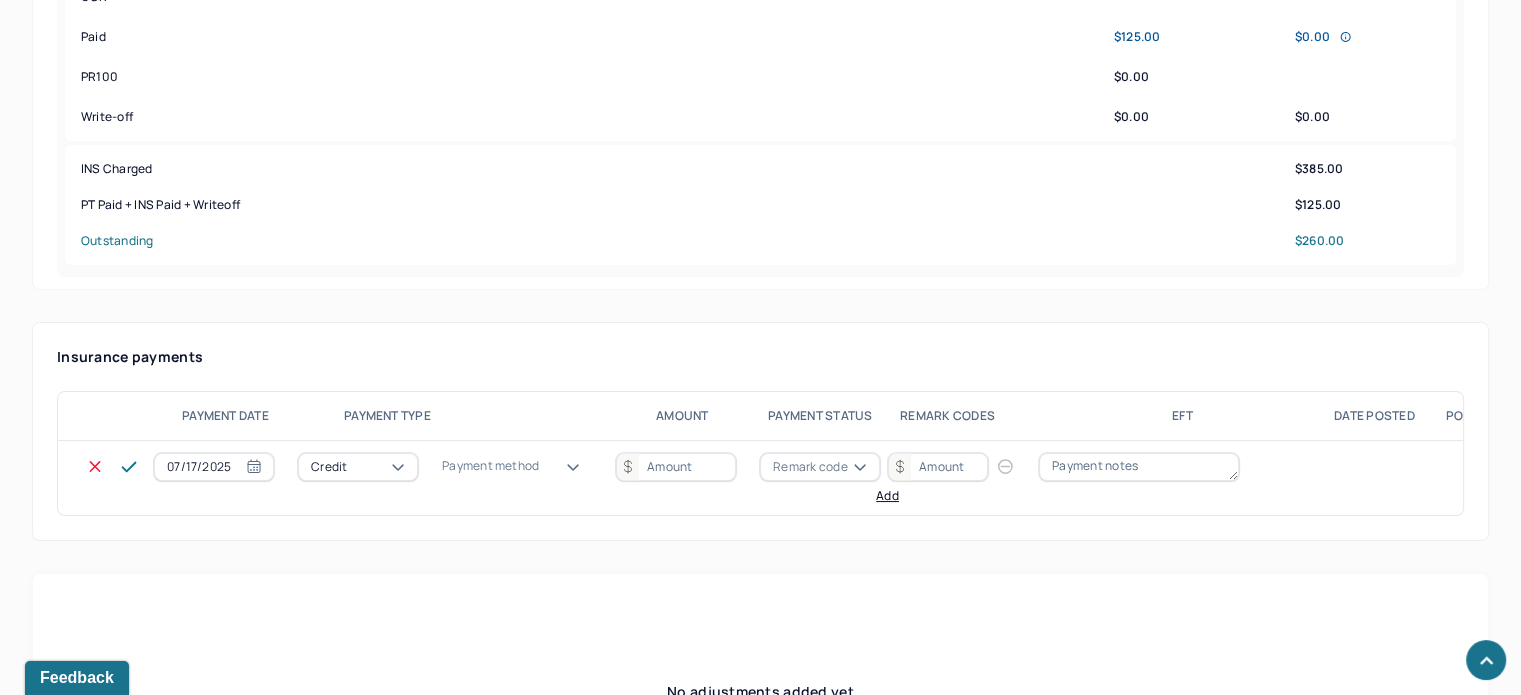 click on "Check" at bounding box center [75, 1151] 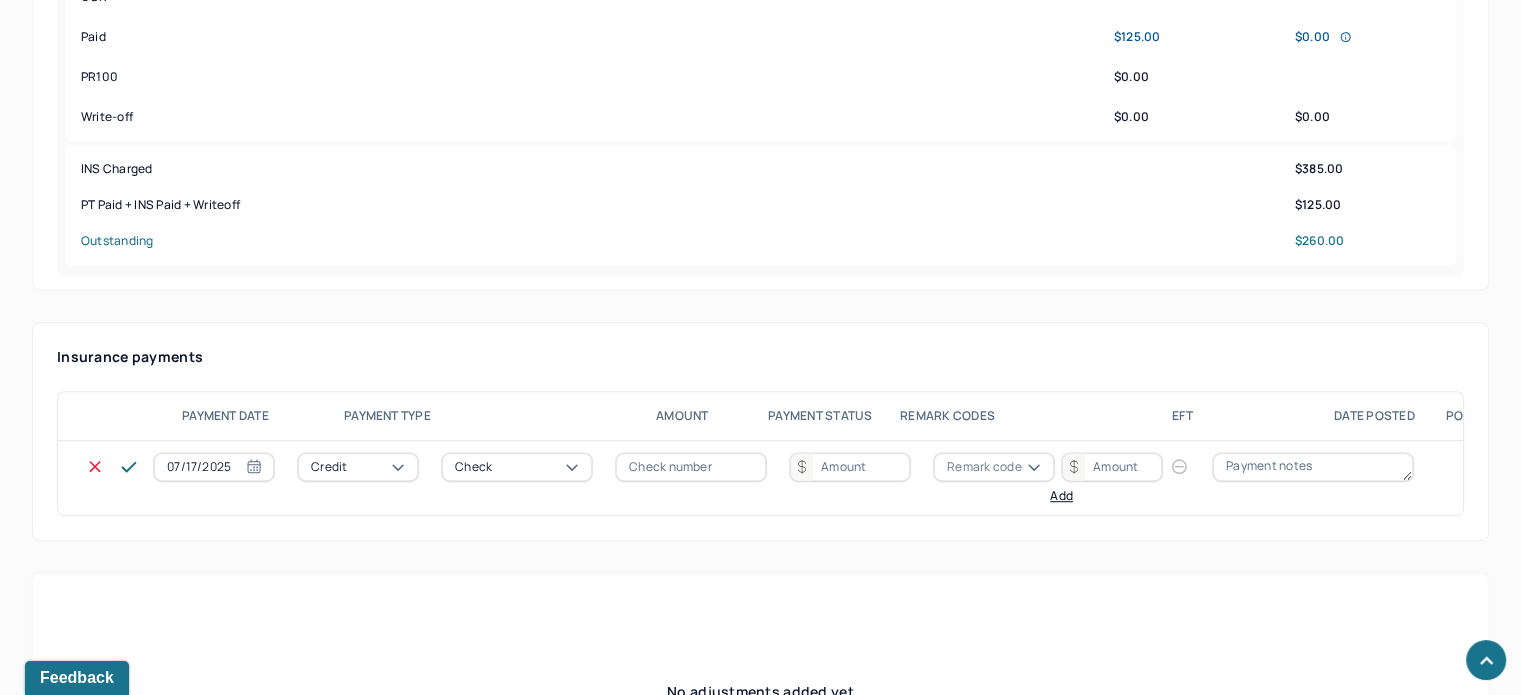 click at bounding box center [691, 467] 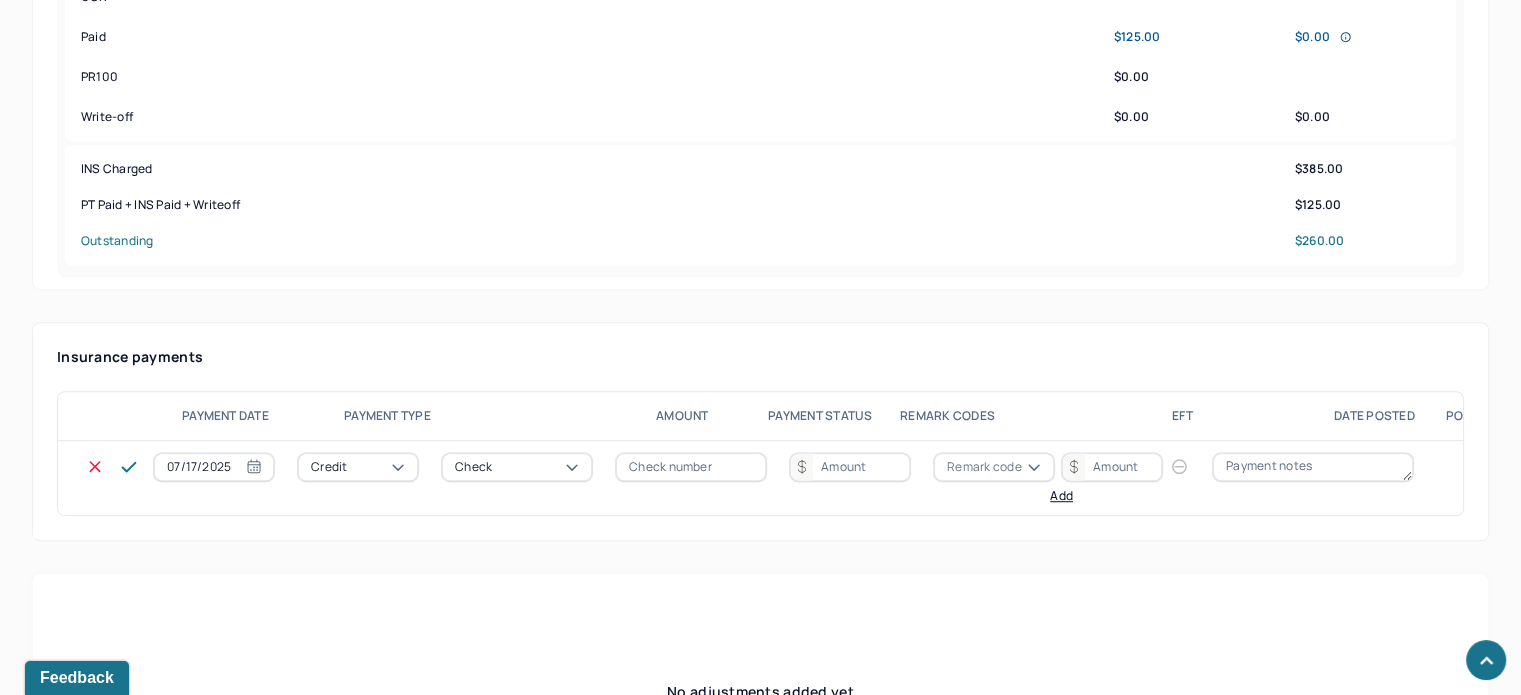 type on "N/A" 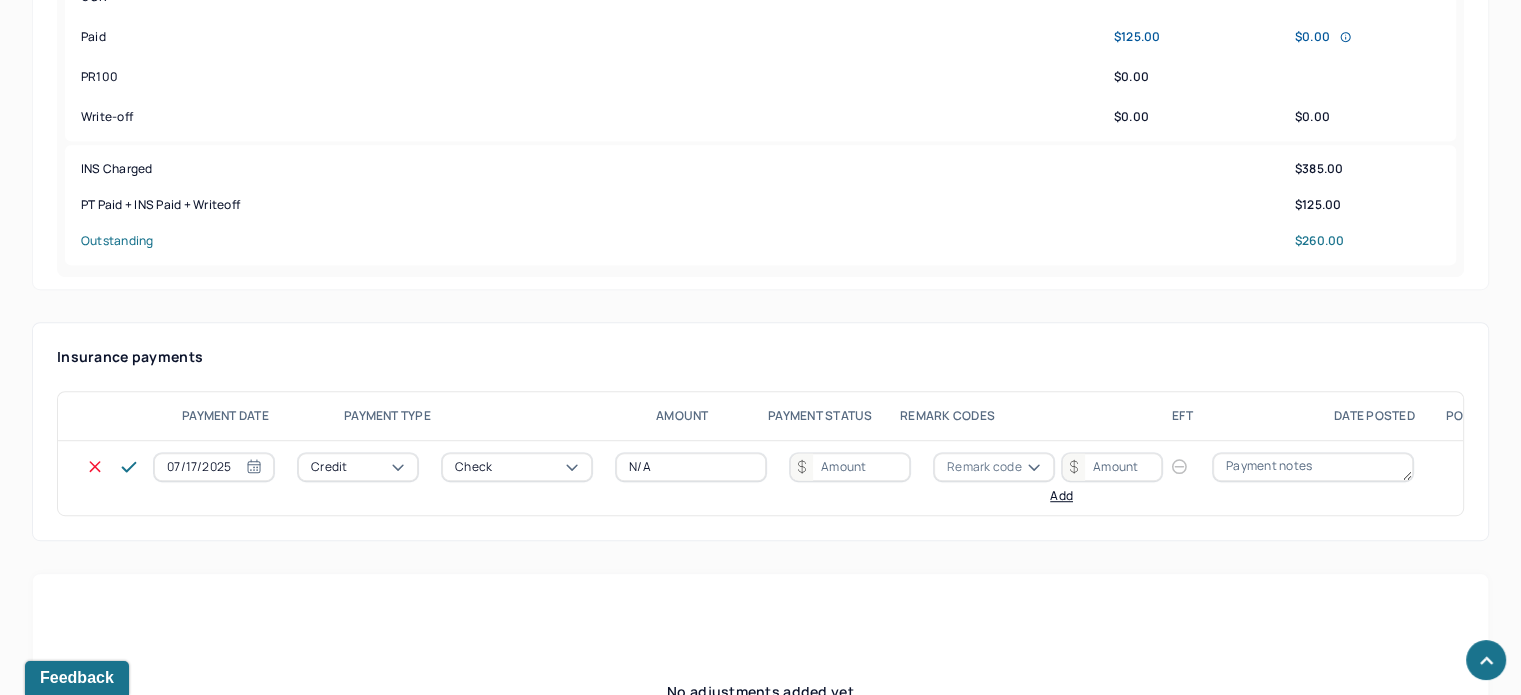 click on "[MM]/[DD]/[YYYY] Credit Check N/A Remark code       Add" at bounding box center (795, 478) 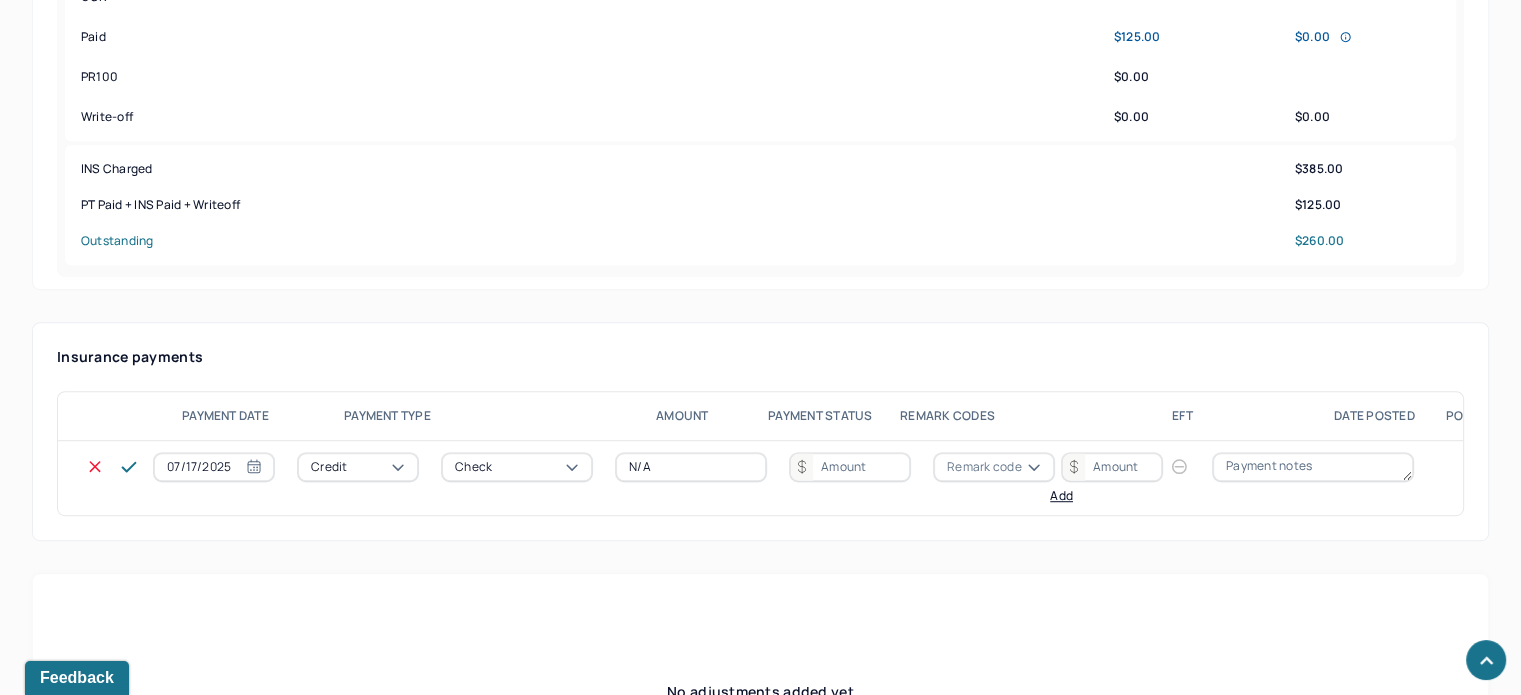 click at bounding box center (850, 467) 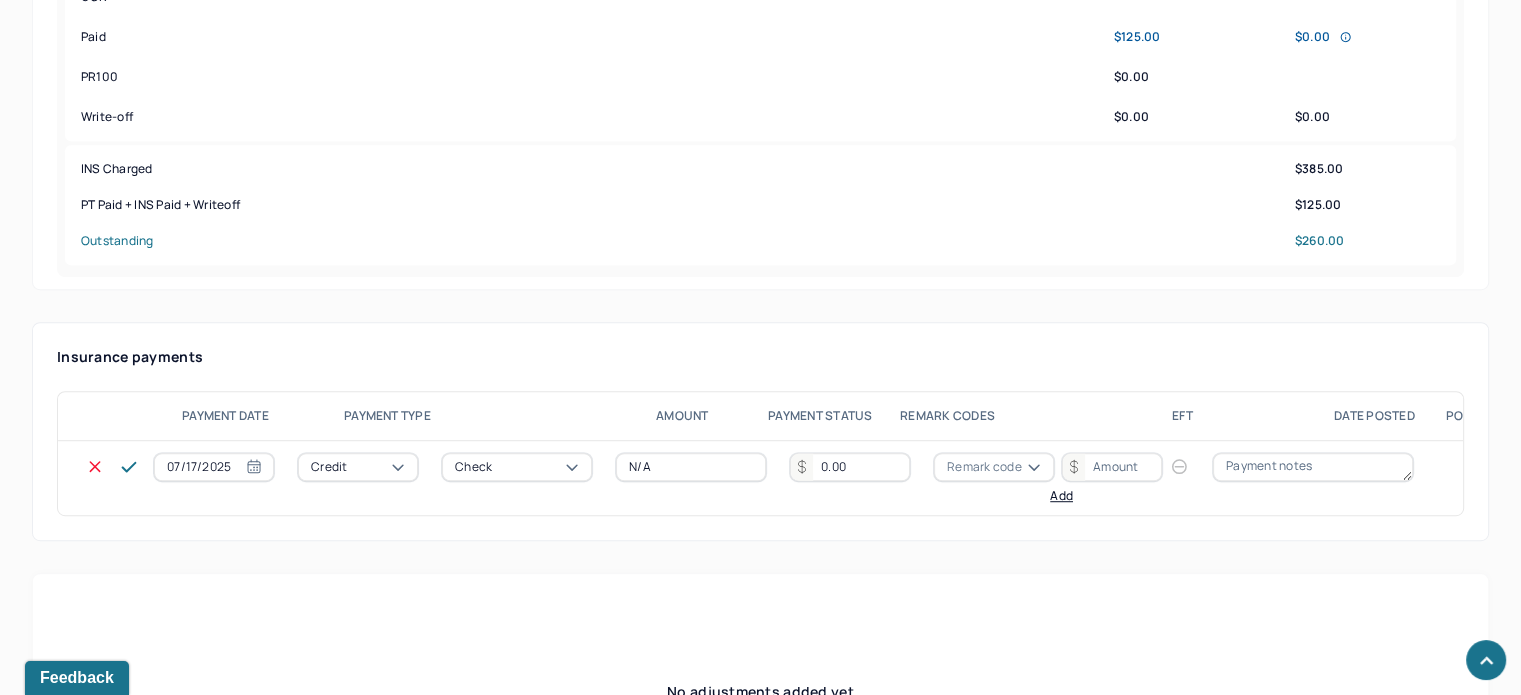 type on "0.00" 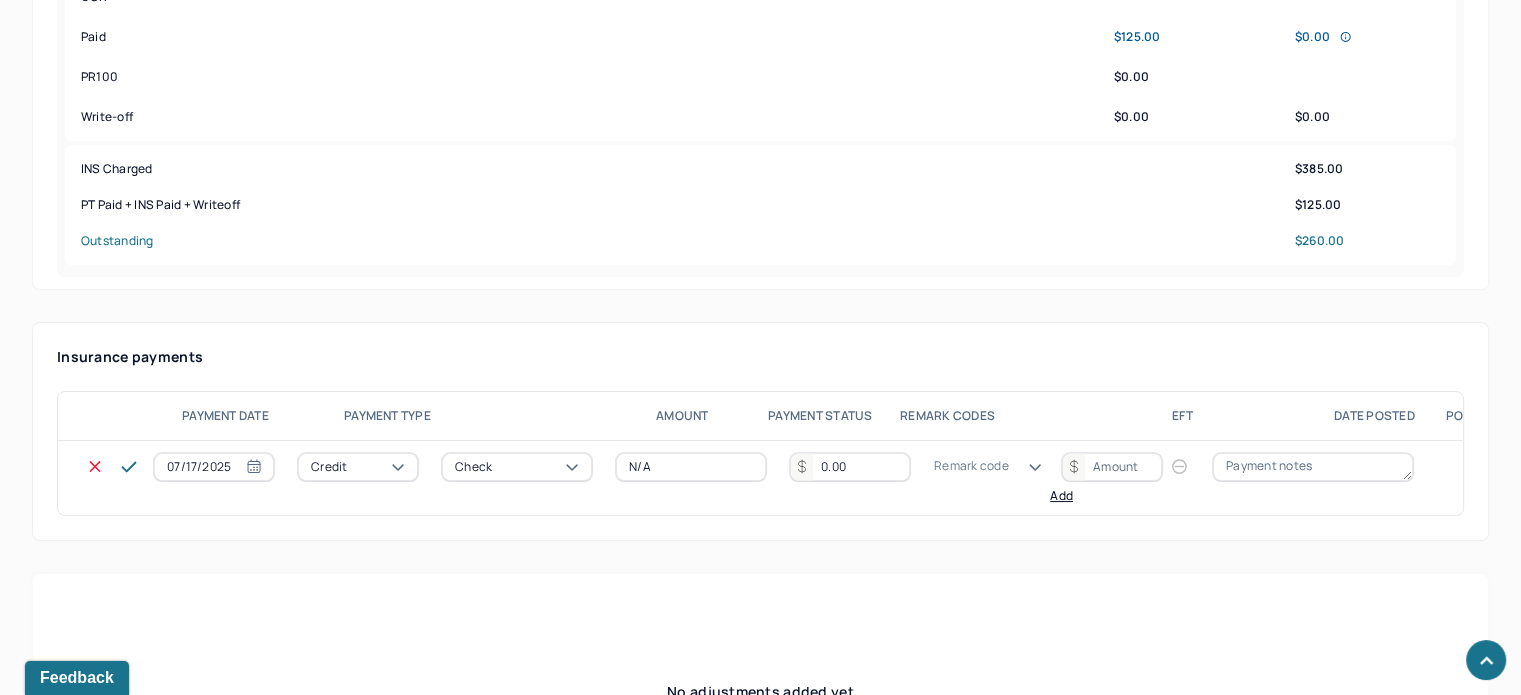 click on "Remark code" at bounding box center [971, 466] 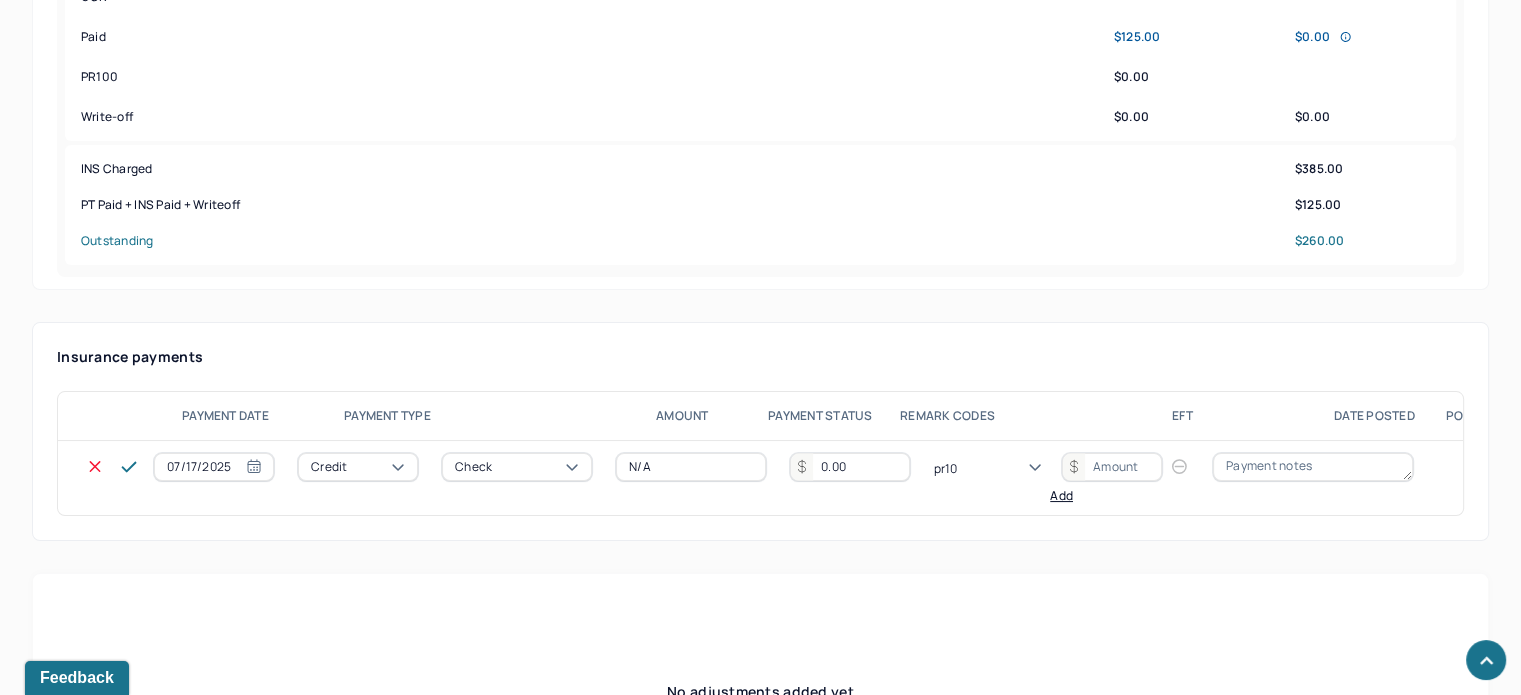scroll, scrollTop: 8, scrollLeft: 0, axis: vertical 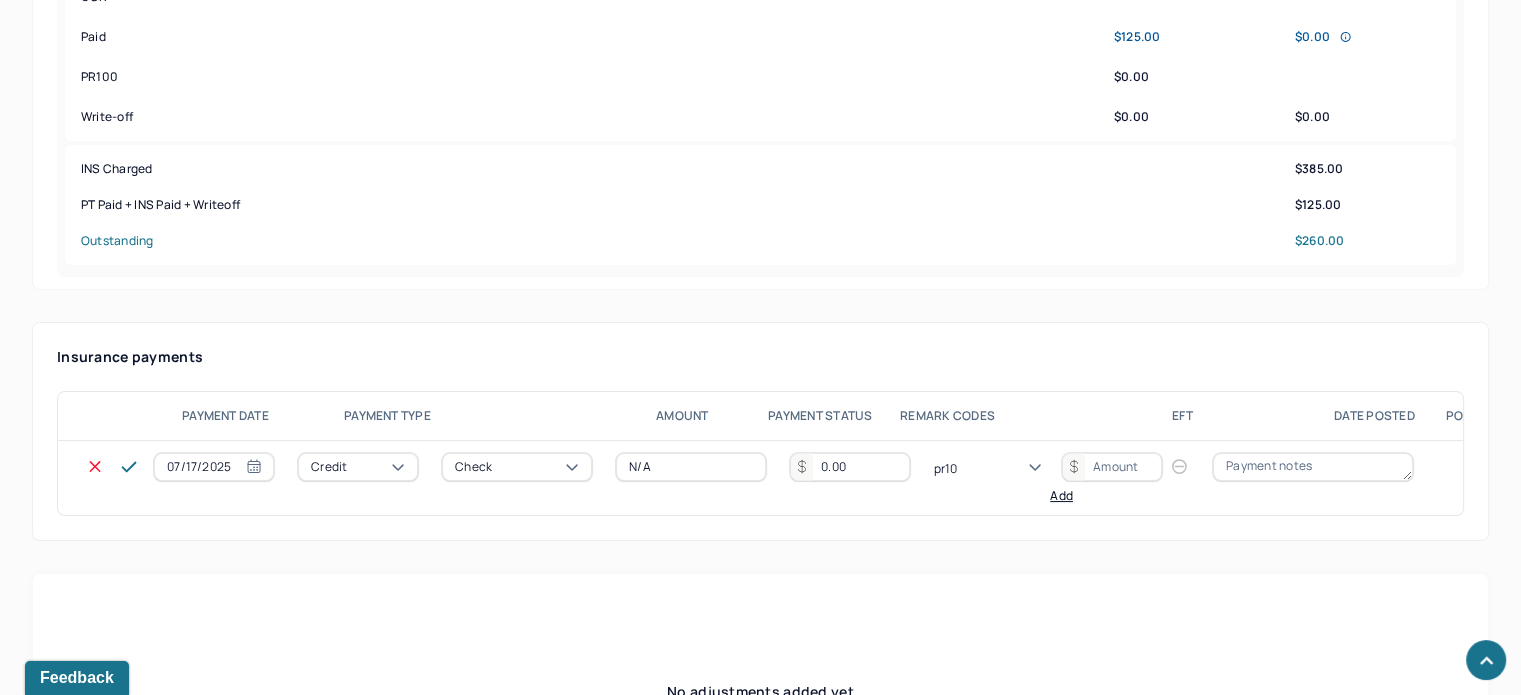 type on "pr100" 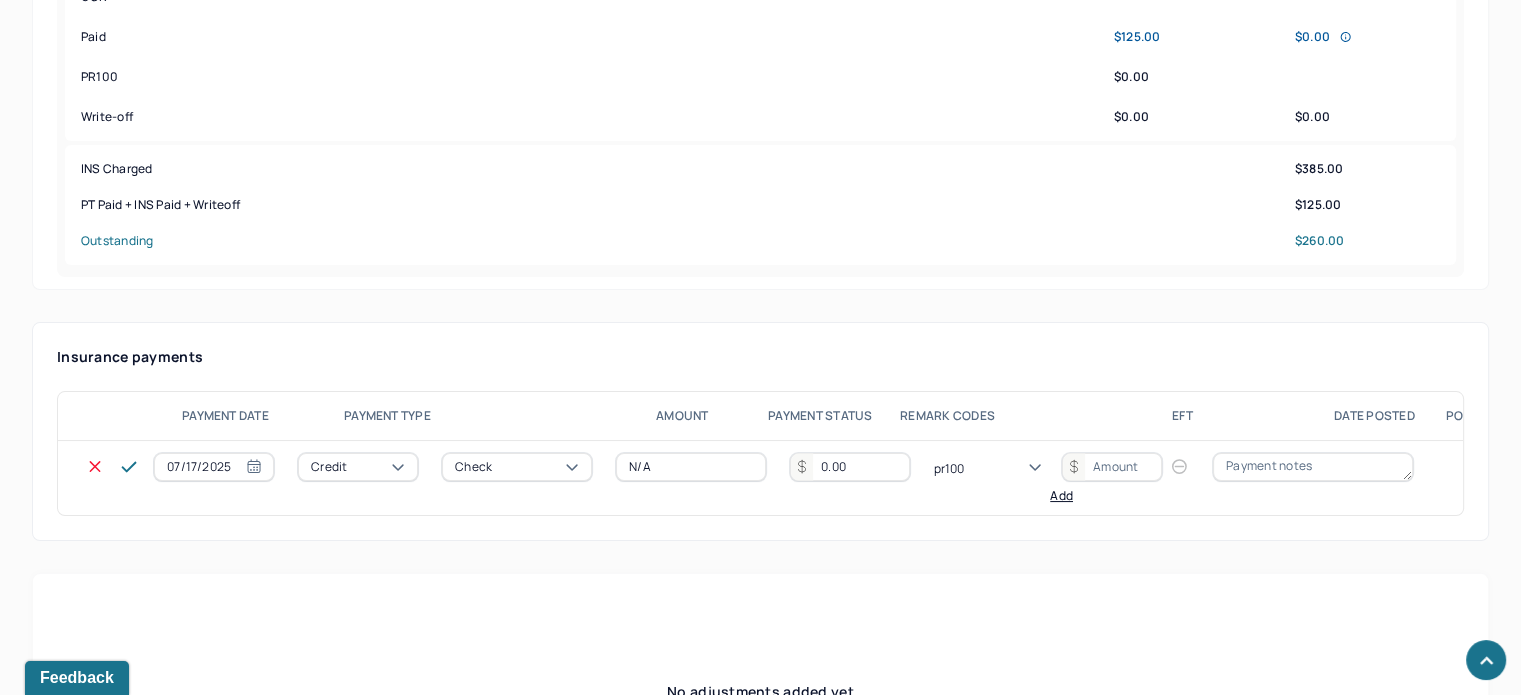 scroll, scrollTop: 0, scrollLeft: 0, axis: both 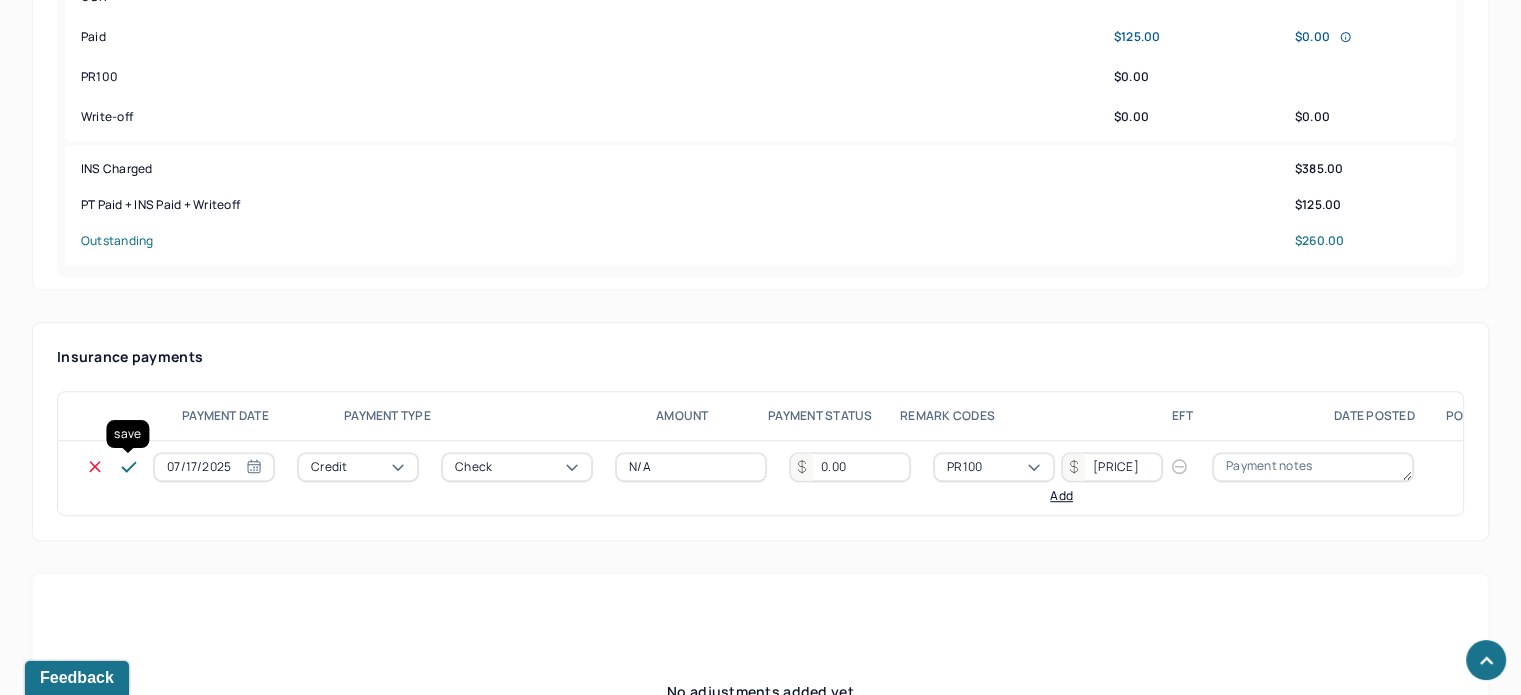 type on "[PRICE]" 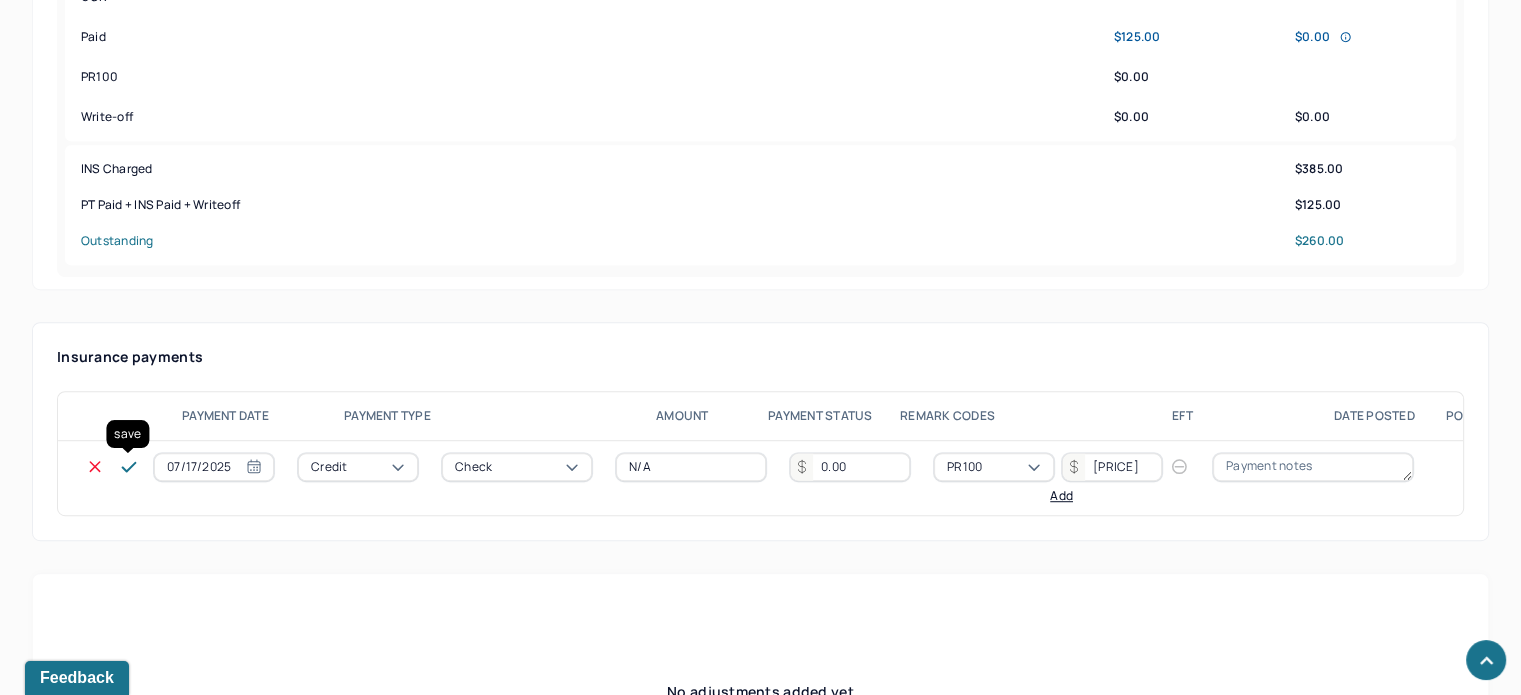 click 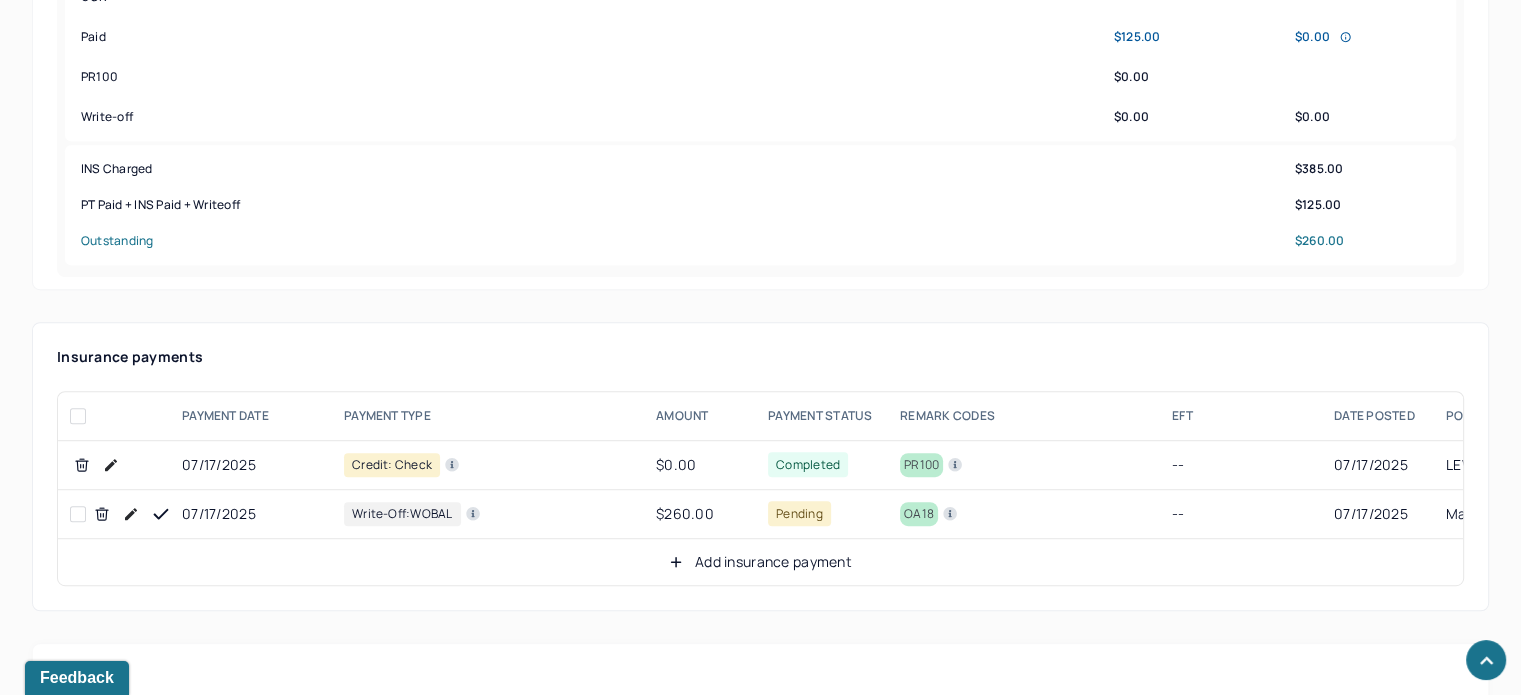 click at bounding box center [131, 514] 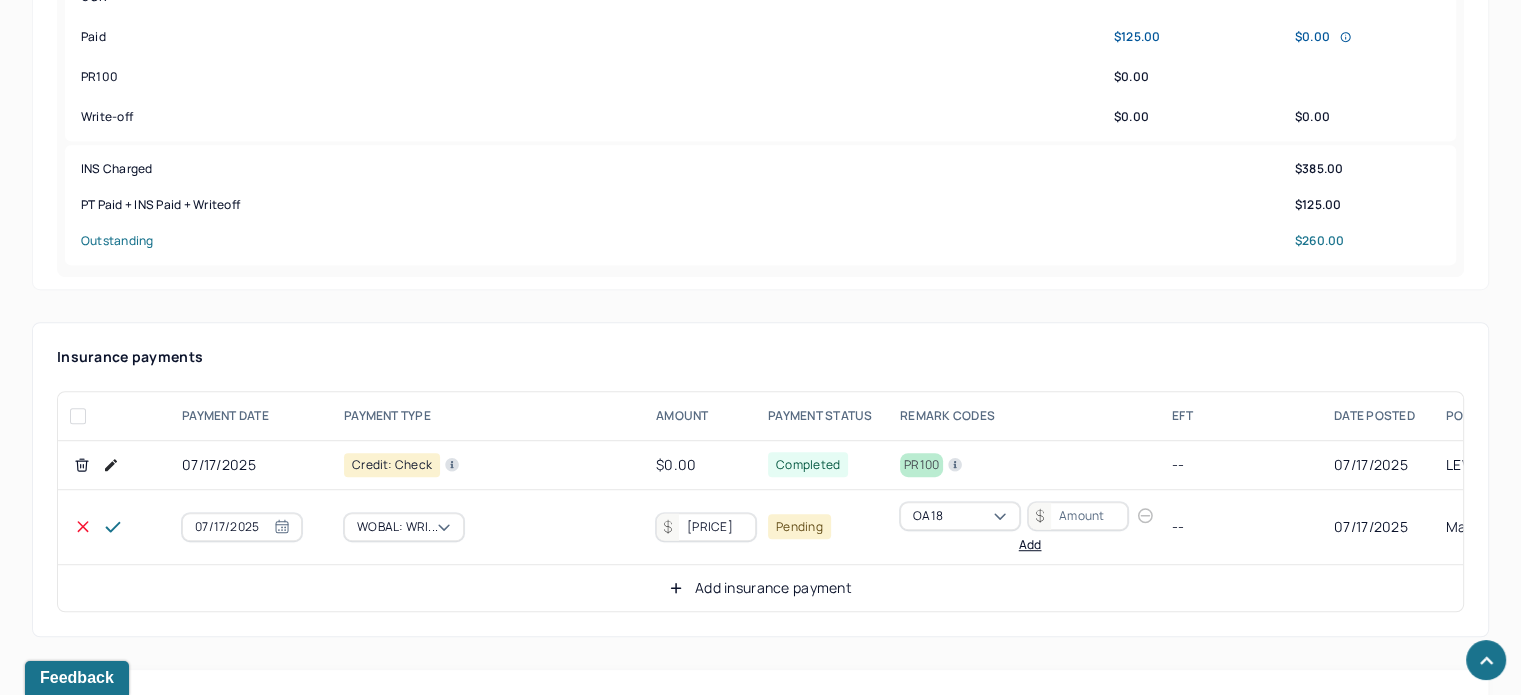 click on "[PRICE]" at bounding box center [706, 527] 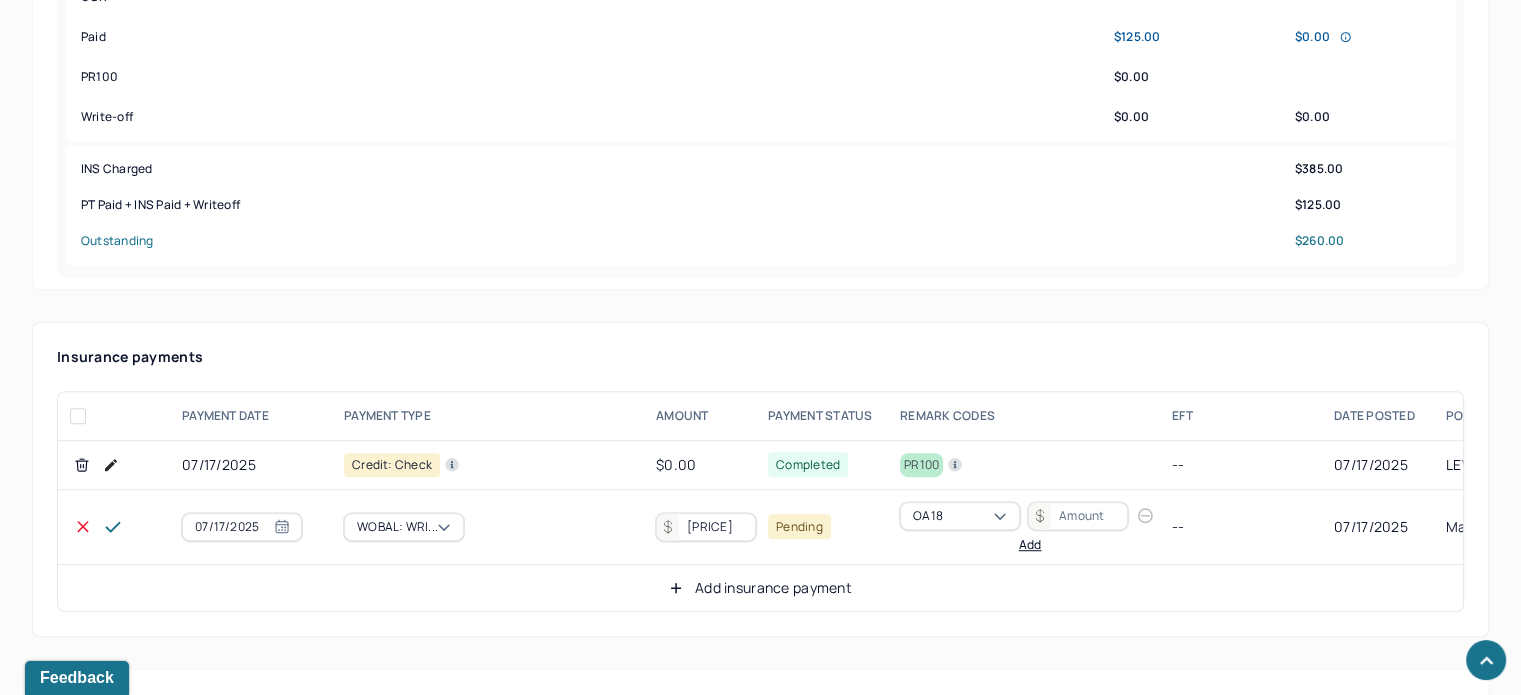 click on "[PRICE]" at bounding box center [706, 527] 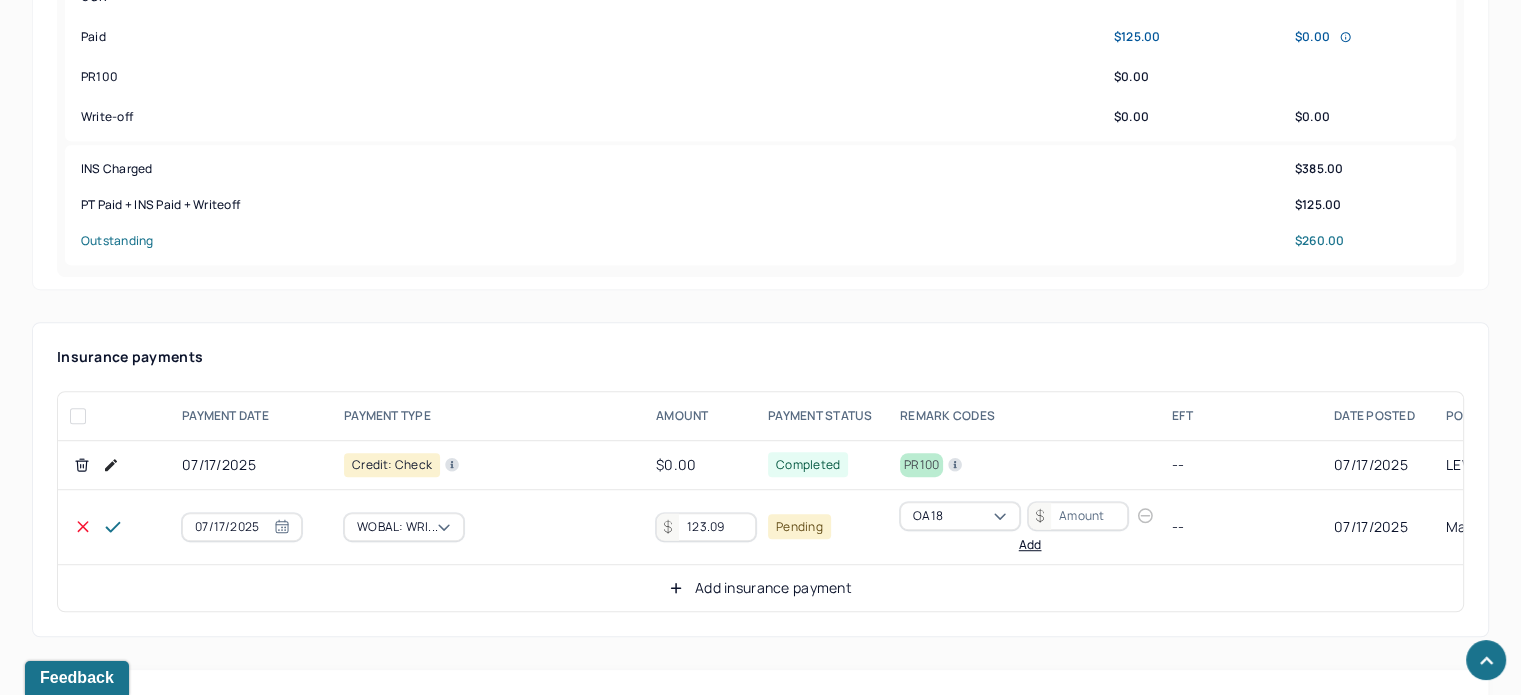 type on "123.09" 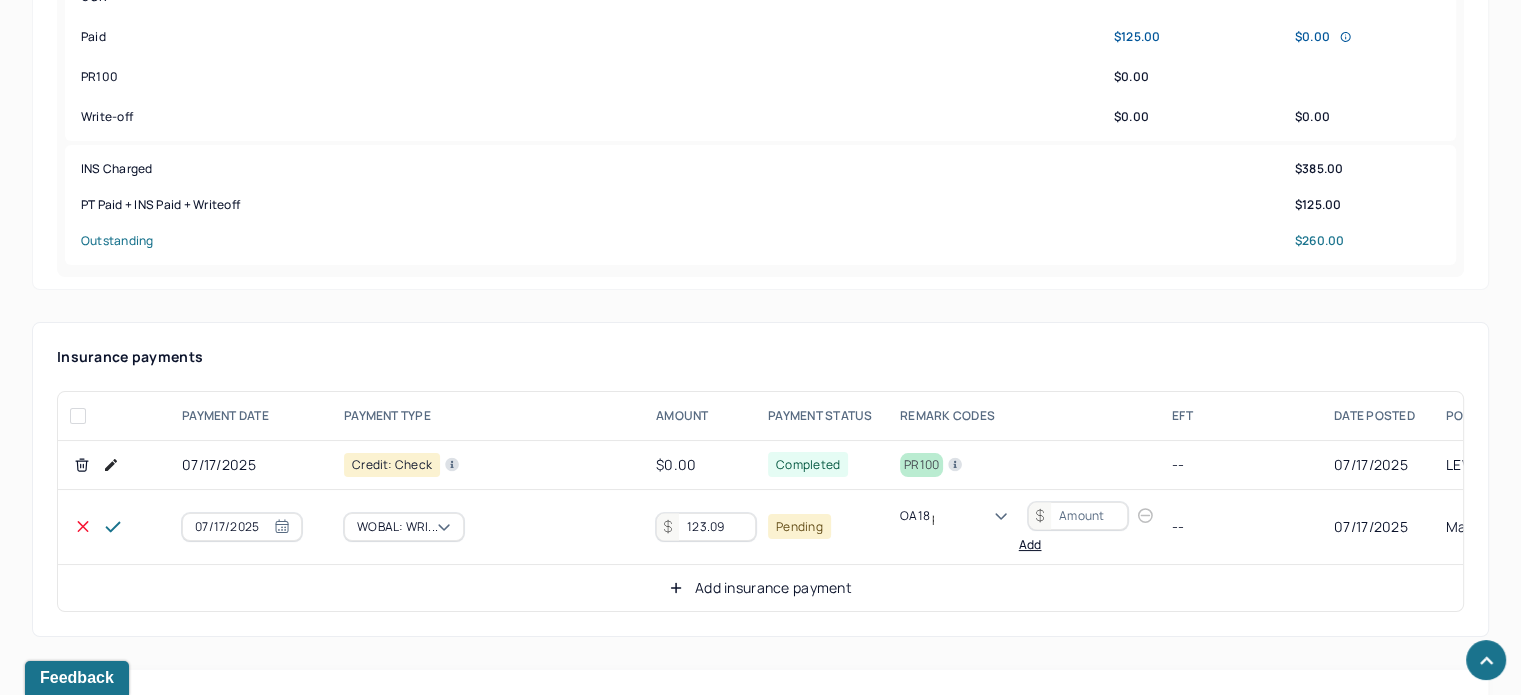 scroll, scrollTop: 124, scrollLeft: 0, axis: vertical 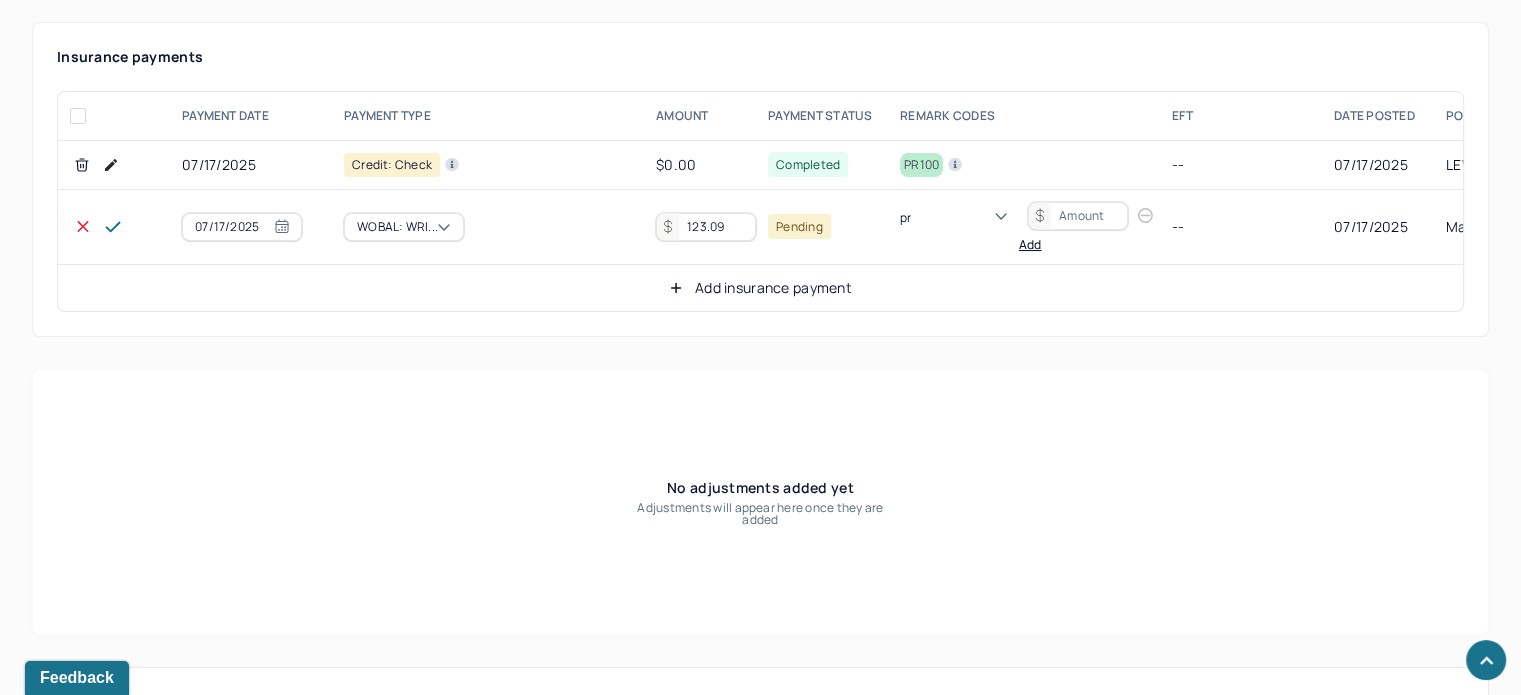 type on "pr2" 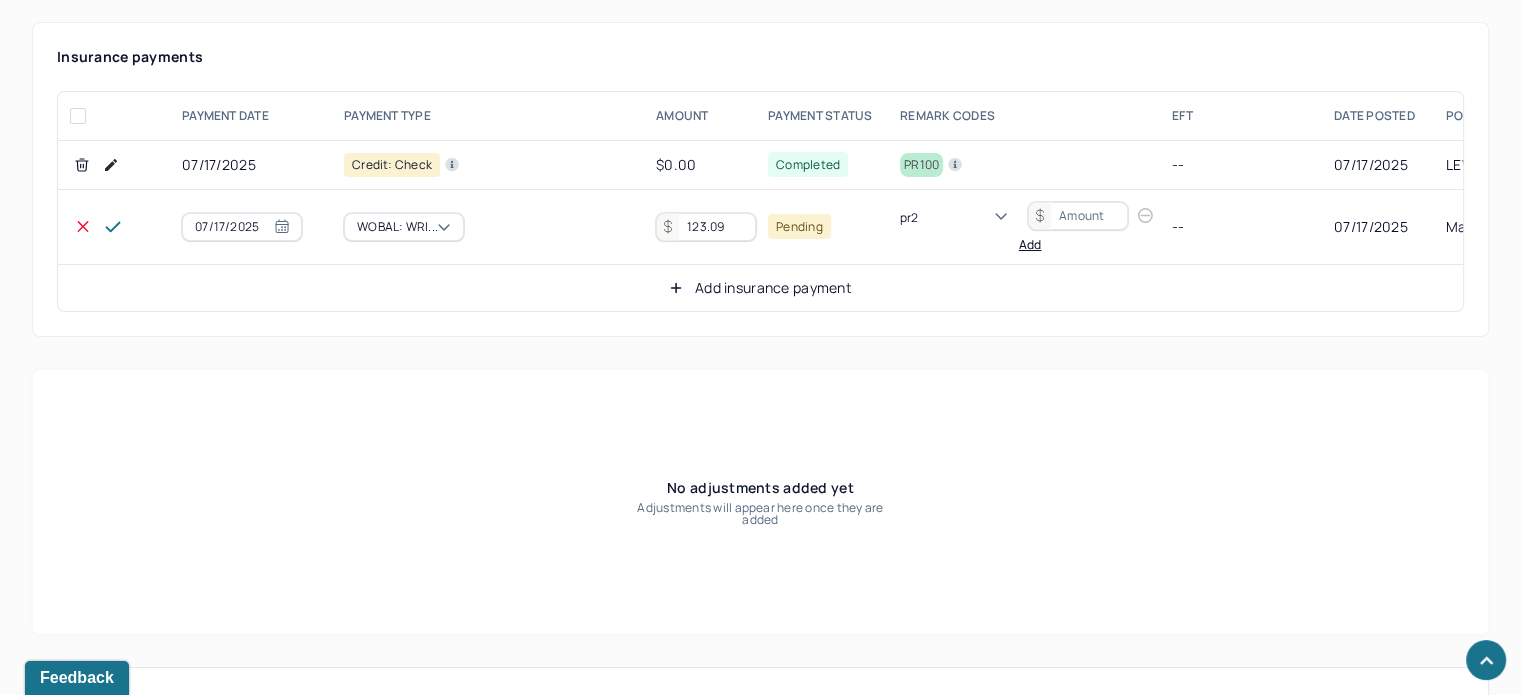 type 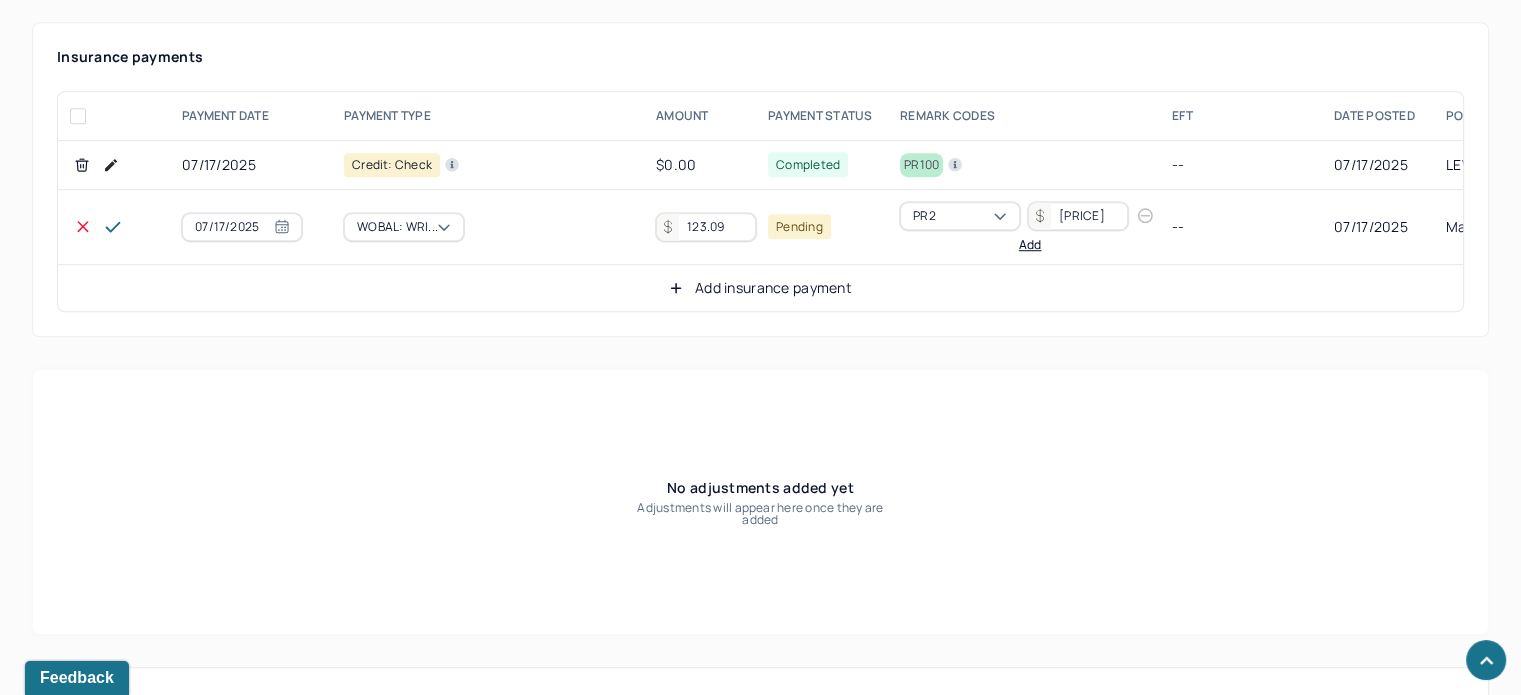type on "[PRICE]" 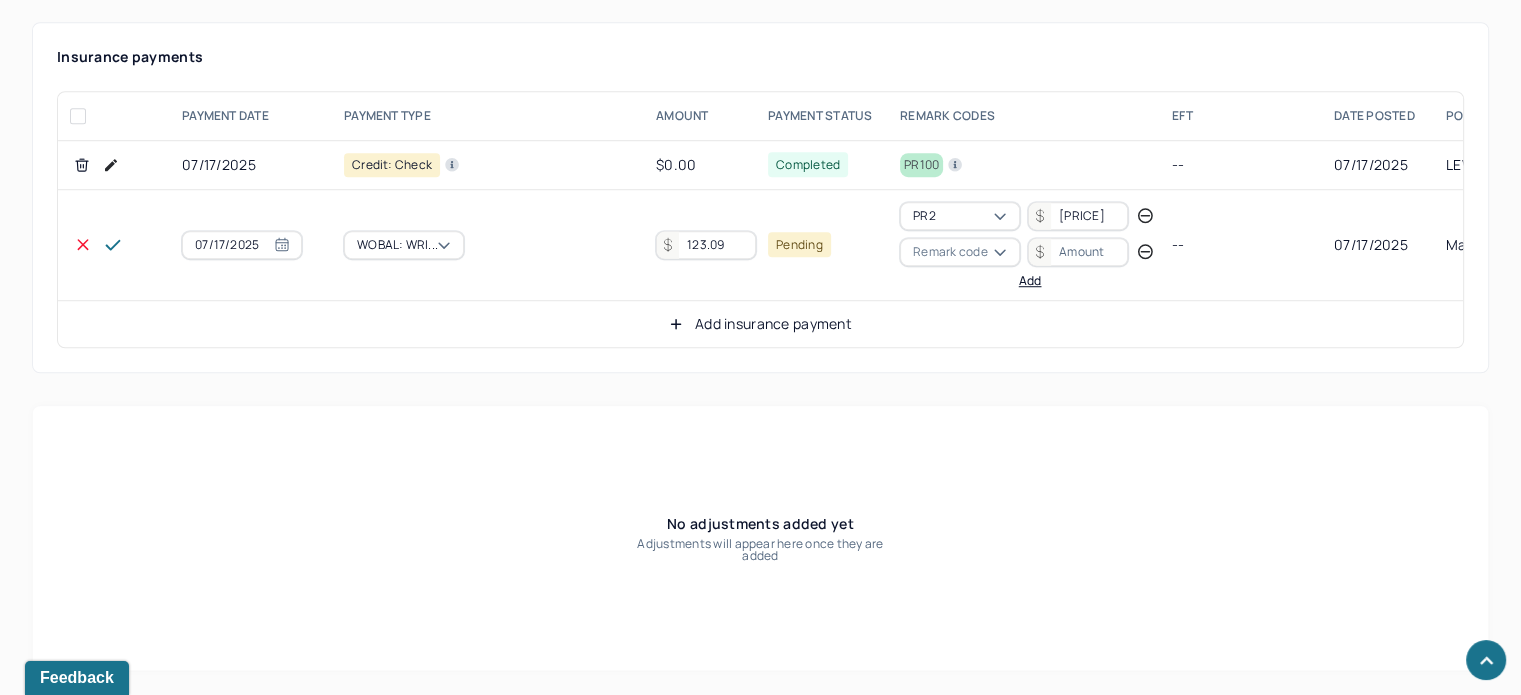 click on "Remark code" at bounding box center (950, 252) 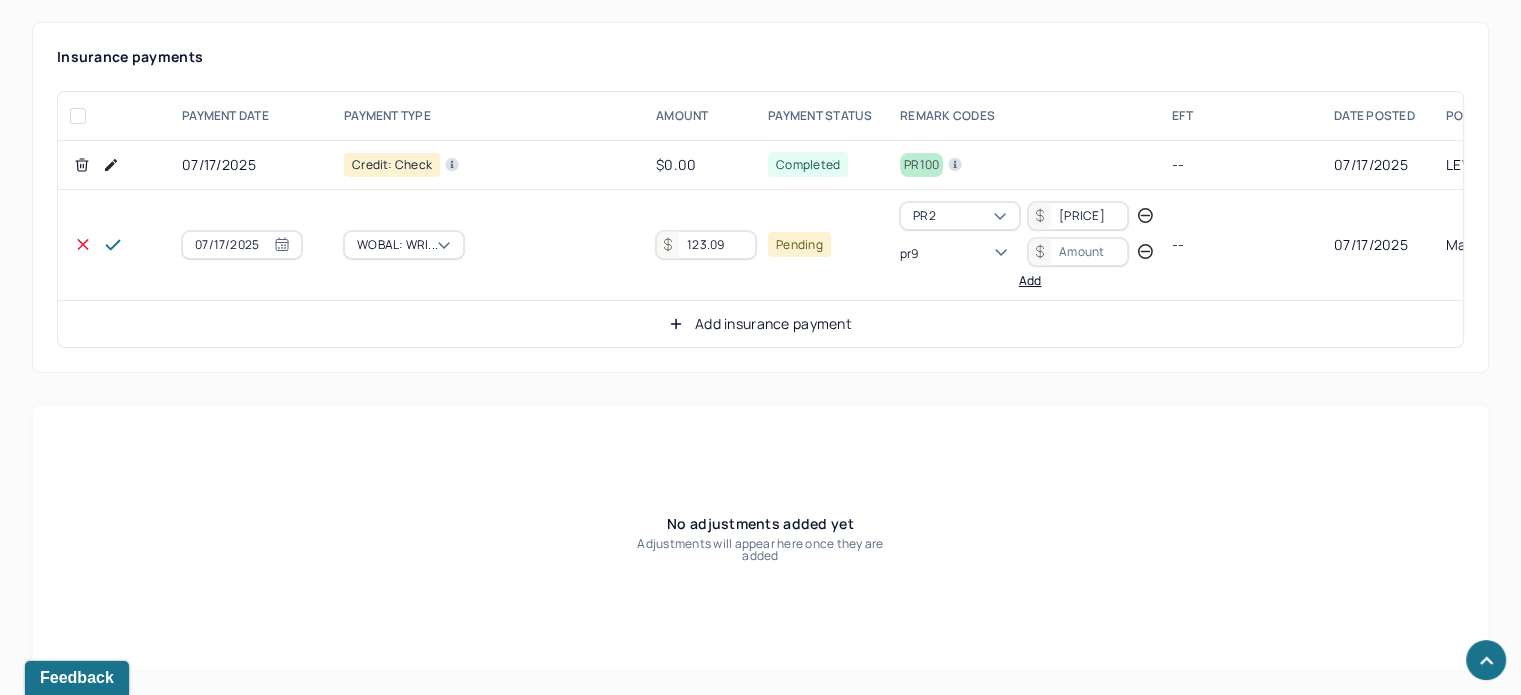 scroll, scrollTop: 84, scrollLeft: 0, axis: vertical 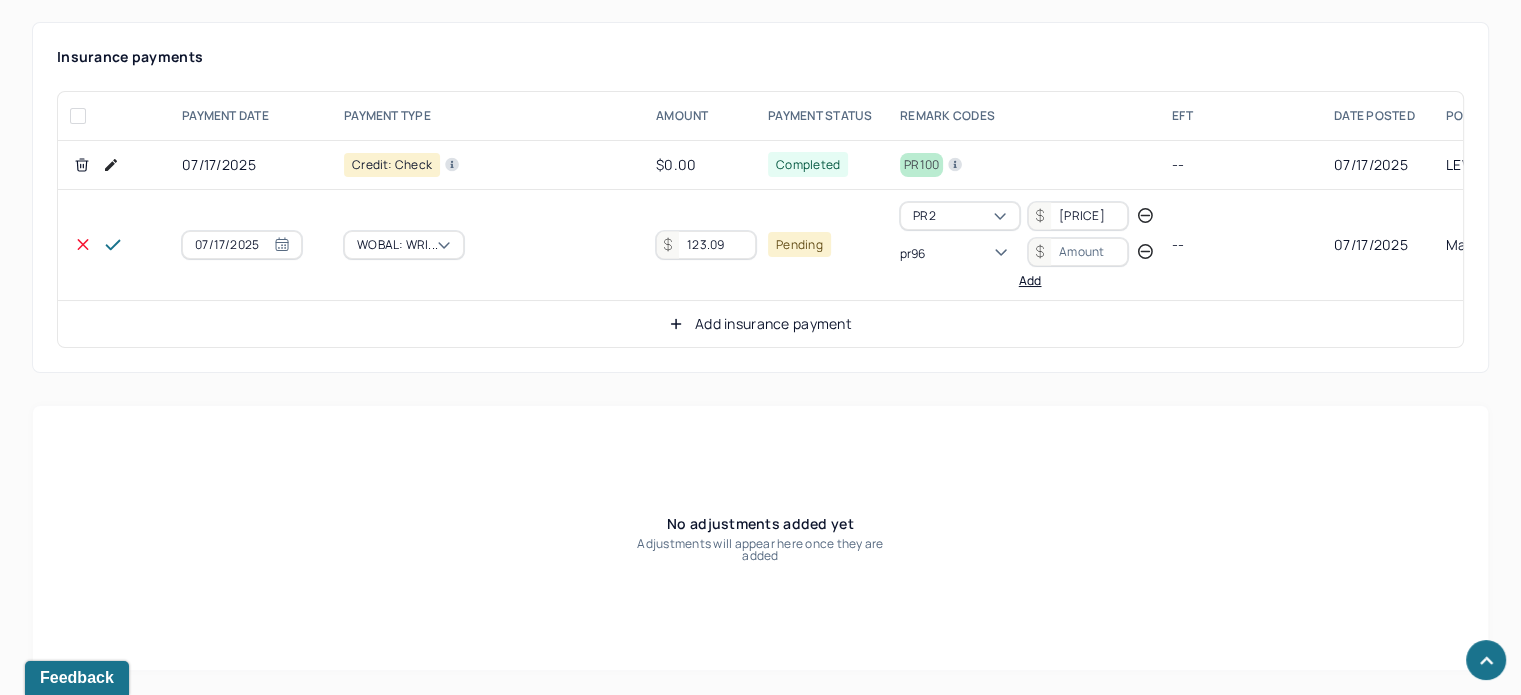 type 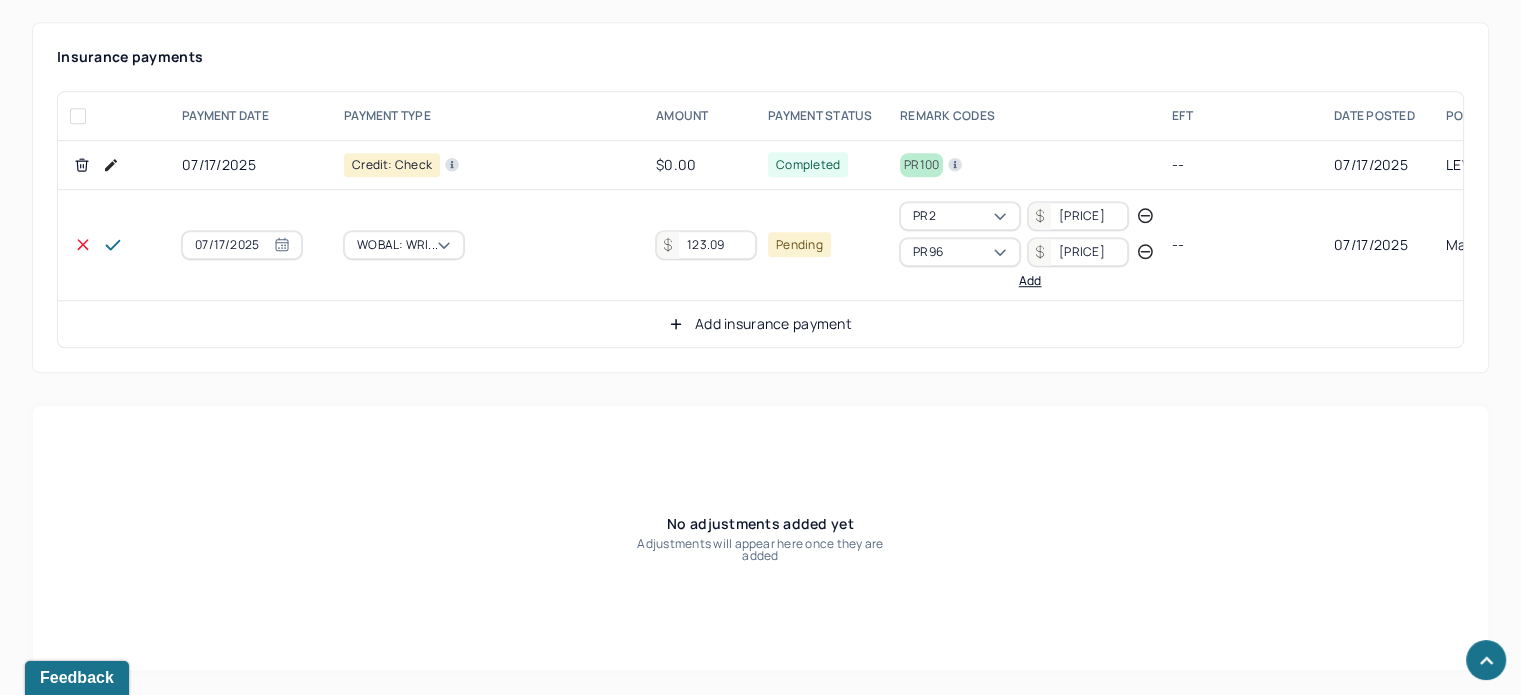 type on "[PRICE]" 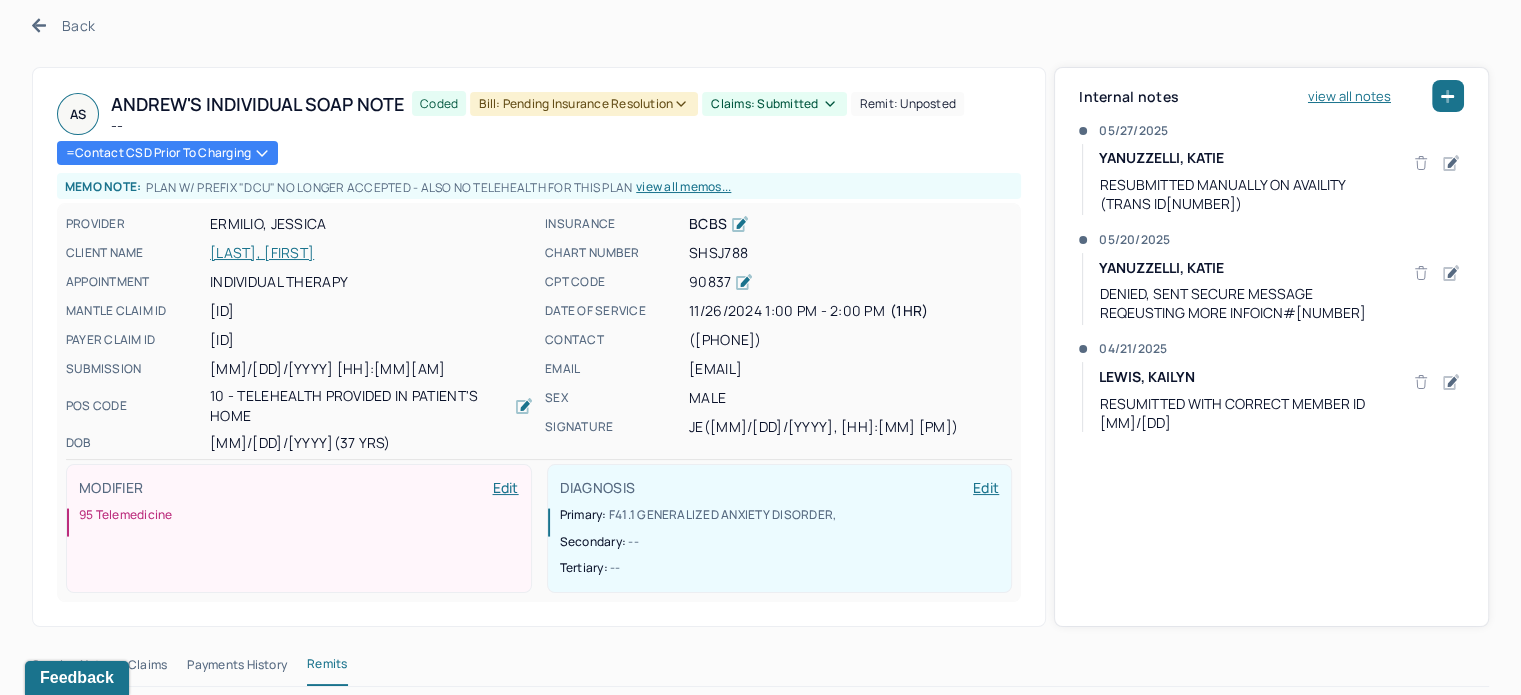scroll, scrollTop: 0, scrollLeft: 0, axis: both 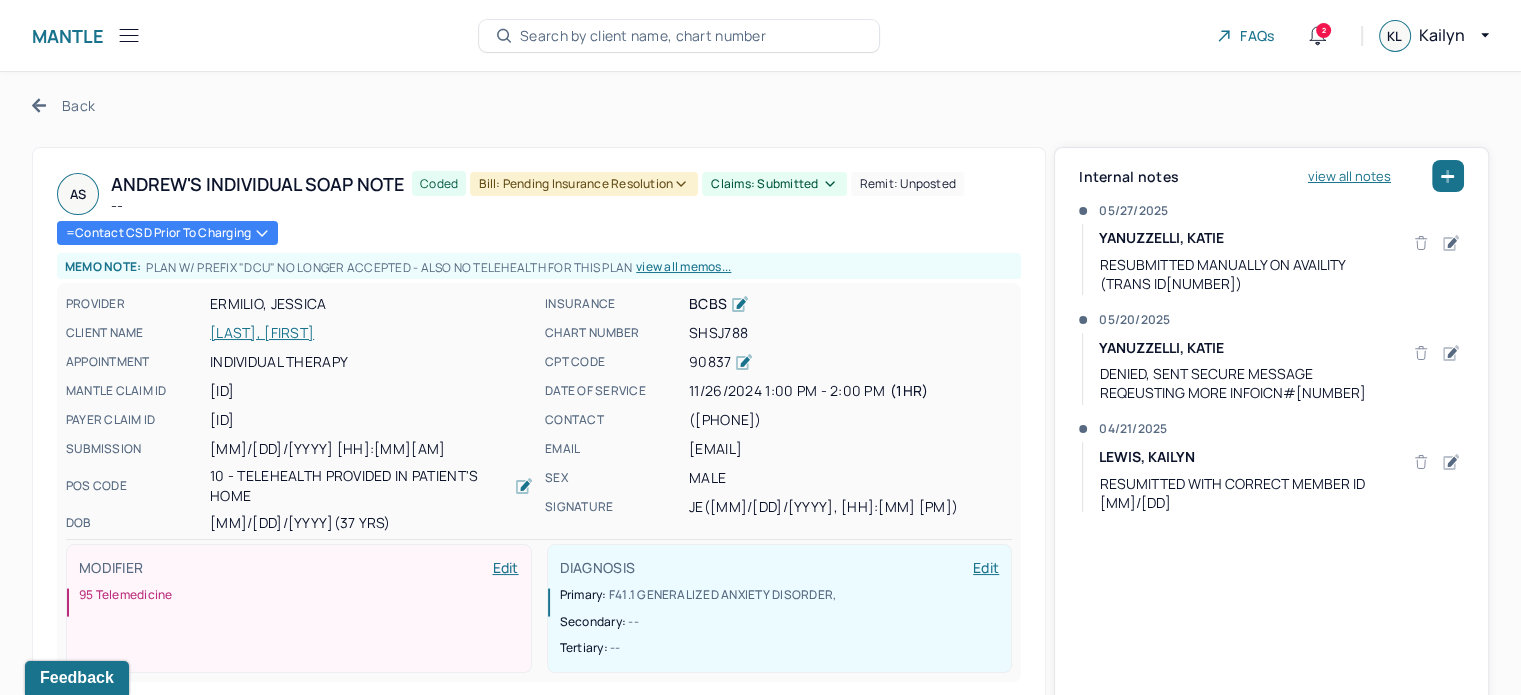 click on "Claims: submitted" at bounding box center (774, 184) 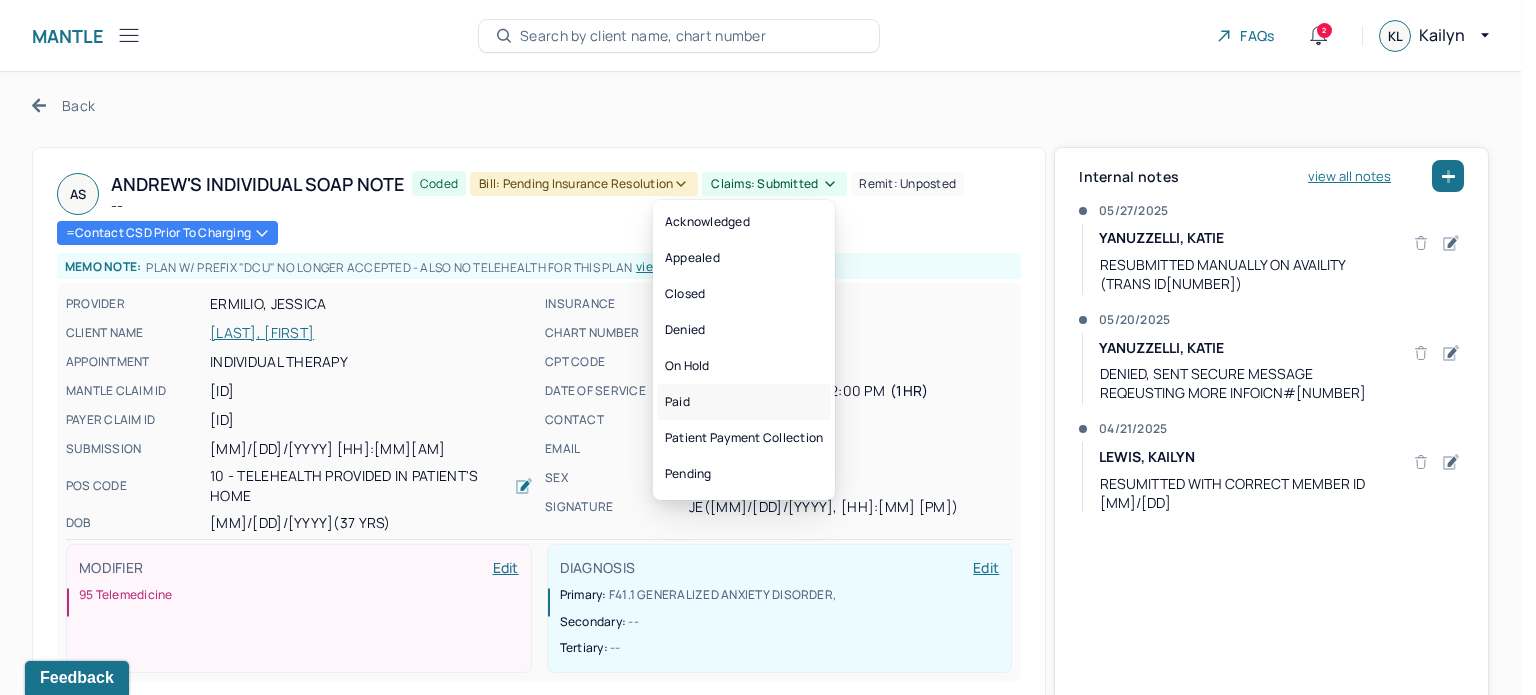 click on "Paid" at bounding box center (744, 402) 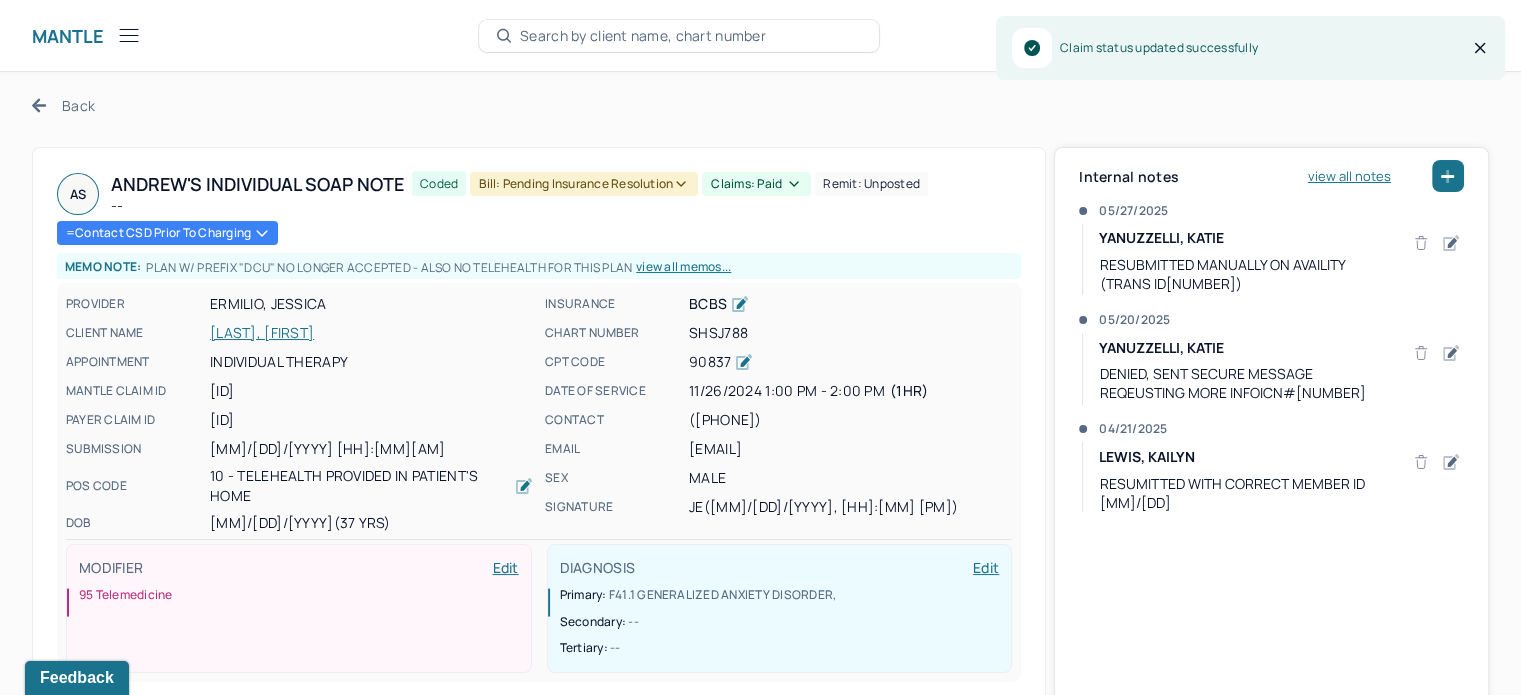 click on "Bill: Pending Insurance Resolution" at bounding box center [584, 184] 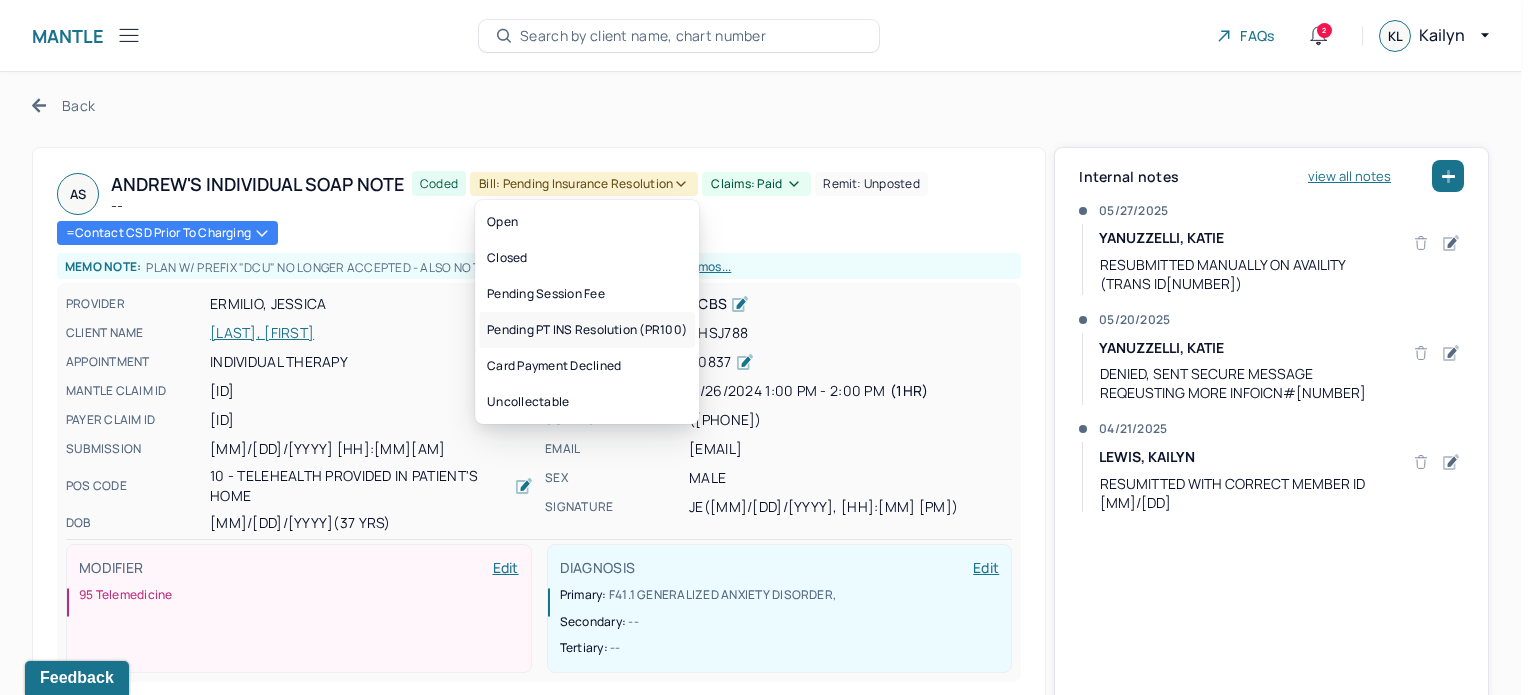 click on "Pending PT INS Resolution (PR100)" at bounding box center [587, 330] 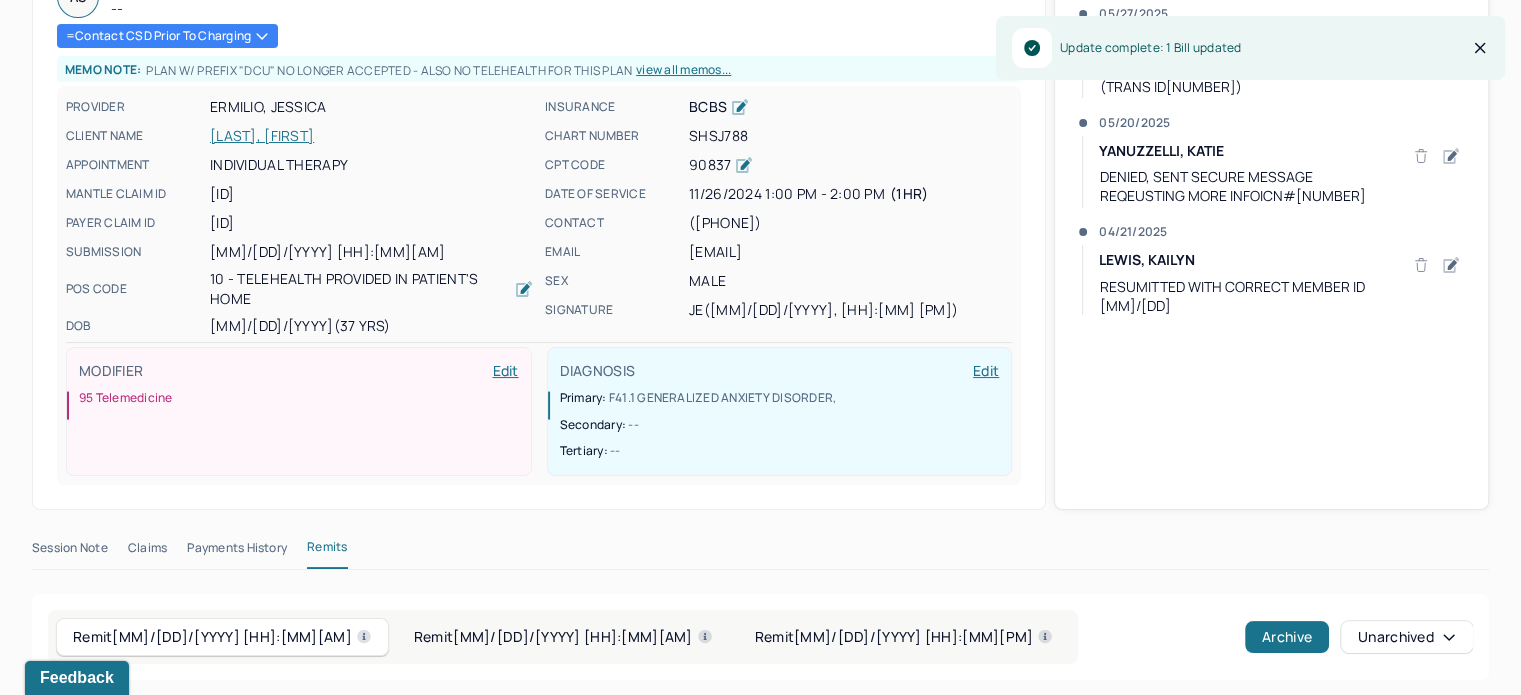 scroll, scrollTop: 200, scrollLeft: 0, axis: vertical 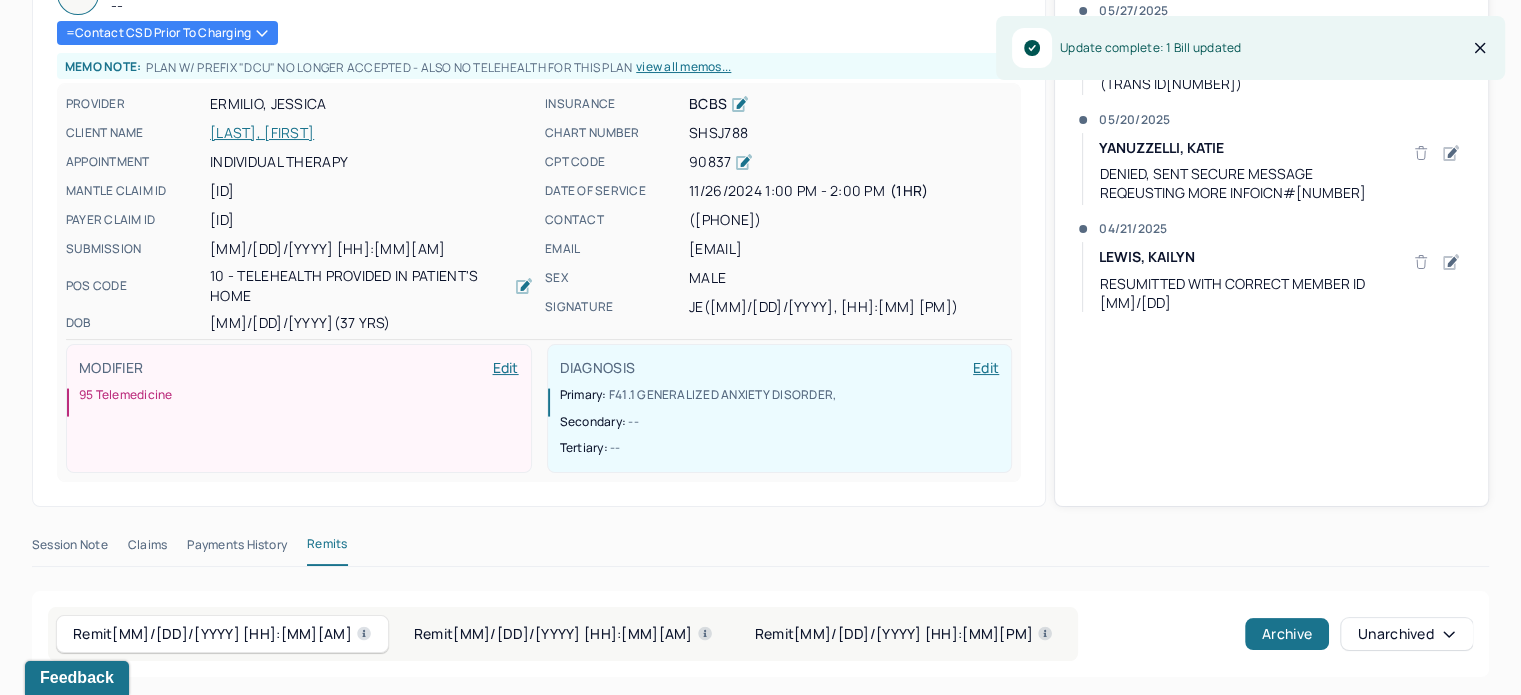 click on "SHSJ788" at bounding box center (850, 133) 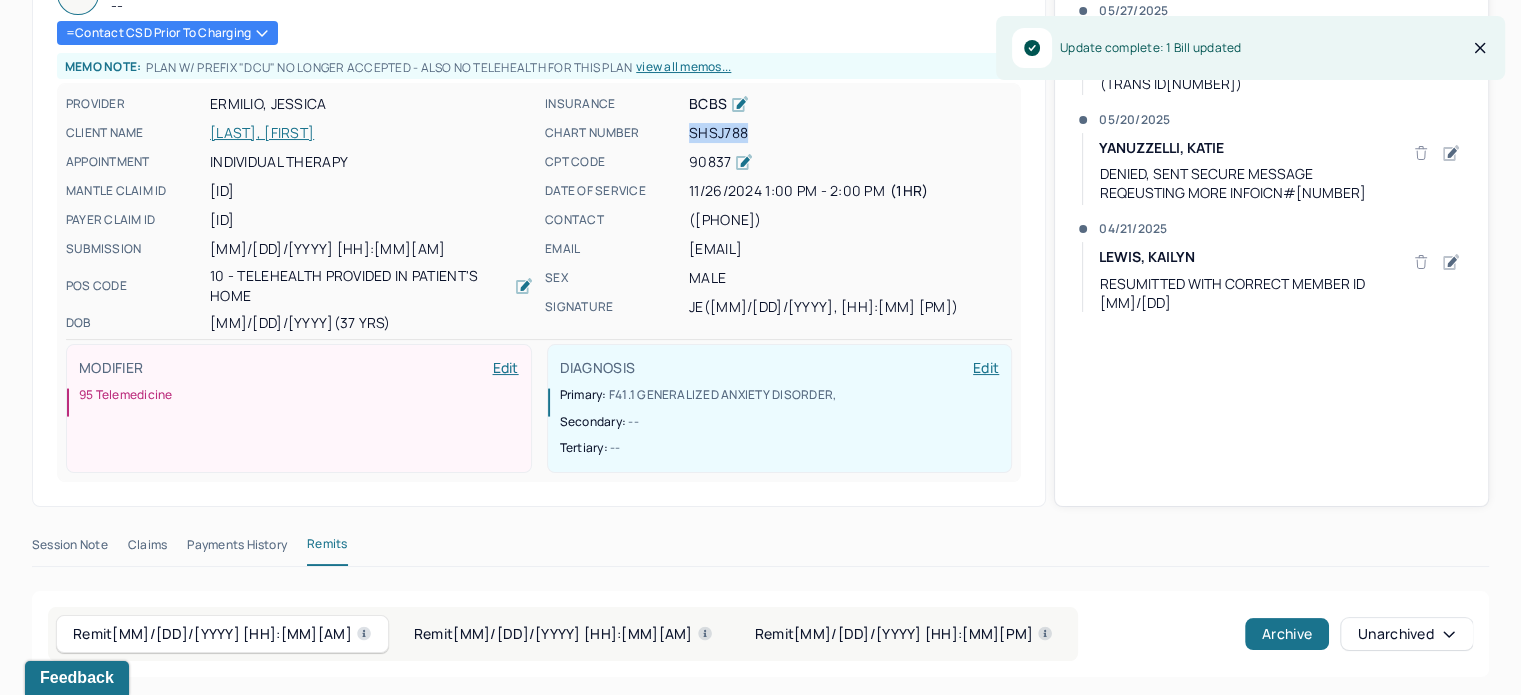 click on "SHSJ788" at bounding box center [850, 133] 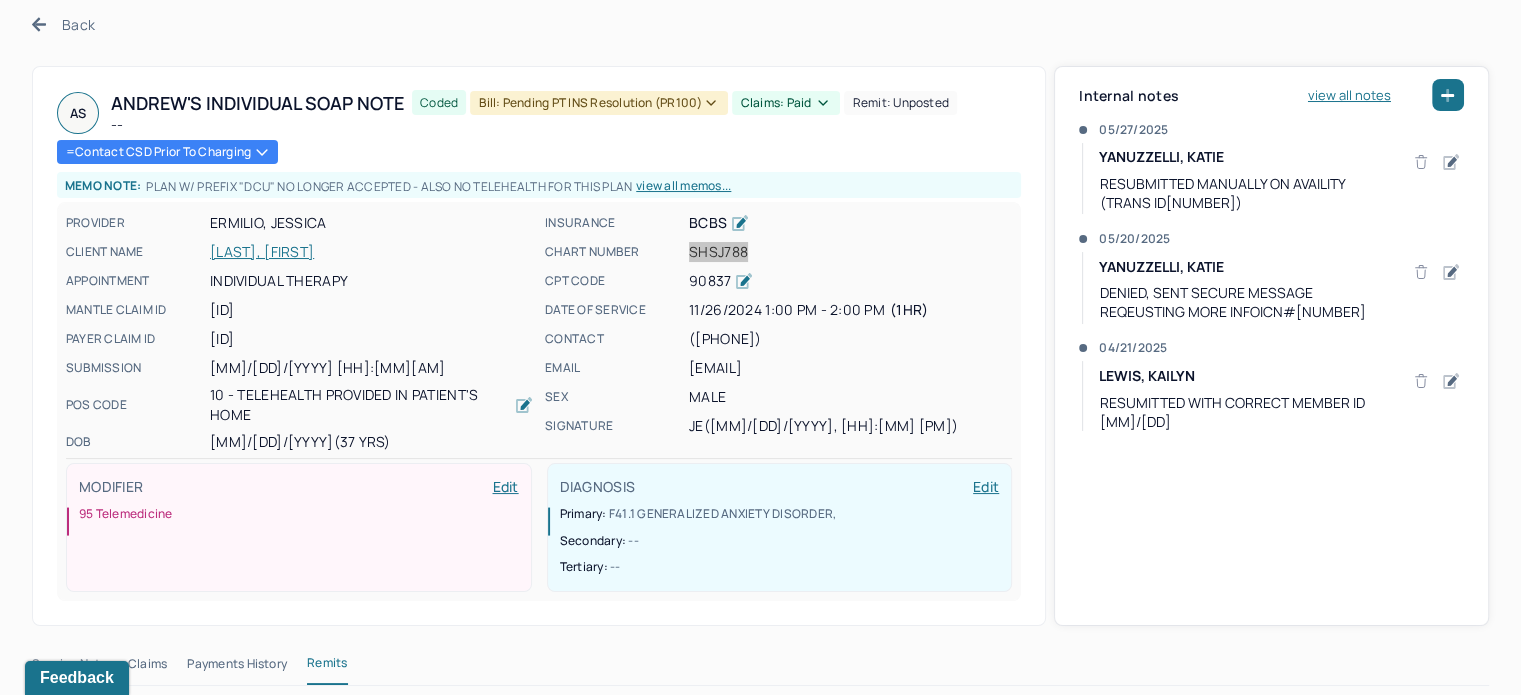scroll, scrollTop: 0, scrollLeft: 0, axis: both 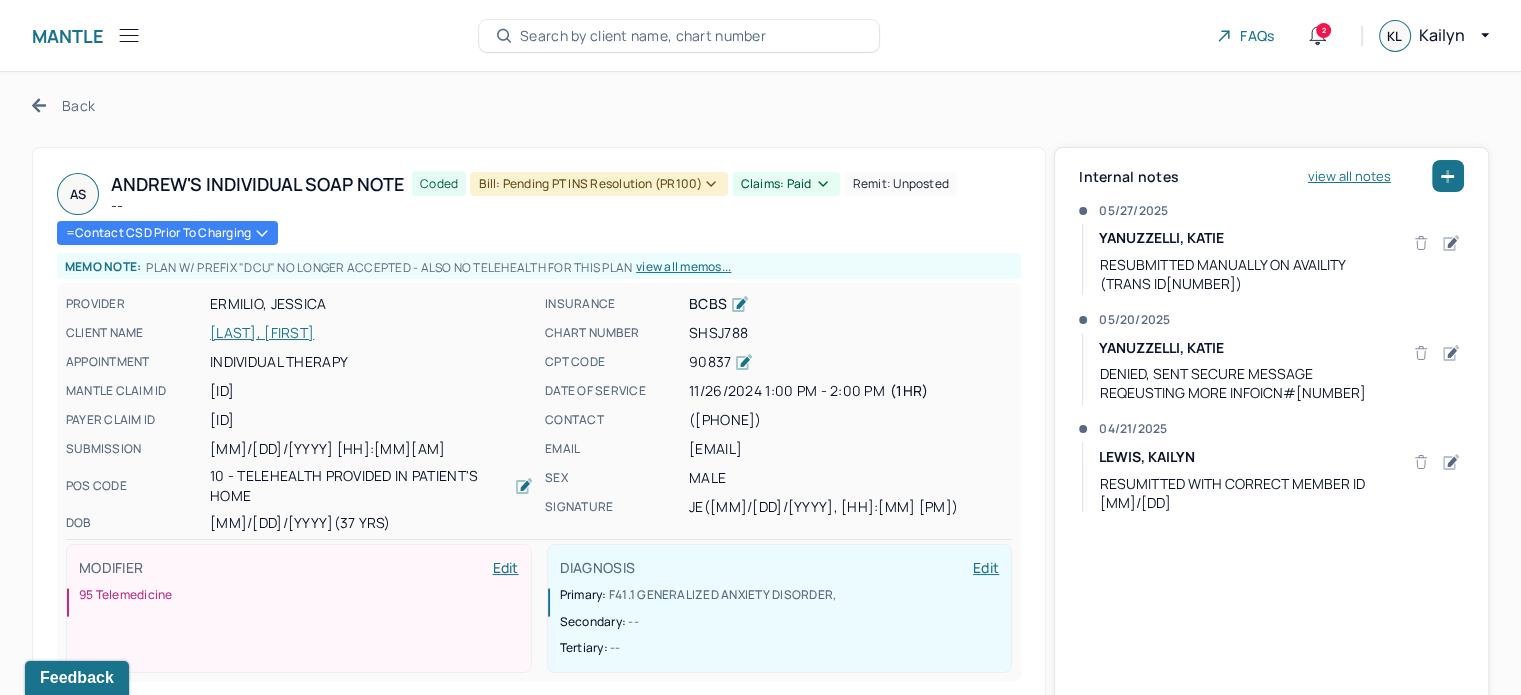 click on "Mantle     Remit Info   Search by client name, chart number     FAQs   2   [FIRST] [LAST]" at bounding box center (760, 36) 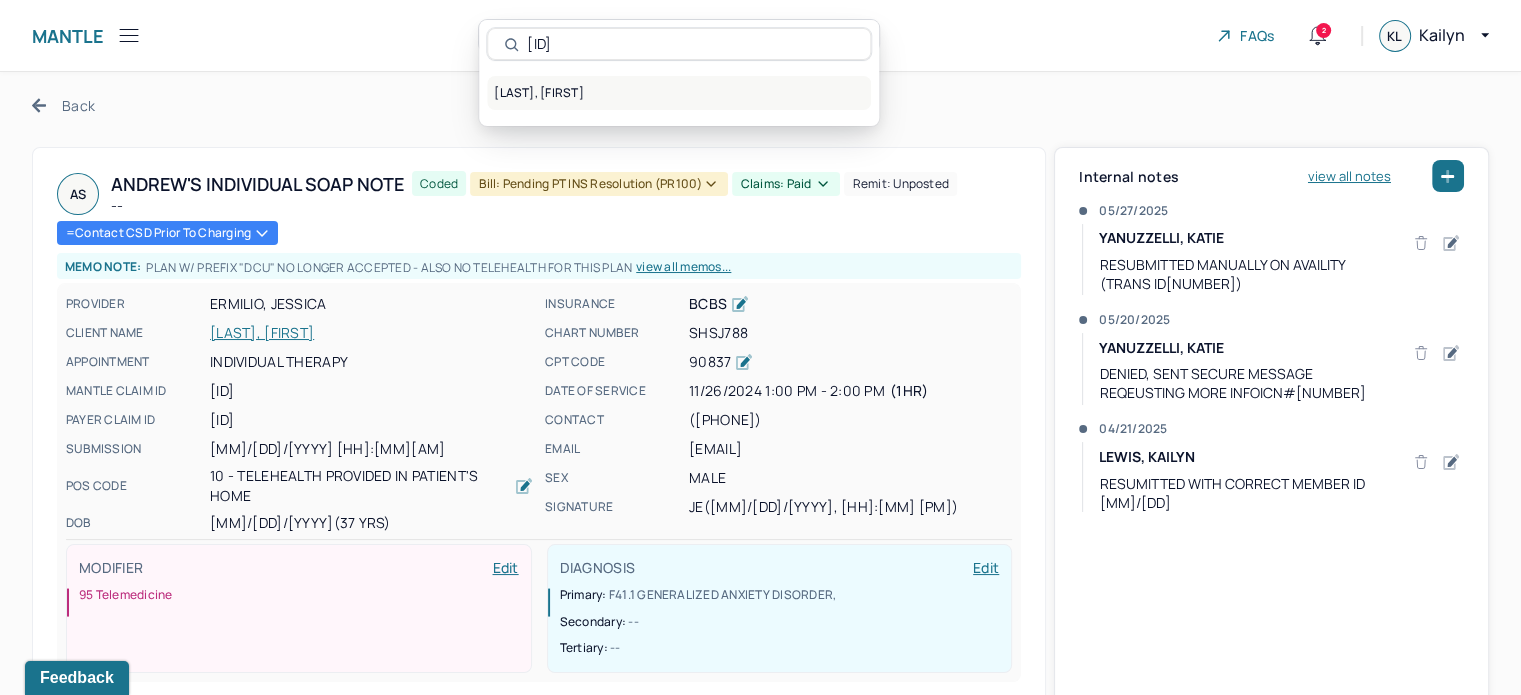 type on "[ID]" 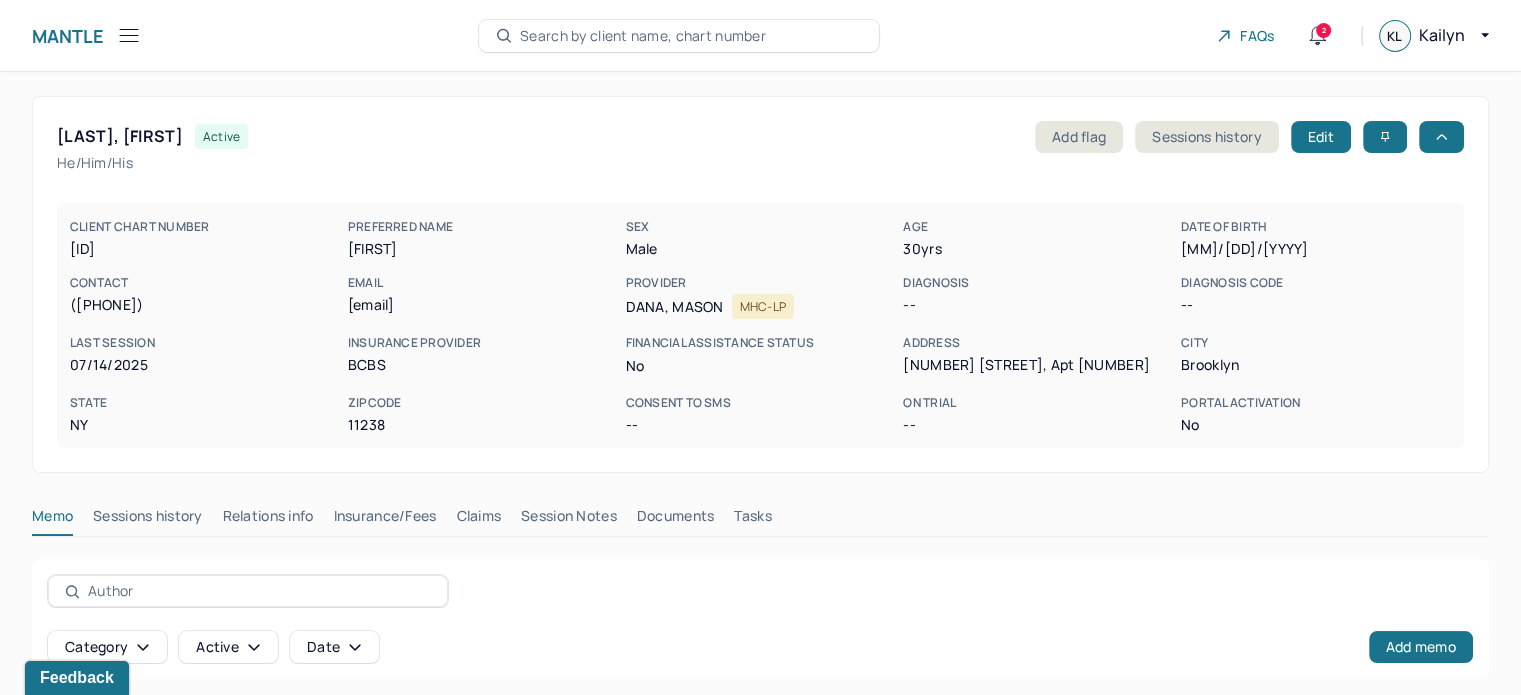 click on "Claims" at bounding box center [478, 520] 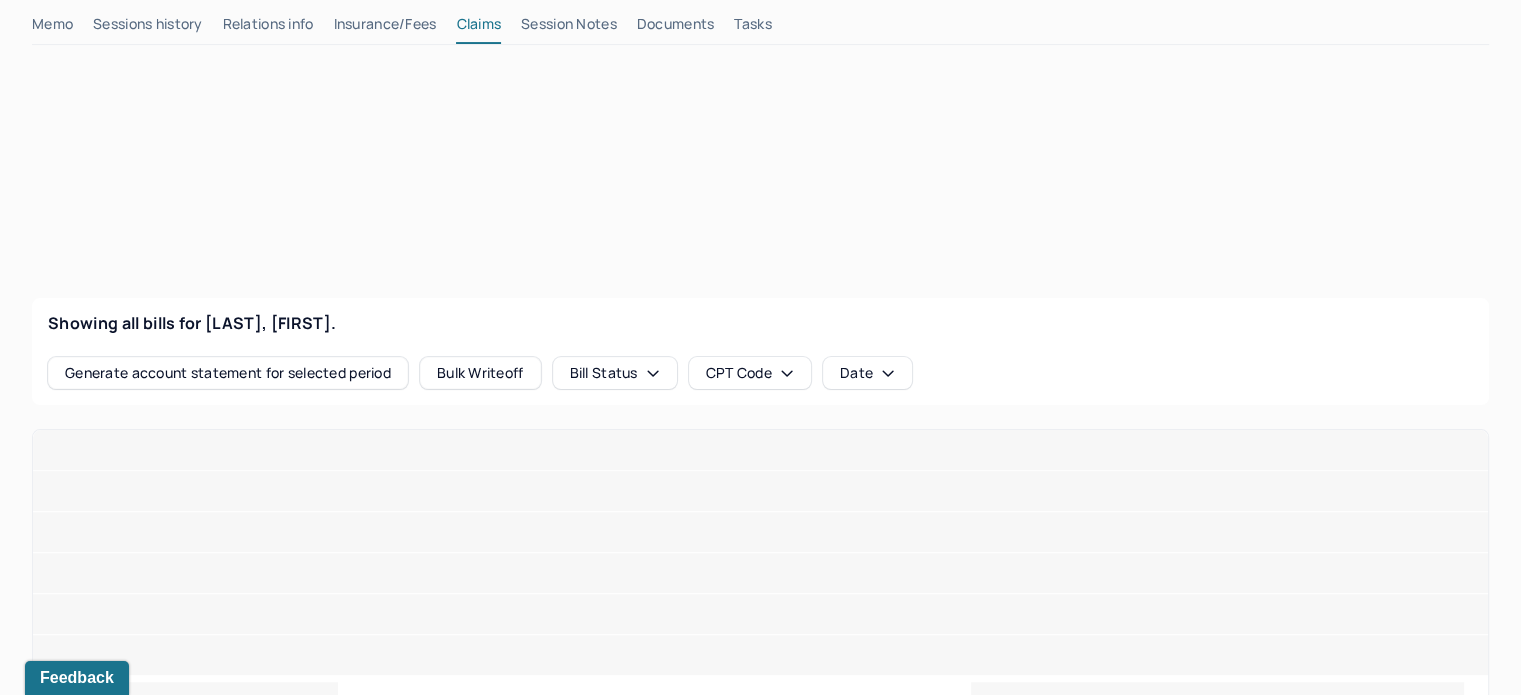 scroll, scrollTop: 500, scrollLeft: 0, axis: vertical 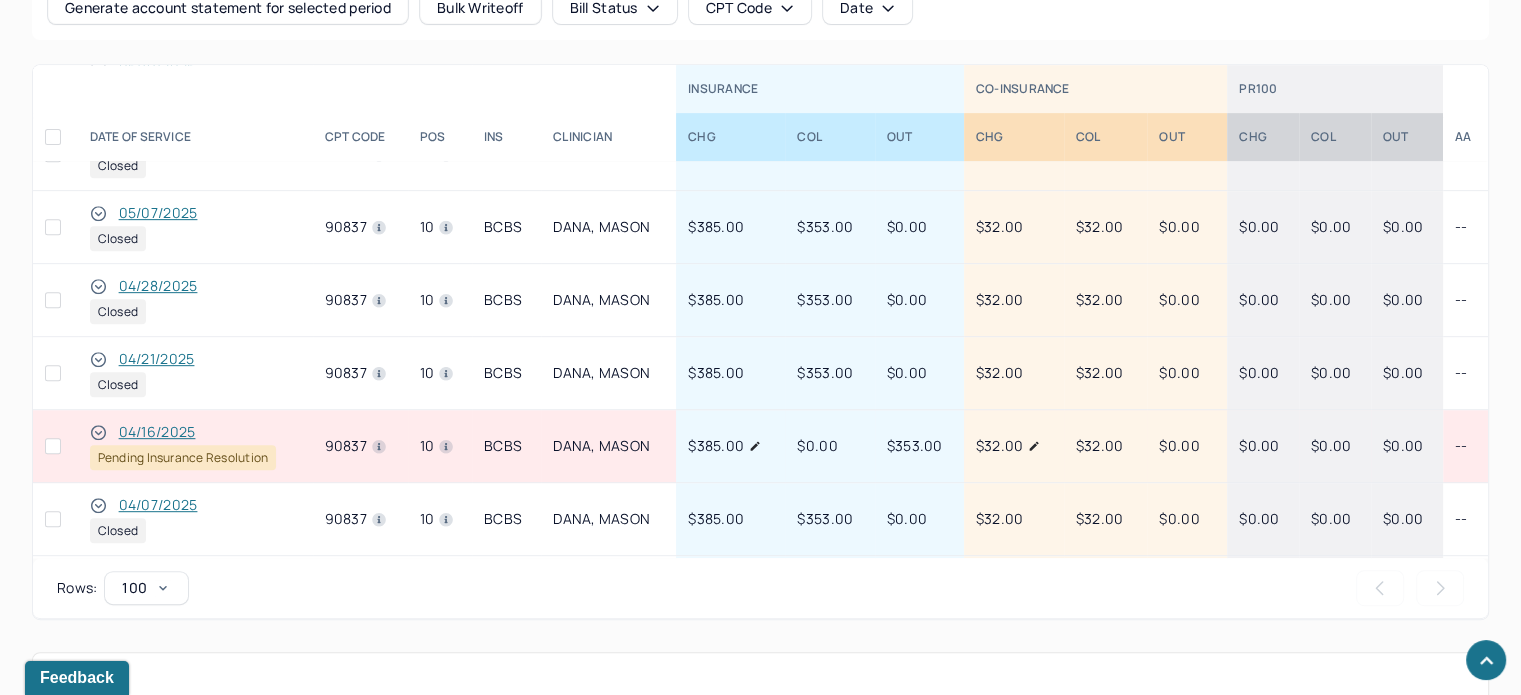 click on "04/16/2025" at bounding box center [157, 432] 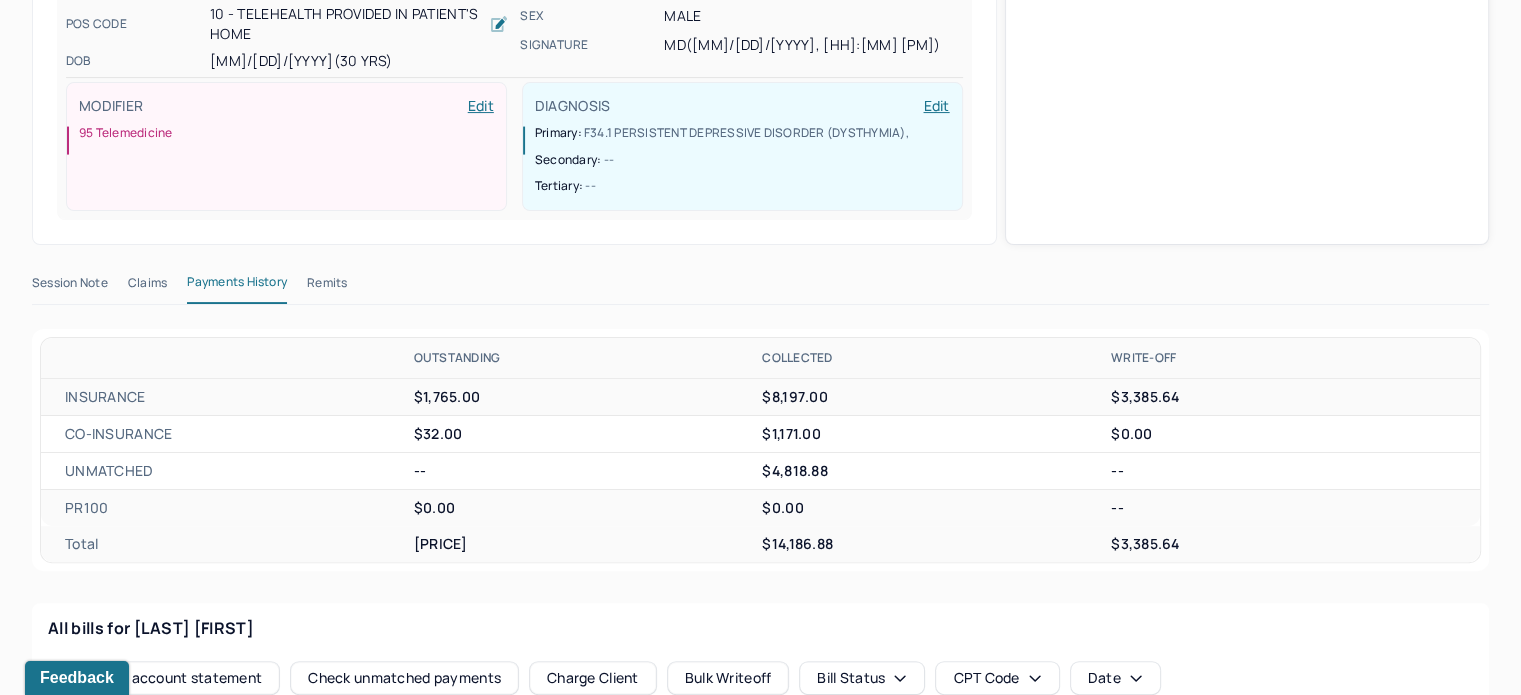 scroll, scrollTop: 504, scrollLeft: 0, axis: vertical 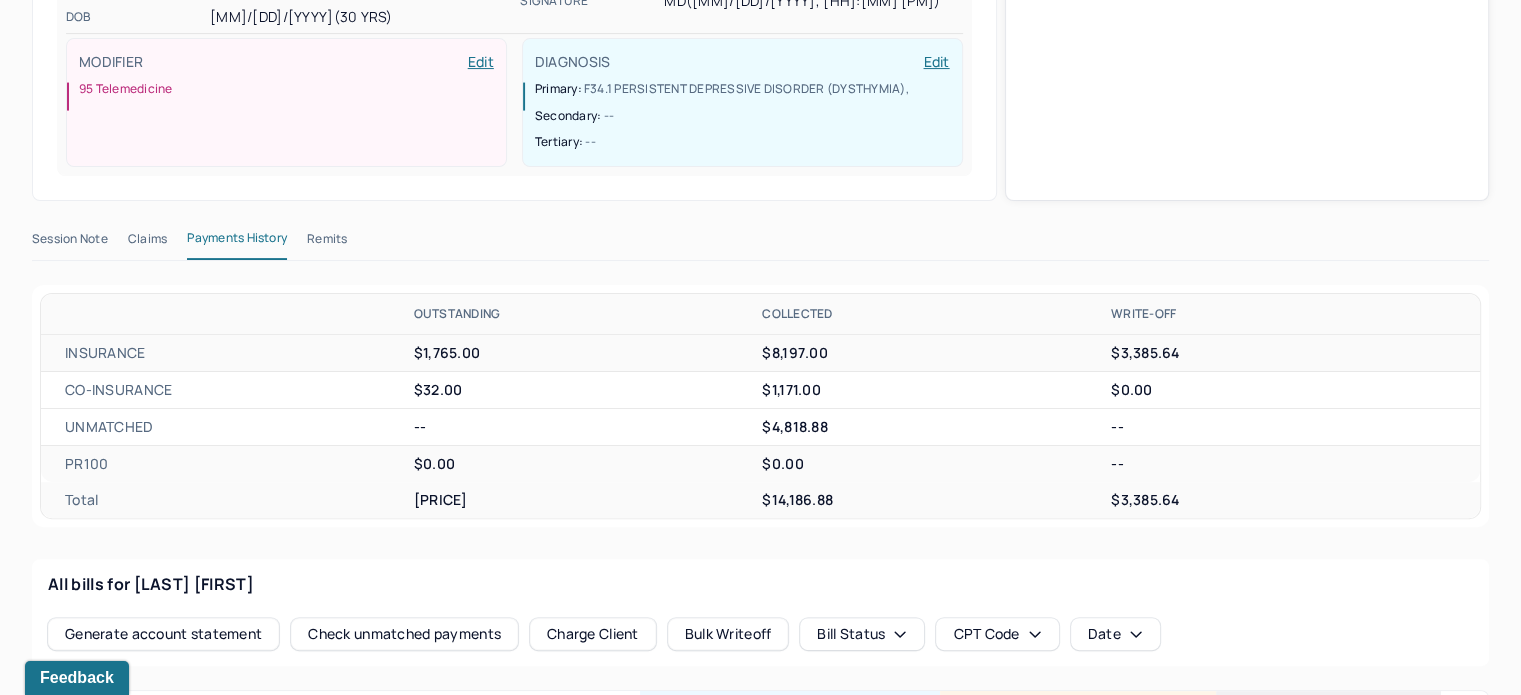 drag, startPoint x: 150, startPoint y: 231, endPoint x: 416, endPoint y: 254, distance: 266.99252 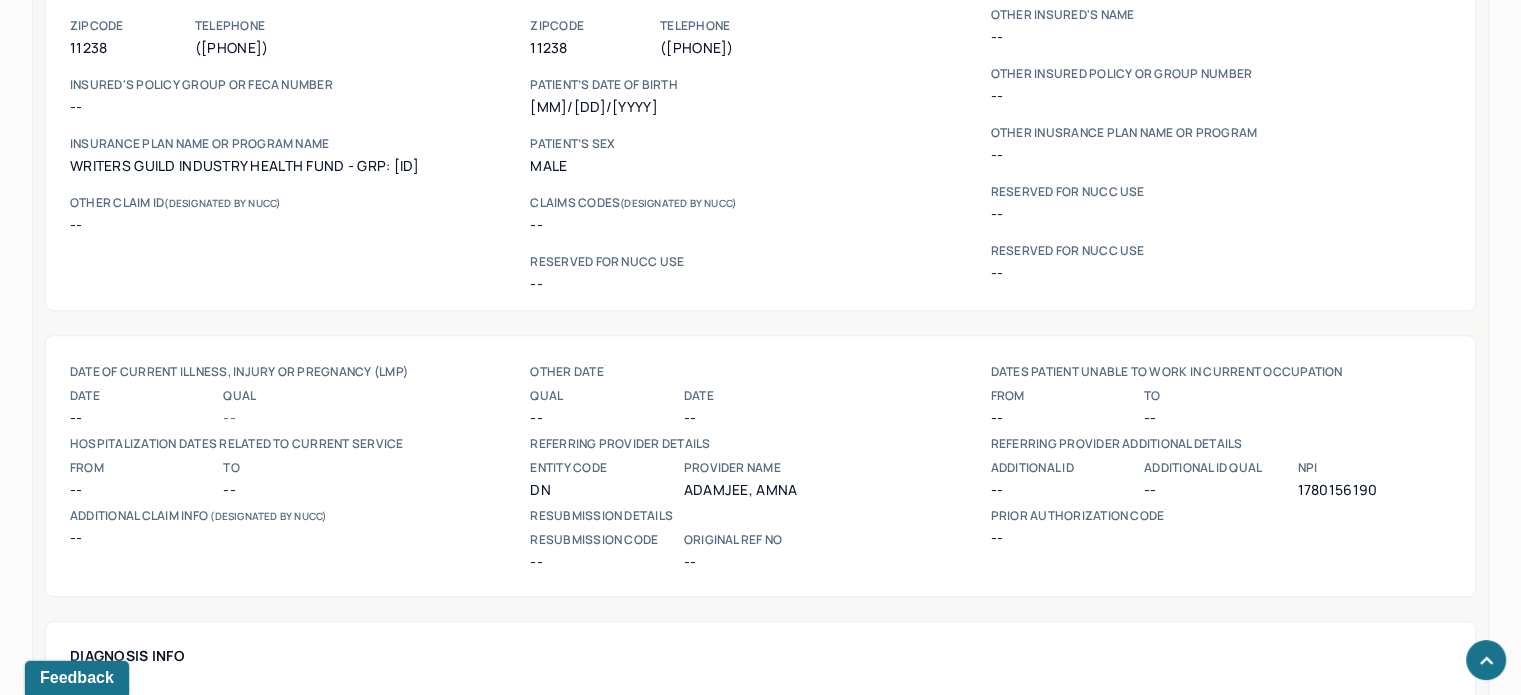 scroll, scrollTop: 1504, scrollLeft: 0, axis: vertical 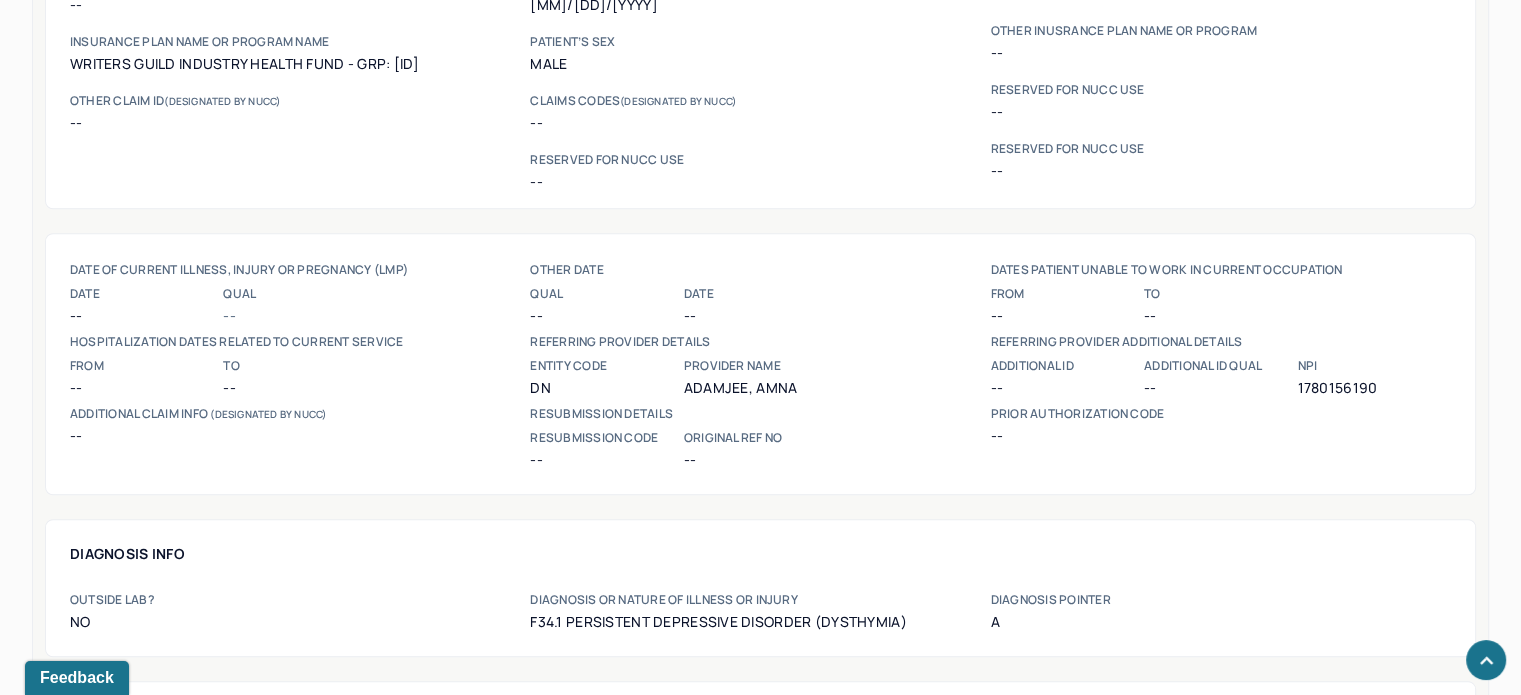 click on "1780156190" at bounding box center (1373, 388) 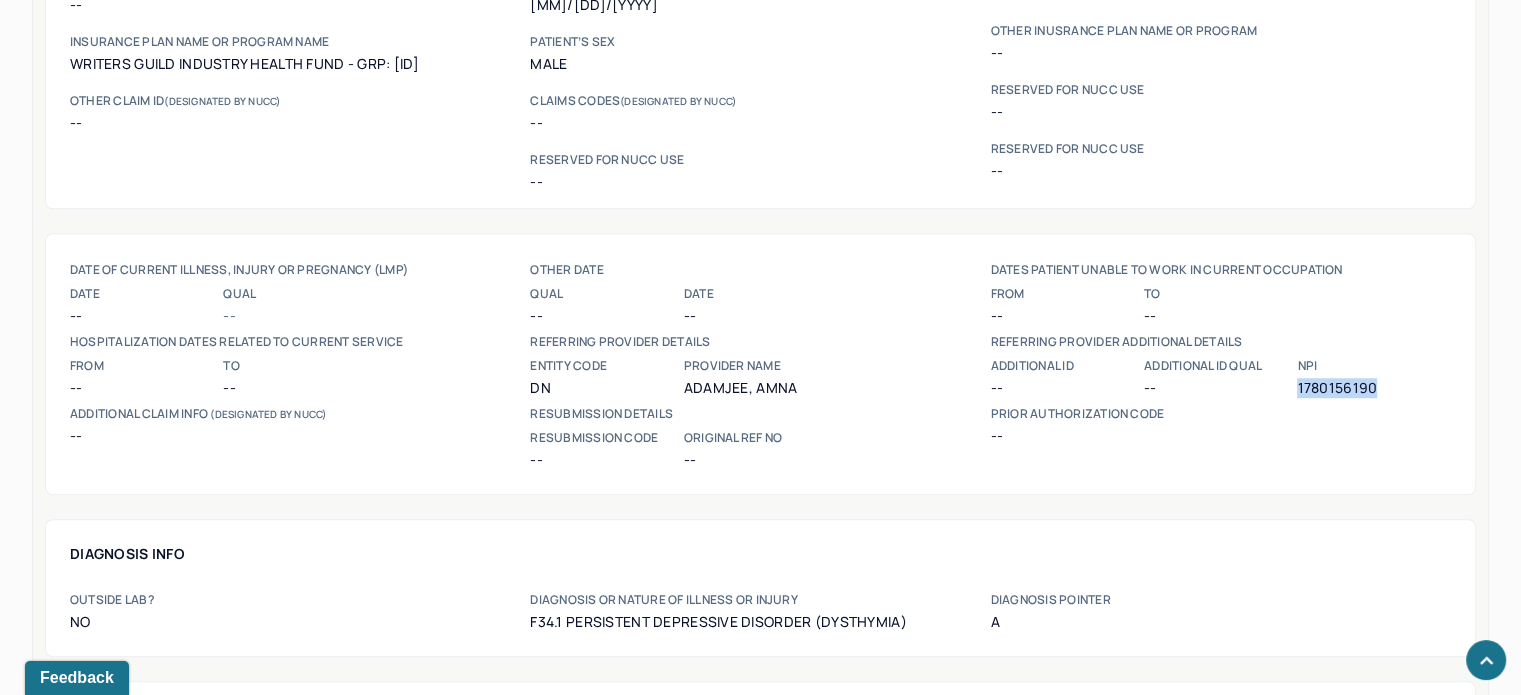 click on "1780156190" at bounding box center [1373, 388] 